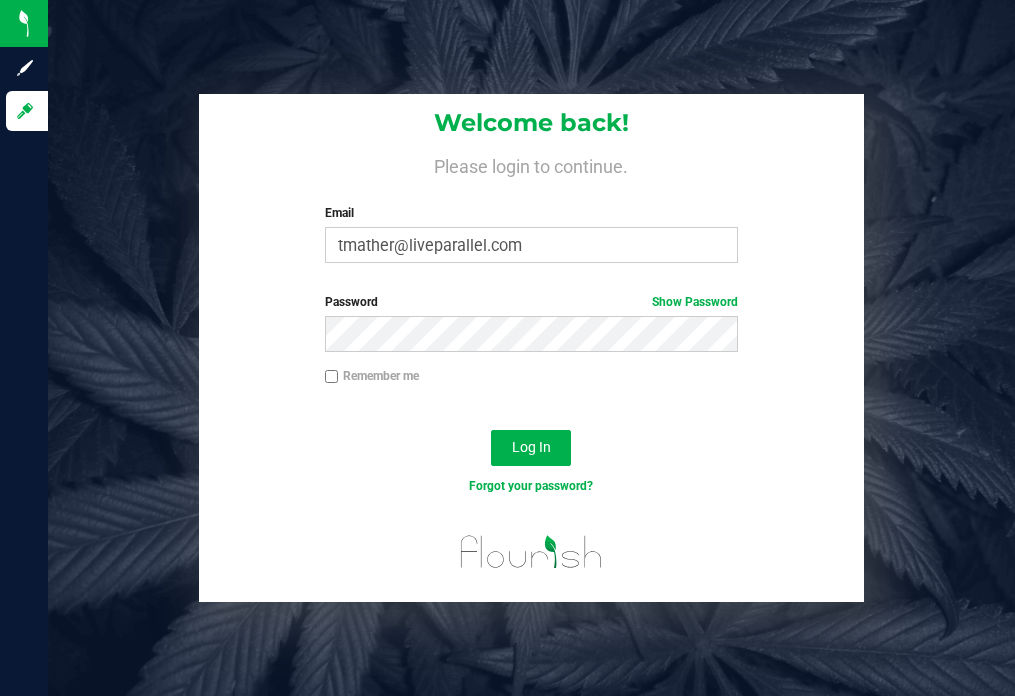 scroll, scrollTop: 0, scrollLeft: 0, axis: both 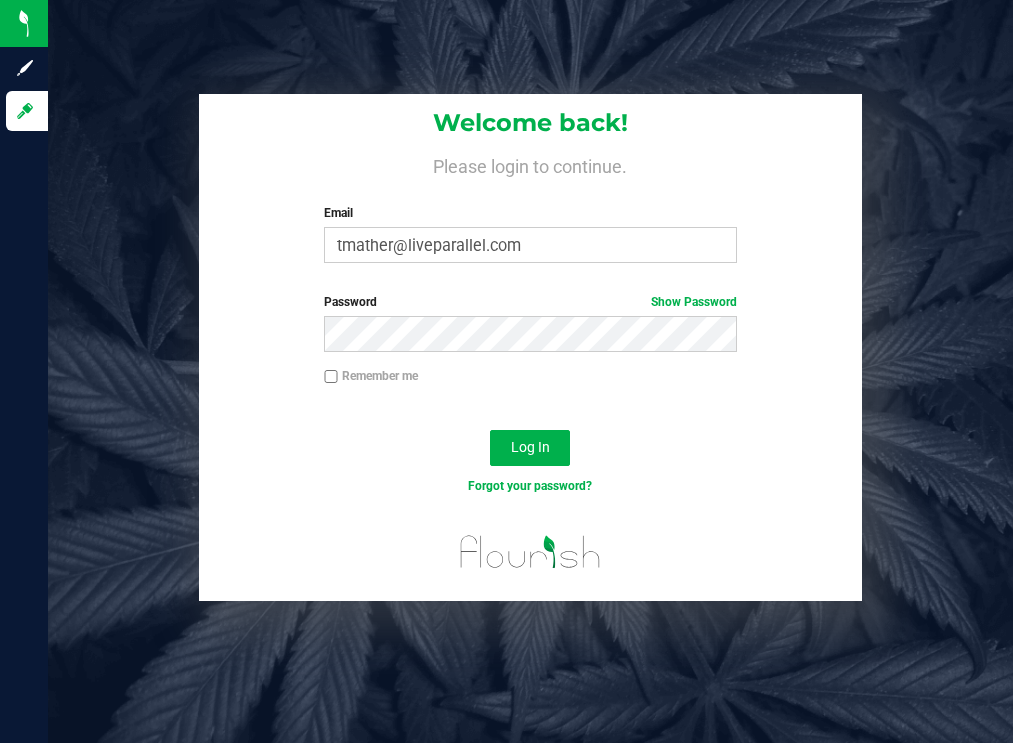 click on "Welcome back!
Please login to continue.
Email
[EMAIL]
Required
Please format your email correctly.
Password
Show Password
Remember me
Log In
Forgot your password?" at bounding box center [530, 371] 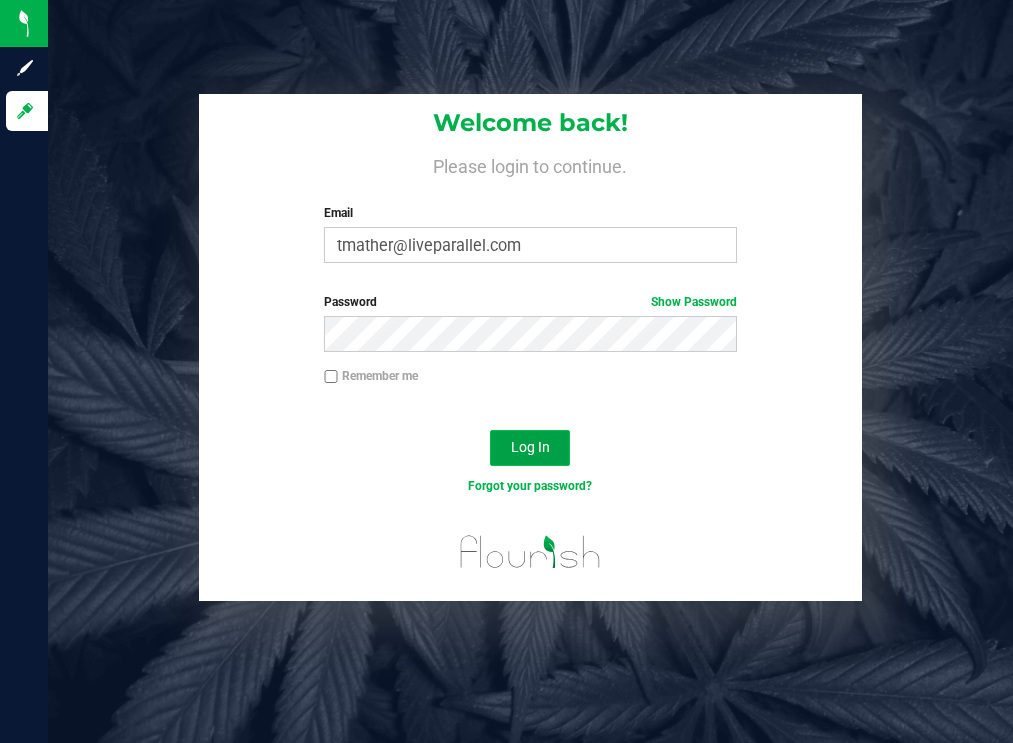 click on "Log In" at bounding box center [530, 447] 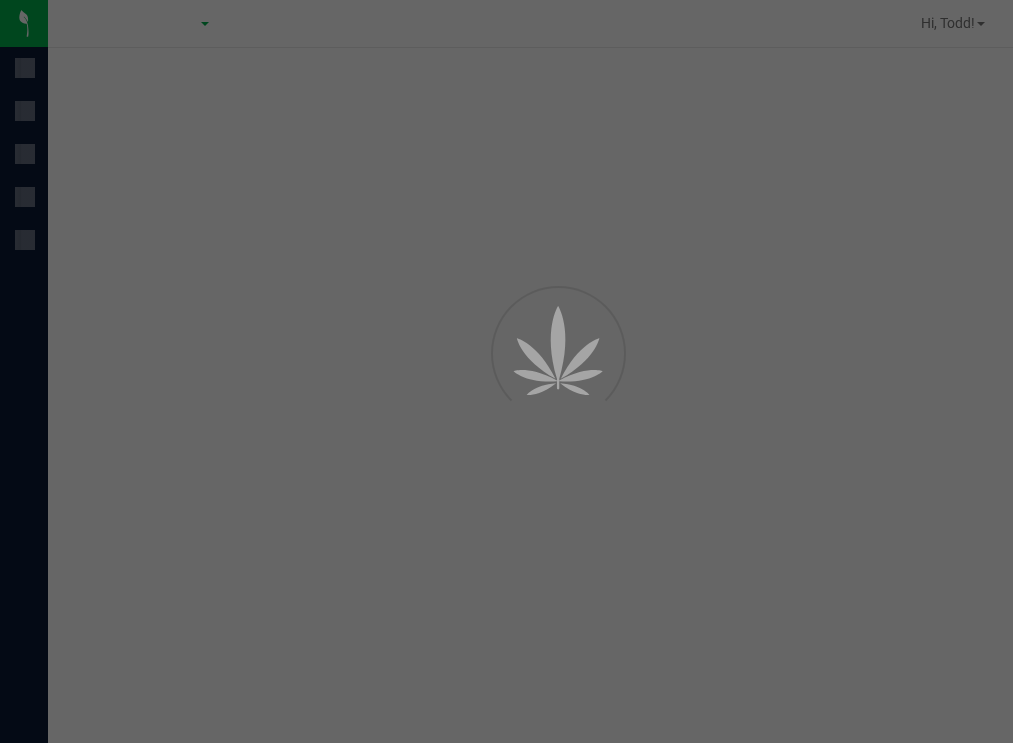scroll, scrollTop: 0, scrollLeft: 0, axis: both 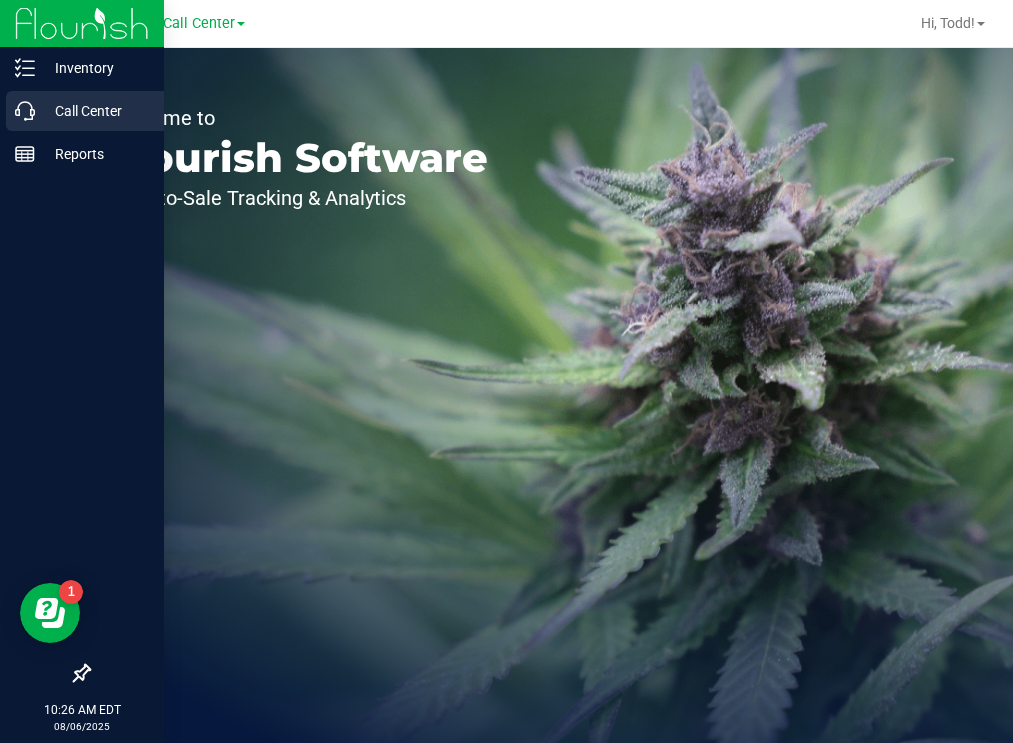 click on "Call Center" at bounding box center (95, 111) 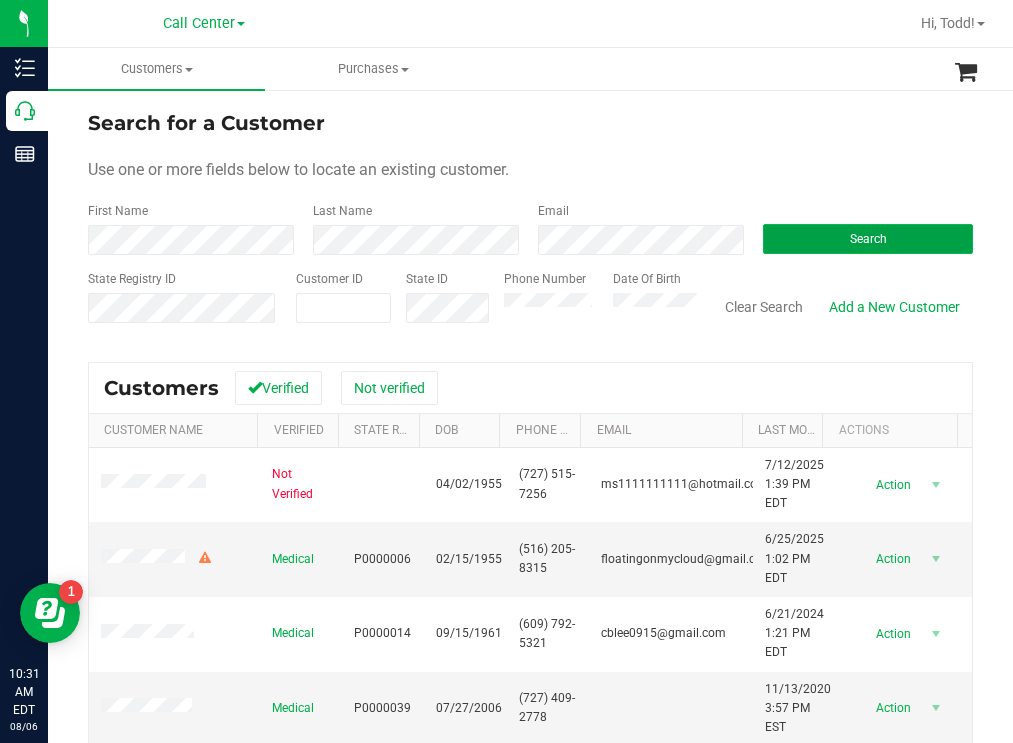 click on "Search" at bounding box center (868, 239) 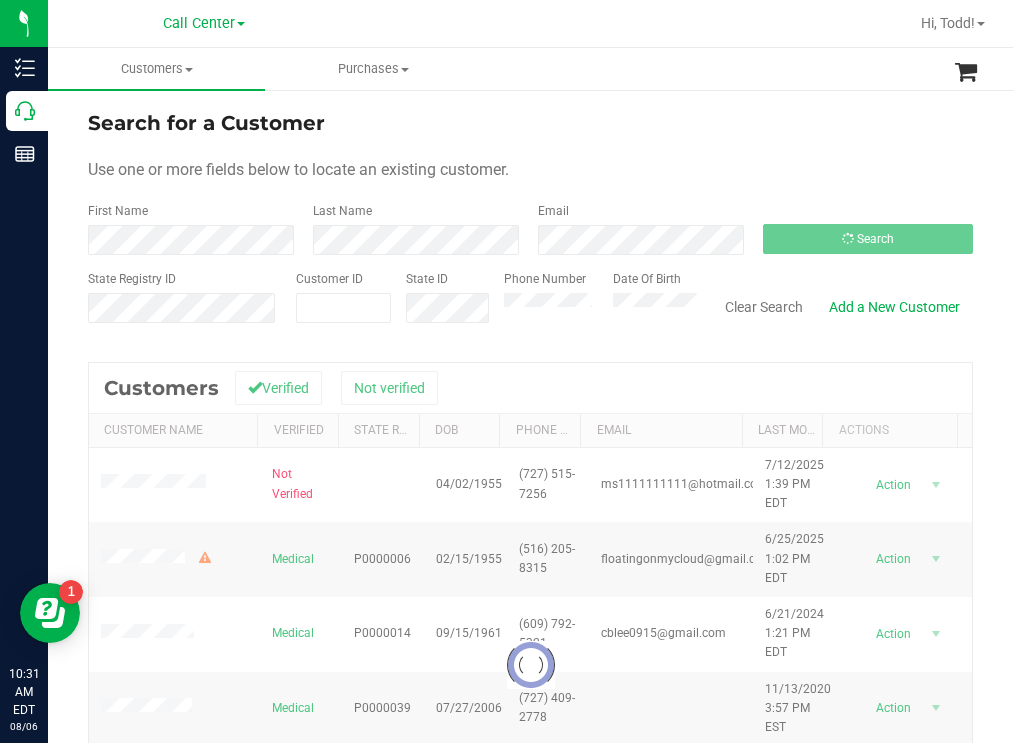 click on "Search for a Customer
Use one or more fields below to locate an existing customer.
First Name
Last Name
Email
Search
State Registry ID
Customer ID
State ID
Phone Number" at bounding box center (530, 538) 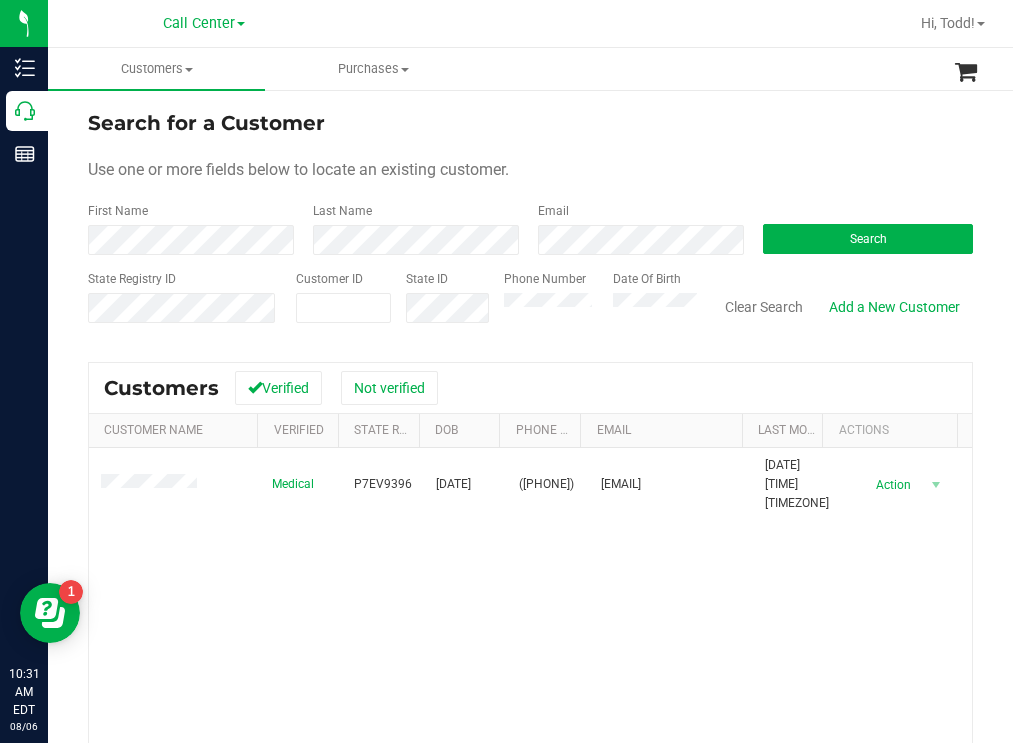 click on "Search for a Customer" at bounding box center (530, 123) 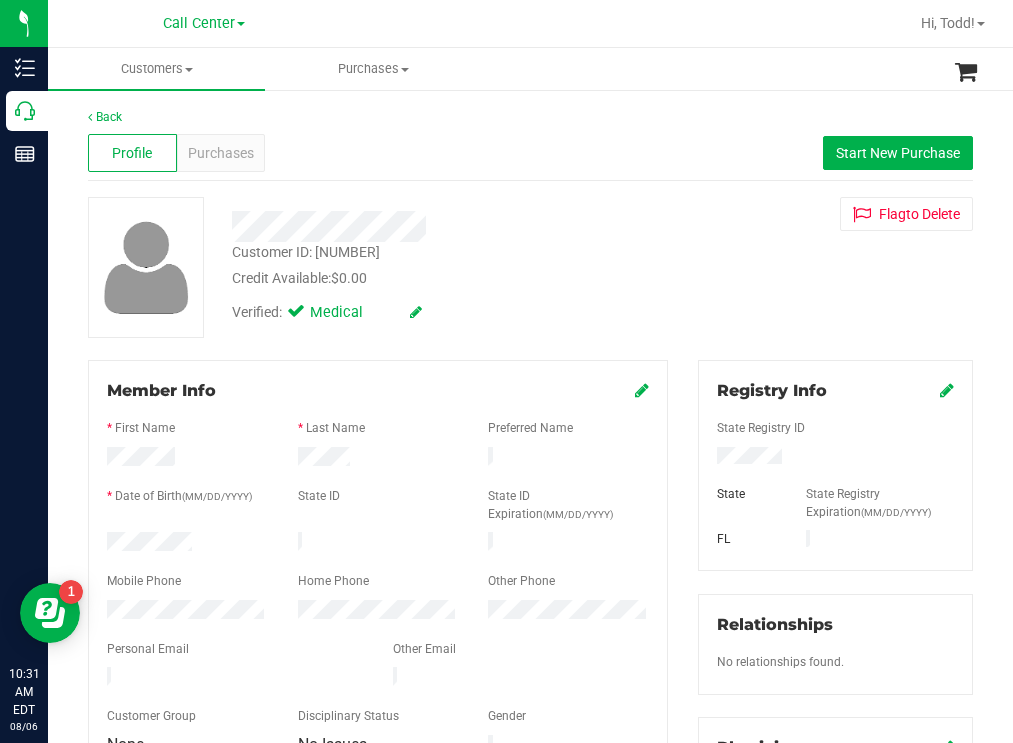 click on "Customer ID: 1566616
Credit Available:
$0.00" at bounding box center [446, 265] 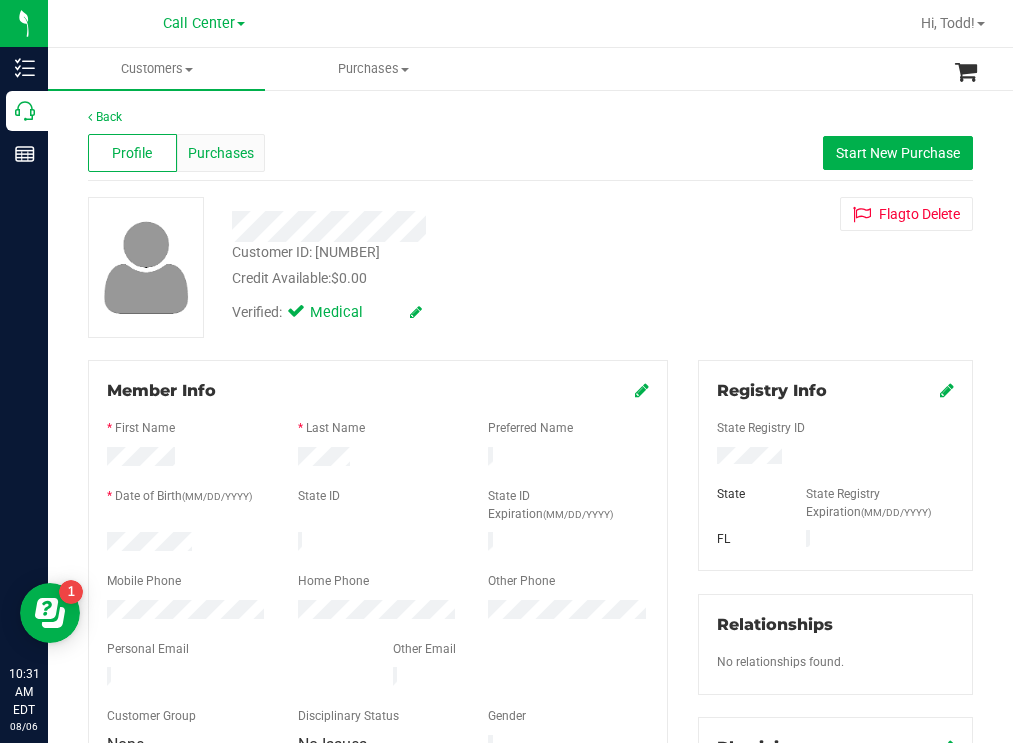 click on "Purchases" at bounding box center [221, 153] 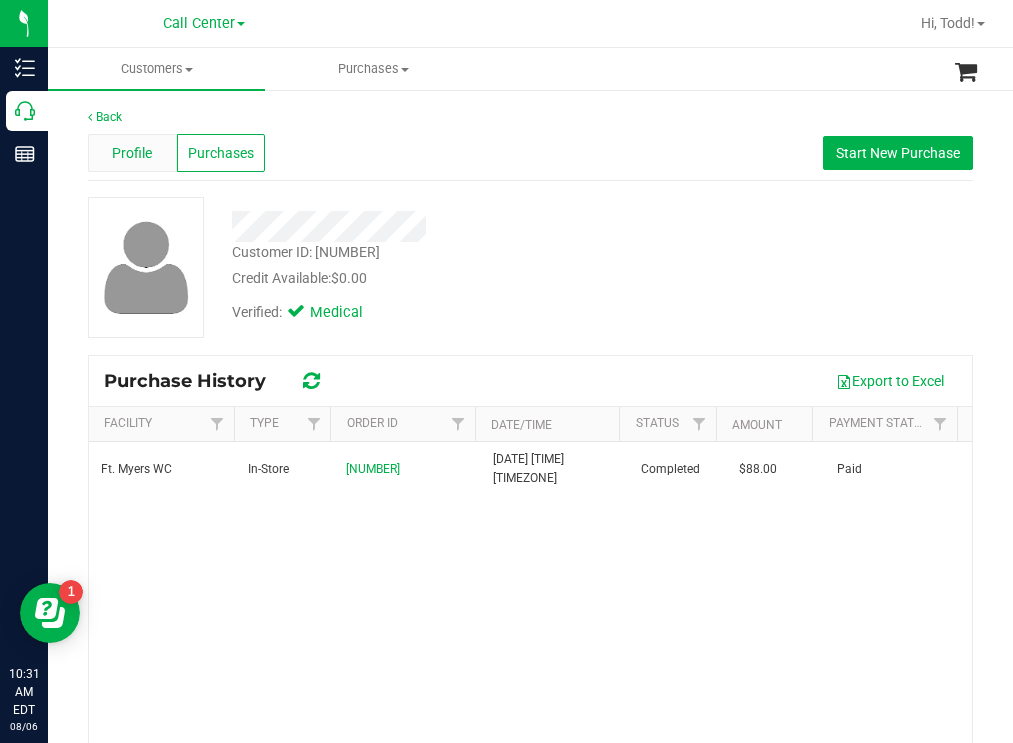 click on "Profile" at bounding box center [132, 153] 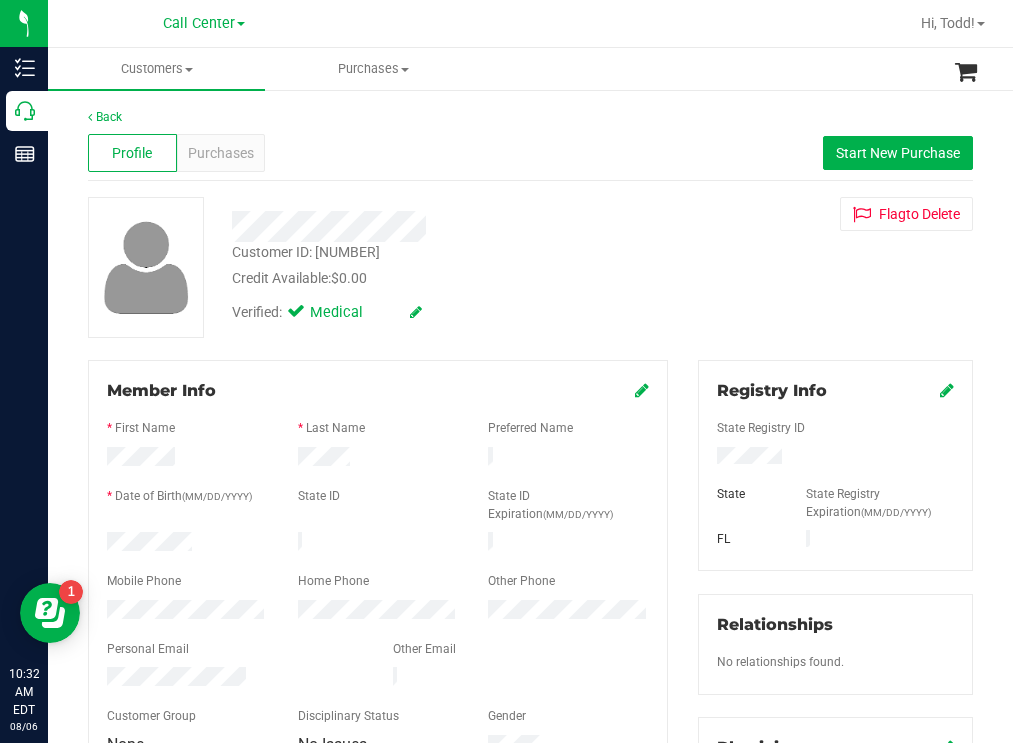 drag, startPoint x: 202, startPoint y: 532, endPoint x: 104, endPoint y: 537, distance: 98.12747 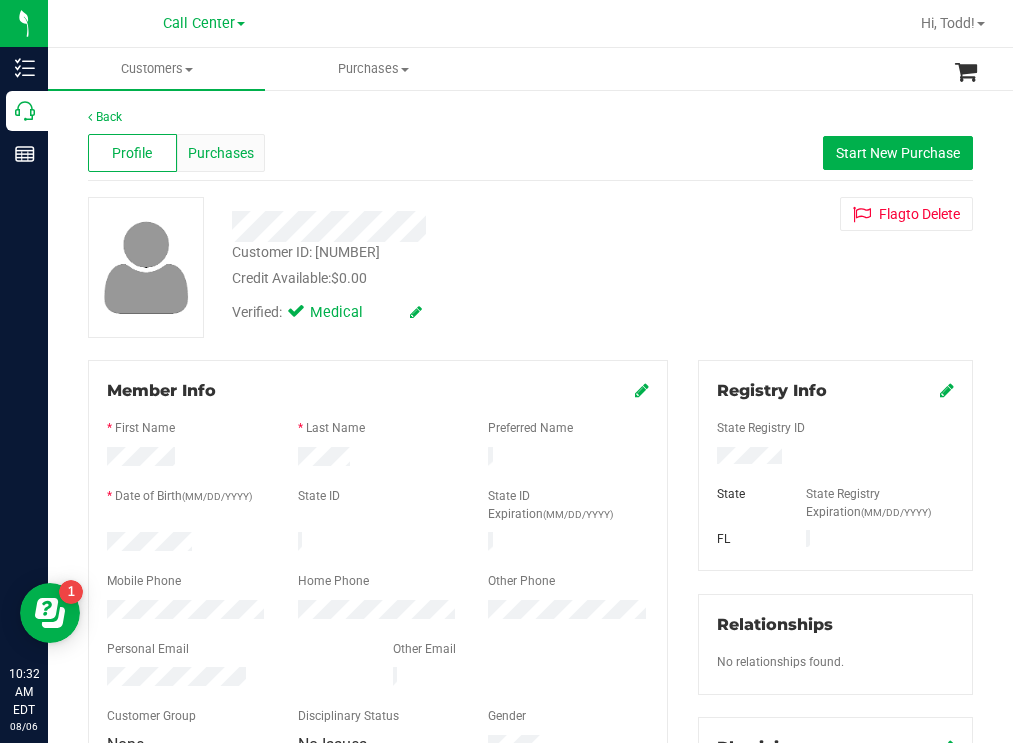click on "Purchases" at bounding box center (221, 153) 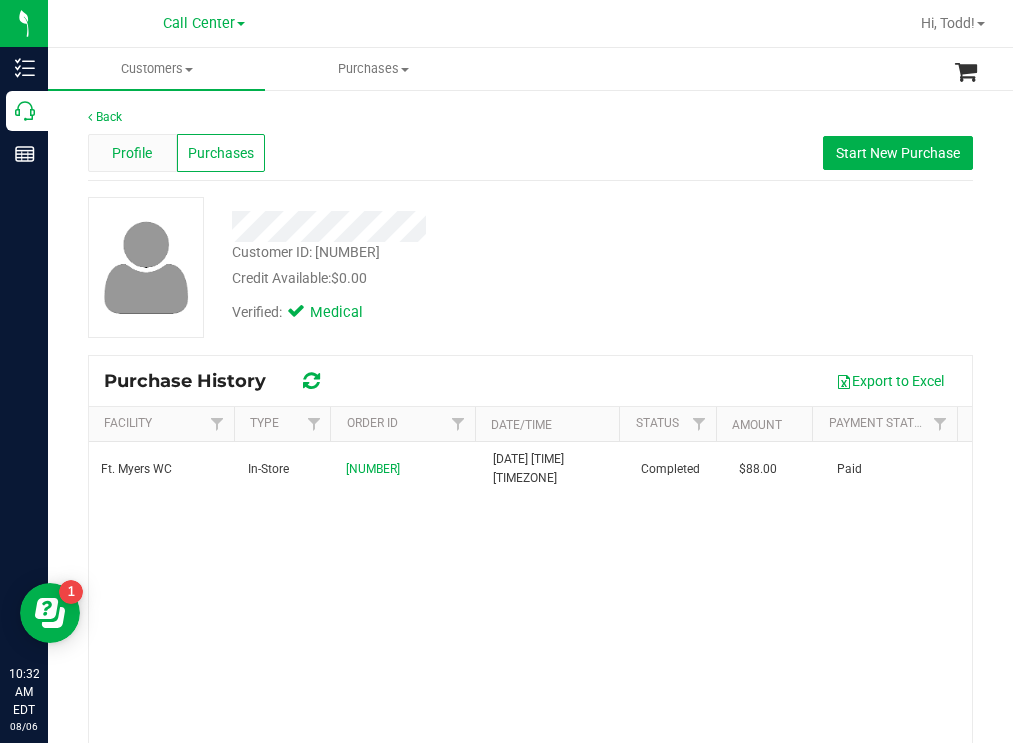 click on "Profile" at bounding box center [132, 153] 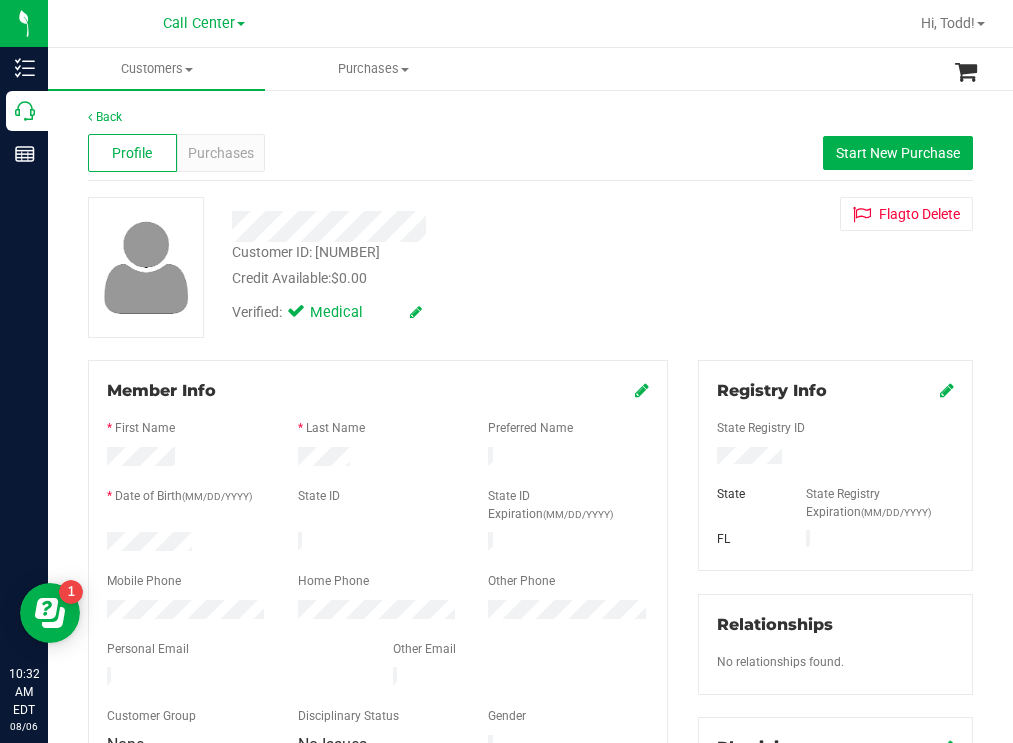 drag, startPoint x: 784, startPoint y: 457, endPoint x: 698, endPoint y: 464, distance: 86.28442 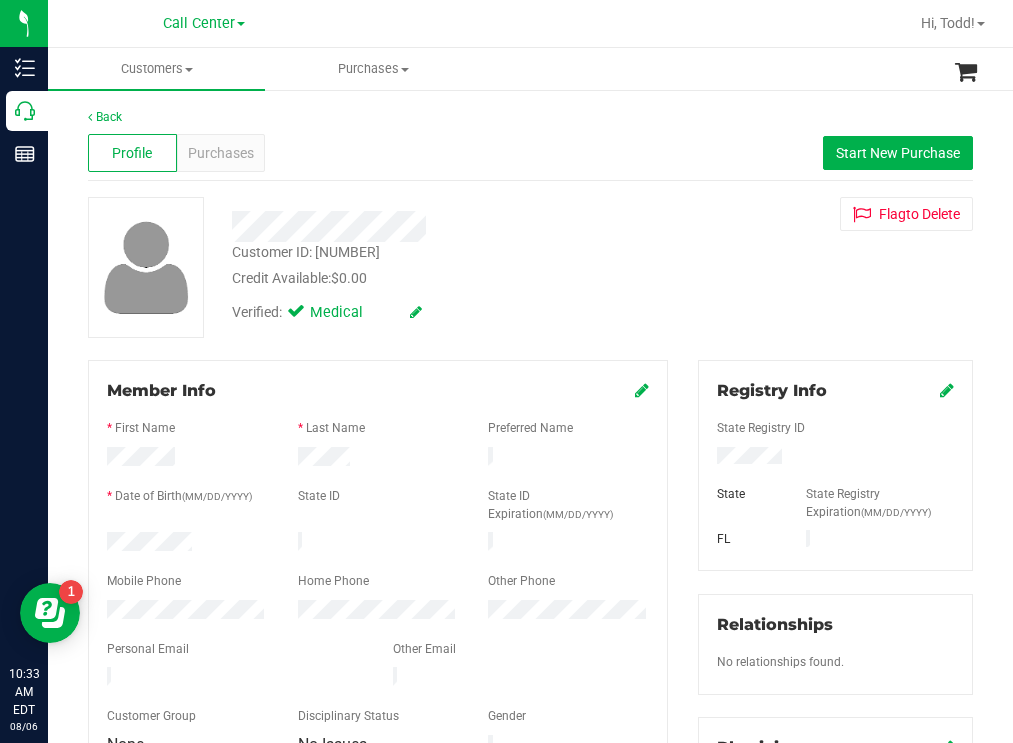 click on "Customer ID: 1566616
Credit Available:
$0.00
Verified:
Medical
Flag  to Delete" at bounding box center (530, 267) 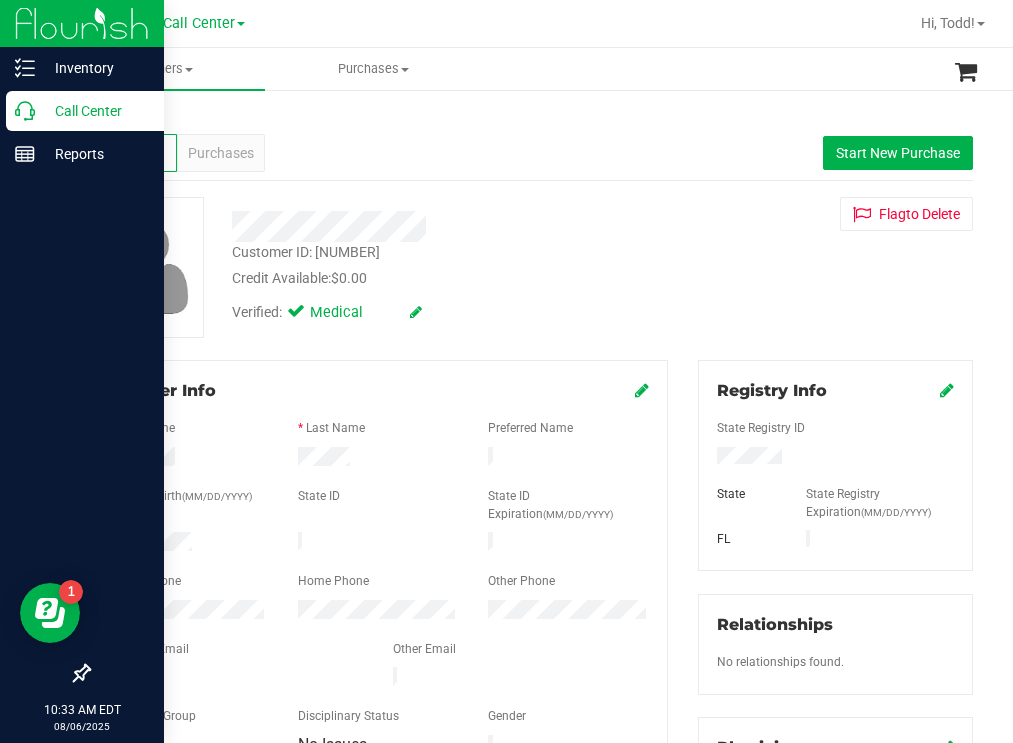 click on "Call Center" at bounding box center [95, 111] 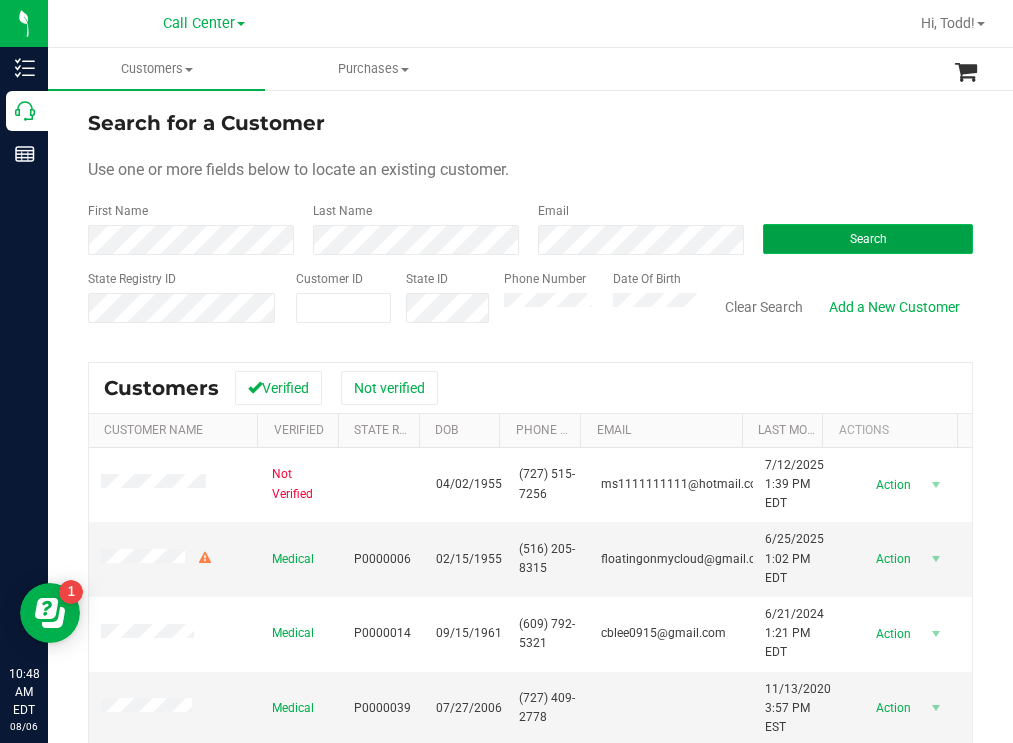 click on "Search" at bounding box center [868, 239] 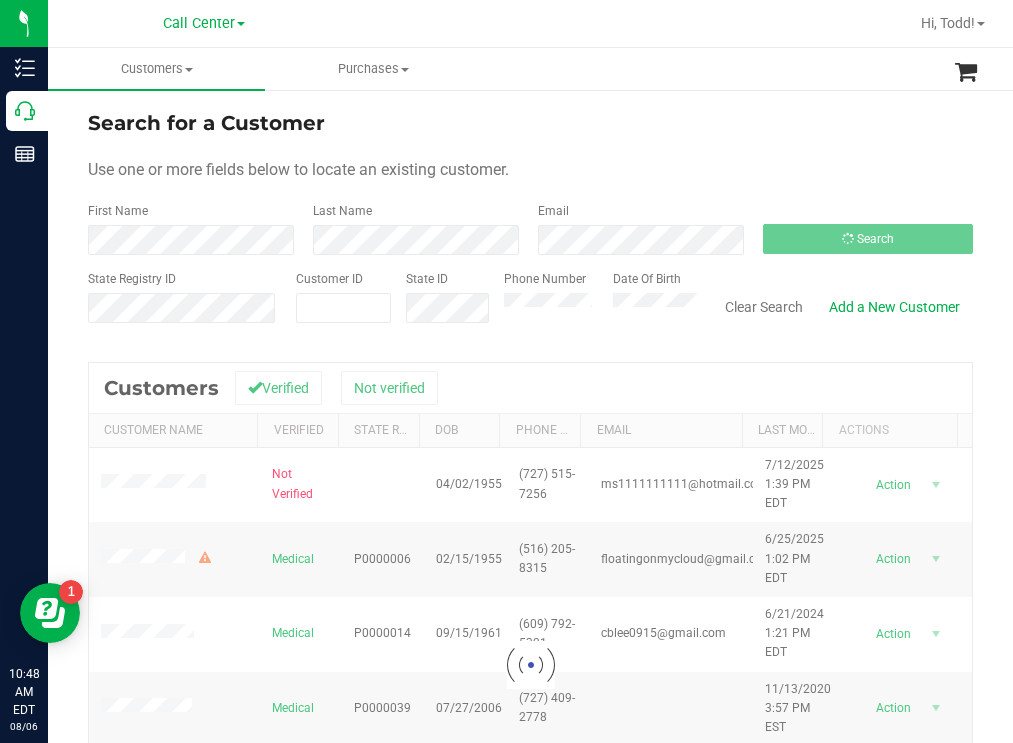 click on "Search for a Customer" at bounding box center [530, 123] 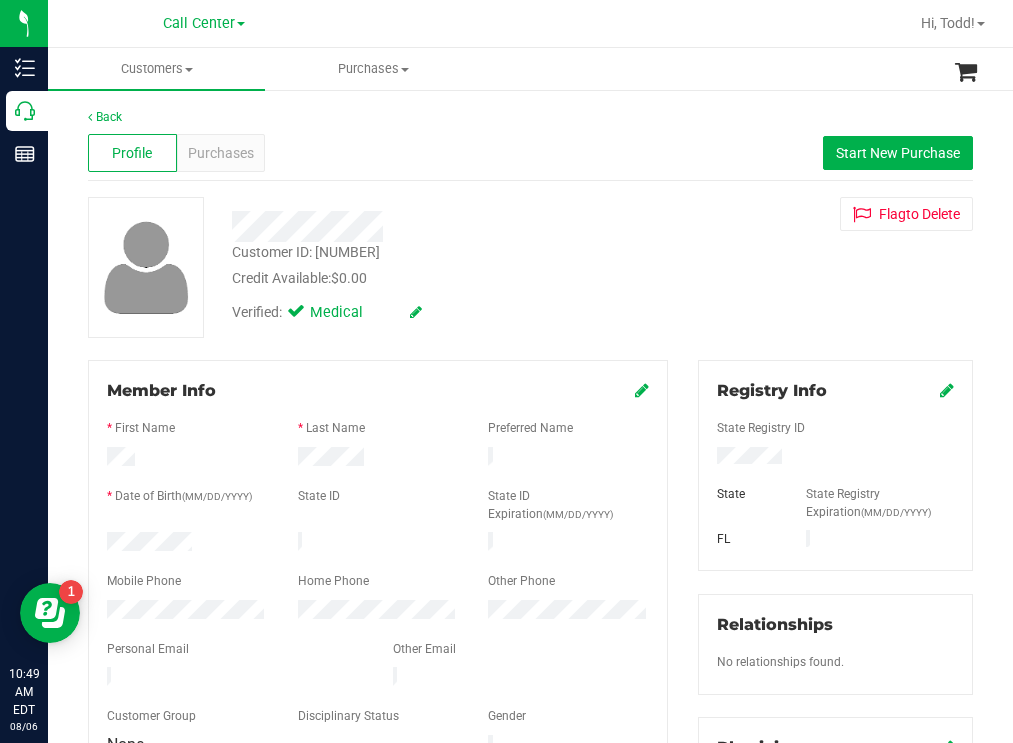 drag, startPoint x: 213, startPoint y: 539, endPoint x: 102, endPoint y: 539, distance: 111 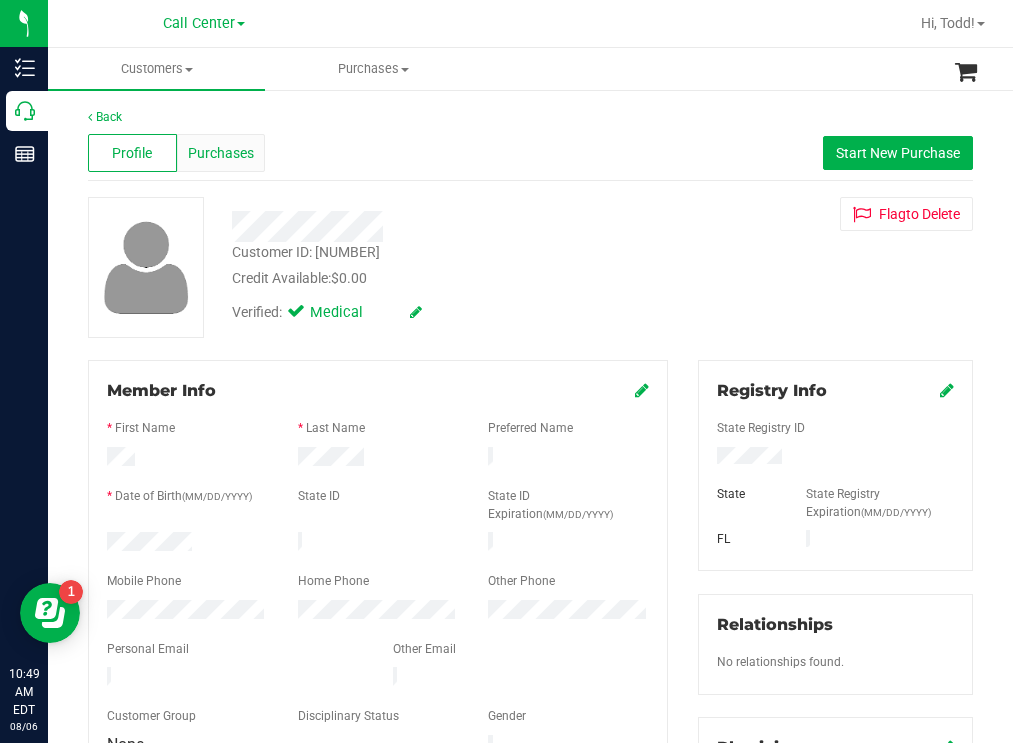 click on "Purchases" at bounding box center (221, 153) 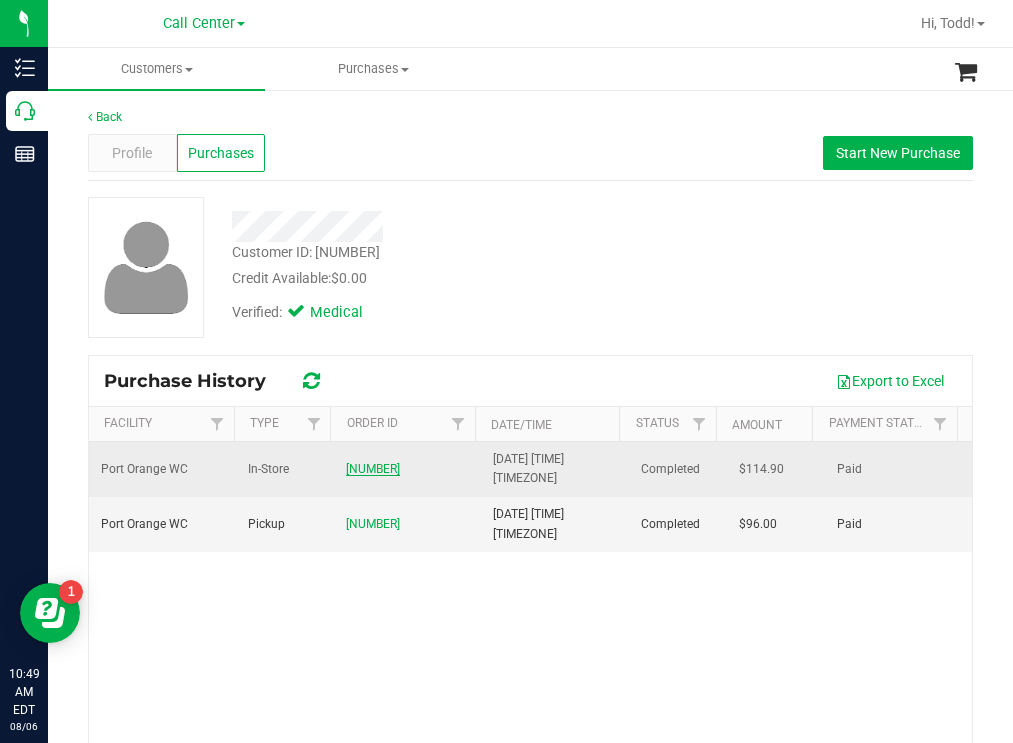 click on "11639322" at bounding box center (373, 469) 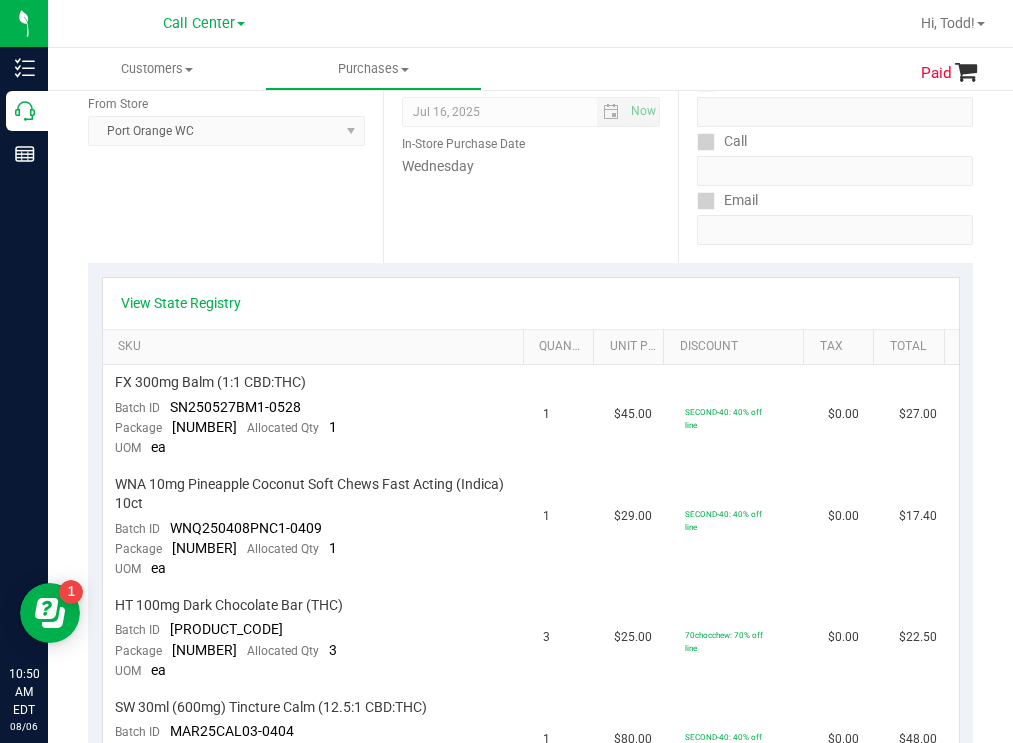 scroll, scrollTop: 0, scrollLeft: 0, axis: both 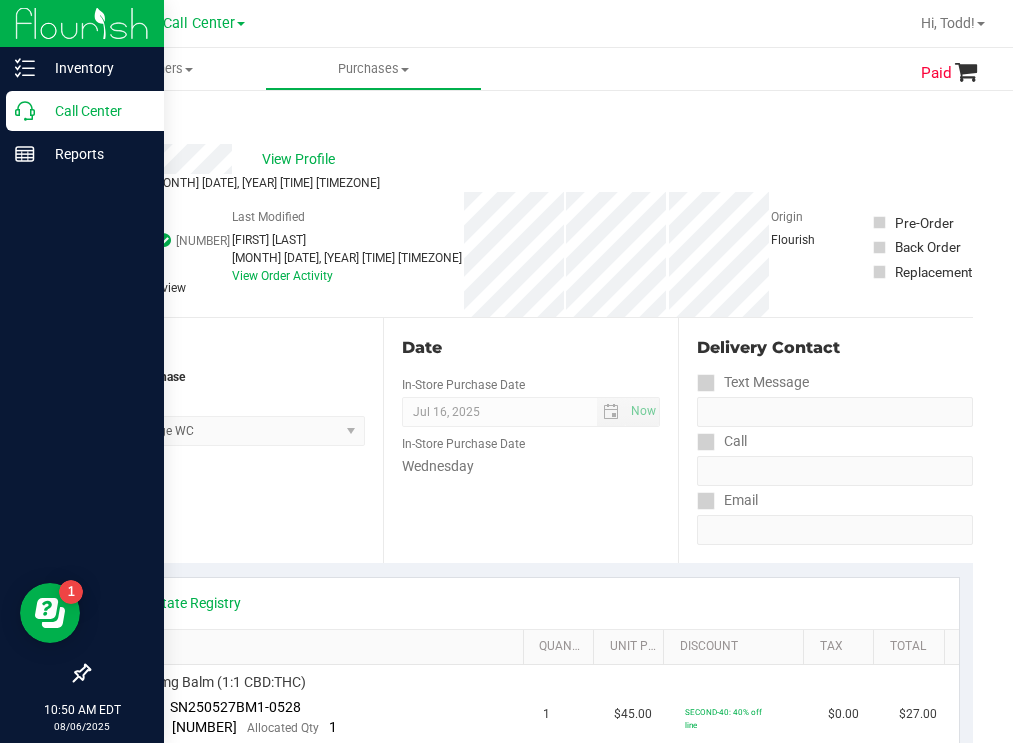 drag, startPoint x: 86, startPoint y: 112, endPoint x: 67, endPoint y: 112, distance: 19 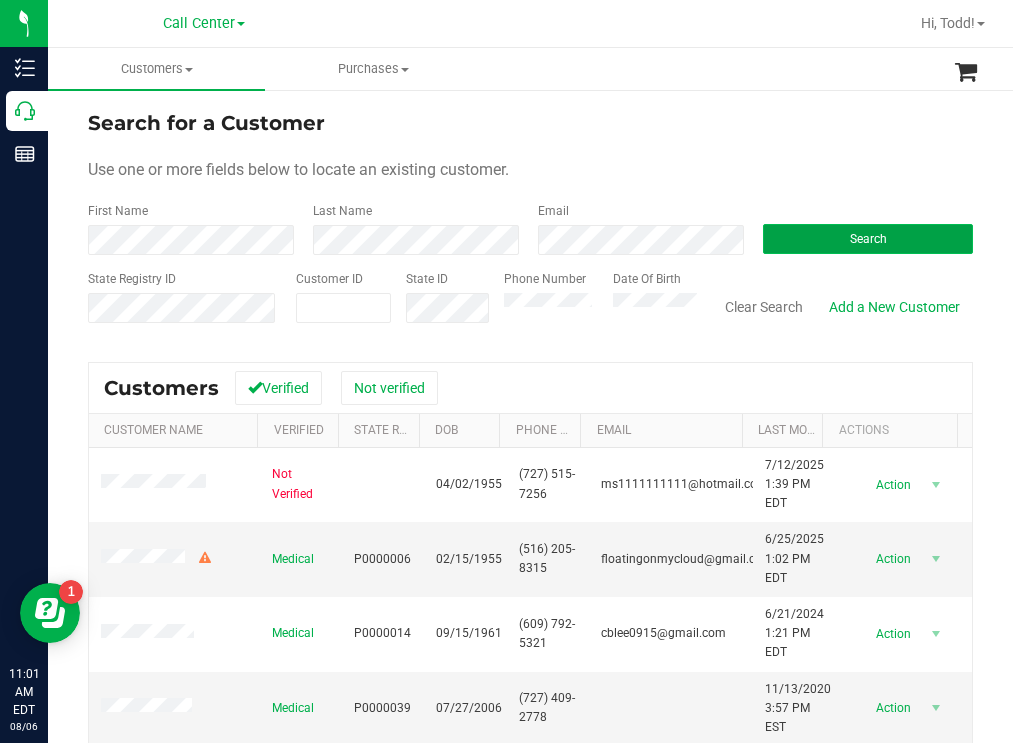 click on "Search" at bounding box center [868, 239] 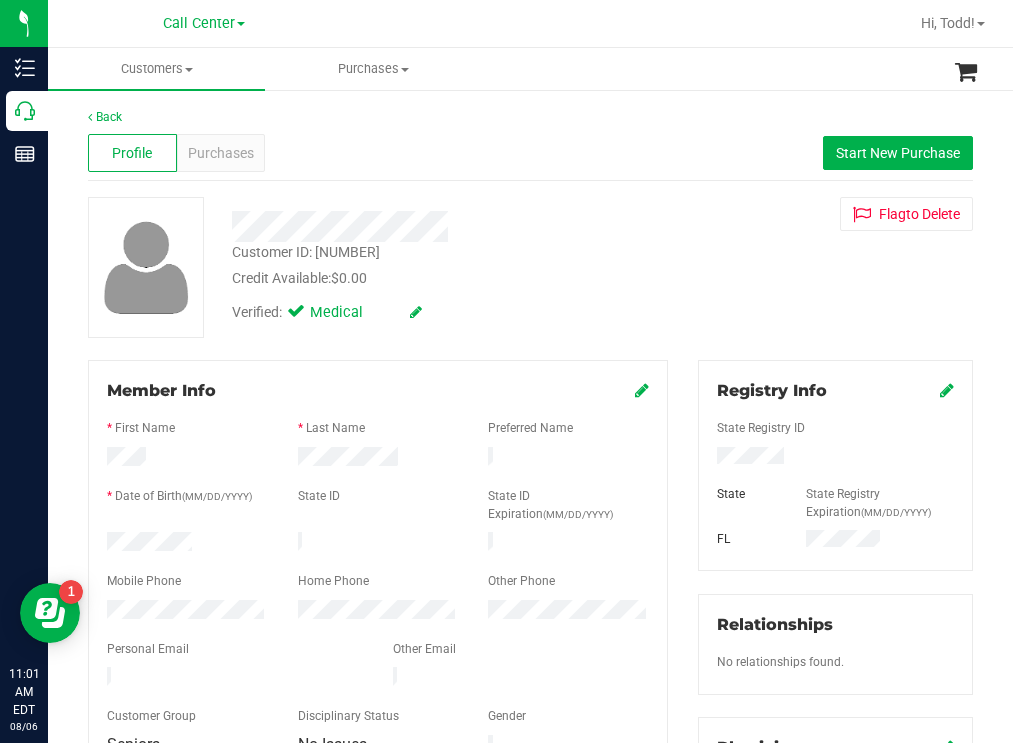 drag, startPoint x: 220, startPoint y: 541, endPoint x: 102, endPoint y: 540, distance: 118.004234 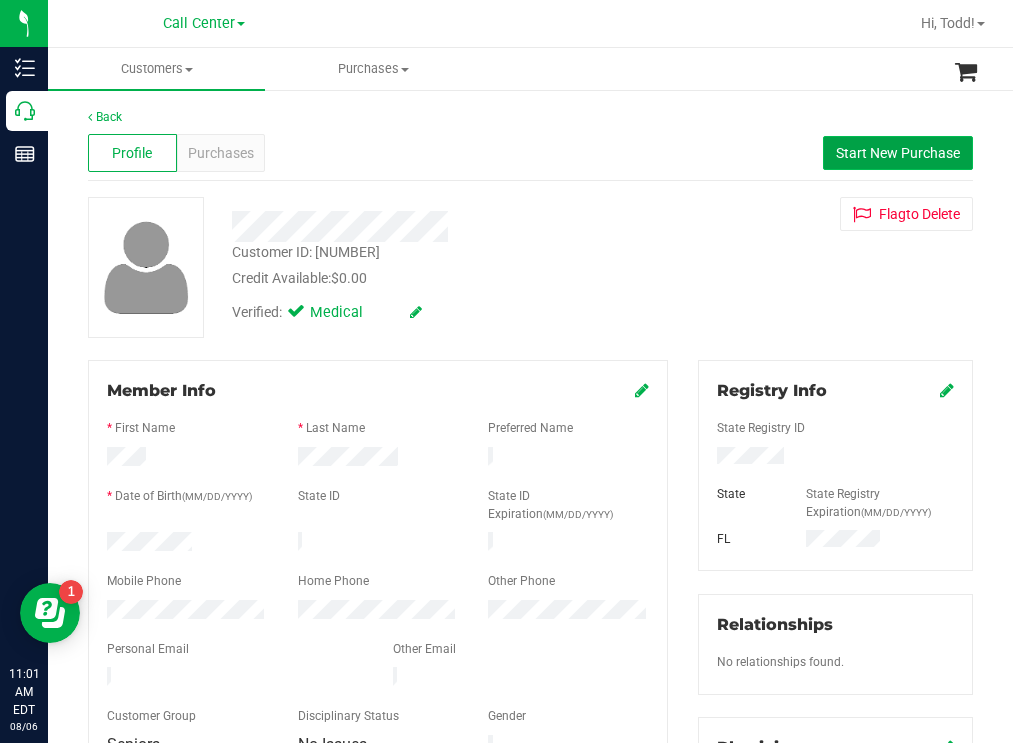 drag, startPoint x: 855, startPoint y: 162, endPoint x: 843, endPoint y: 158, distance: 12.649111 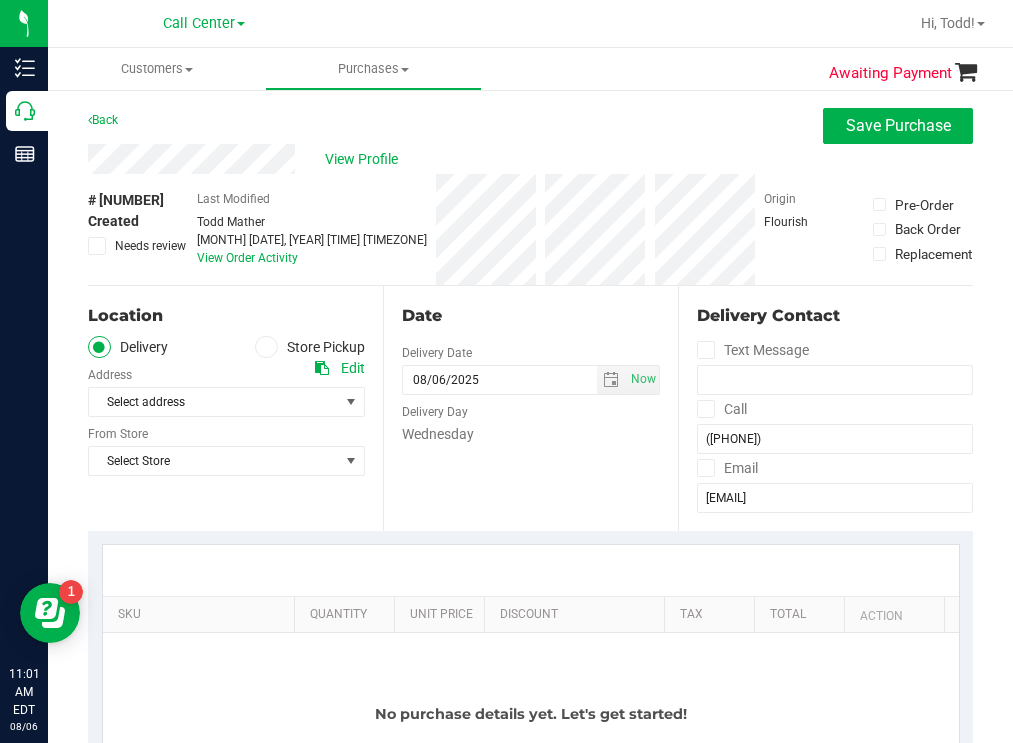 click on "Store Pickup" at bounding box center (310, 347) 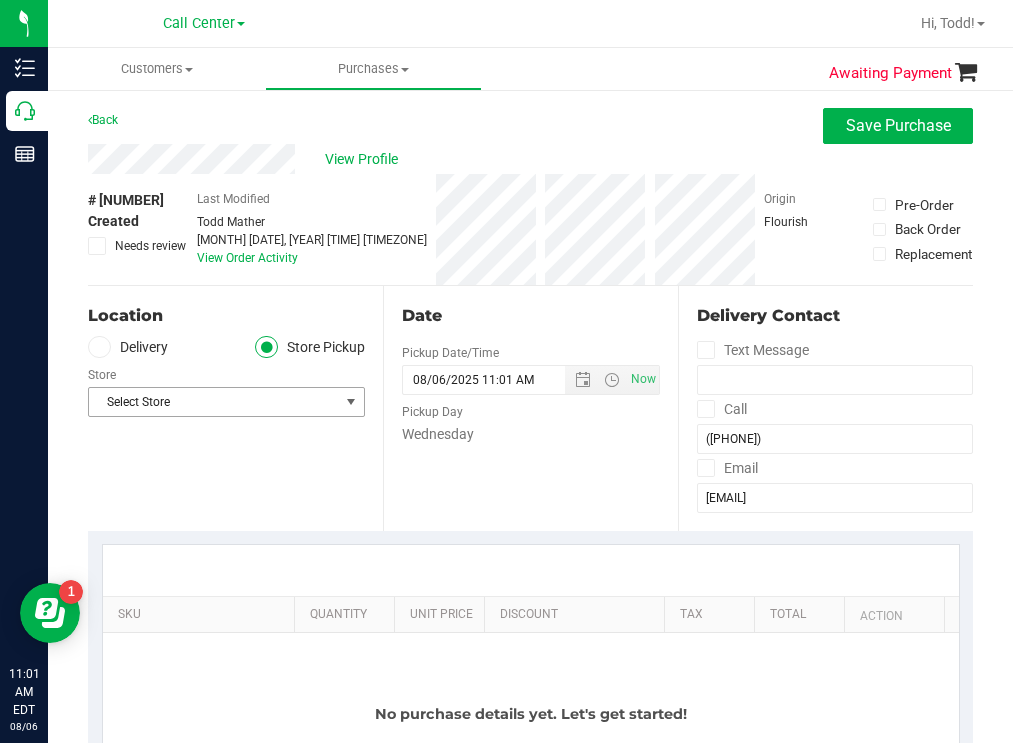 click on "Select Store" at bounding box center (214, 402) 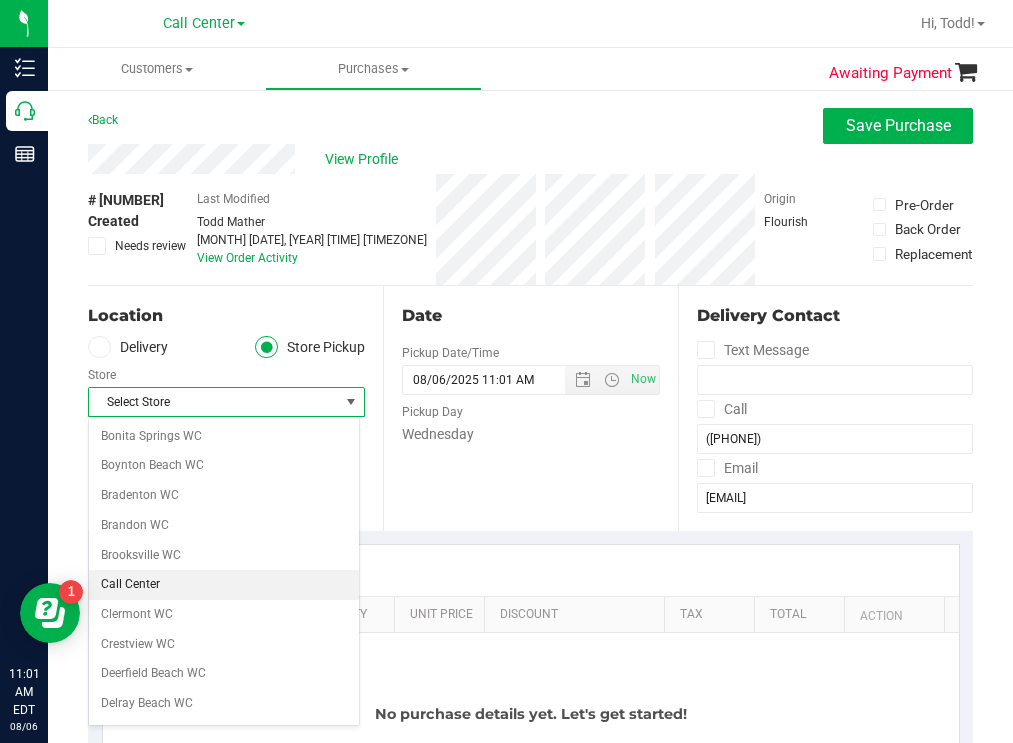 click on "Call Center" at bounding box center [224, 585] 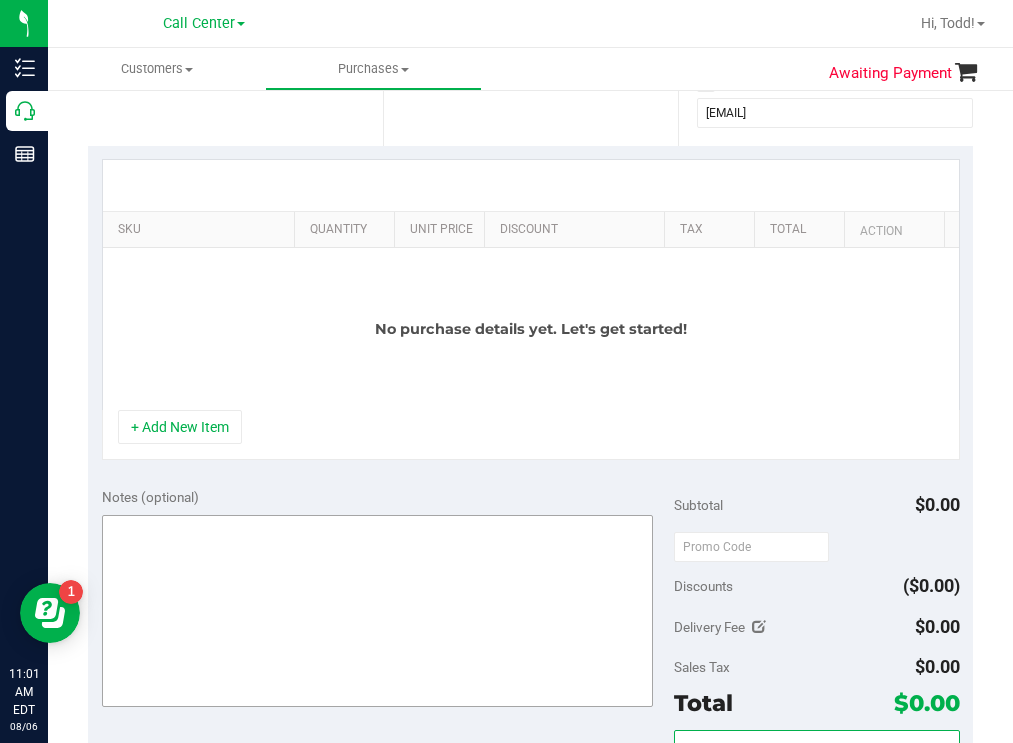 scroll, scrollTop: 400, scrollLeft: 0, axis: vertical 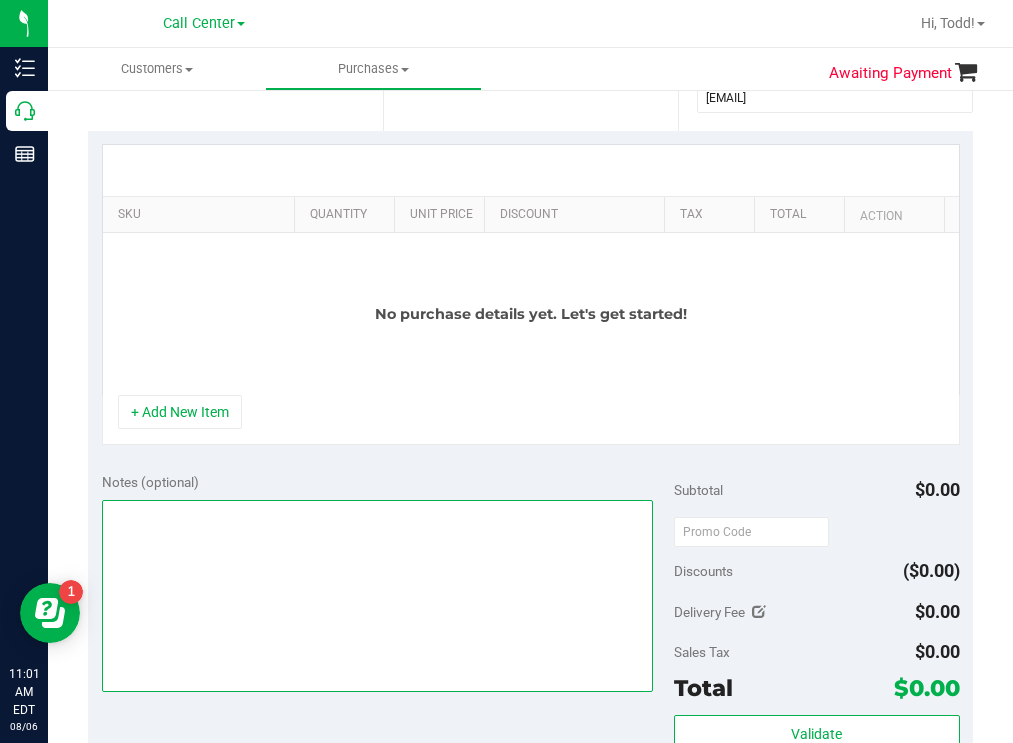 click at bounding box center (378, 596) 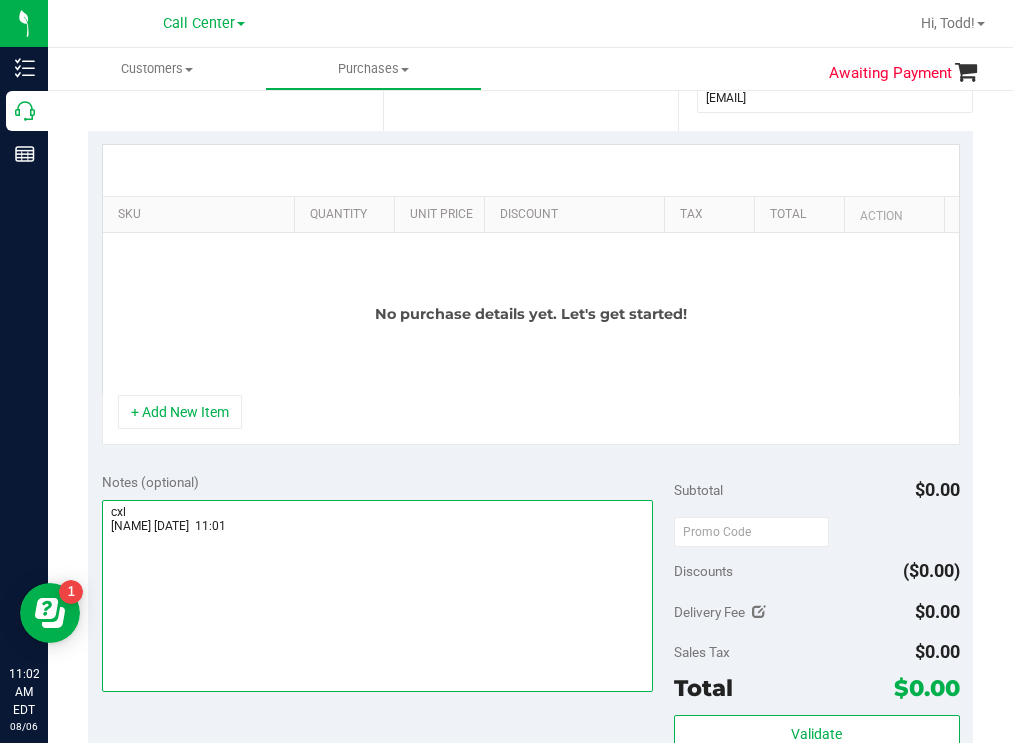 scroll, scrollTop: 0, scrollLeft: 0, axis: both 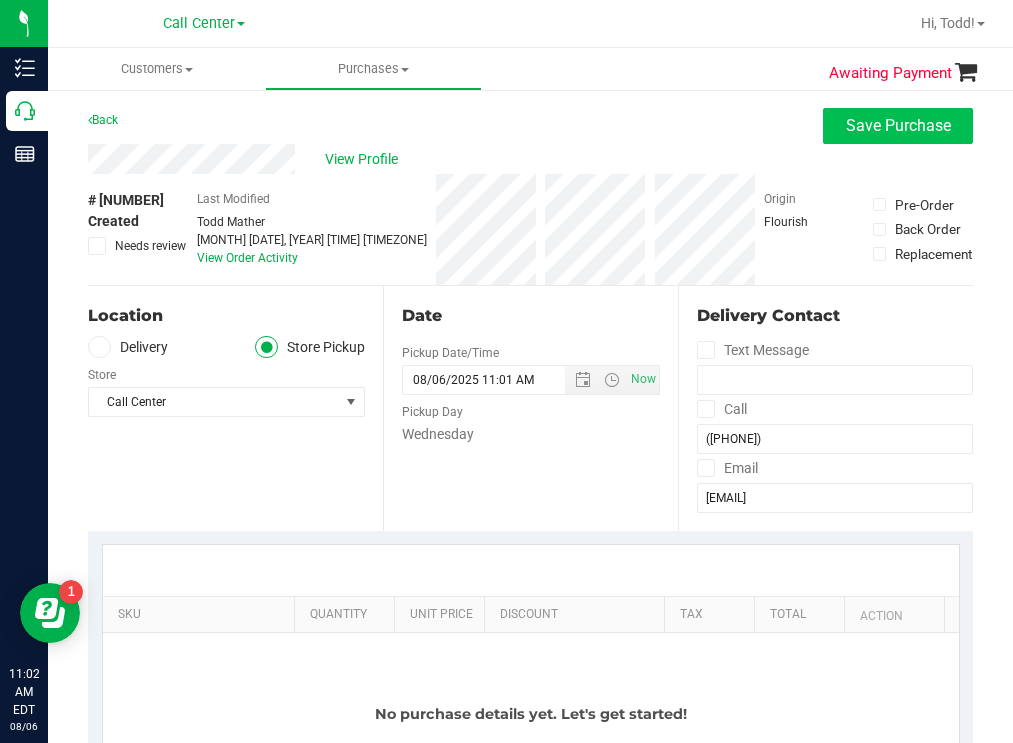 type on "cxl
todd 8/6  11:01" 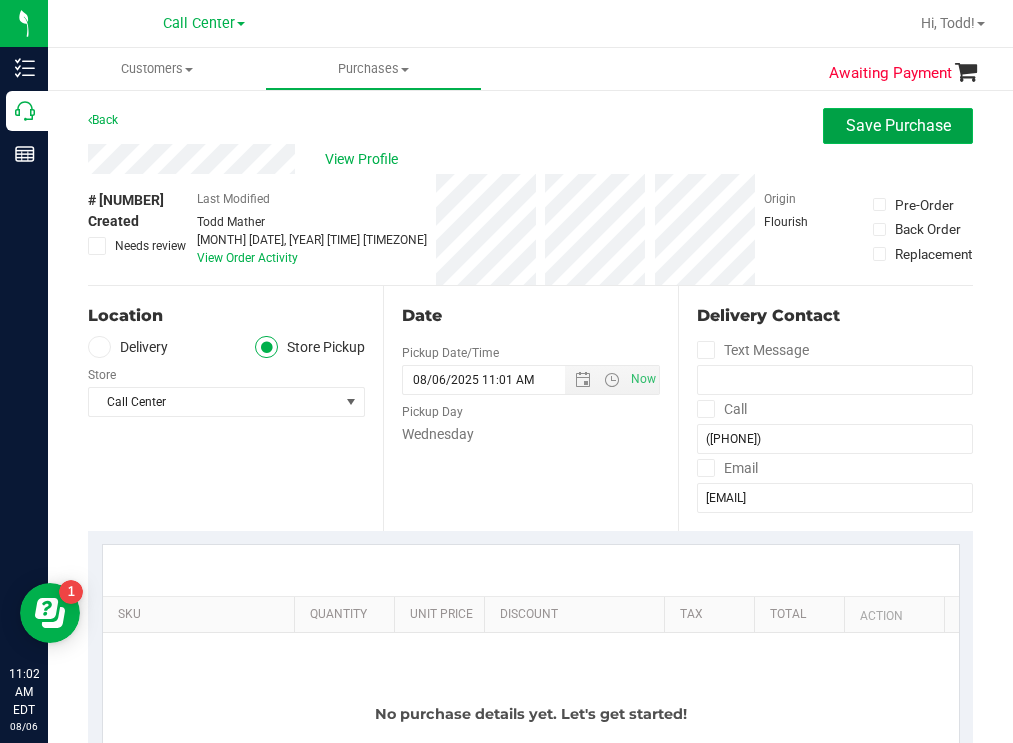 click on "Save Purchase" at bounding box center [898, 125] 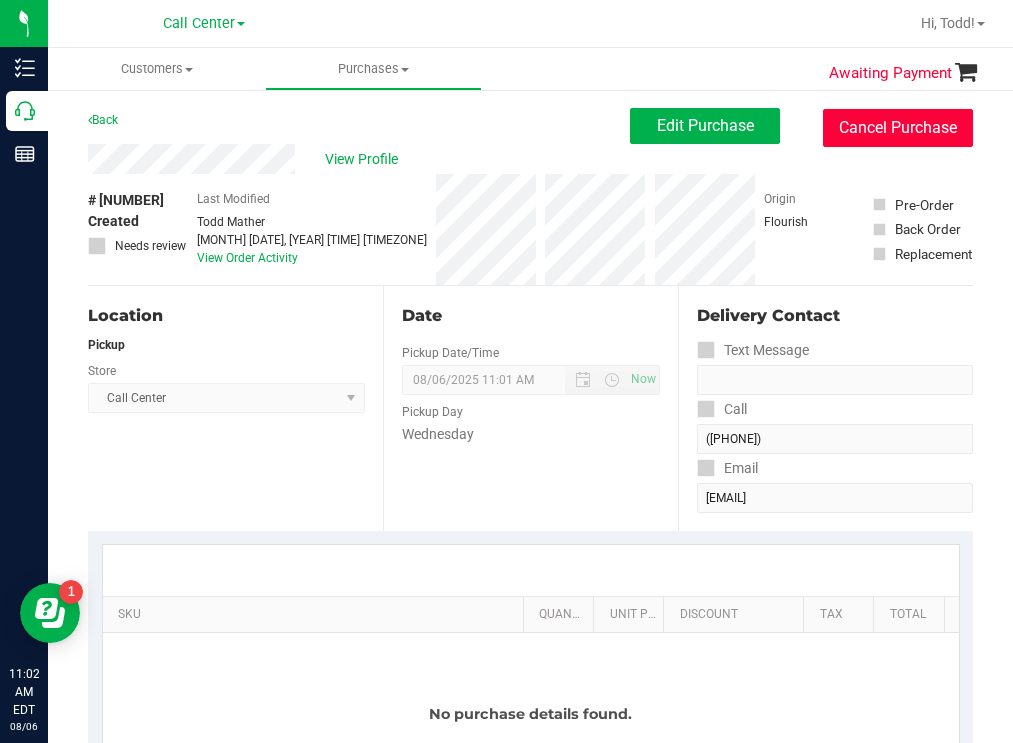 click on "Cancel Purchase" at bounding box center (898, 128) 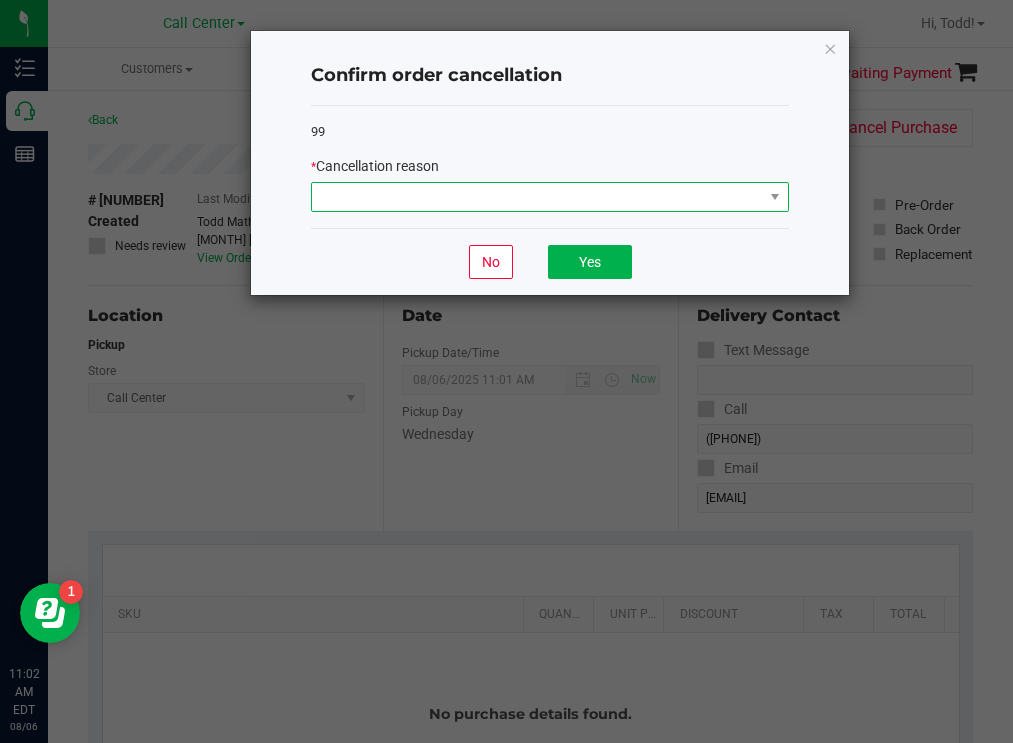 click at bounding box center (537, 197) 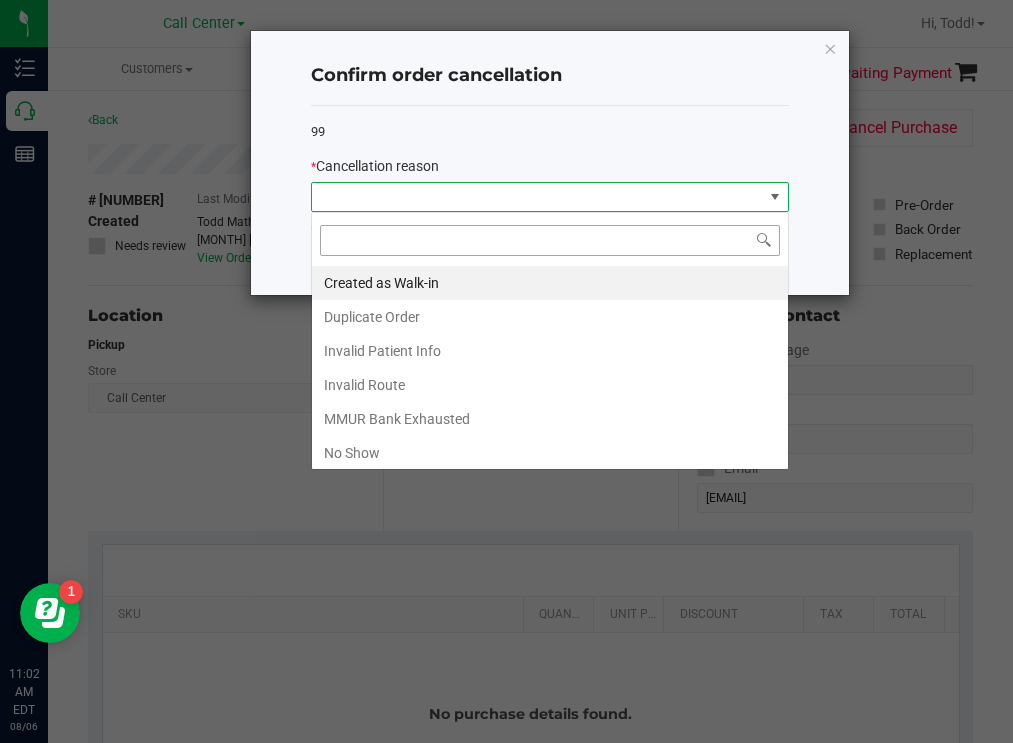 scroll, scrollTop: 99970, scrollLeft: 99522, axis: both 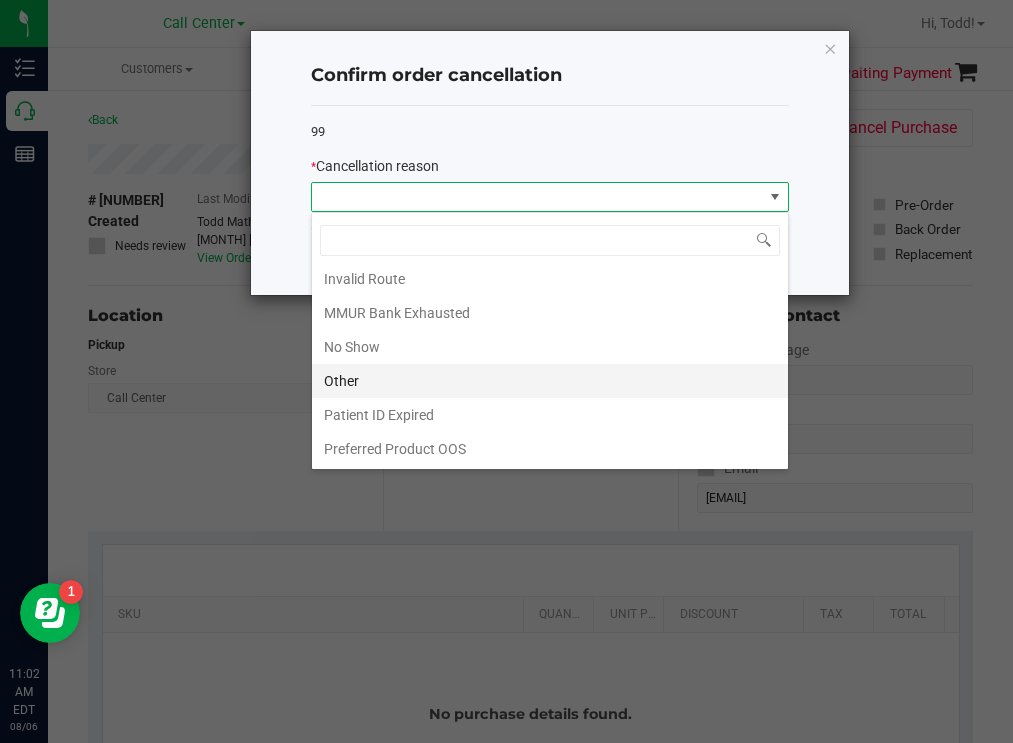 click on "Other" at bounding box center [550, 381] 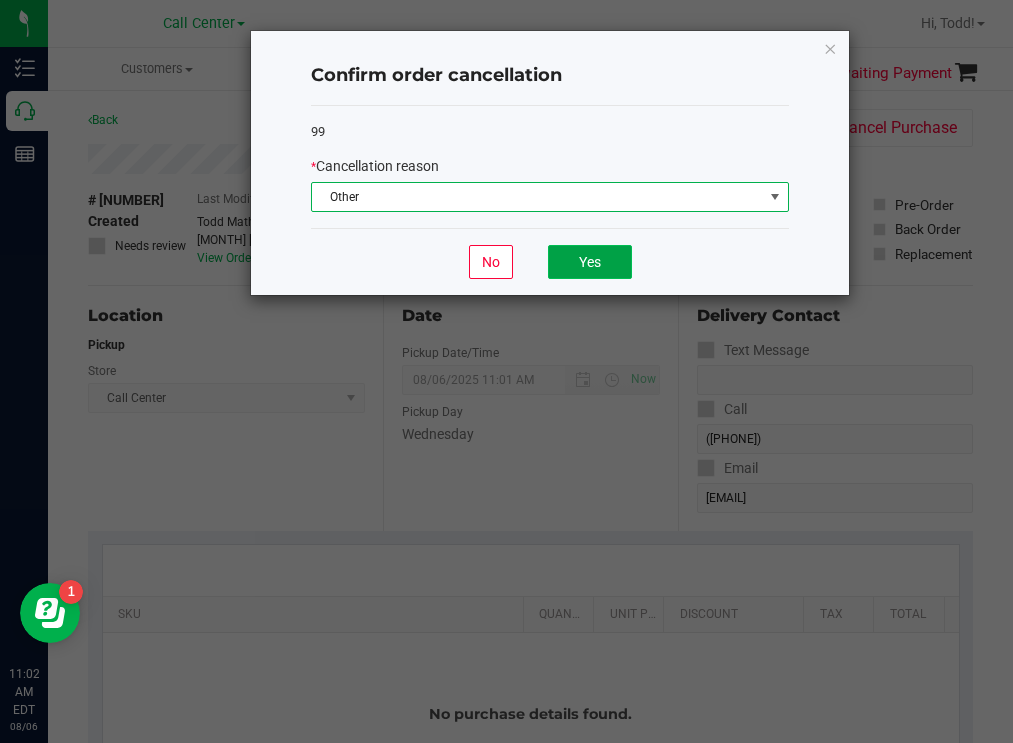 click on "Yes" 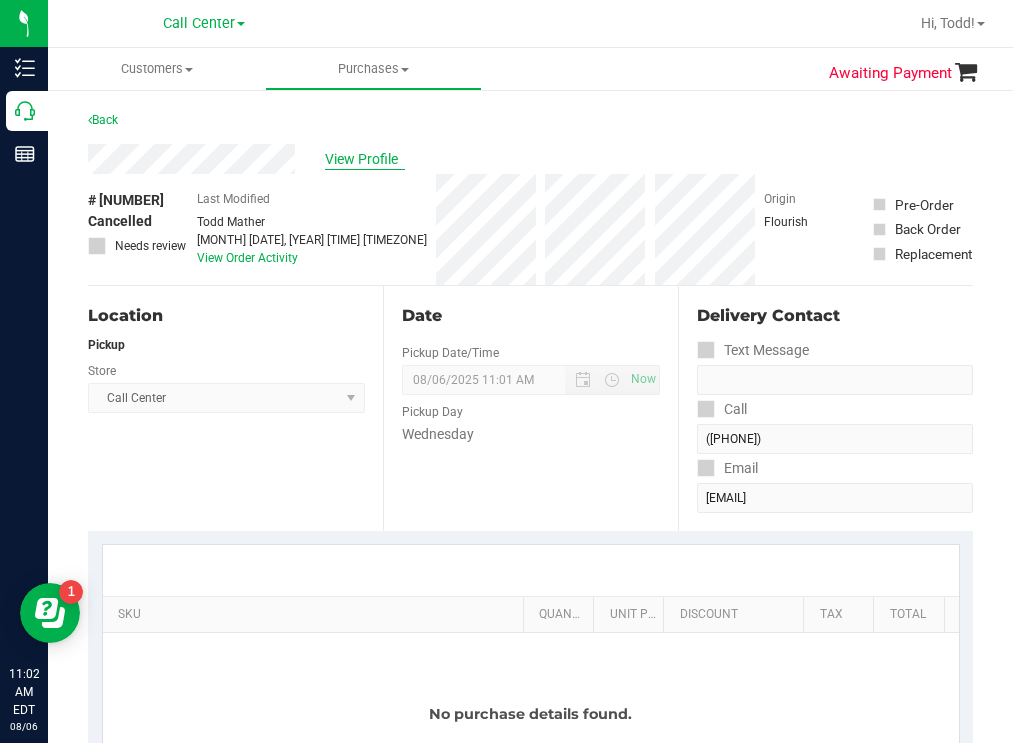 click on "View Profile" at bounding box center [365, 159] 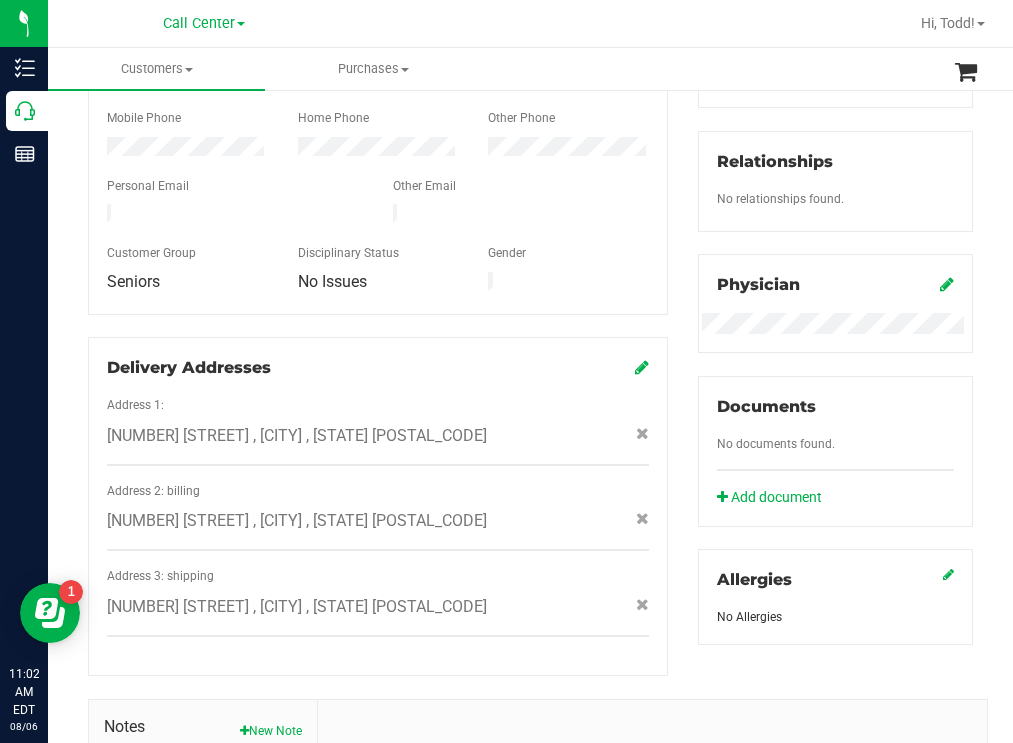 scroll, scrollTop: 500, scrollLeft: 0, axis: vertical 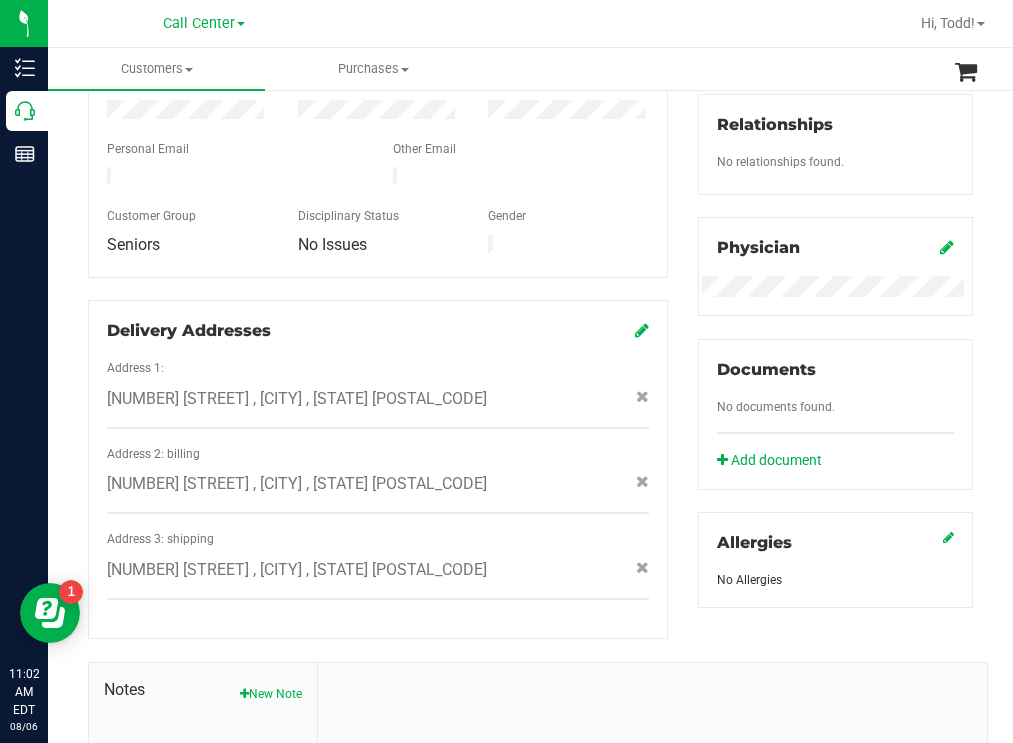 click on "328 LOS PRADOS DR
, SAFETY HARBOR
, FL
34695" 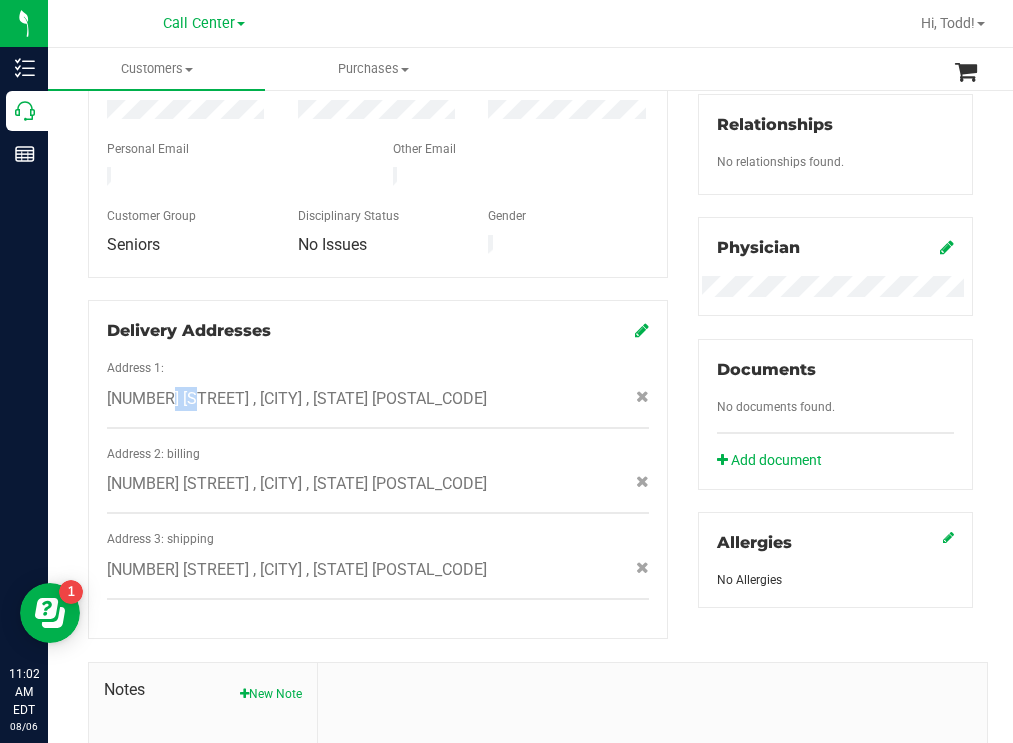 click on "328 LOS PRADOS DR
, SAFETY HARBOR
, FL
34695" 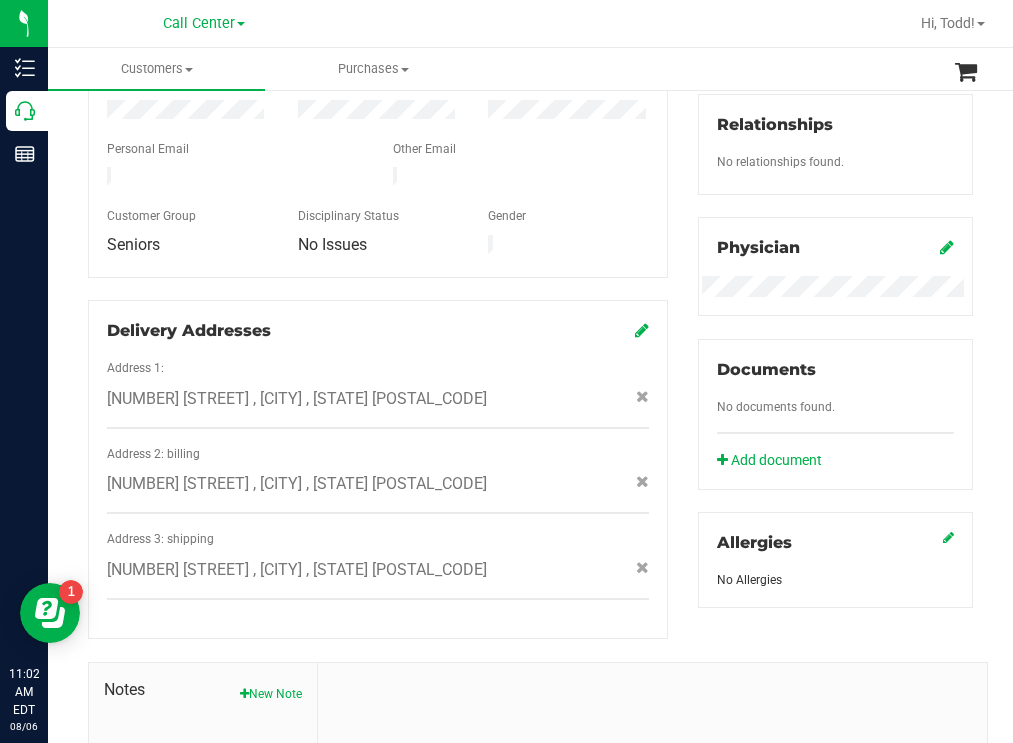 click on "328 LOS PRADOS DR
, SAFETY HARBOR
, FL
34695" 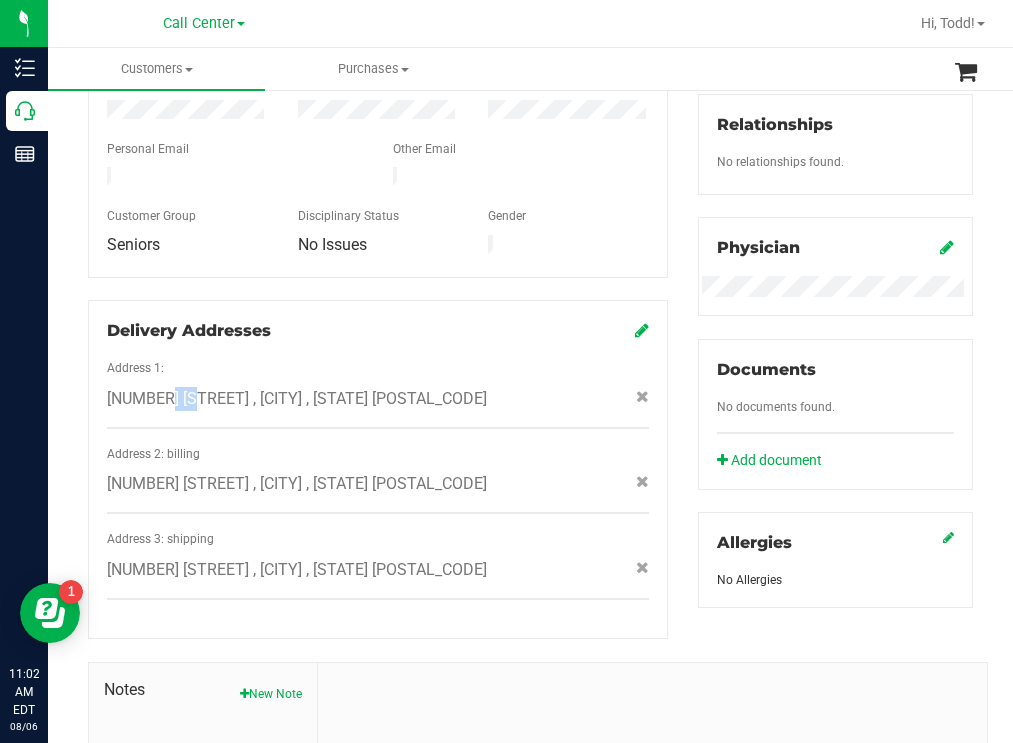 click on "328 LOS PRADOS DR
, SAFETY HARBOR
, FL
34695" 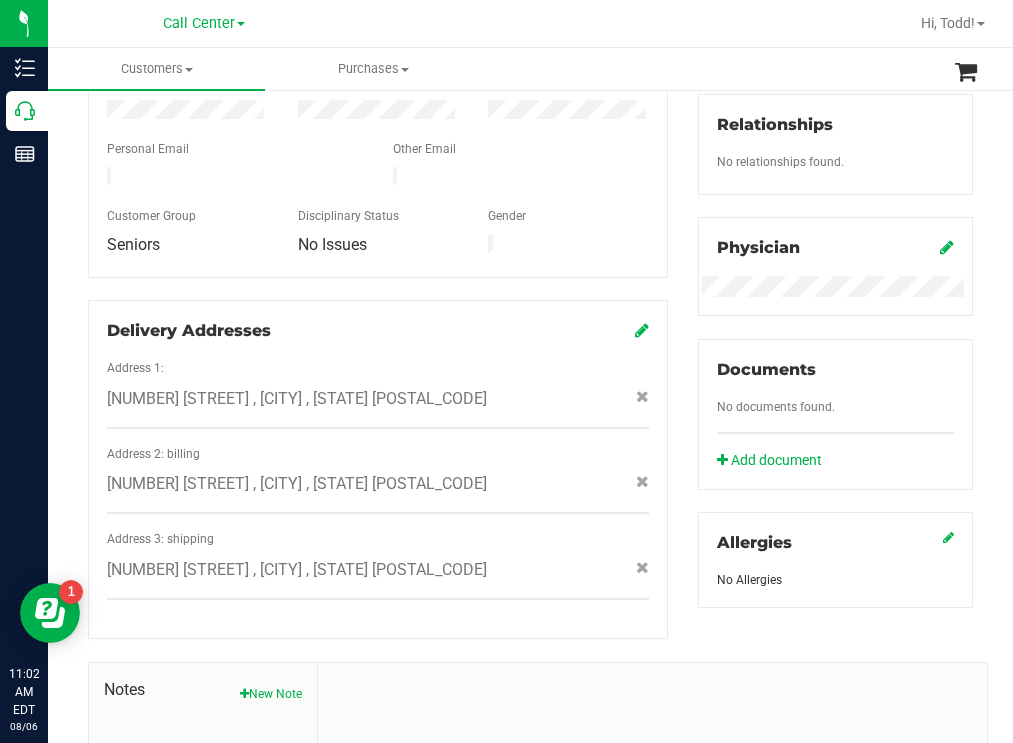 click on "328 LOS PRADOS DR
, SAFETY HARBOR
, FL
34695" 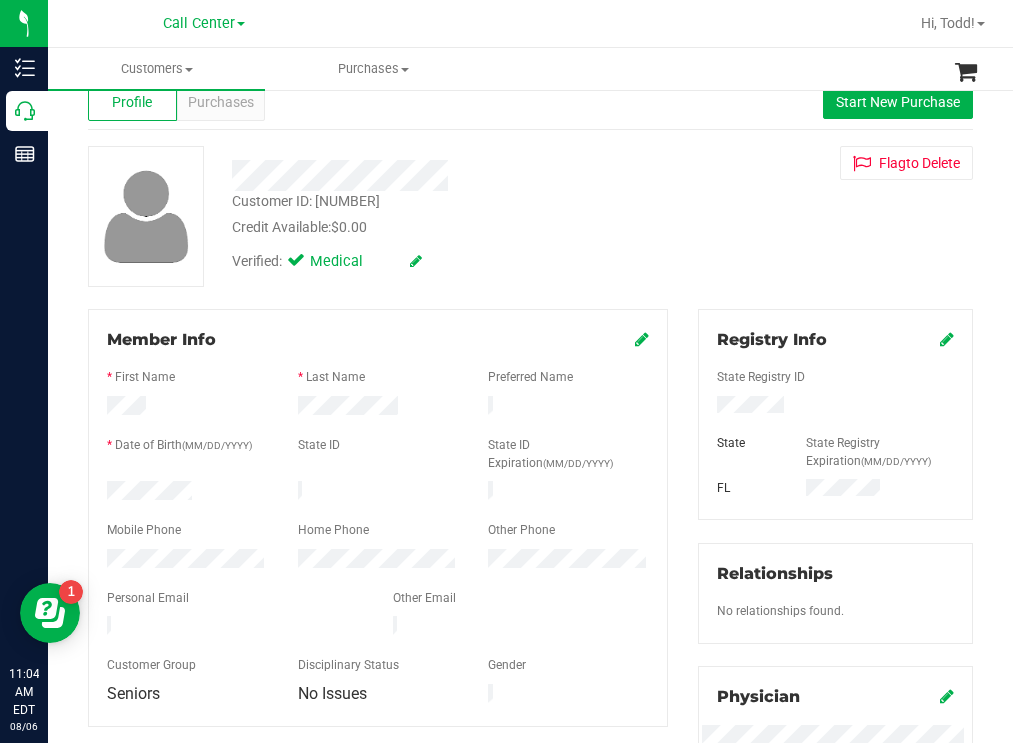 scroll, scrollTop: 100, scrollLeft: 0, axis: vertical 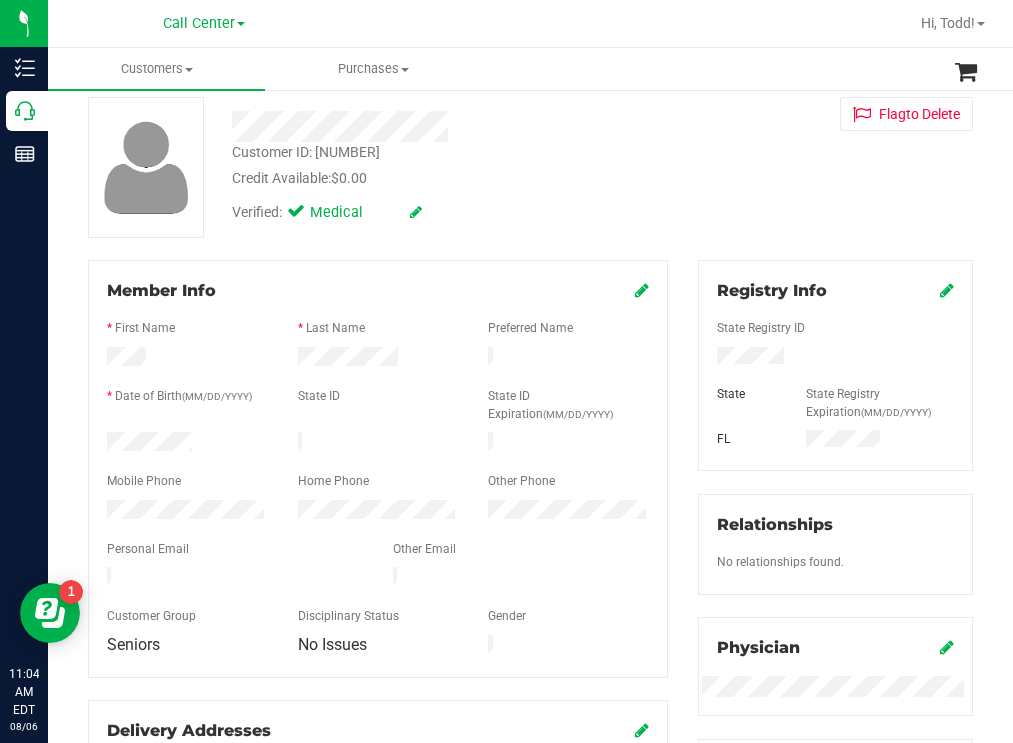 drag, startPoint x: 155, startPoint y: 353, endPoint x: 106, endPoint y: 356, distance: 49.09175 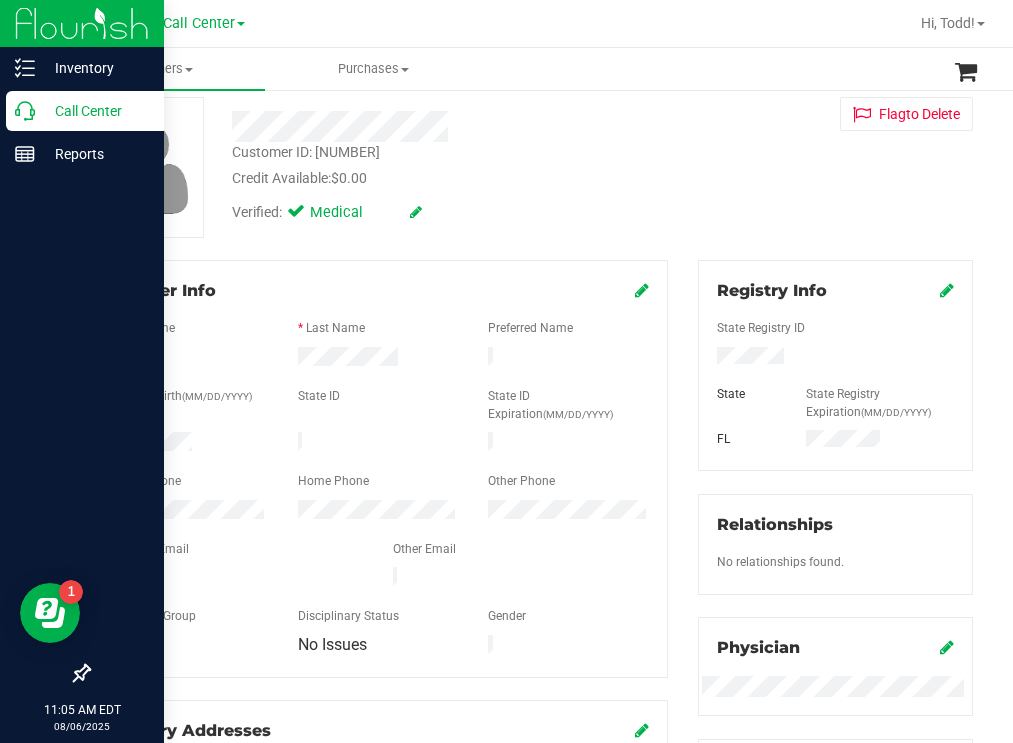 drag, startPoint x: 76, startPoint y: 112, endPoint x: 40, endPoint y: 122, distance: 37.363083 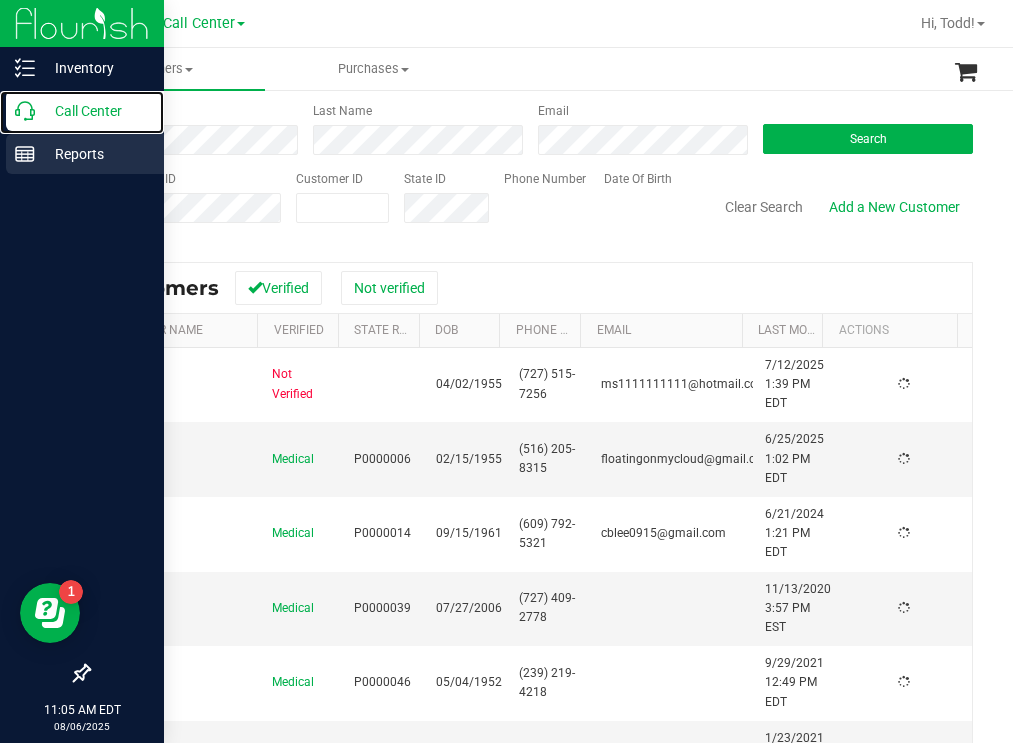 scroll, scrollTop: 0, scrollLeft: 0, axis: both 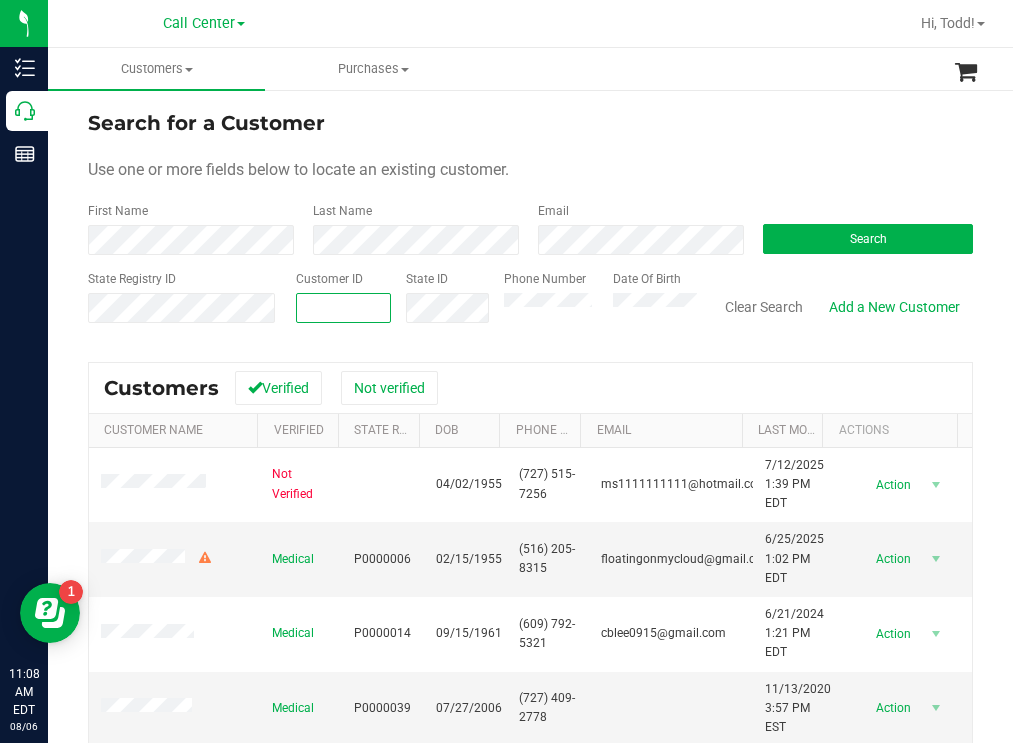 paste on "1546248" 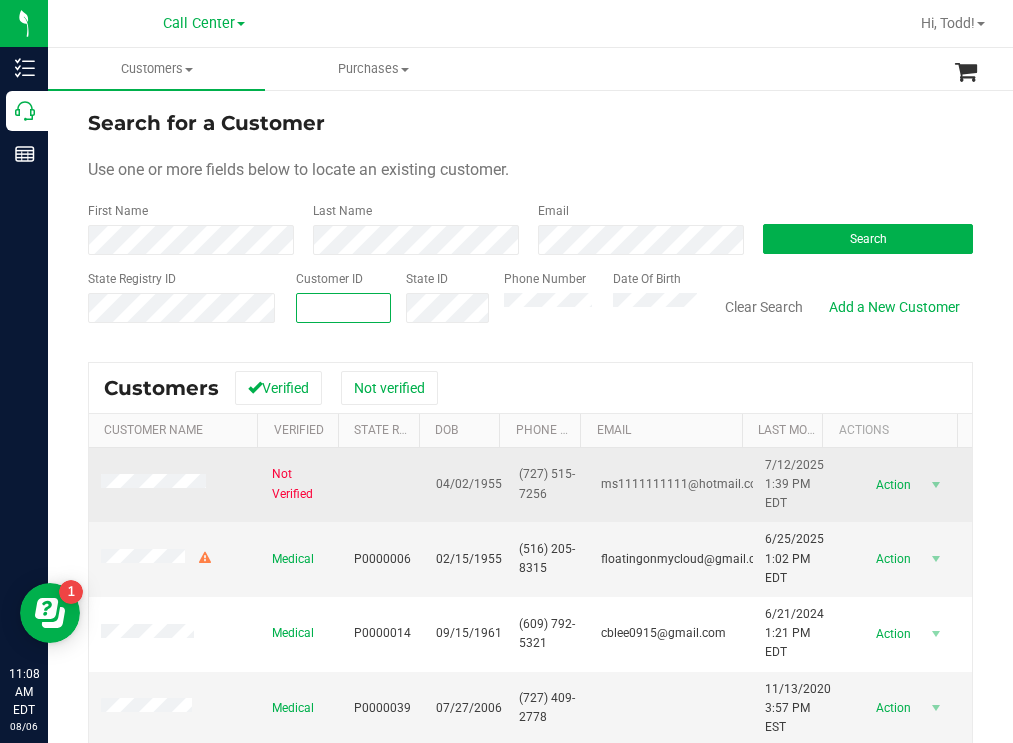 type on "1546248" 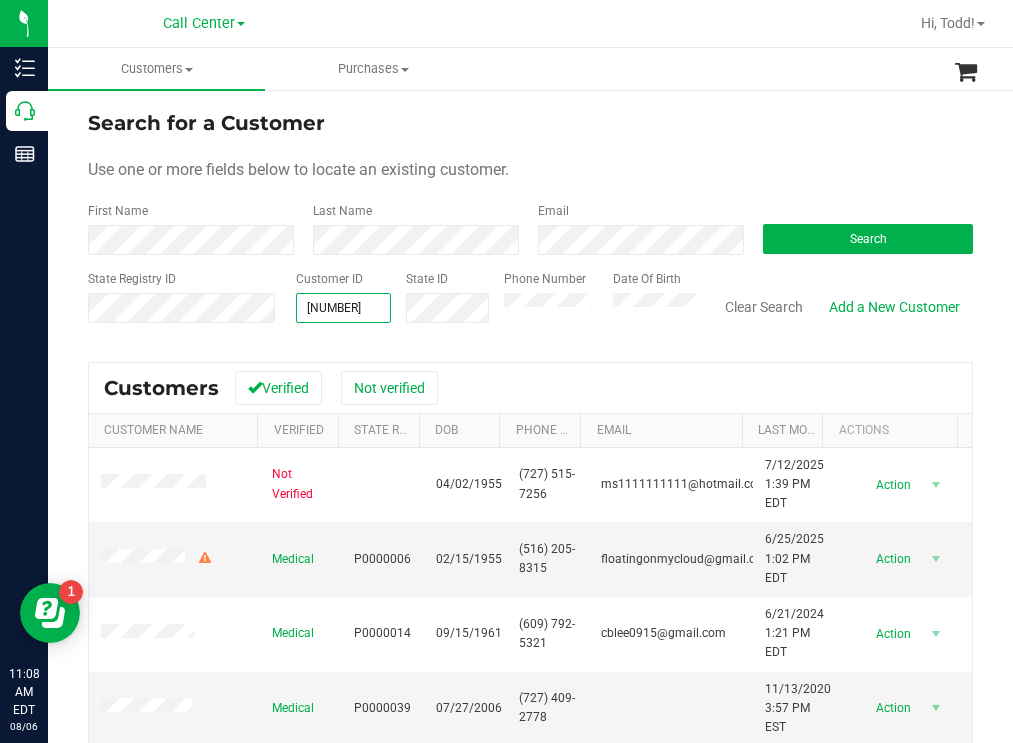 type on "1546248" 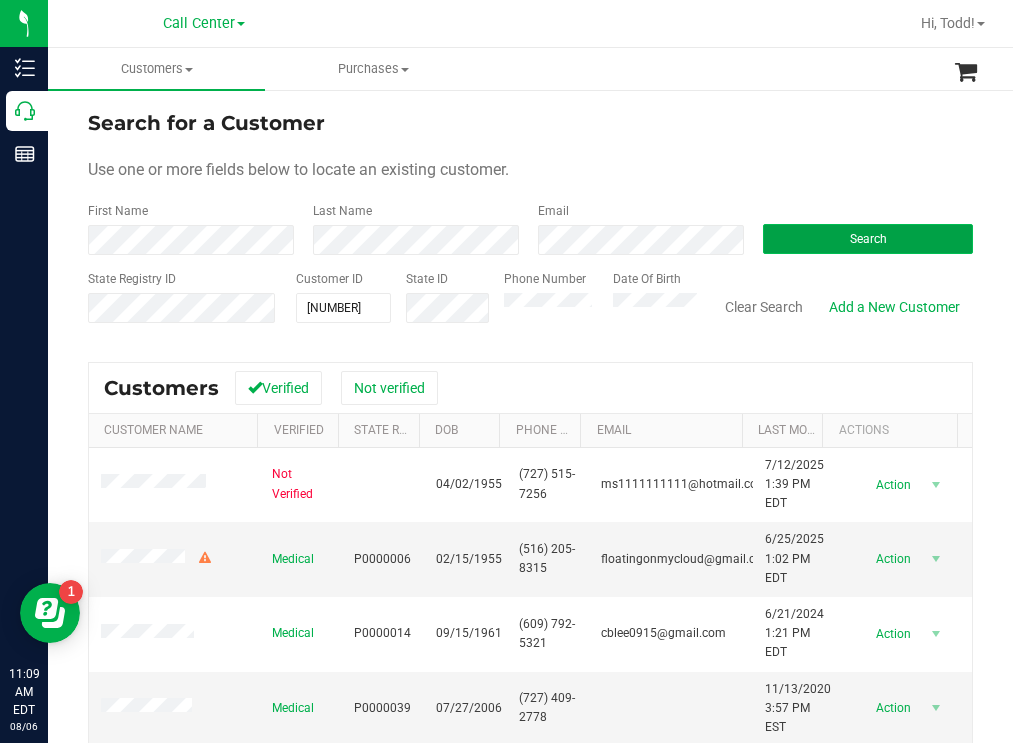 click on "Search" at bounding box center [868, 239] 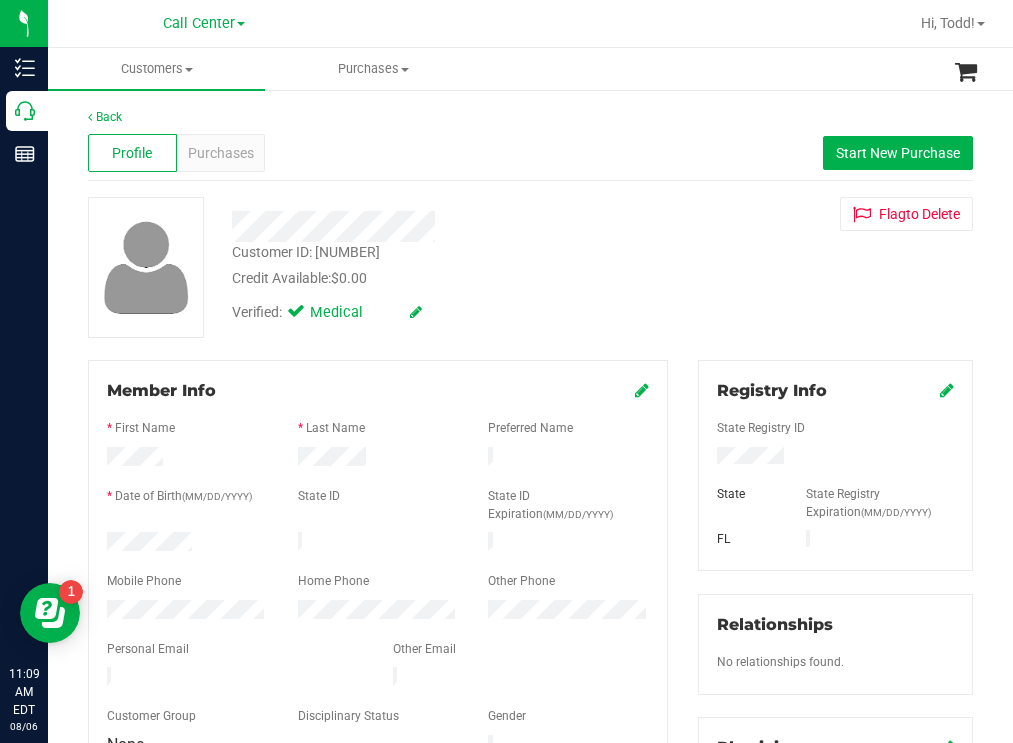 drag, startPoint x: 790, startPoint y: 464, endPoint x: 689, endPoint y: 451, distance: 101.8332 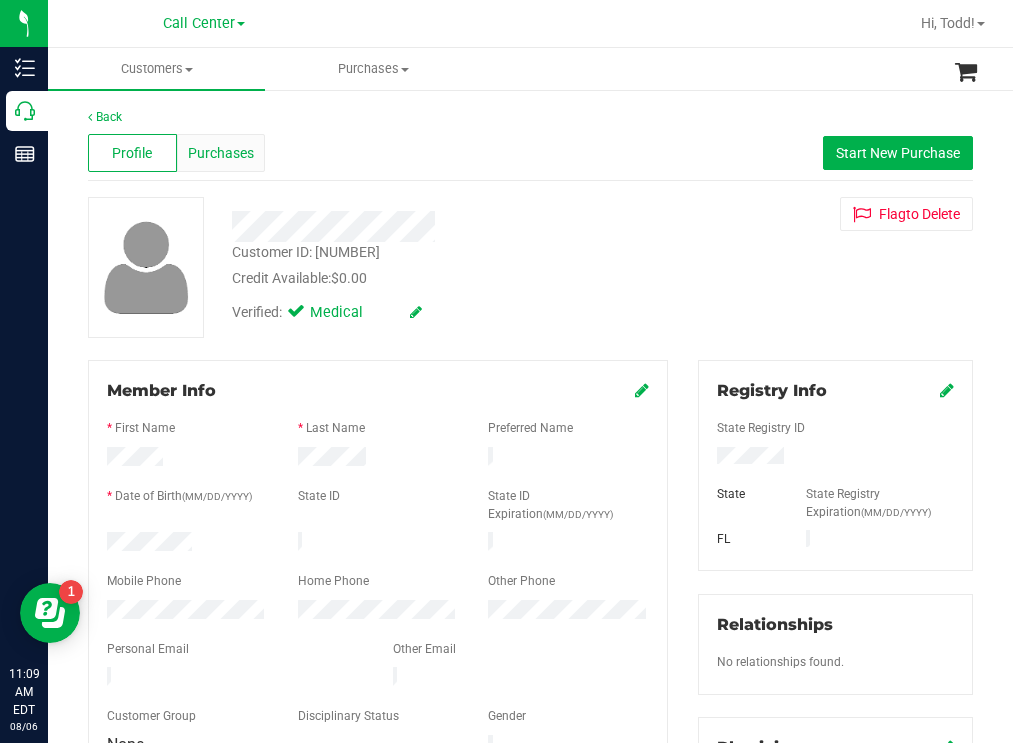 click on "Purchases" at bounding box center (221, 153) 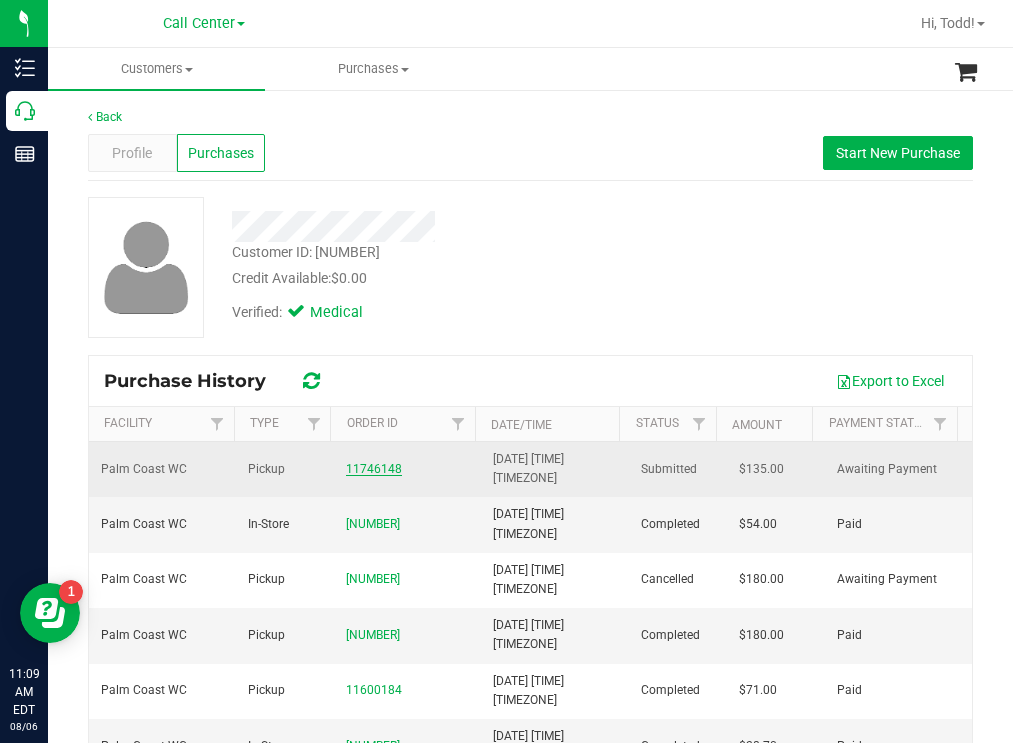 click on "11746148" at bounding box center (374, 469) 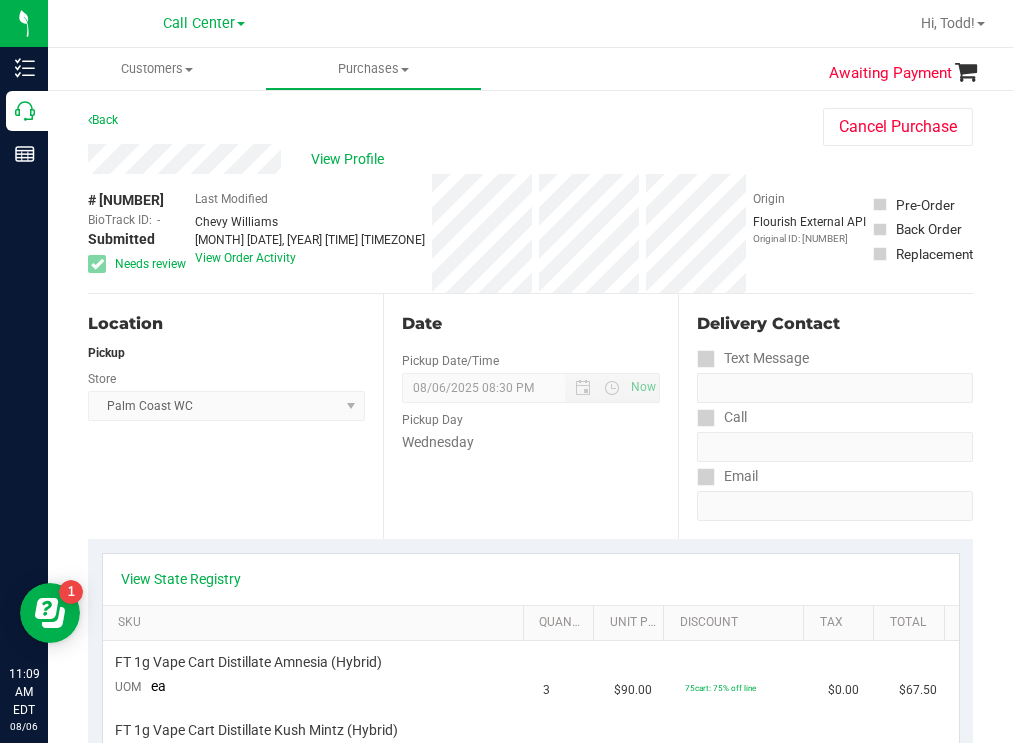scroll, scrollTop: 300, scrollLeft: 0, axis: vertical 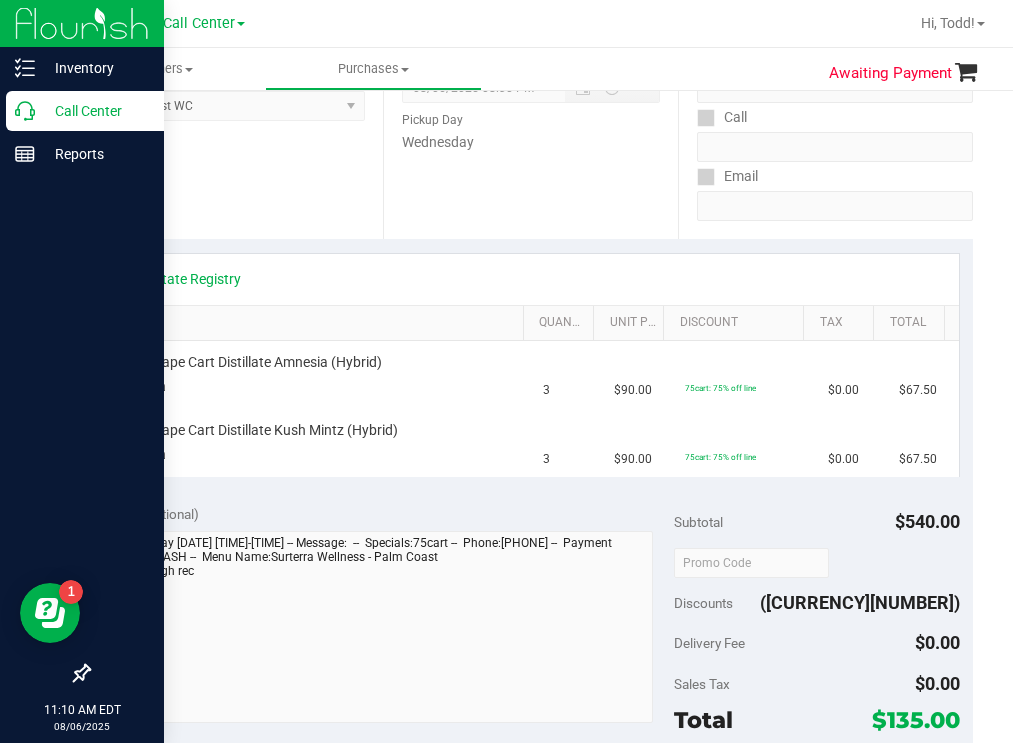 click on "Call Center" at bounding box center [95, 111] 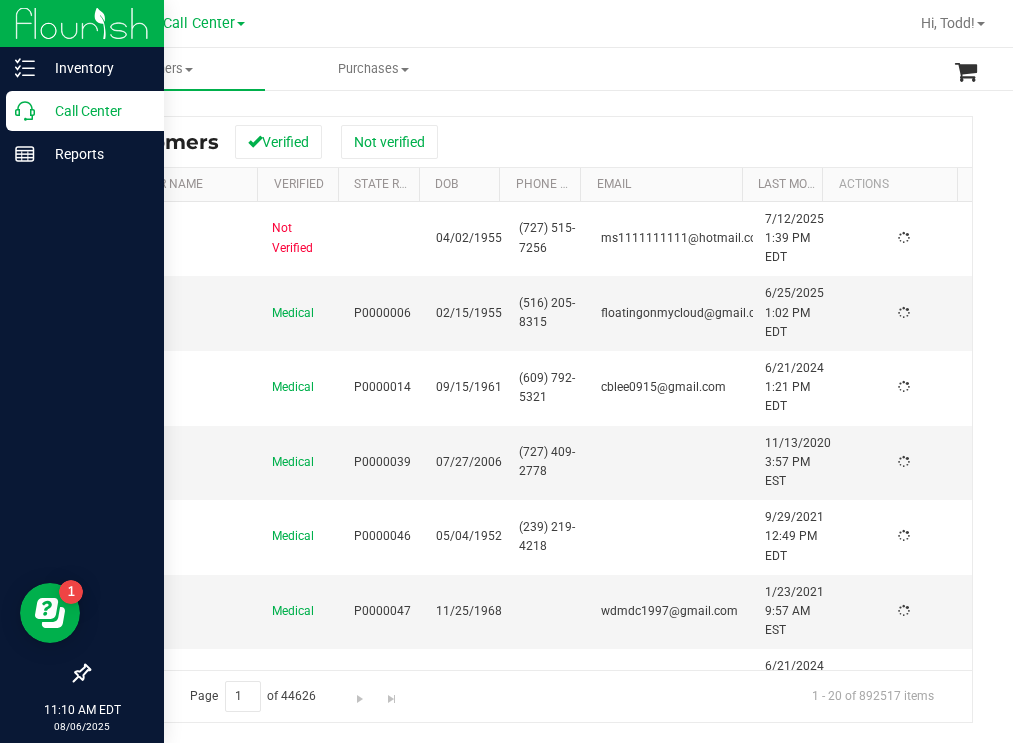 scroll, scrollTop: 0, scrollLeft: 0, axis: both 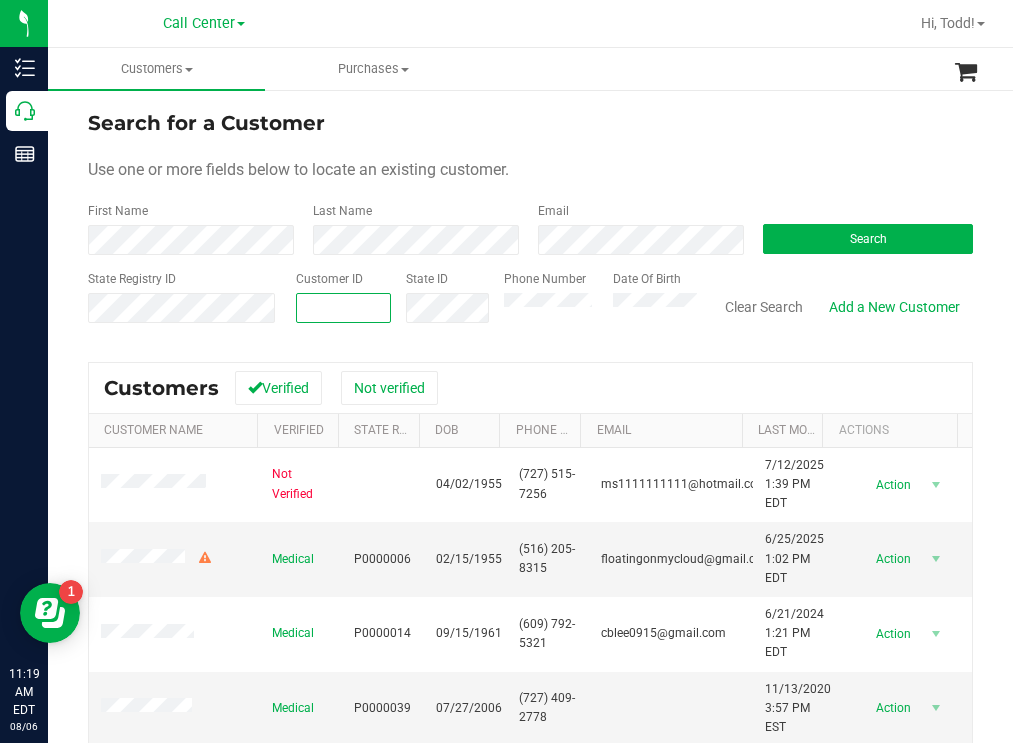 paste on "1580186" 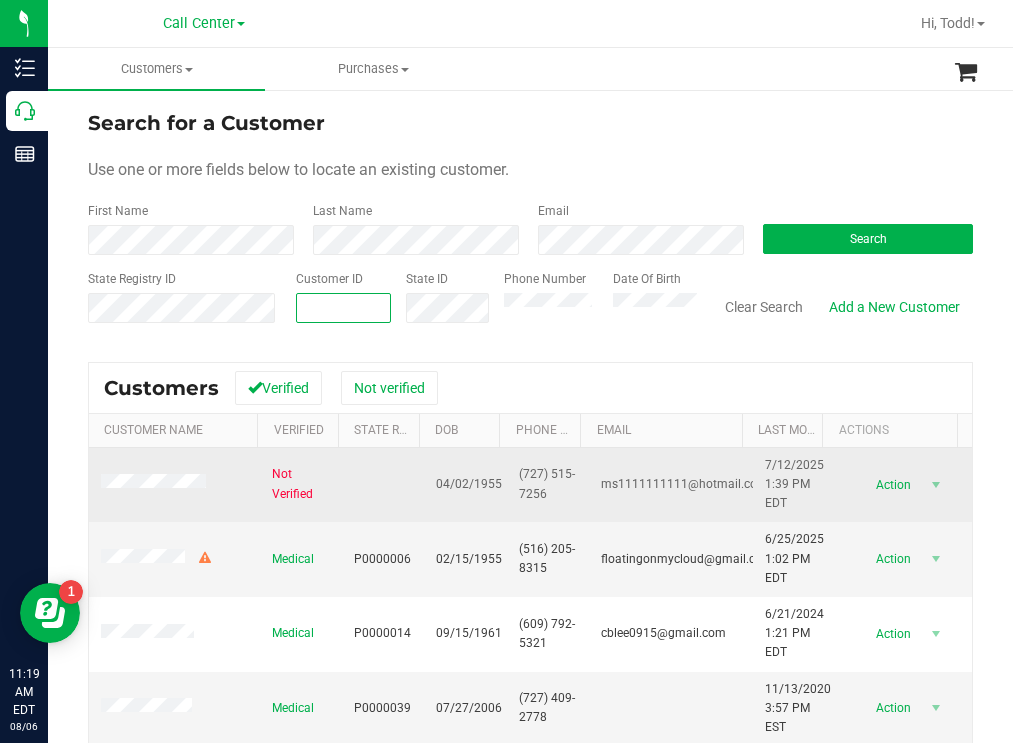 type on "1580186" 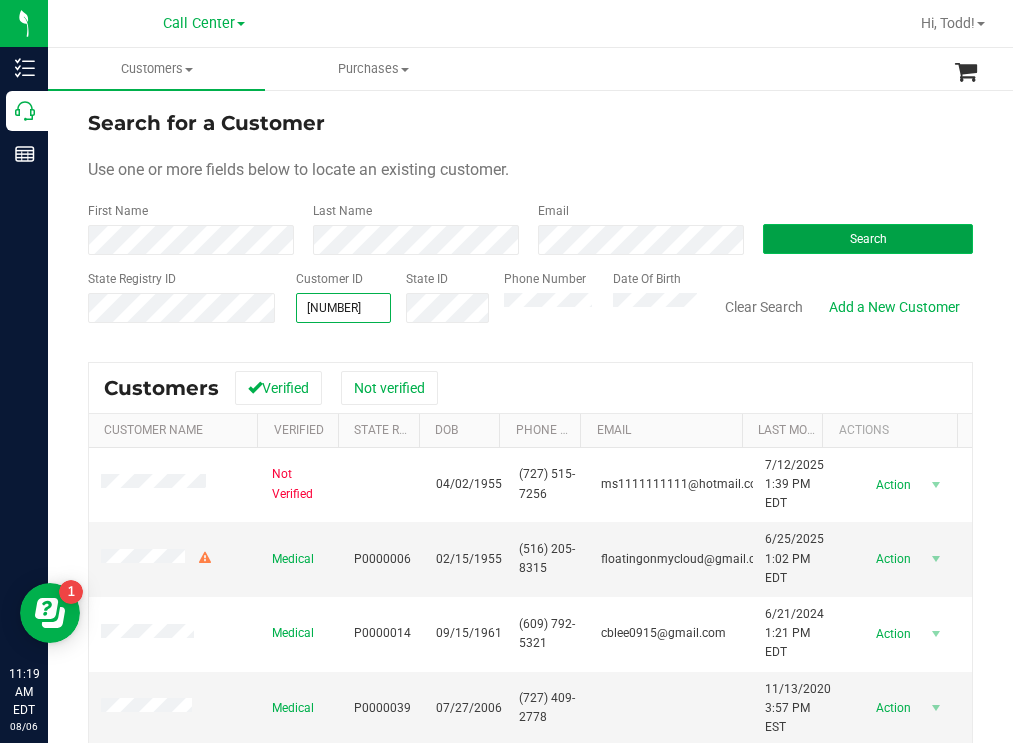 type on "1580186" 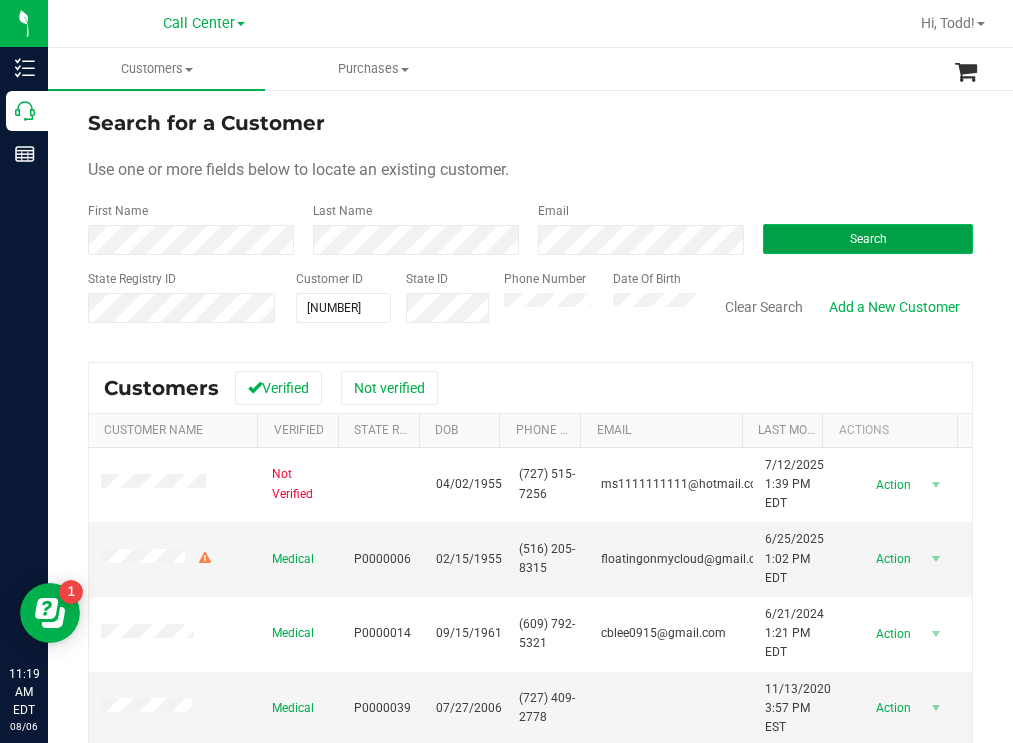click on "Search" at bounding box center (868, 239) 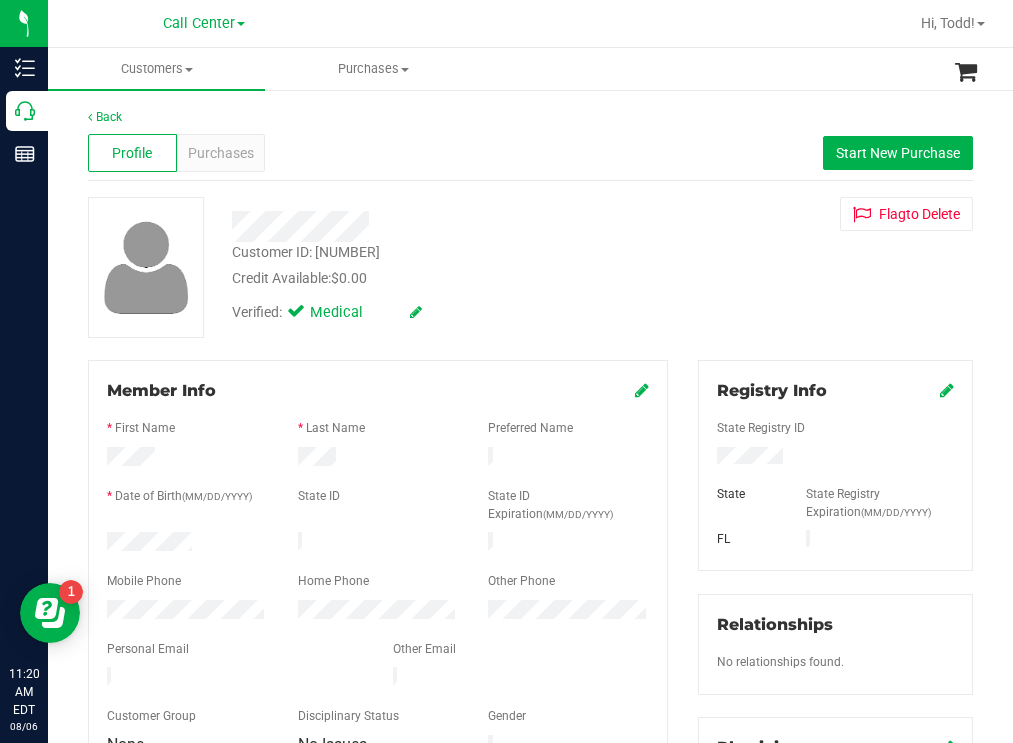 click at bounding box center [835, 458] 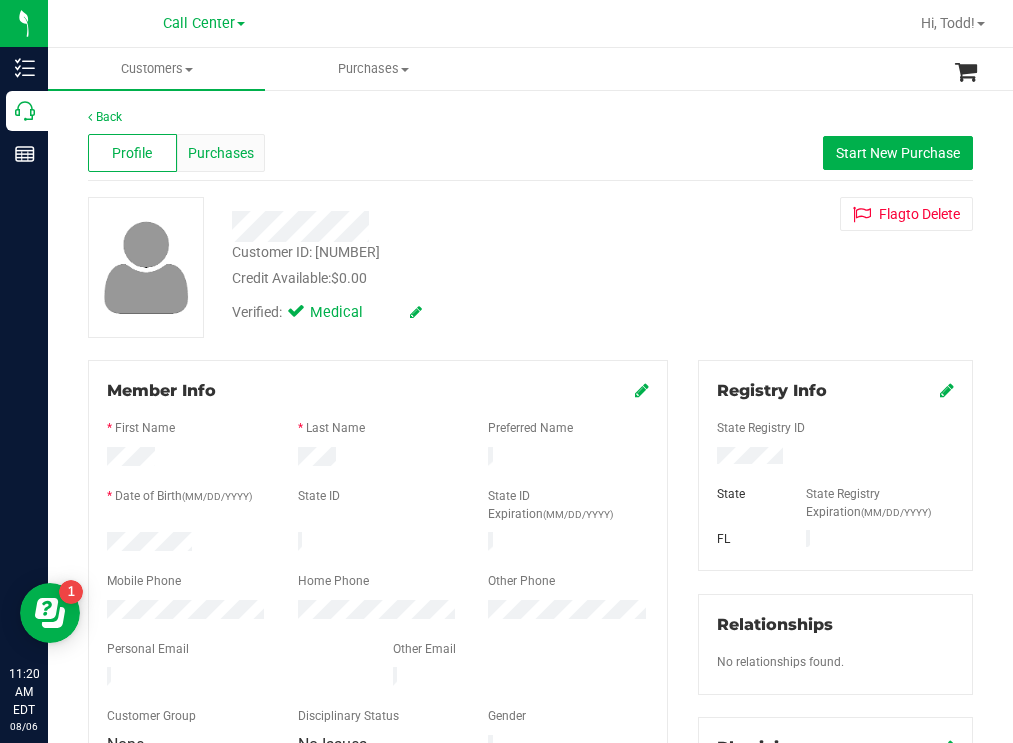 click on "Purchases" at bounding box center [221, 153] 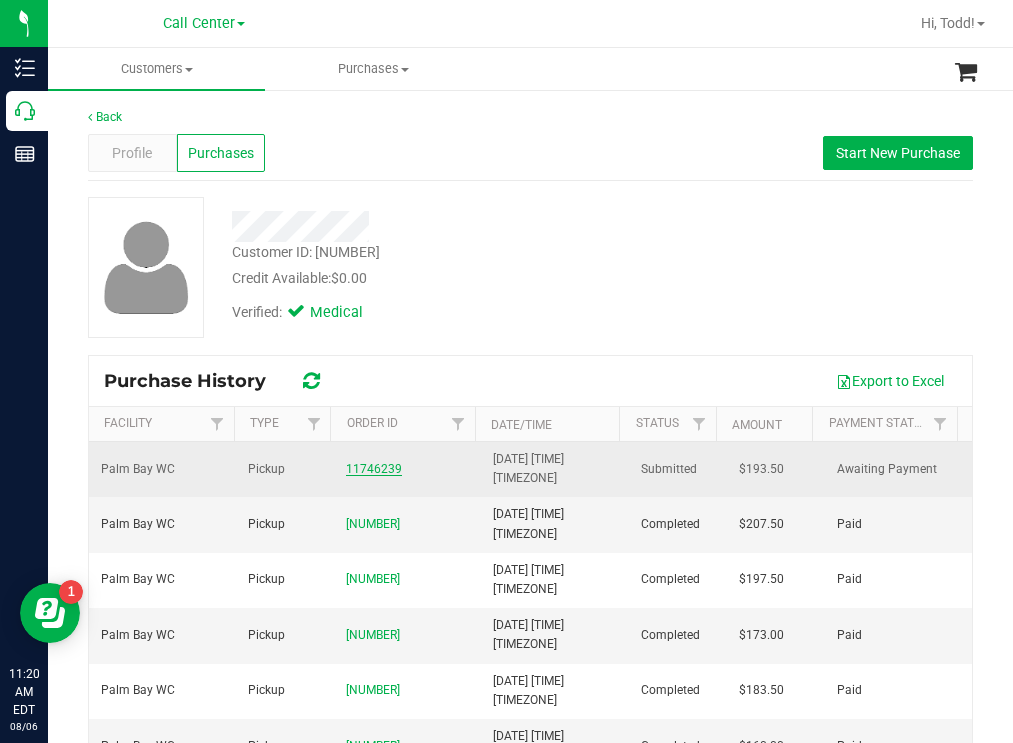 click on "11746239" at bounding box center (374, 469) 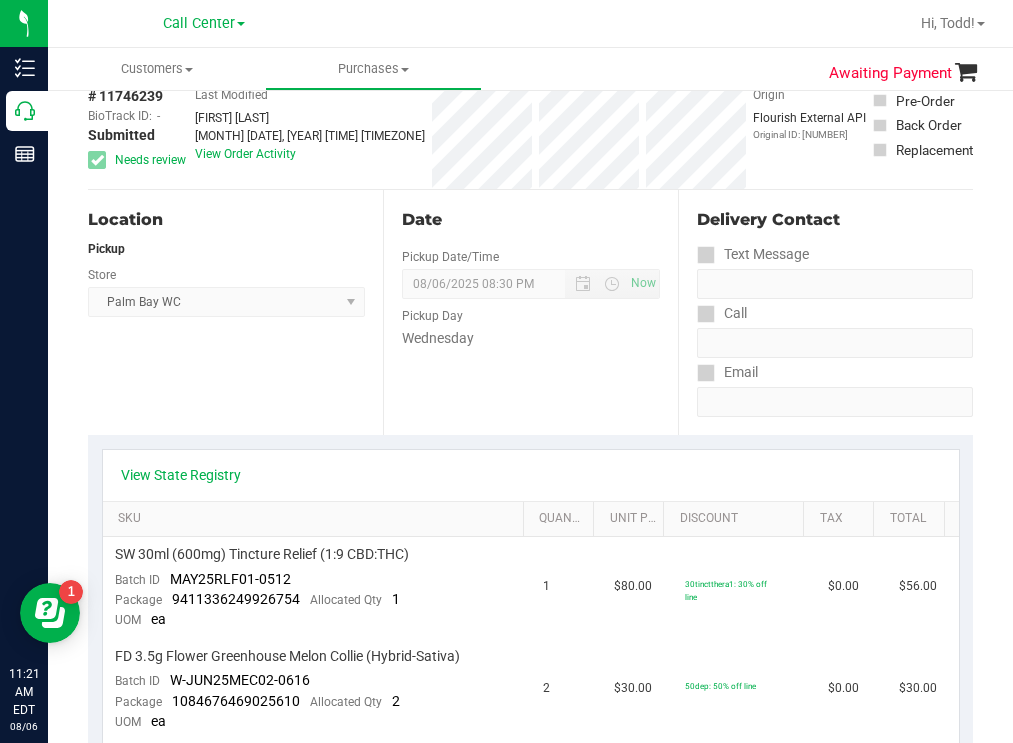 scroll, scrollTop: 0, scrollLeft: 0, axis: both 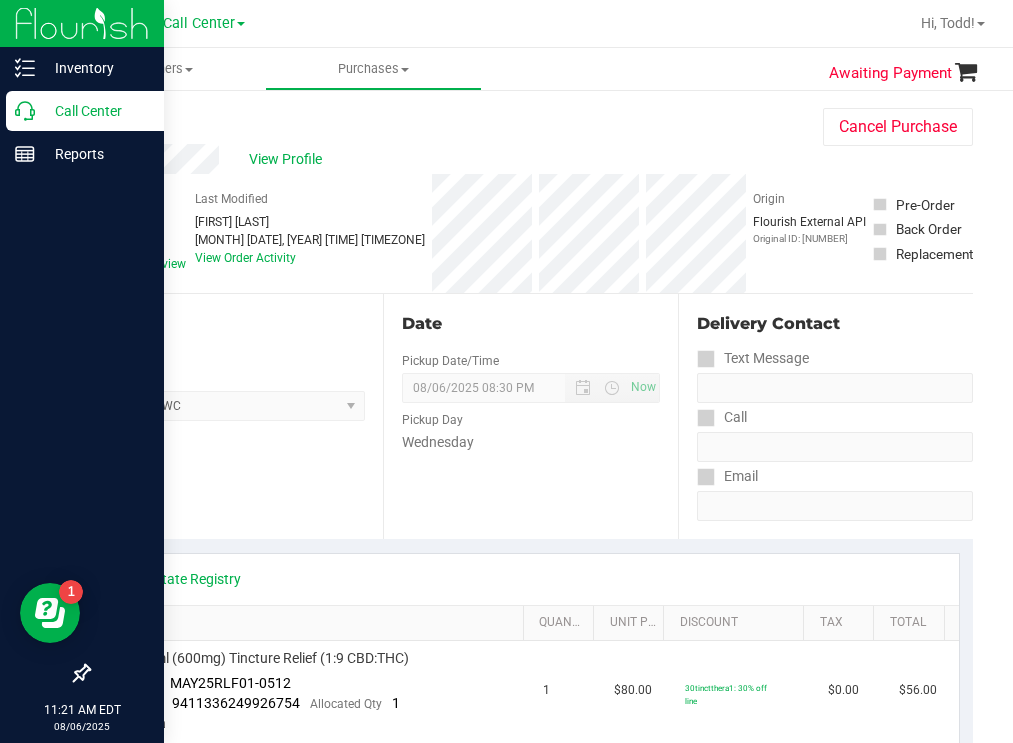 click on "Call Center" at bounding box center (95, 111) 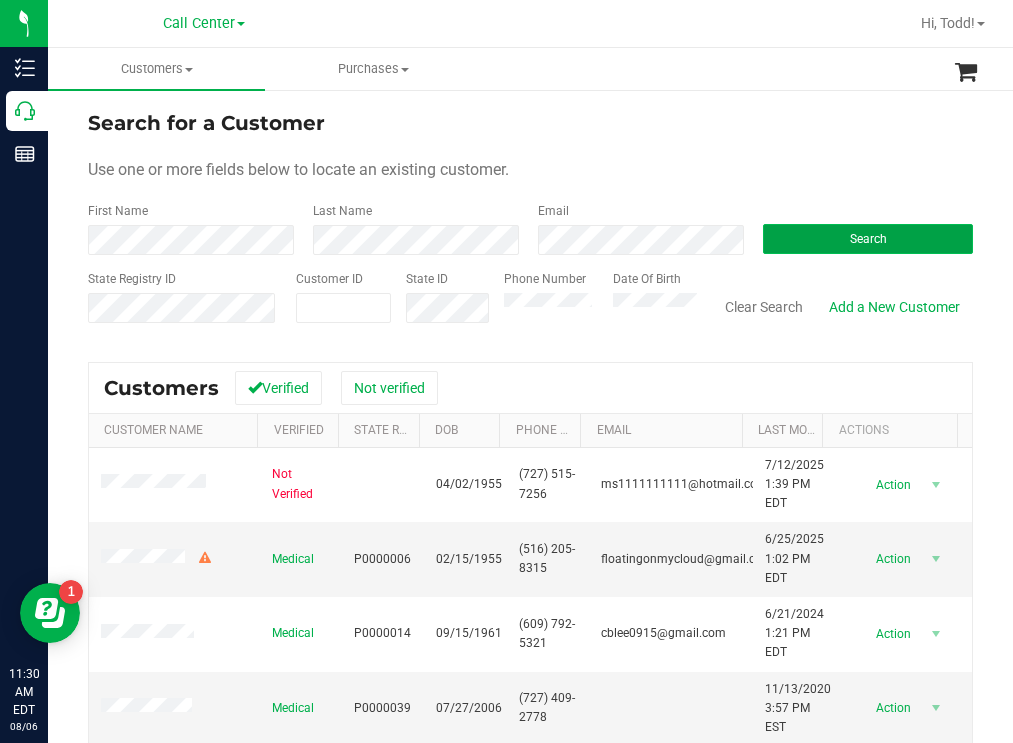 drag, startPoint x: 782, startPoint y: 248, endPoint x: 771, endPoint y: 241, distance: 13.038404 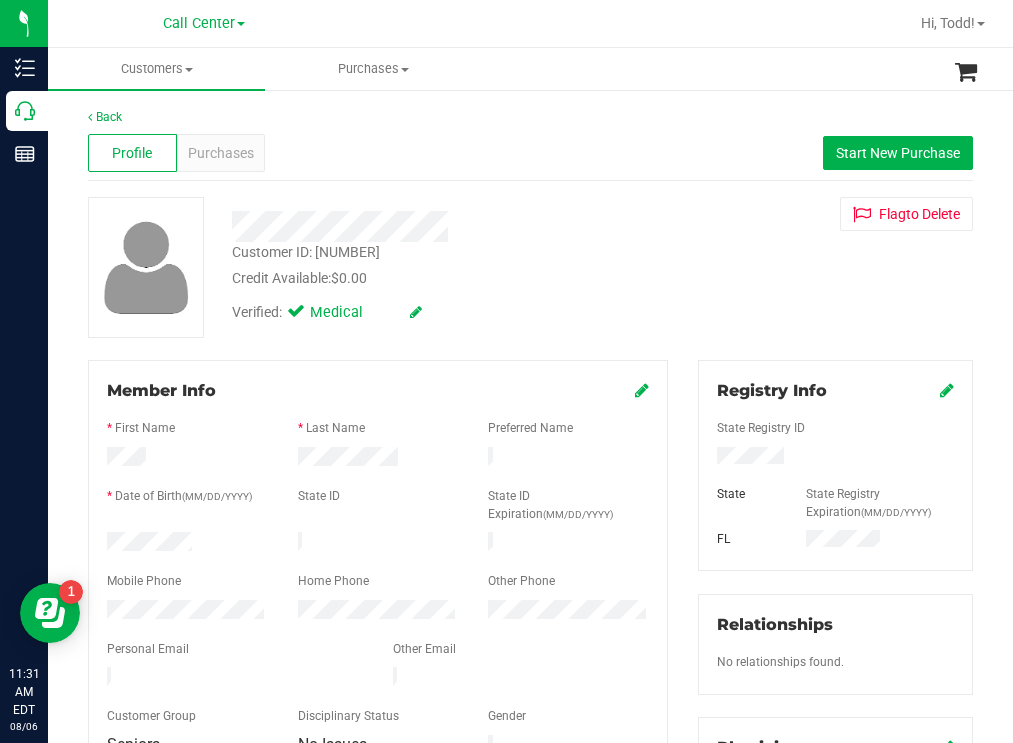 drag, startPoint x: 209, startPoint y: 535, endPoint x: 80, endPoint y: 540, distance: 129.09686 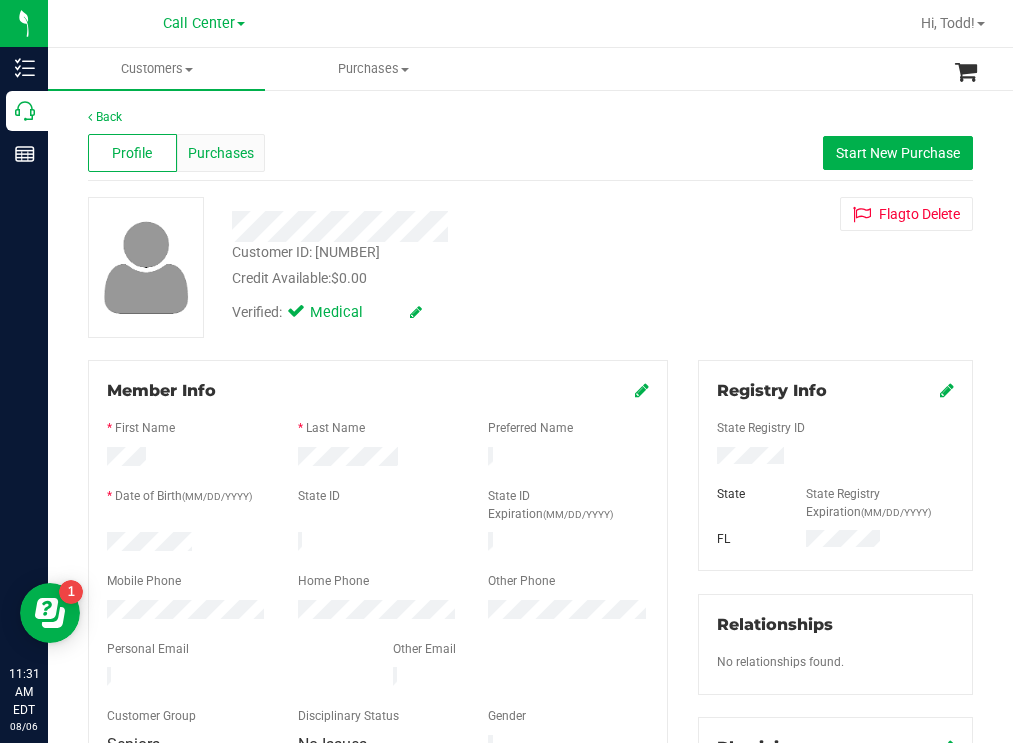 click on "Purchases" at bounding box center [221, 153] 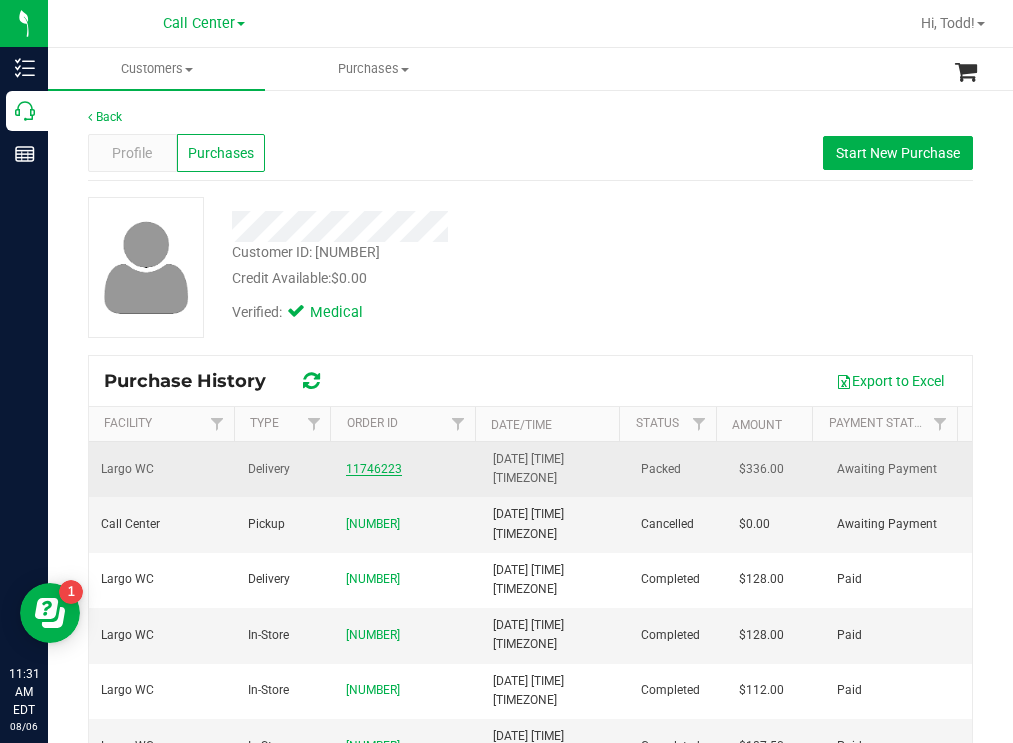 click on "11746223" at bounding box center (374, 469) 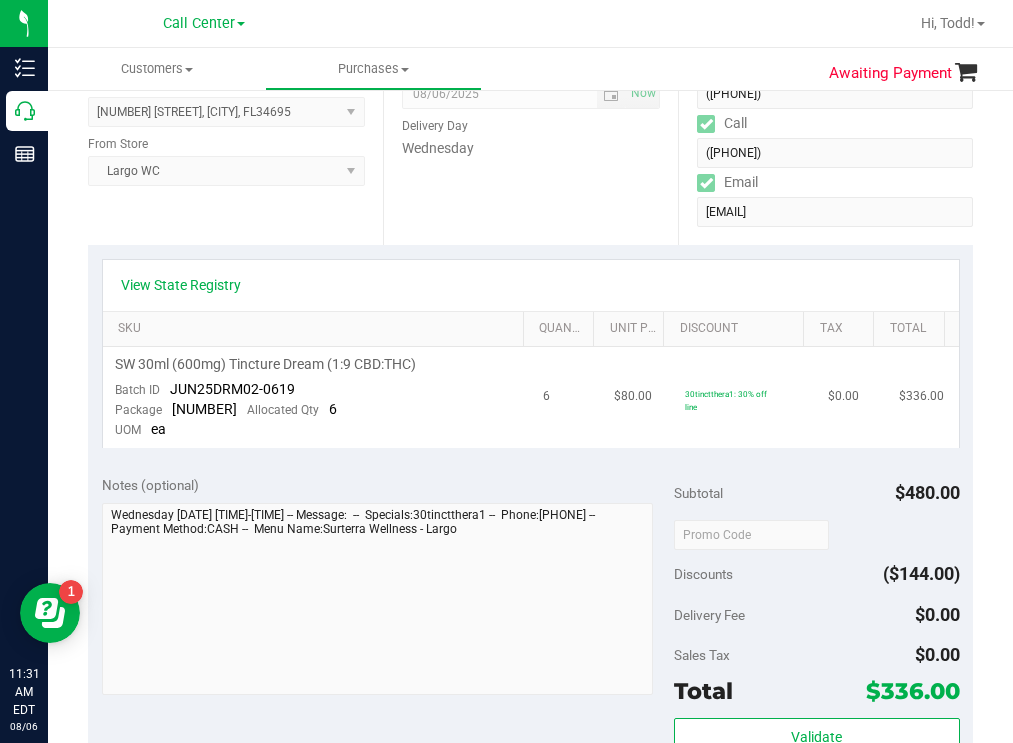 scroll, scrollTop: 0, scrollLeft: 0, axis: both 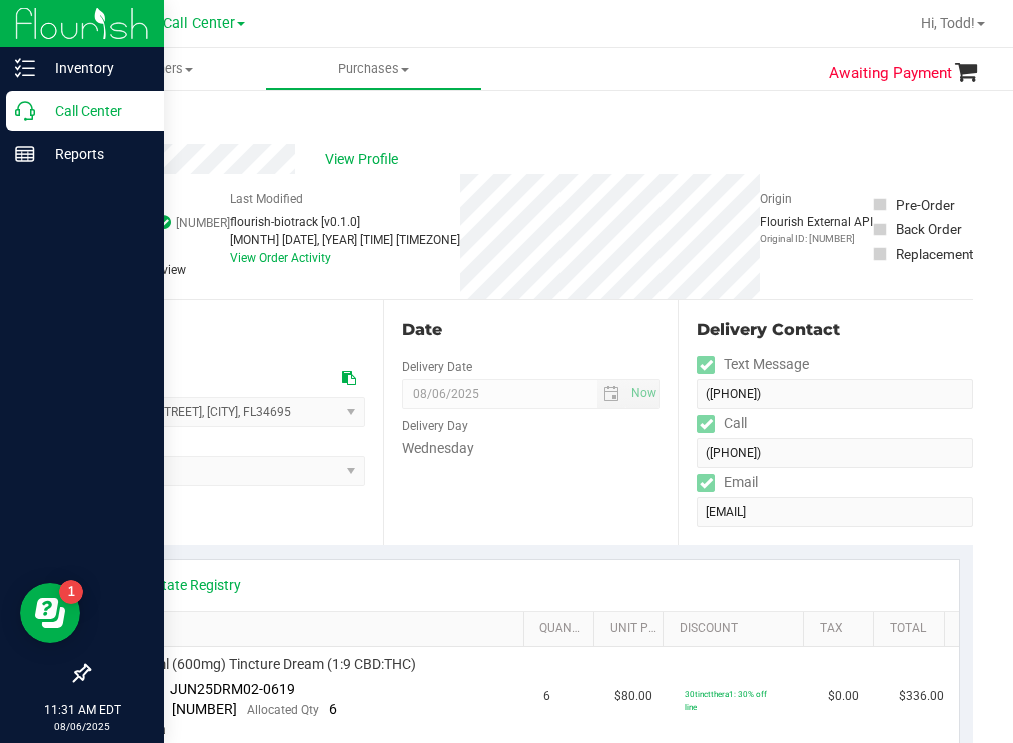 drag, startPoint x: 50, startPoint y: 113, endPoint x: 20, endPoint y: 119, distance: 30.594116 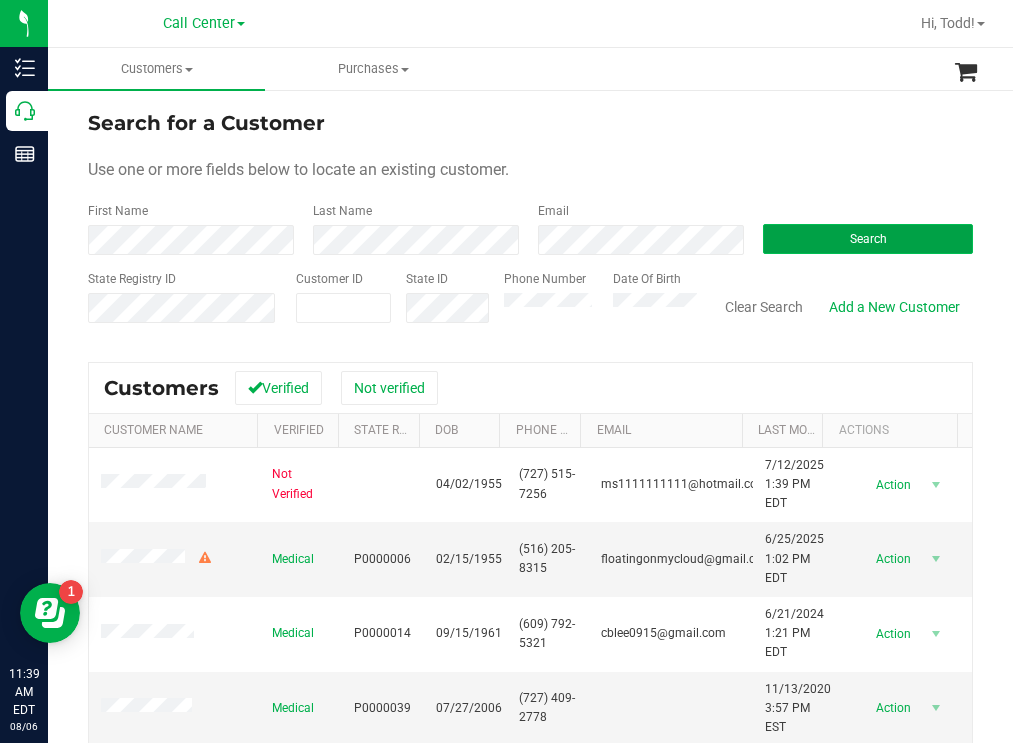 click on "Search" at bounding box center (868, 239) 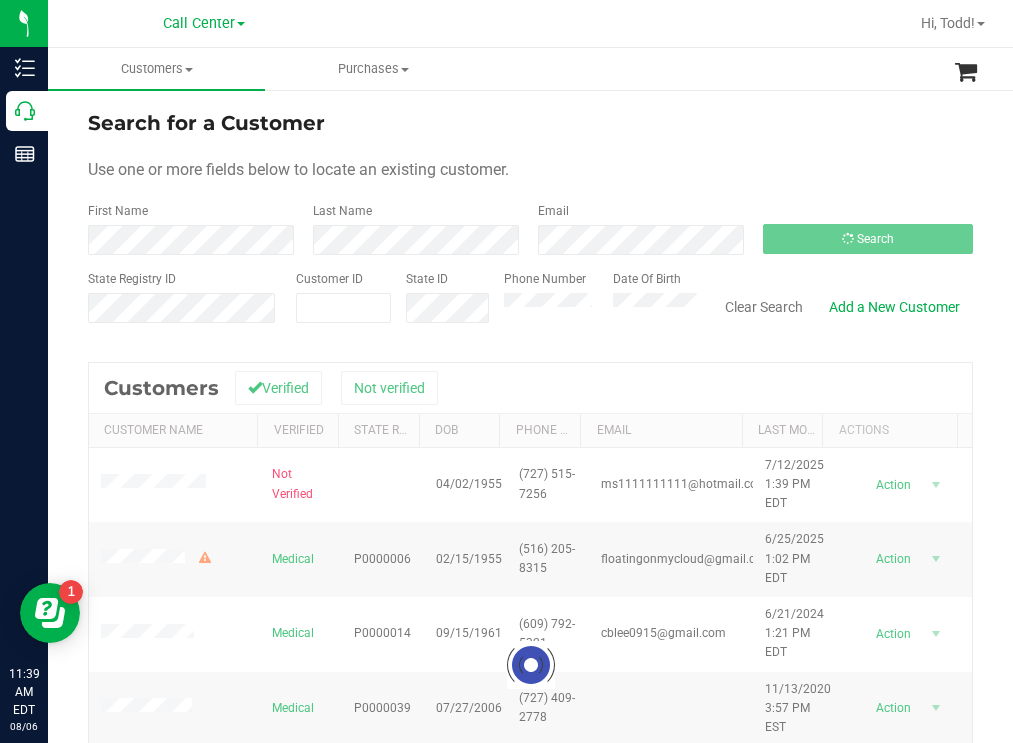 drag, startPoint x: 770, startPoint y: 121, endPoint x: 725, endPoint y: 117, distance: 45.17743 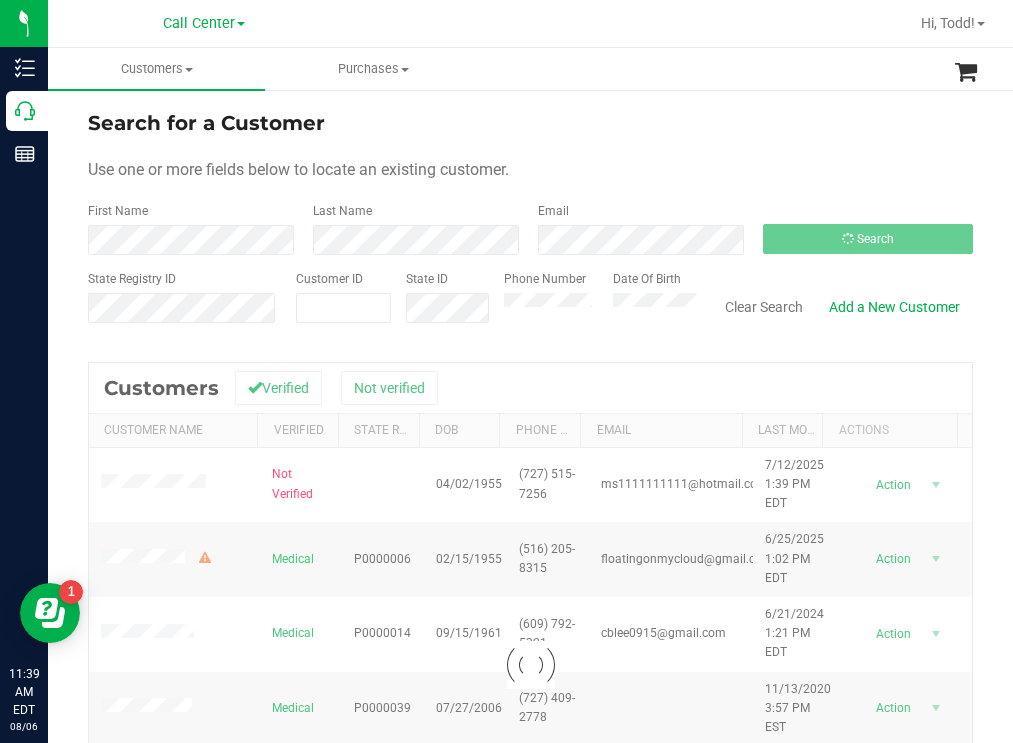 click on "Search for a Customer" at bounding box center [530, 123] 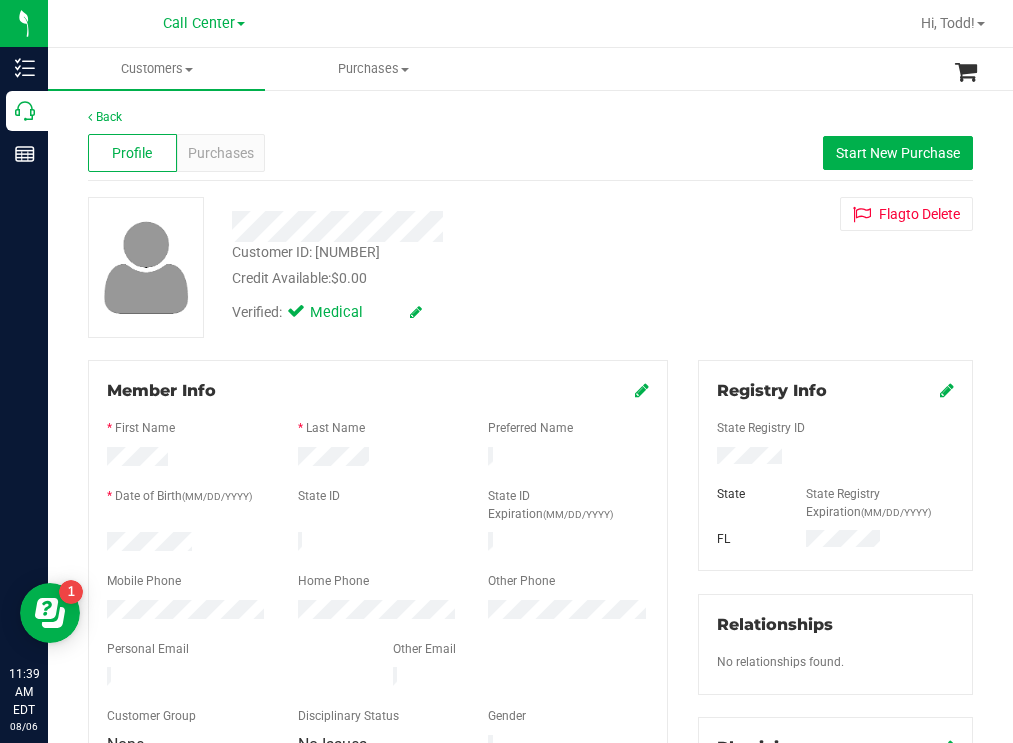 drag, startPoint x: 203, startPoint y: 538, endPoint x: 94, endPoint y: 539, distance: 109.004585 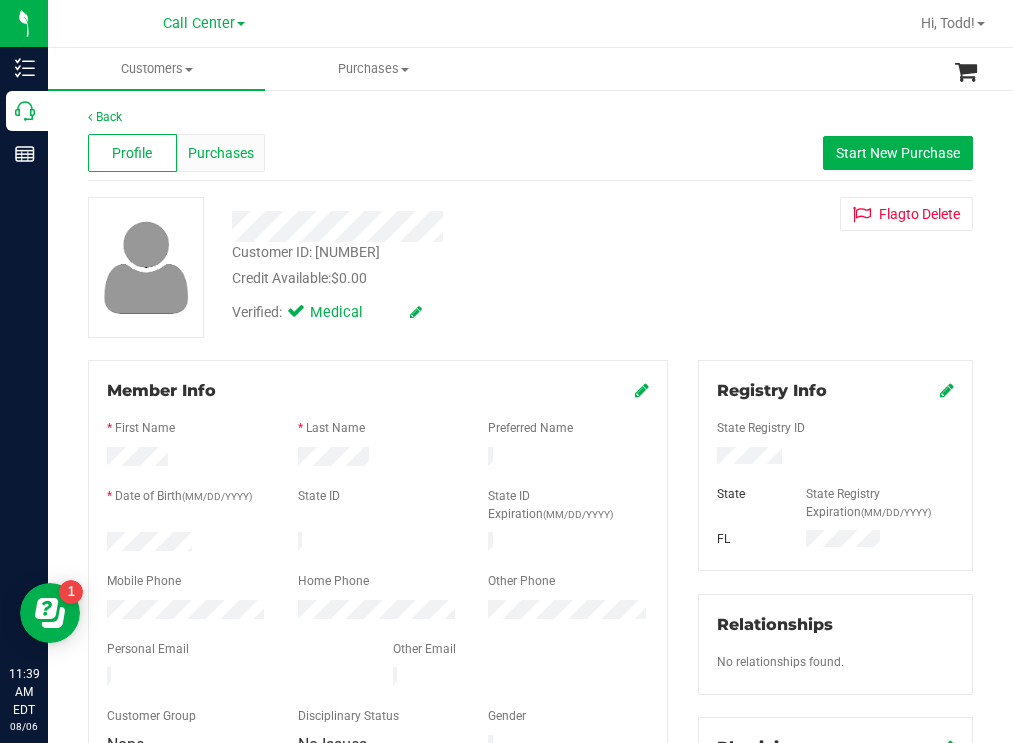 click on "Purchases" at bounding box center (221, 153) 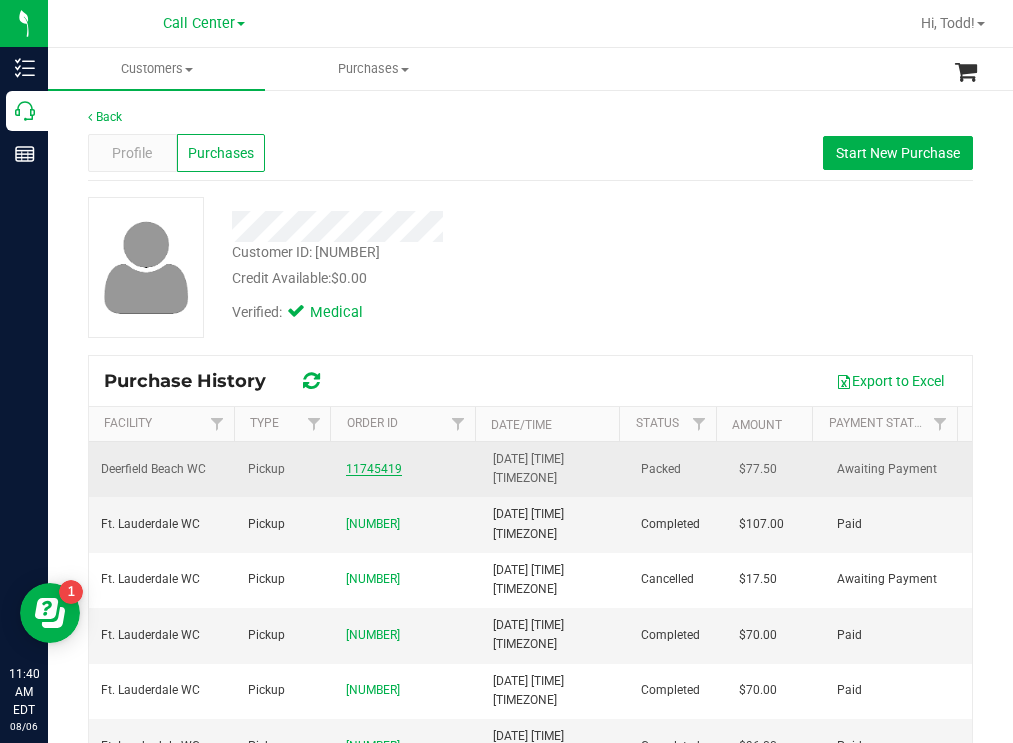 click on "11745419" at bounding box center [374, 469] 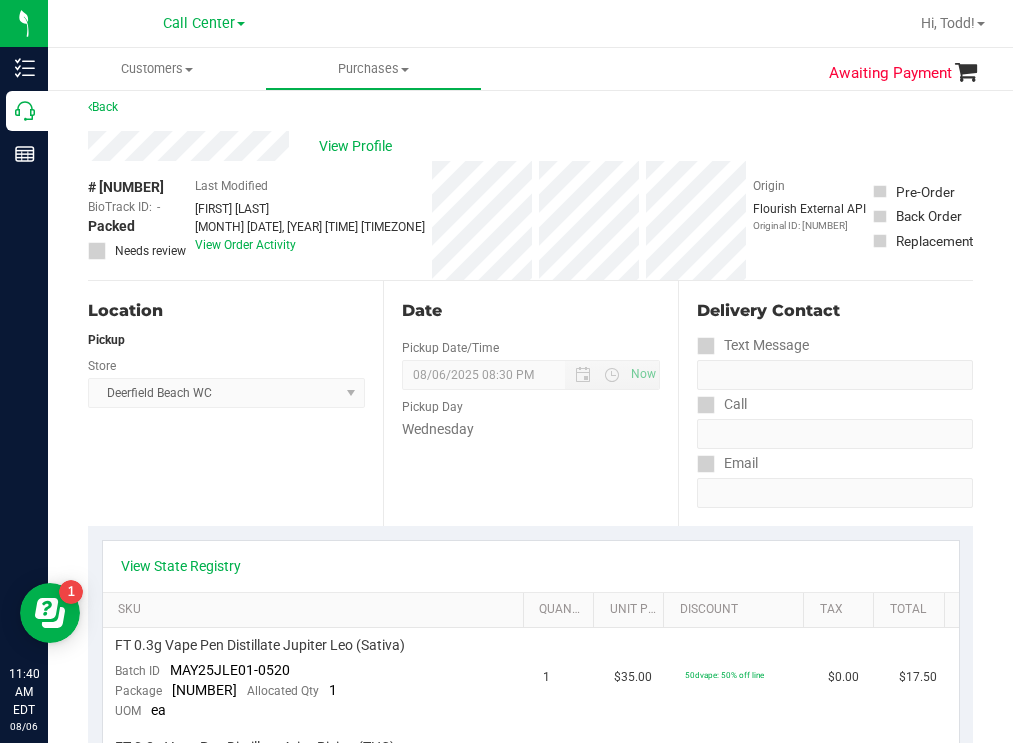 scroll, scrollTop: 0, scrollLeft: 0, axis: both 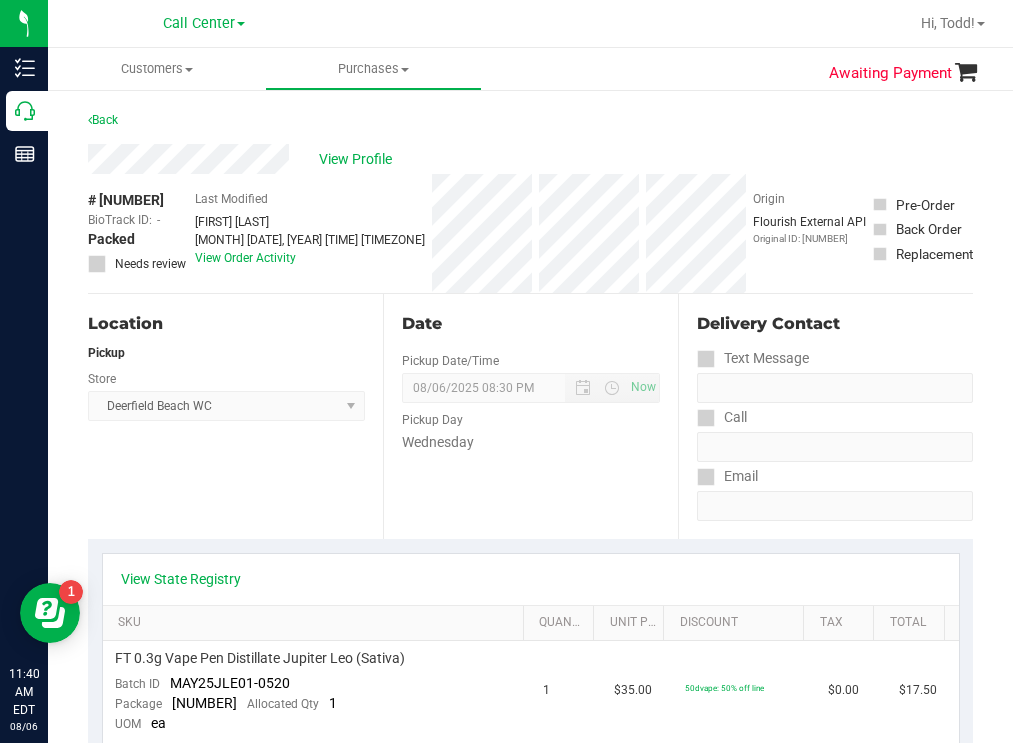 click on "# 11745419
BioTrack ID:
-
Packed
Needs review
Last Modified
Alec Geraci
Aug 6, 2025 9:07:16 AM EDT
View Order Activity
Origin
Flourish External API
Original ID: 313430299" at bounding box center [530, 233] 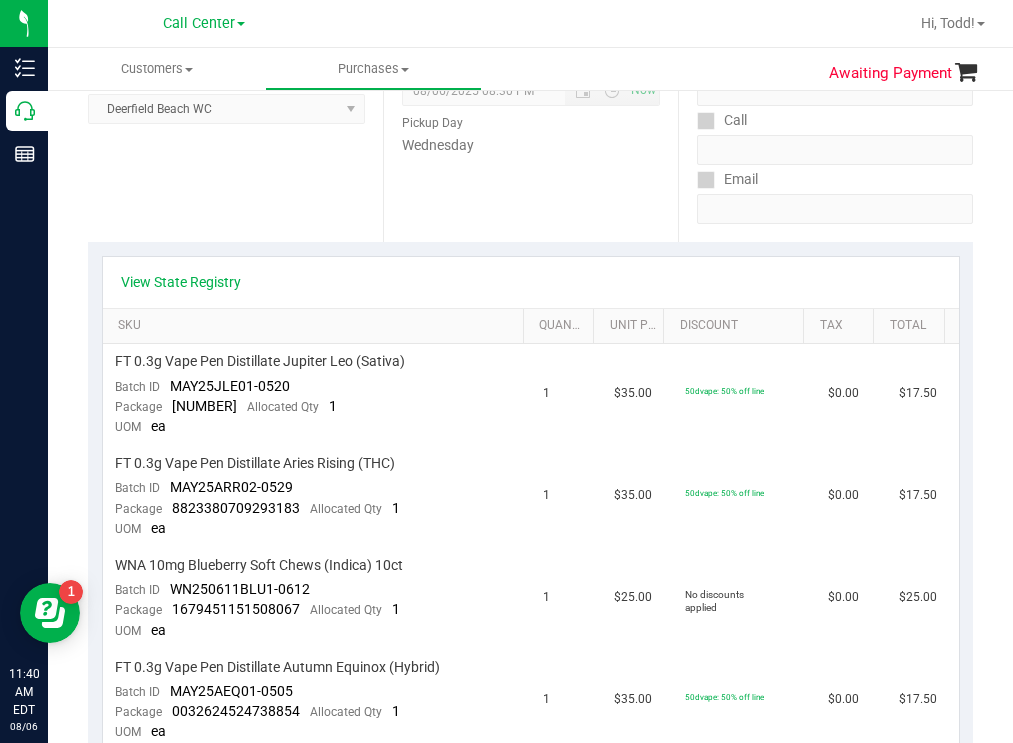 scroll, scrollTop: 300, scrollLeft: 0, axis: vertical 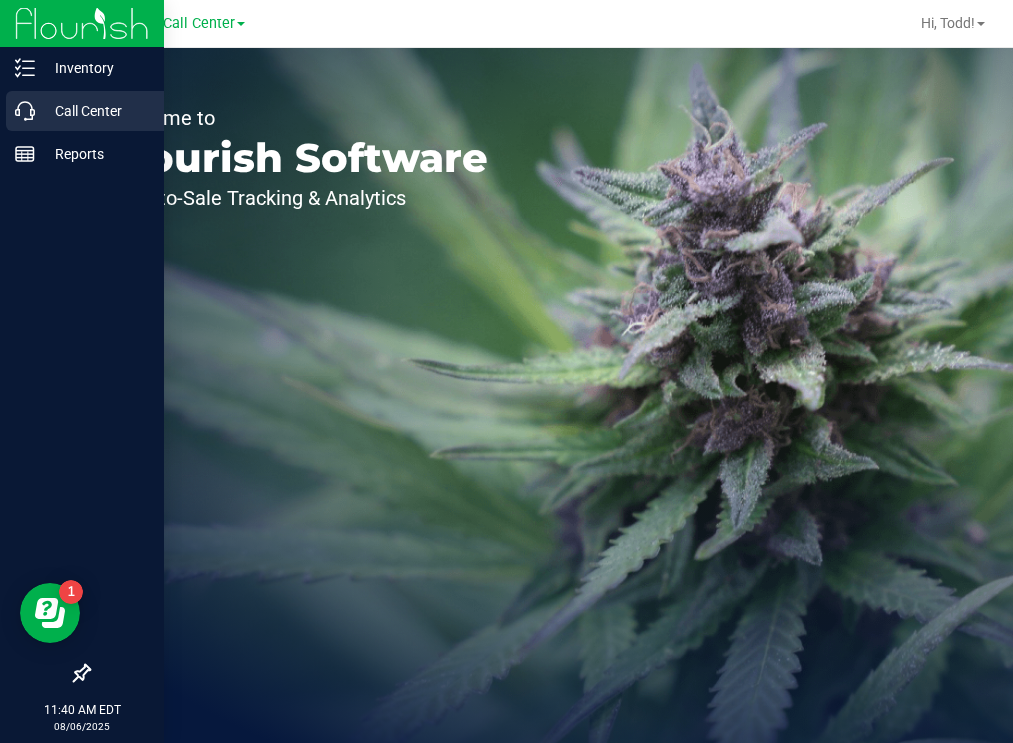 click on "Call Center" at bounding box center [95, 111] 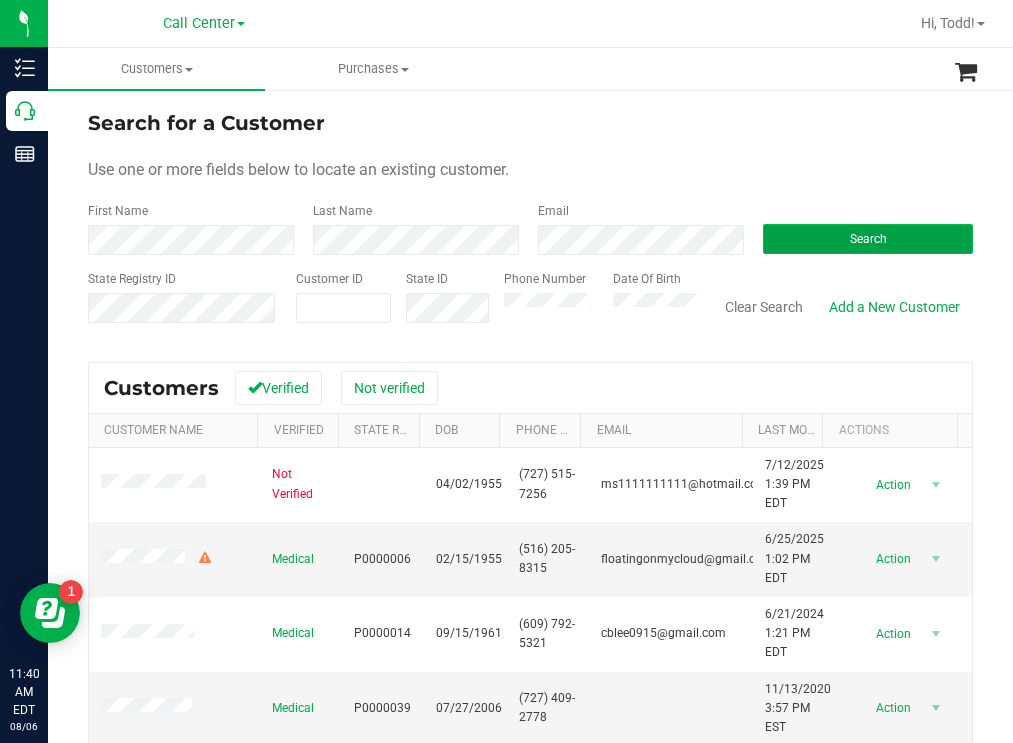 click on "Search" at bounding box center [868, 239] 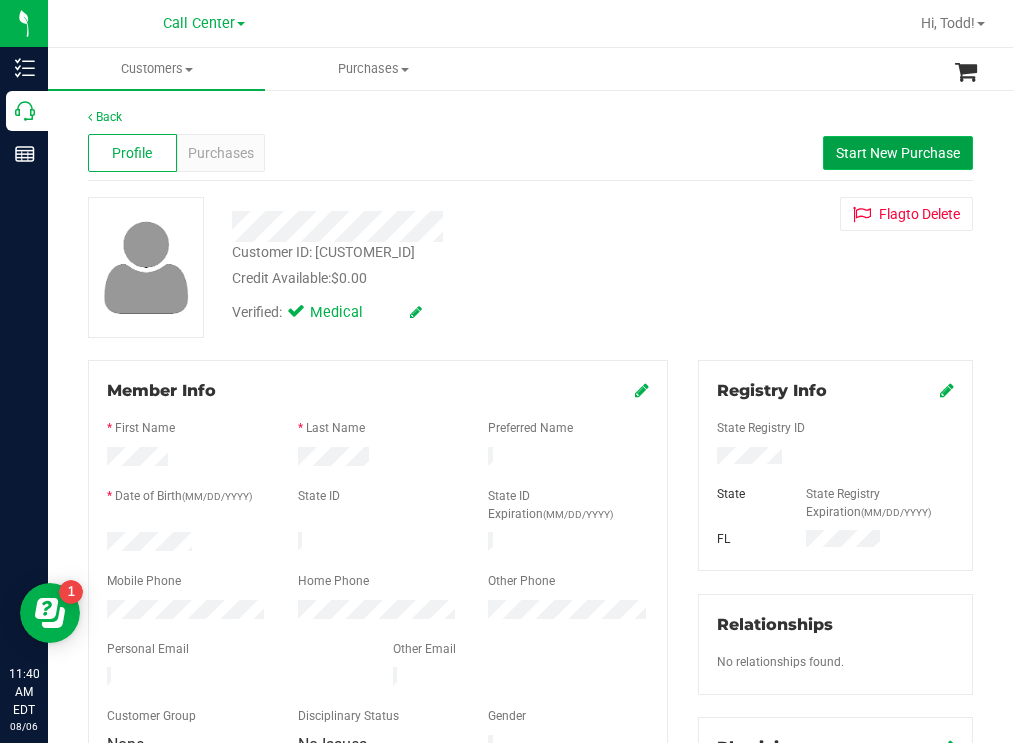 click on "Start New Purchase" at bounding box center [898, 153] 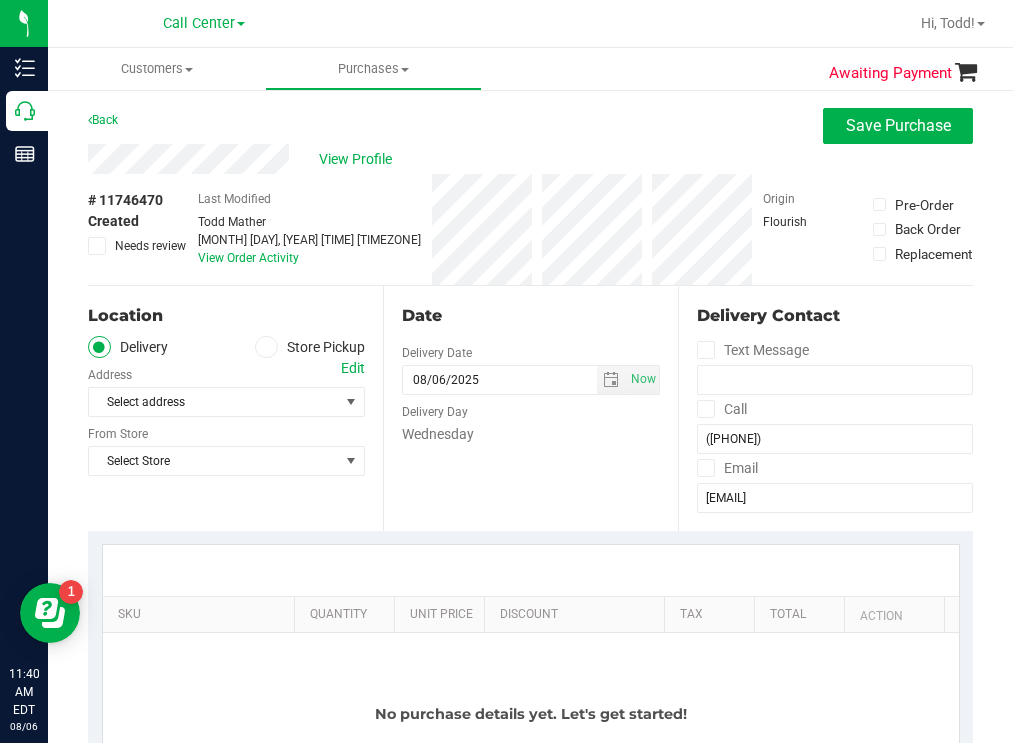 click on "Store Pickup" at bounding box center [310, 347] 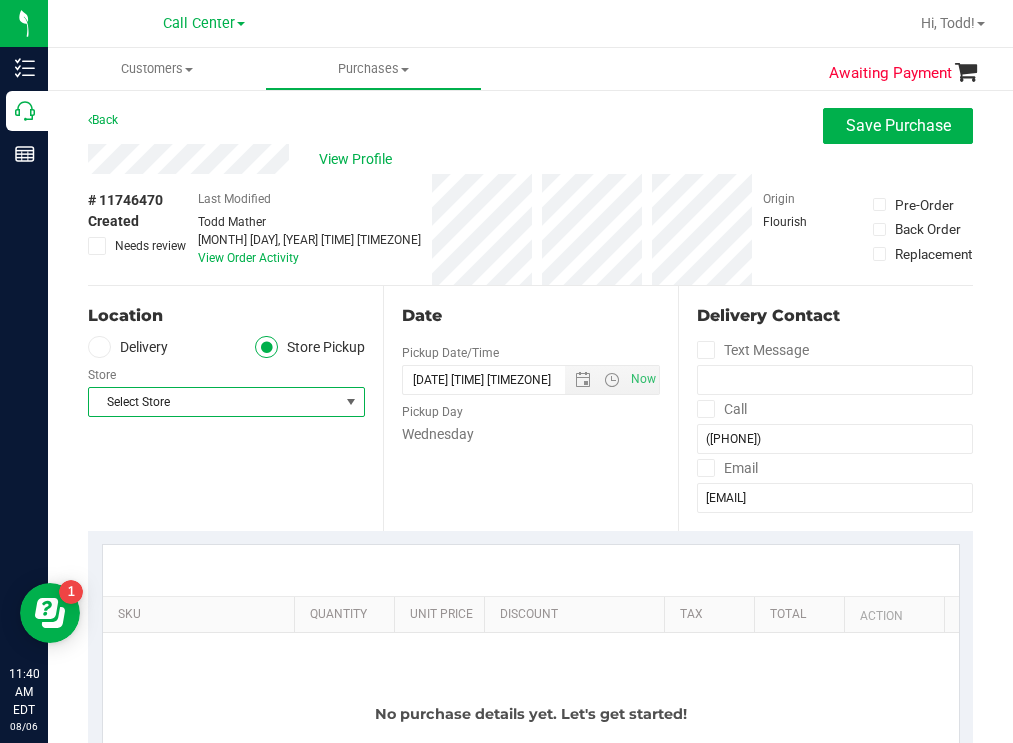 click on "Select Store" at bounding box center [214, 402] 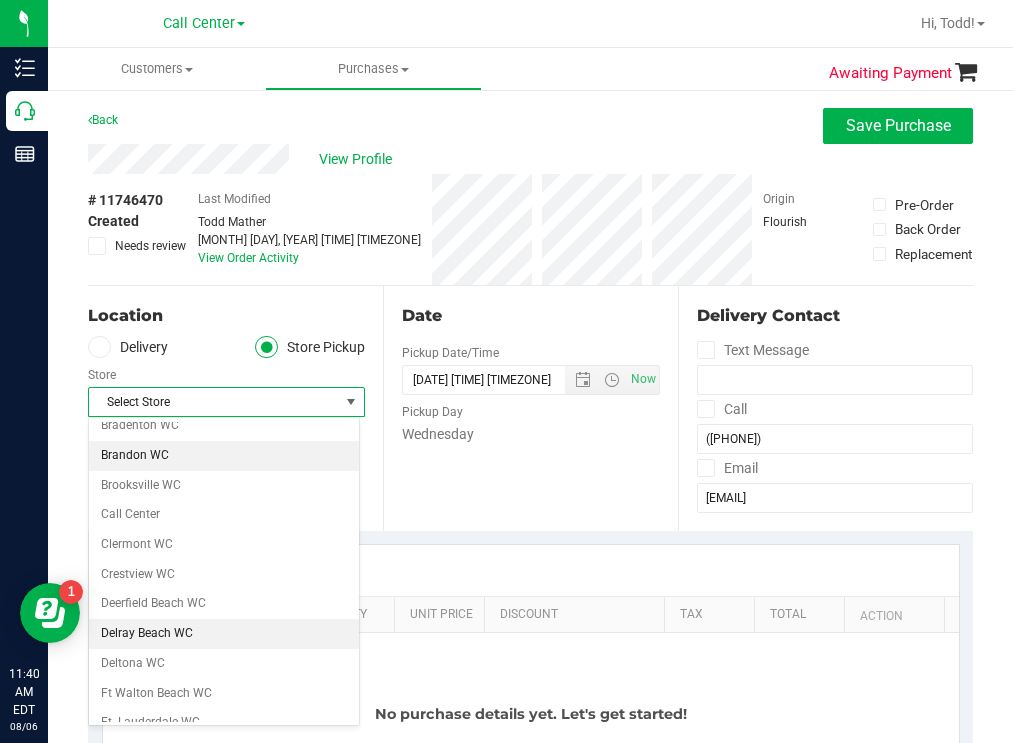 scroll, scrollTop: 200, scrollLeft: 0, axis: vertical 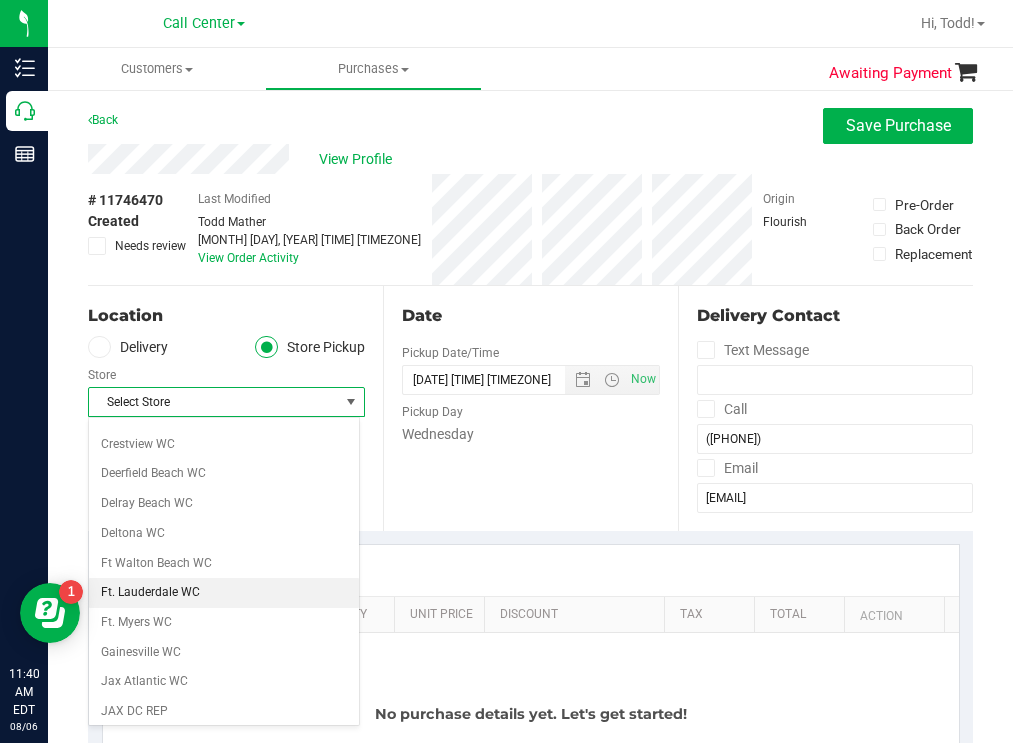 click on "Ft. Lauderdale WC" at bounding box center (224, 593) 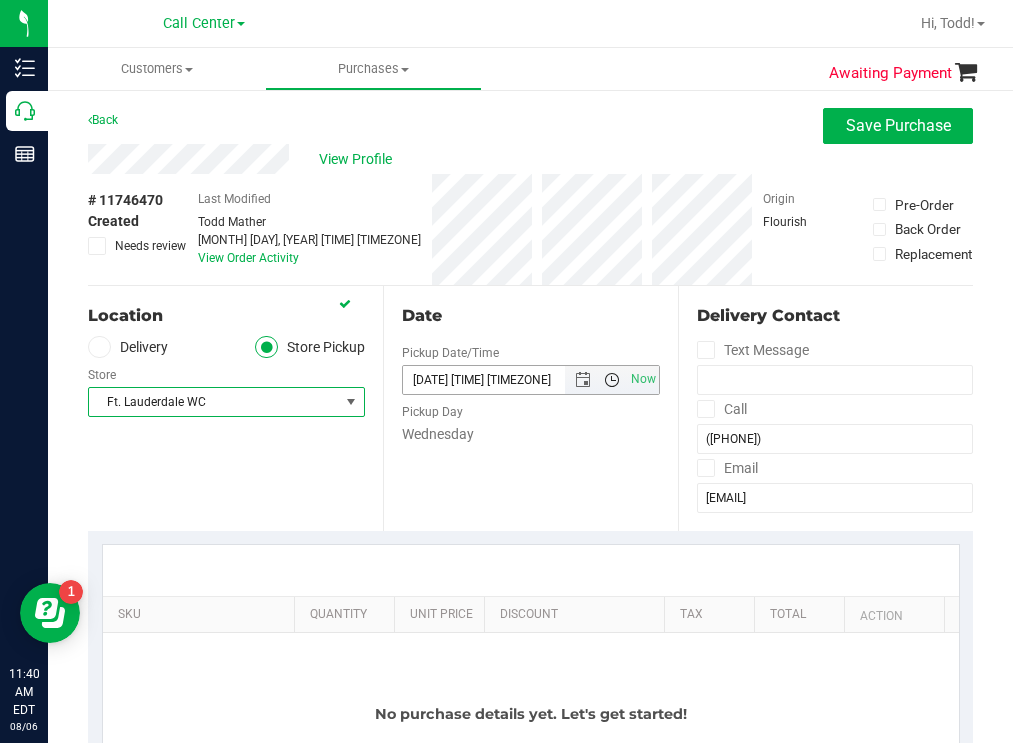 drag, startPoint x: 603, startPoint y: 373, endPoint x: 589, endPoint y: 387, distance: 19.79899 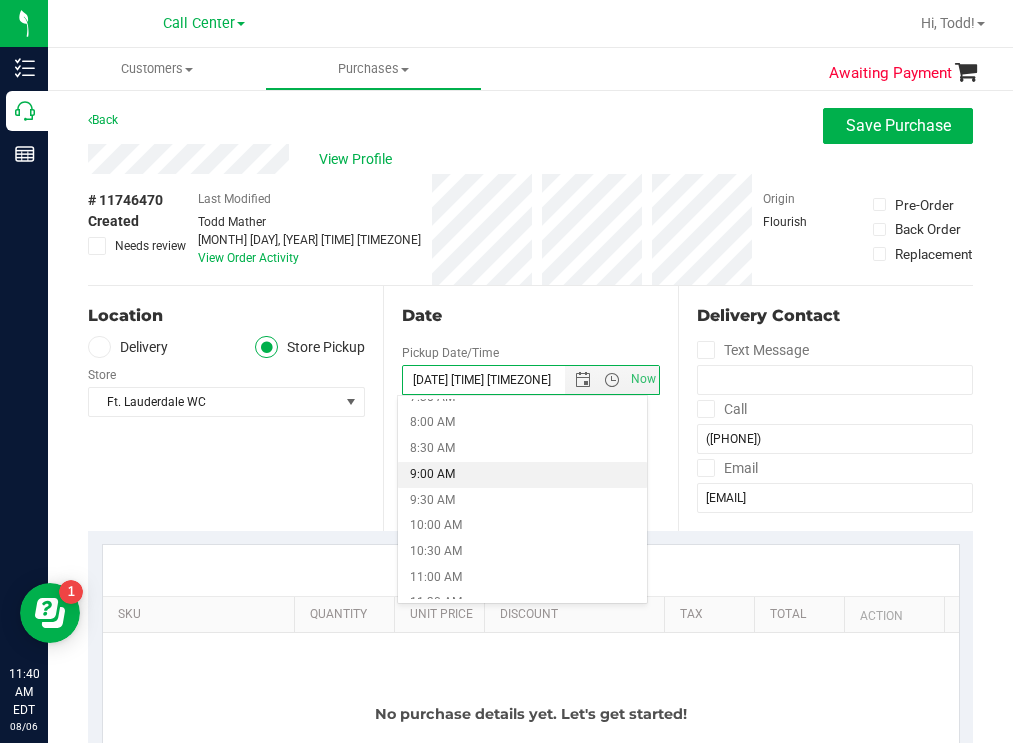 scroll, scrollTop: 600, scrollLeft: 0, axis: vertical 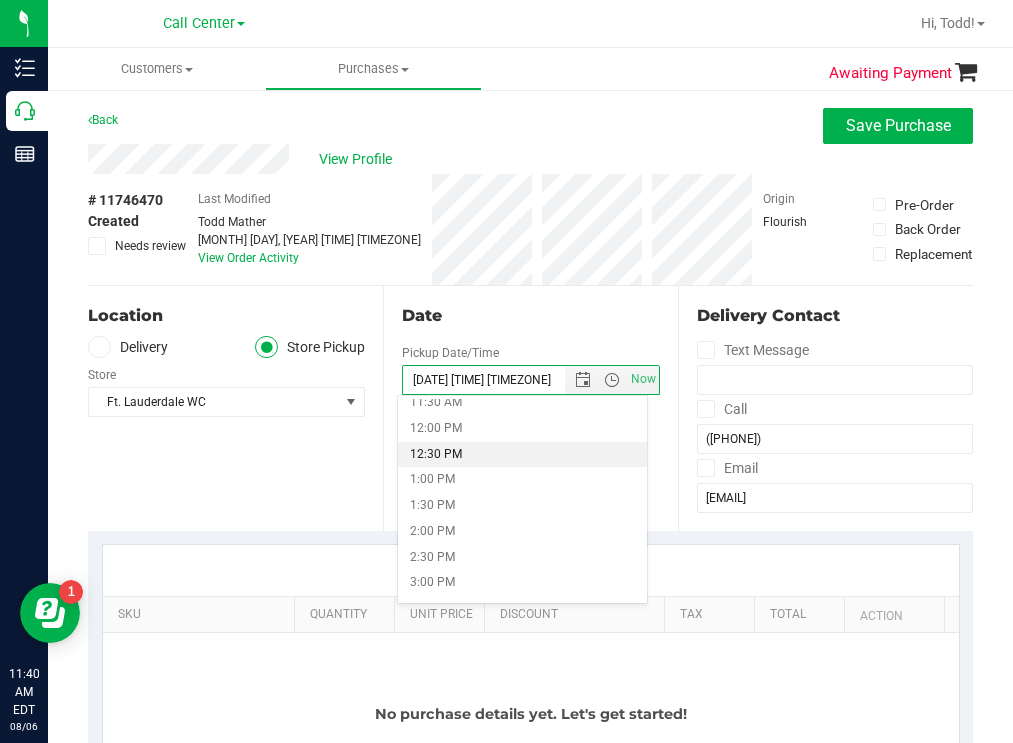 click on "12:30 PM" at bounding box center (522, 455) 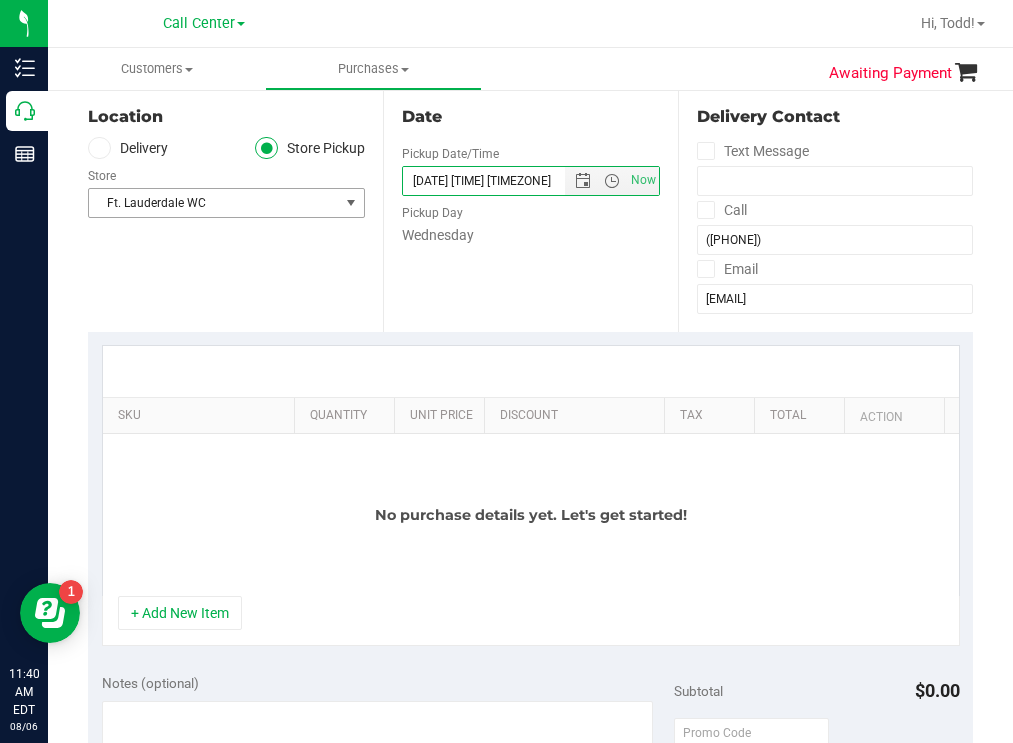scroll, scrollTop: 200, scrollLeft: 0, axis: vertical 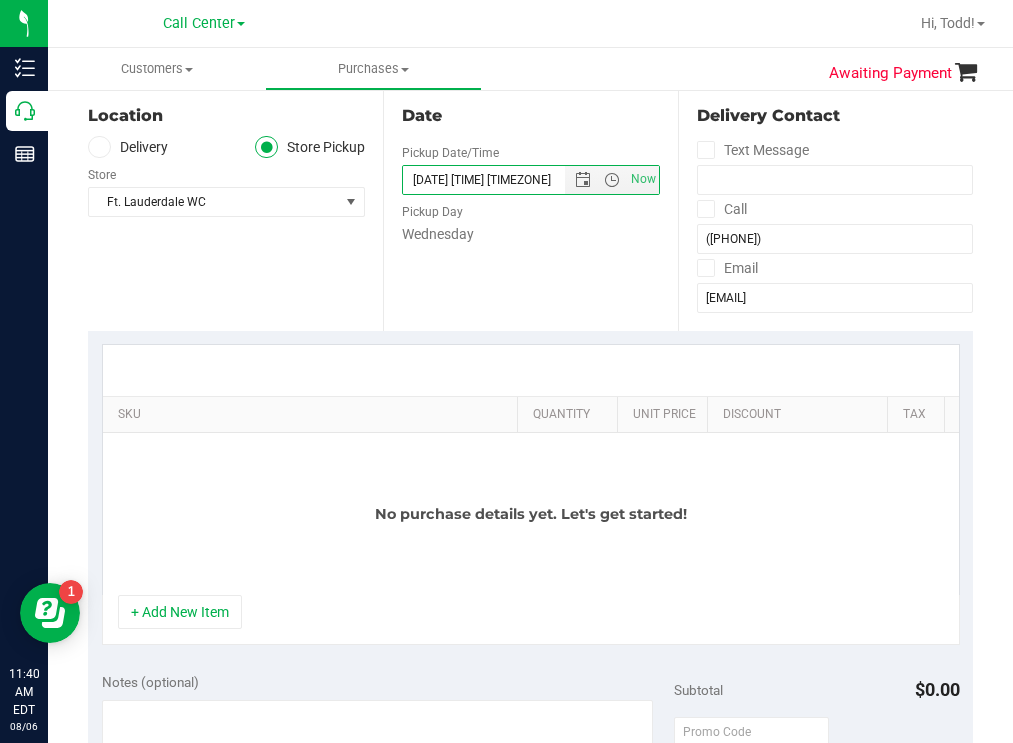 drag, startPoint x: 278, startPoint y: 409, endPoint x: 646, endPoint y: 397, distance: 368.1956 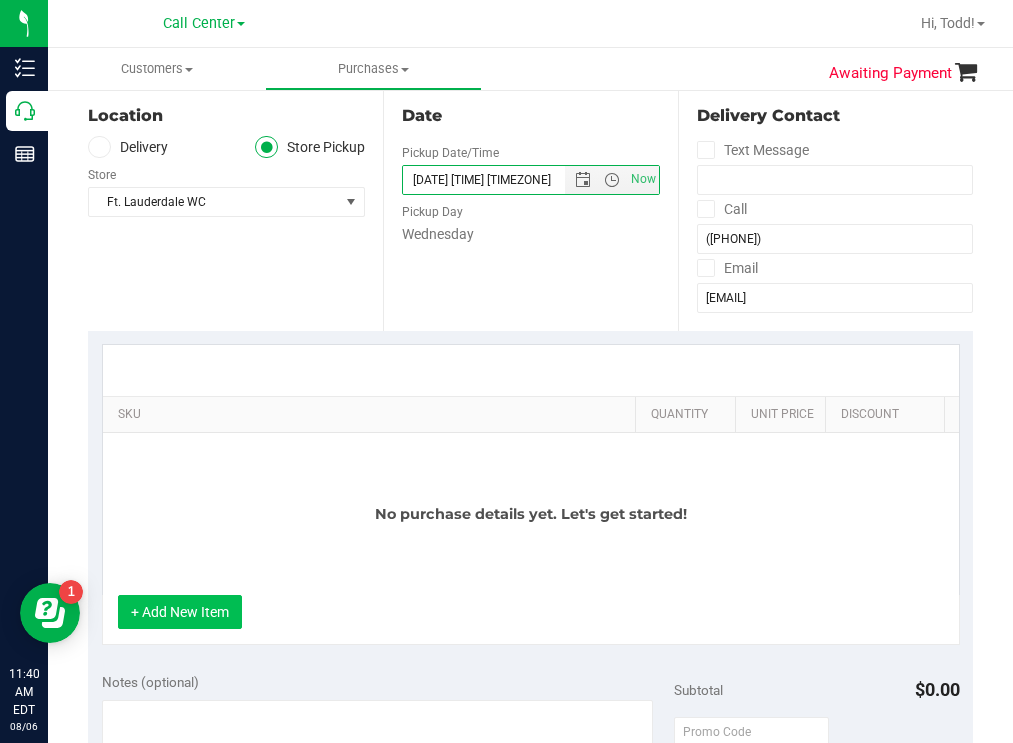 click on "+ Add New Item" at bounding box center [180, 612] 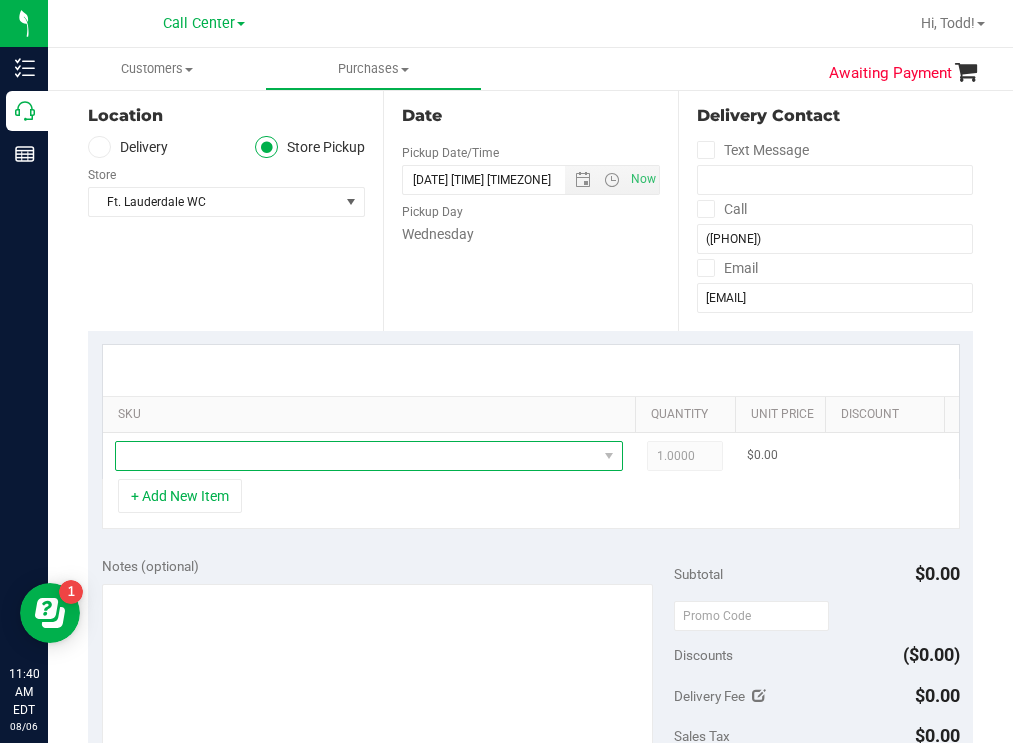 click at bounding box center [356, 456] 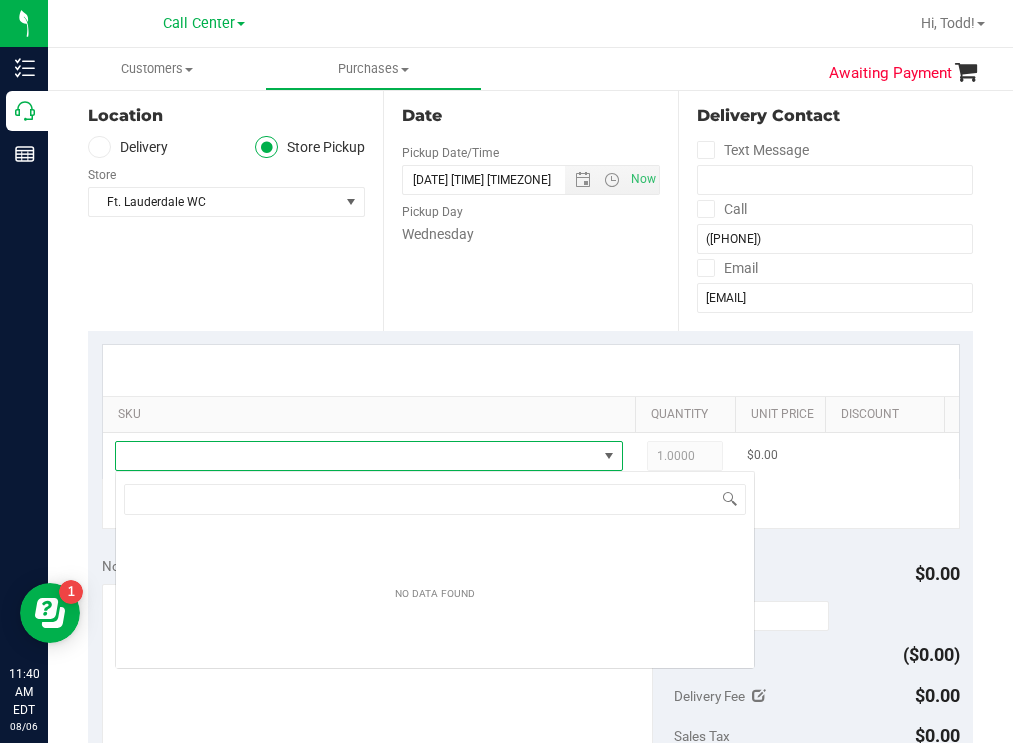 scroll, scrollTop: 99970, scrollLeft: 99492, axis: both 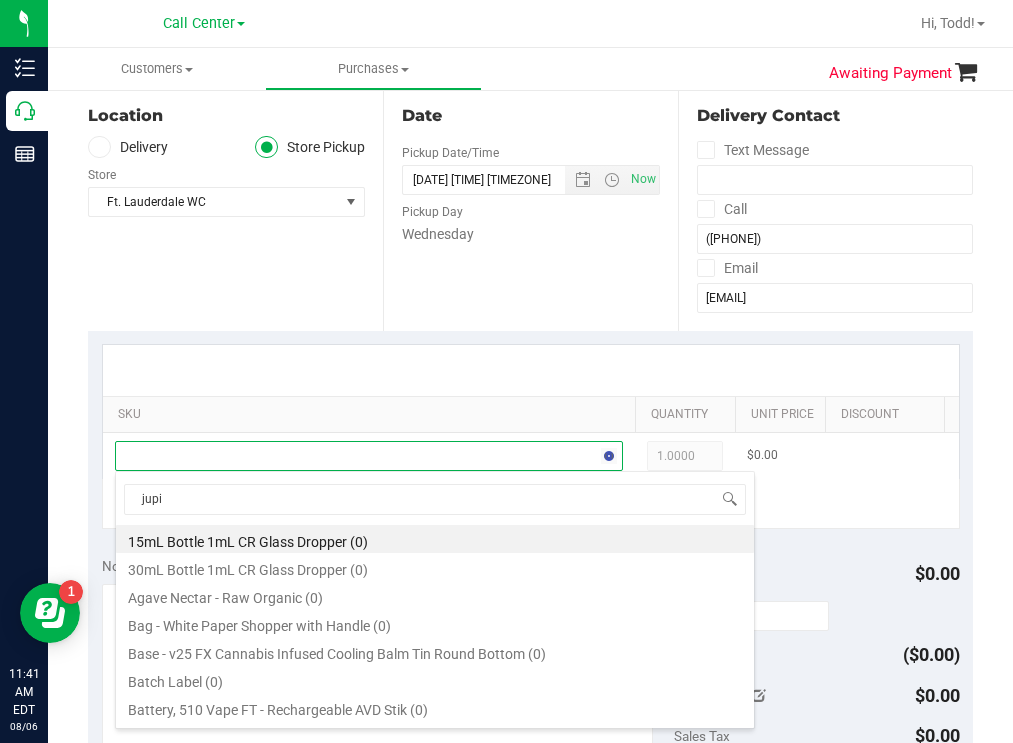 type on "jupit" 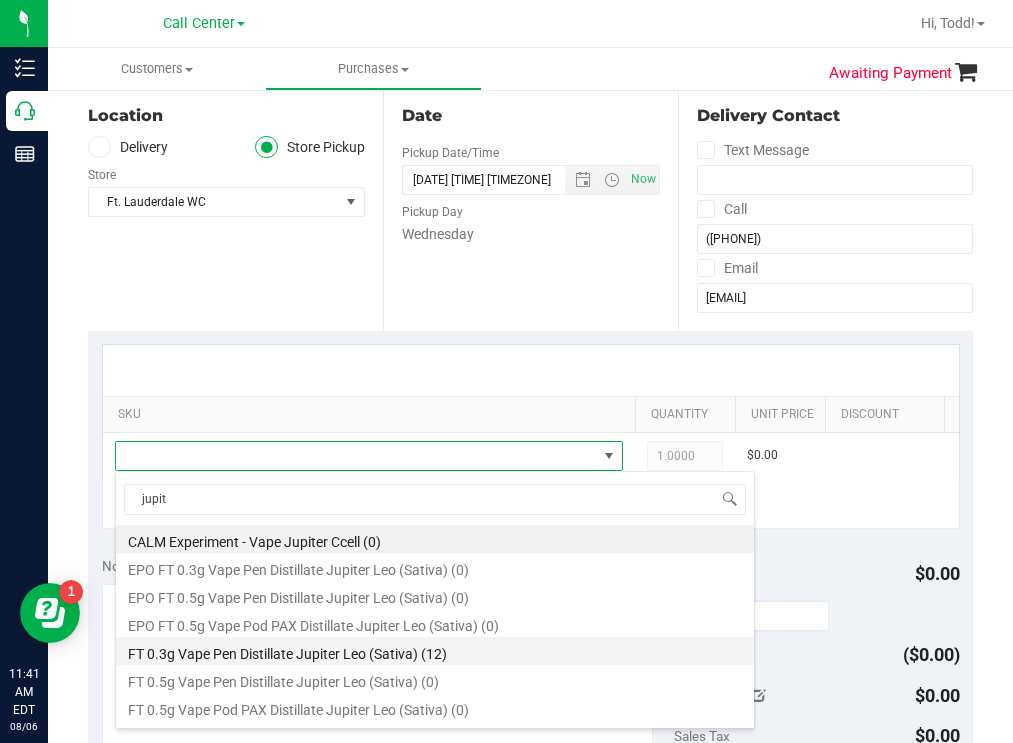 click on "FT 0.3g Vape Pen Distillate Jupiter Leo (Sativa) (12)" at bounding box center (435, 651) 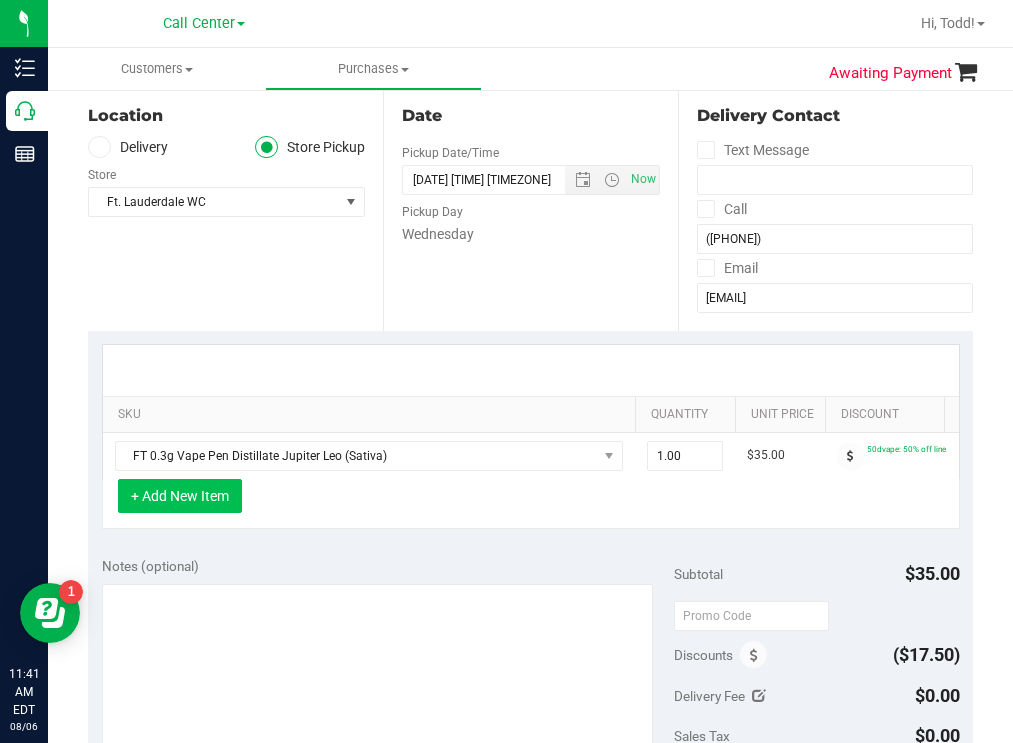 click on "+ Add New Item" at bounding box center [180, 496] 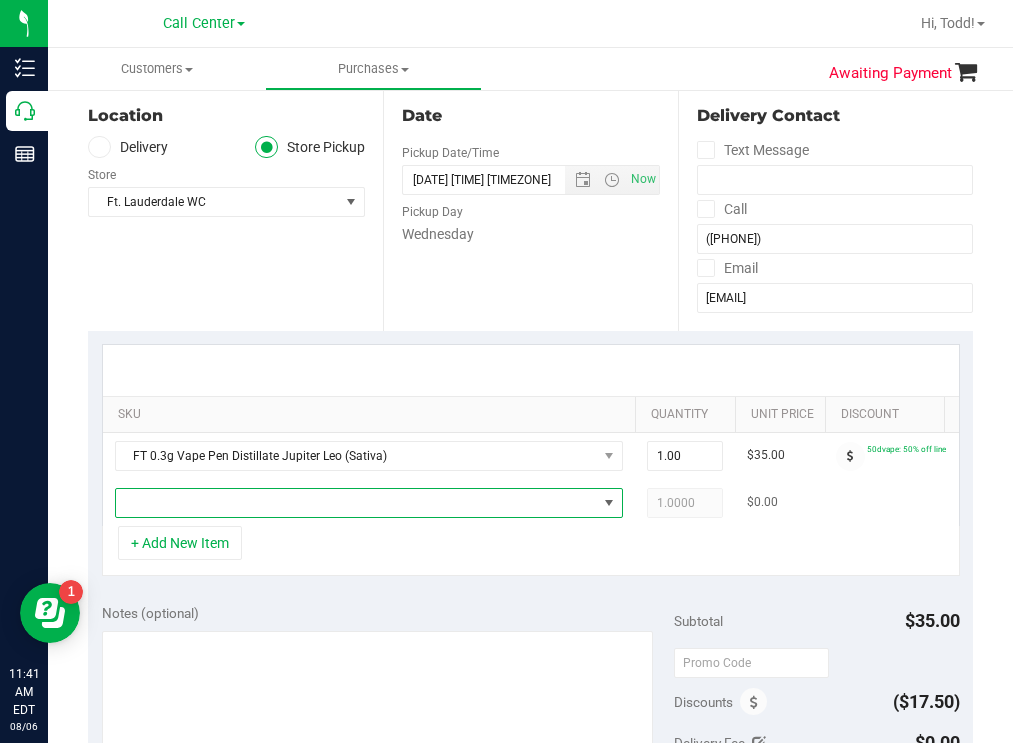 click at bounding box center (356, 503) 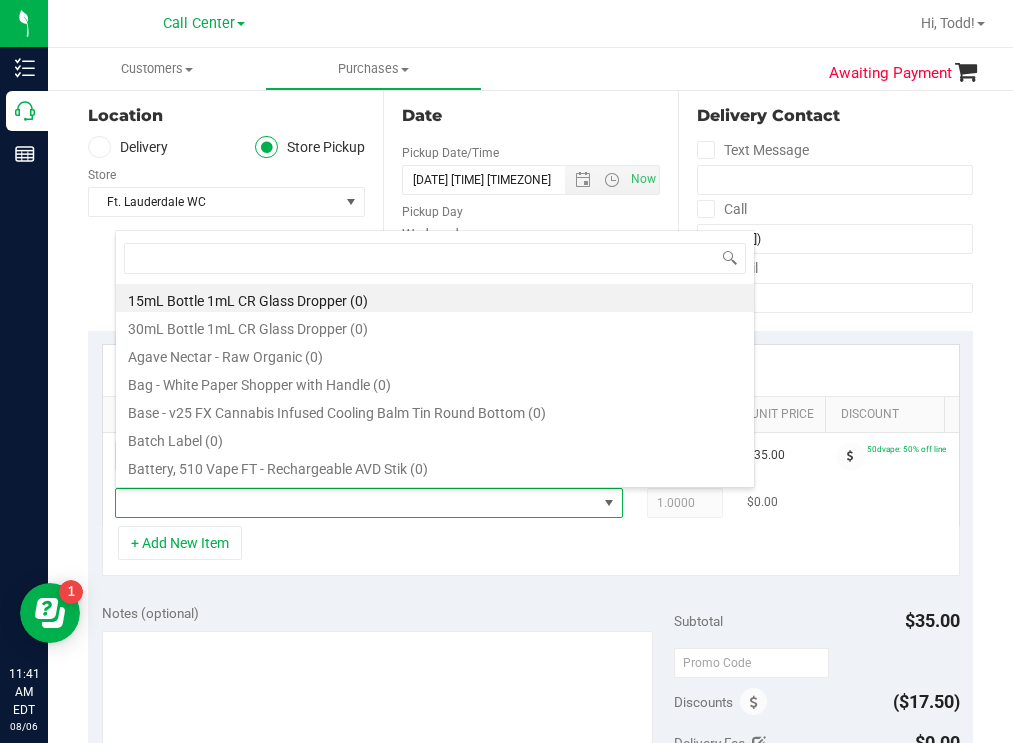 scroll, scrollTop: 99970, scrollLeft: 99492, axis: both 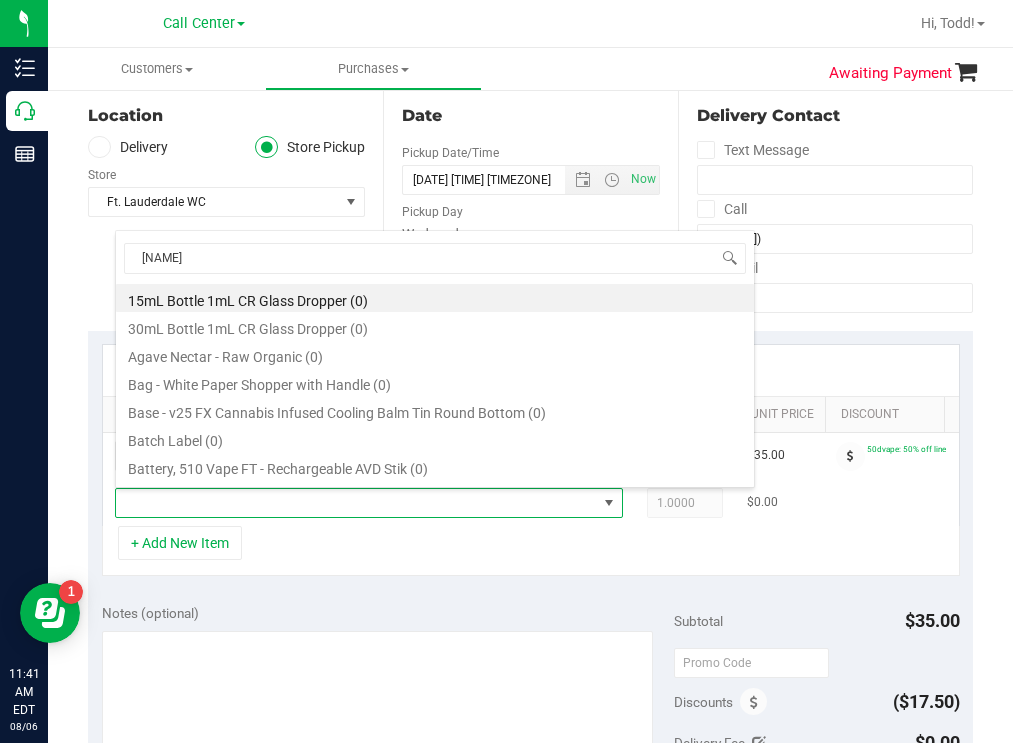 type on "arie" 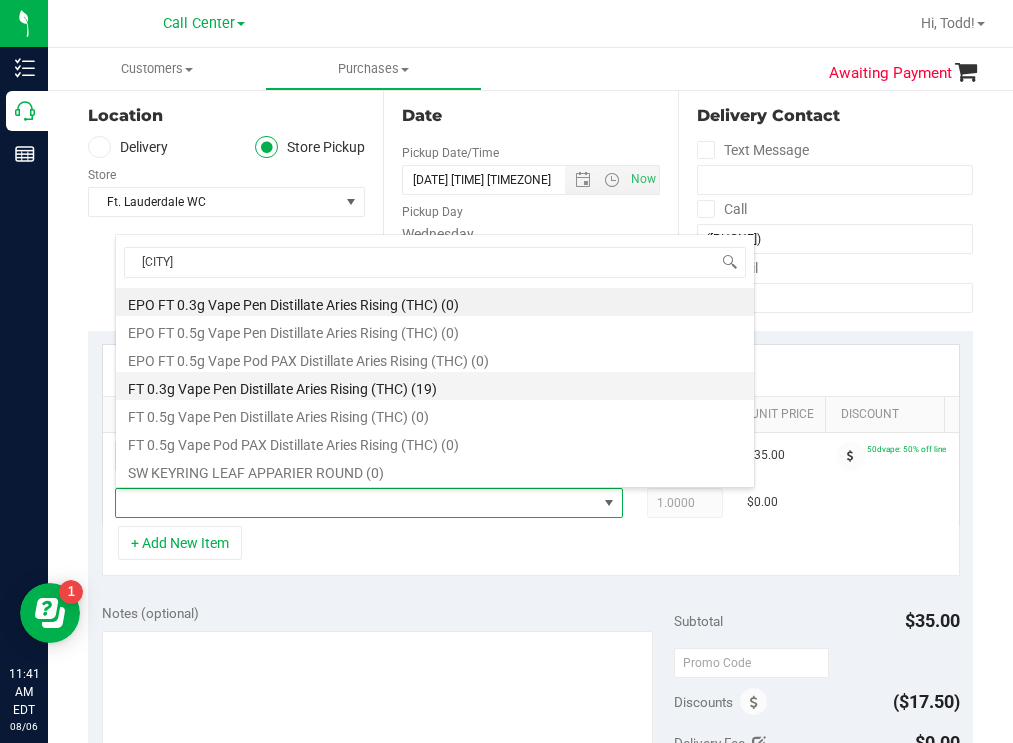 click on "FT 0.3g Vape Pen Distillate Aries Rising (THC) (19)" at bounding box center (435, 386) 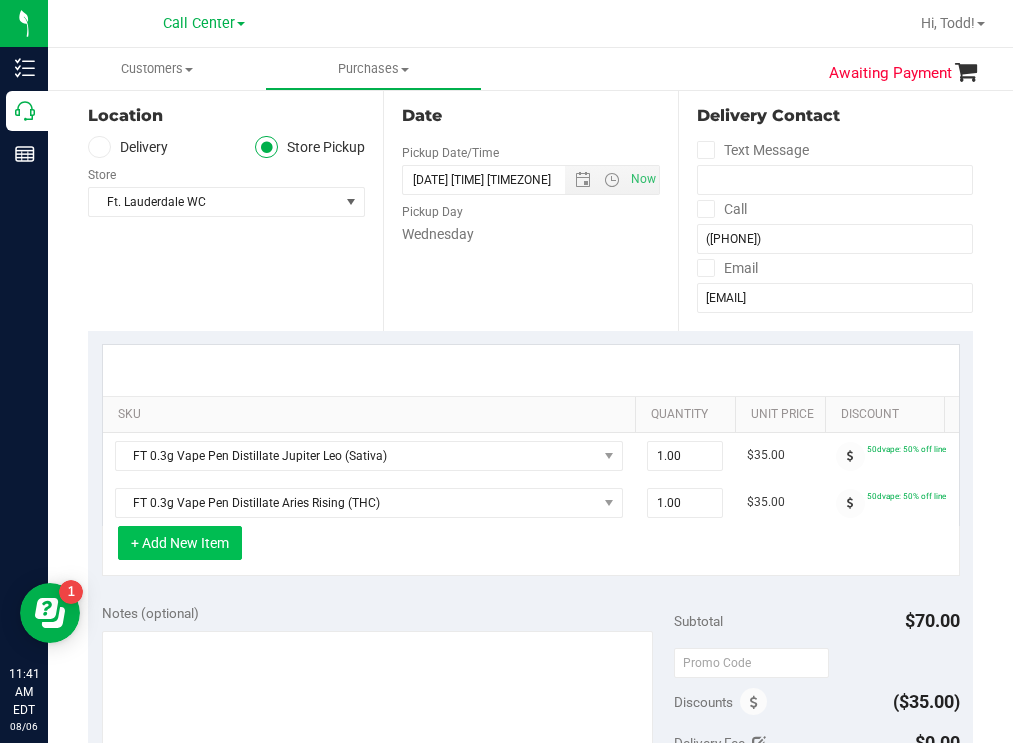 click on "+ Add New Item" at bounding box center [180, 543] 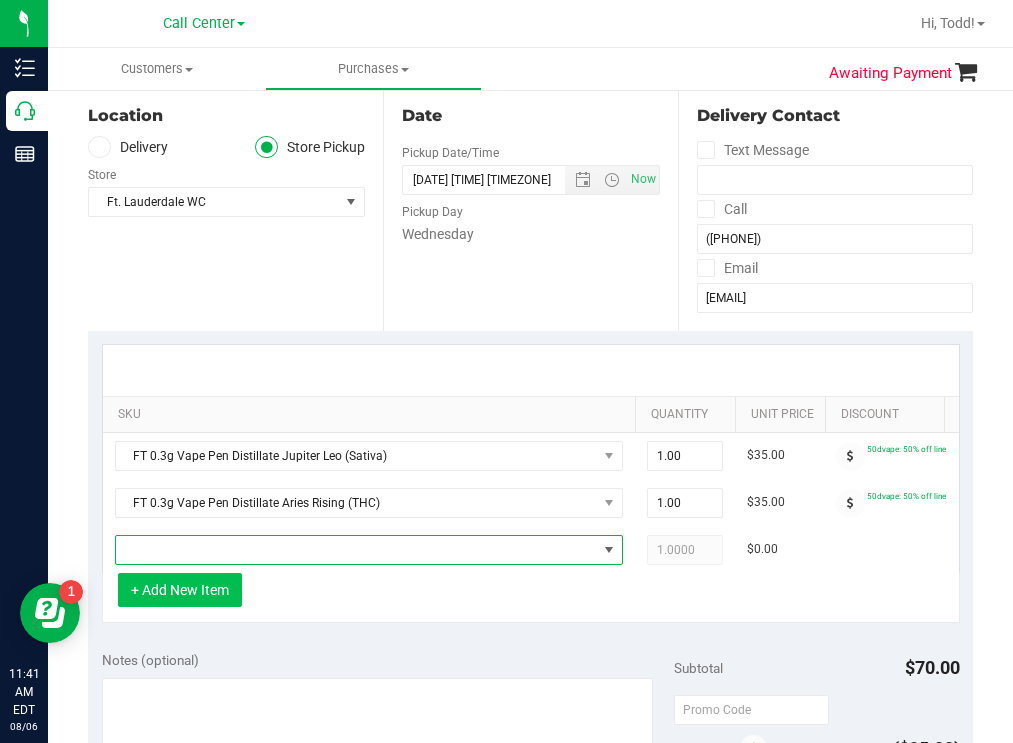 click at bounding box center (356, 550) 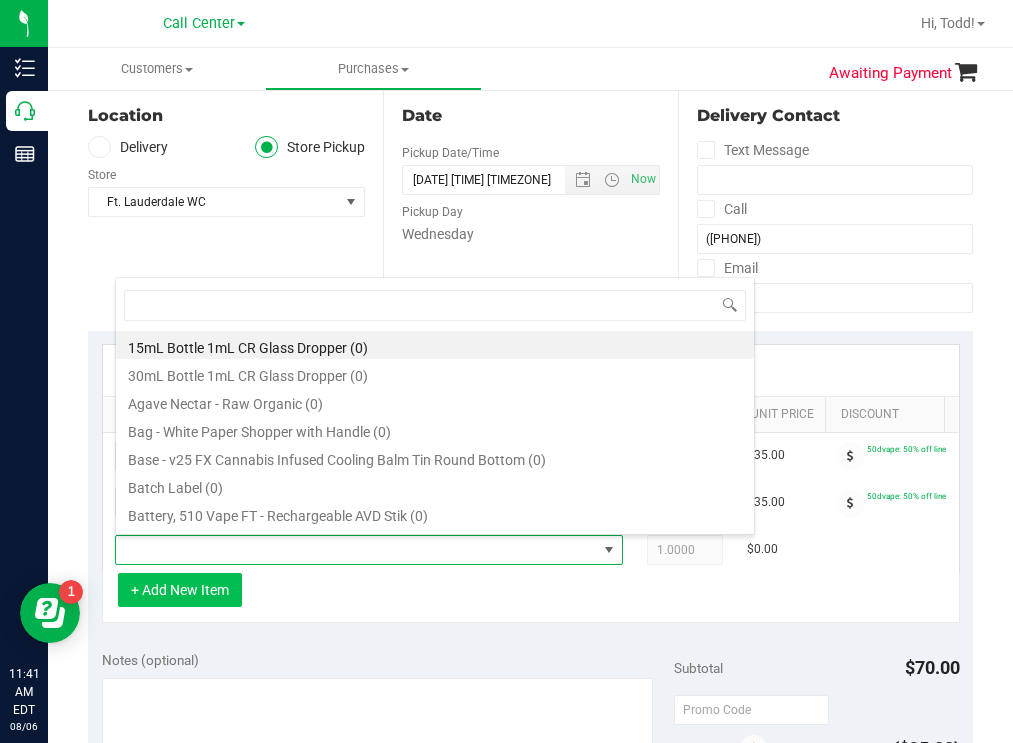 scroll, scrollTop: 99970, scrollLeft: 99492, axis: both 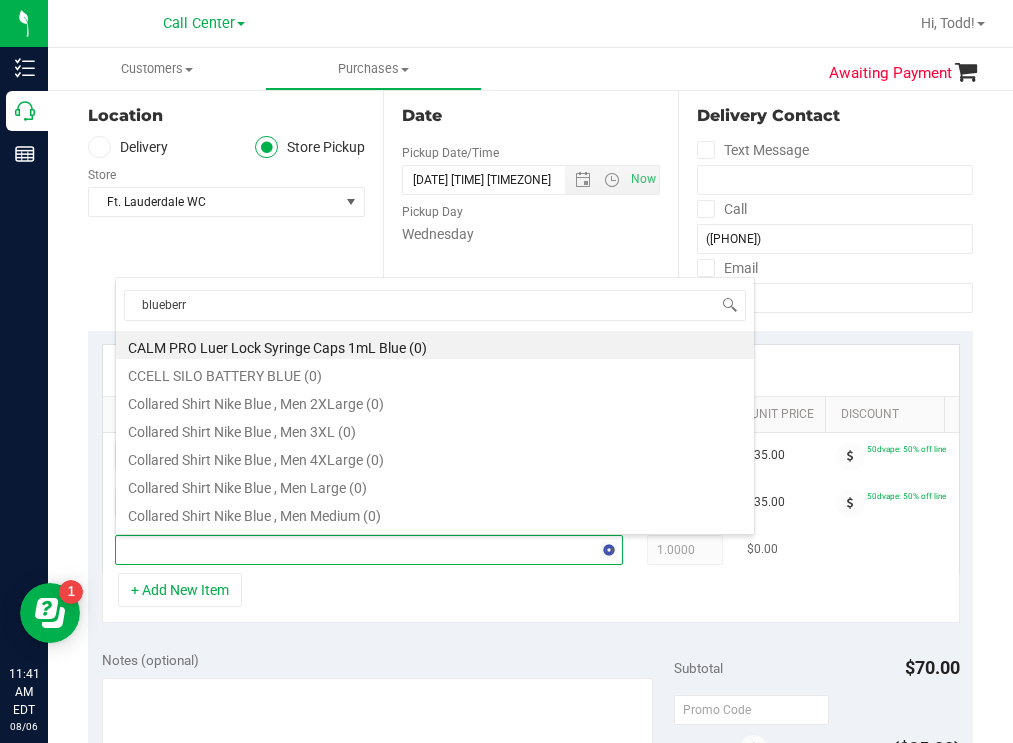 type on "blueberry" 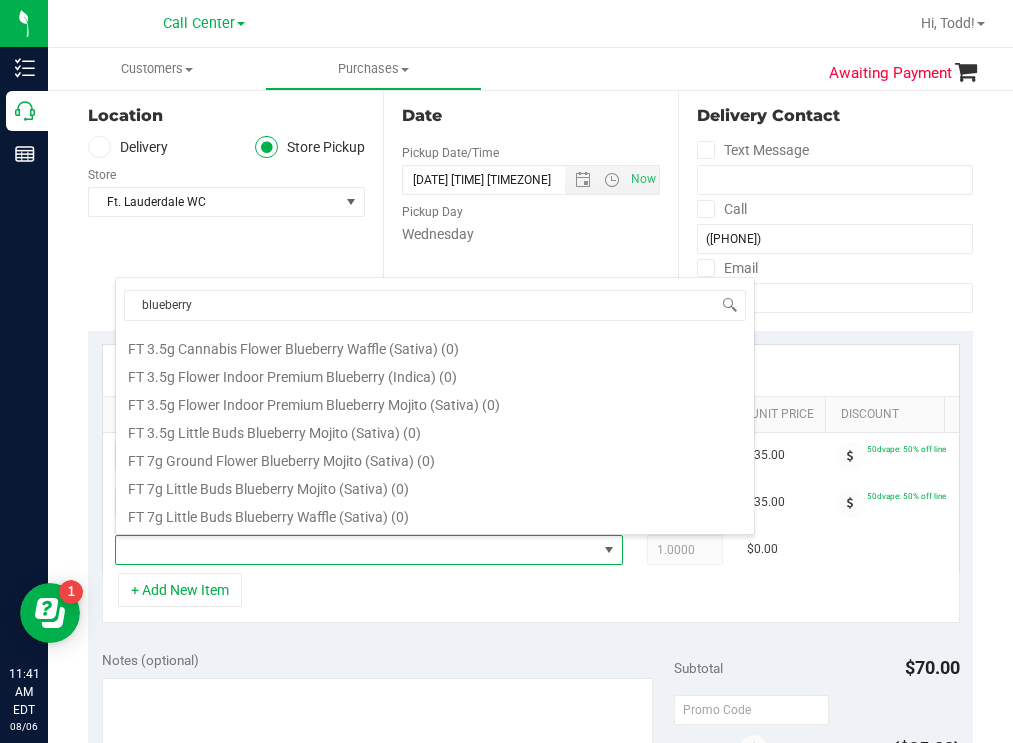 scroll, scrollTop: 892, scrollLeft: 0, axis: vertical 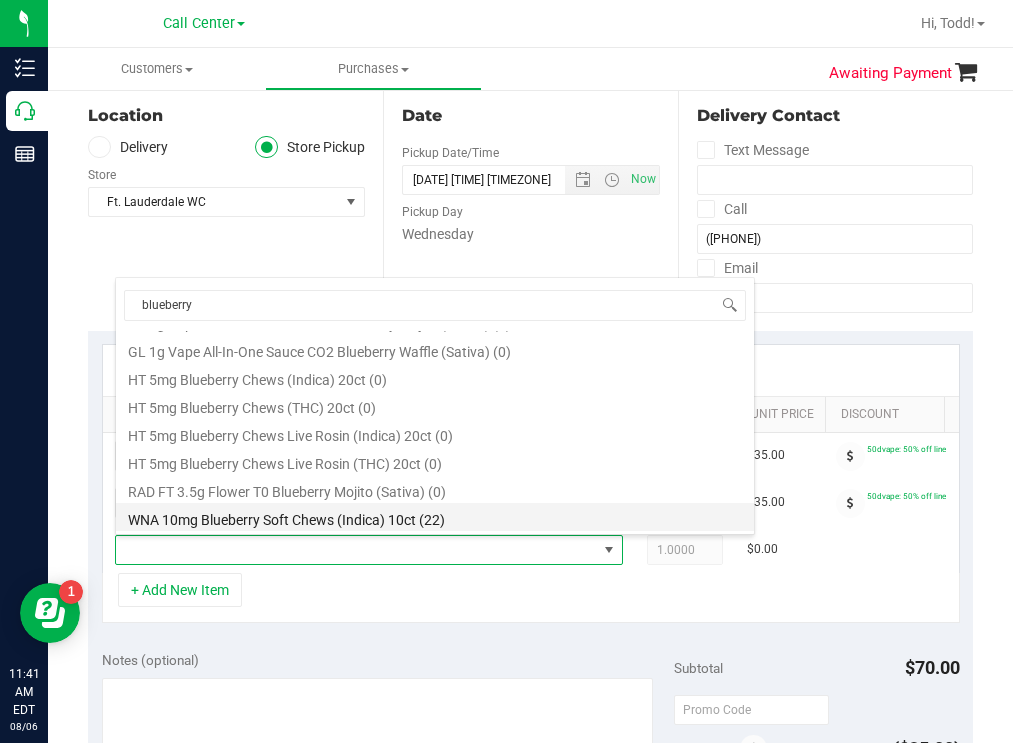 click on "WNA 10mg Blueberry Soft Chews (Indica) 10ct (22)" at bounding box center [435, 517] 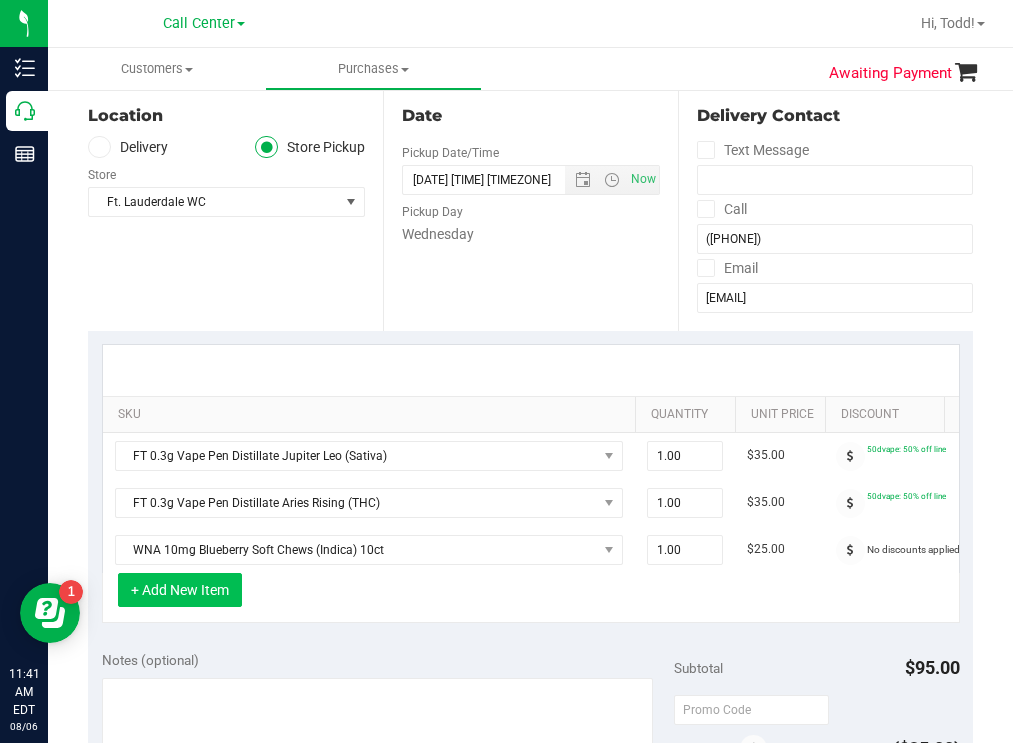 click on "+ Add New Item" at bounding box center (180, 590) 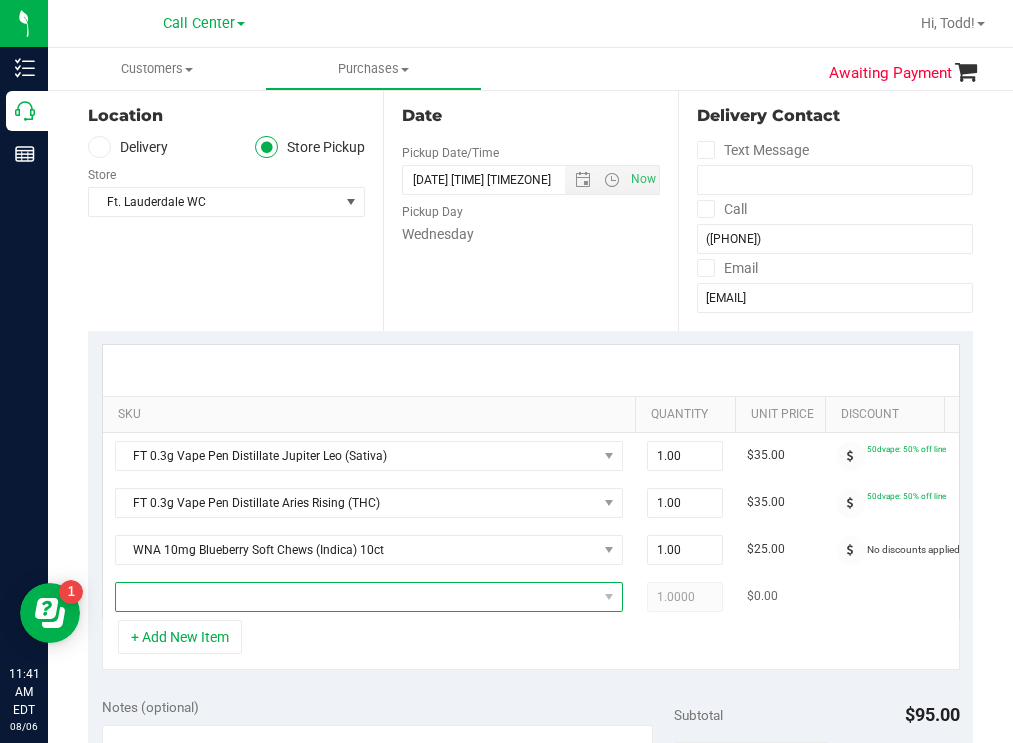 click at bounding box center [356, 597] 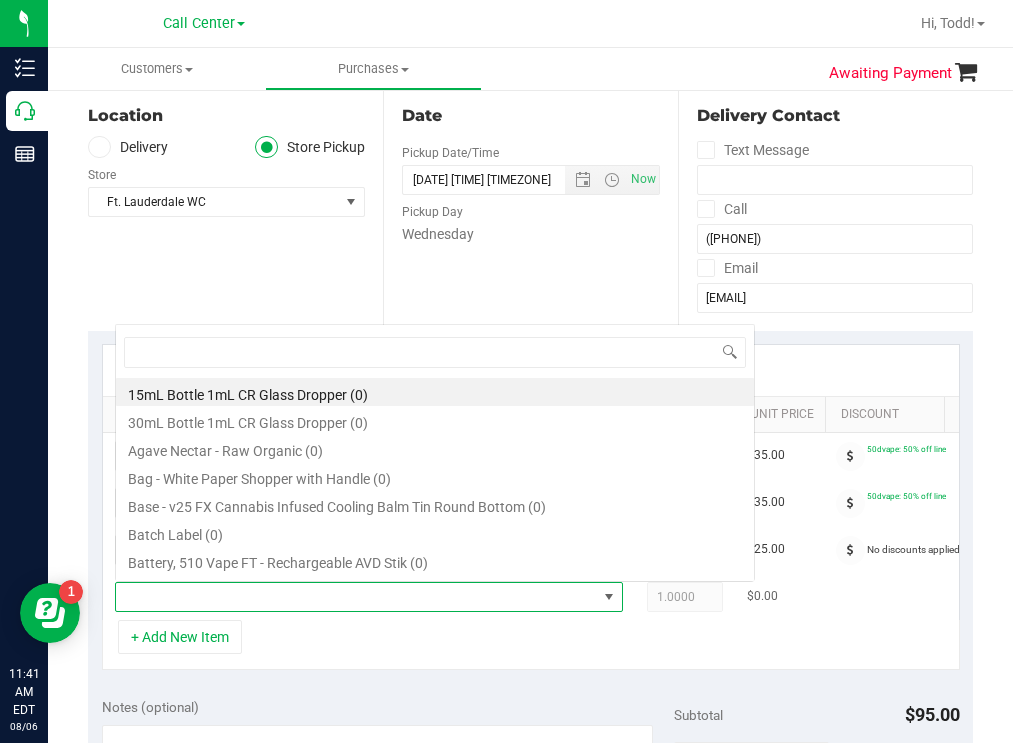 scroll, scrollTop: 0, scrollLeft: 0, axis: both 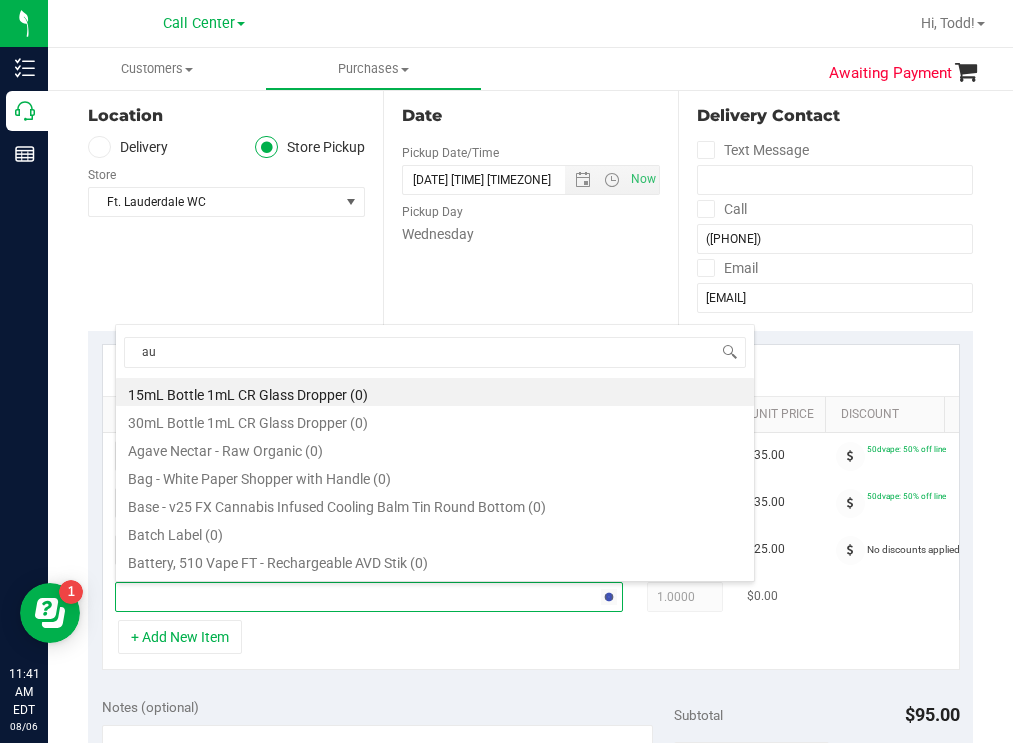 type on "aut" 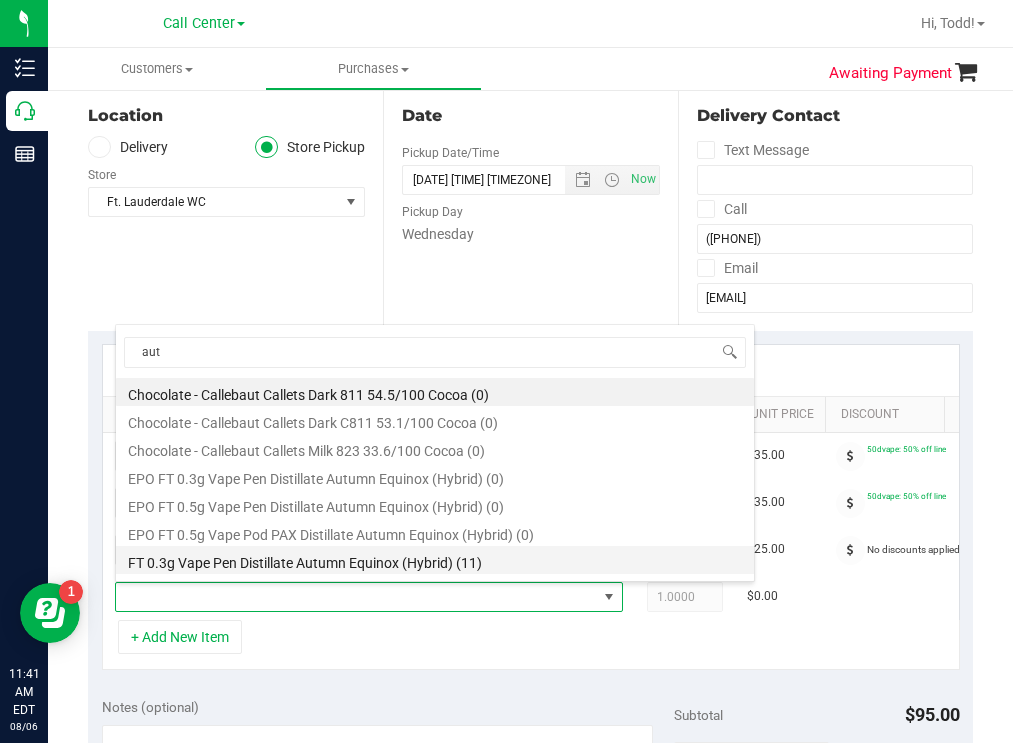 click on "FT 0.3g Vape Pen Distillate Autumn Equinox (Hybrid) (11)" at bounding box center (435, 560) 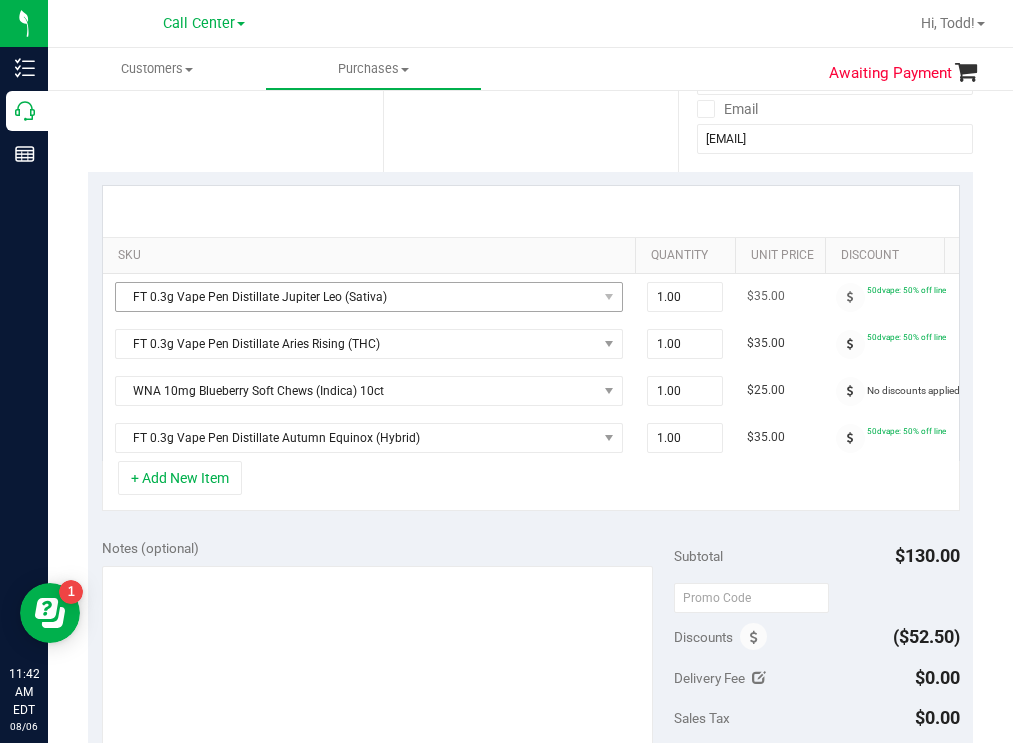 scroll, scrollTop: 400, scrollLeft: 0, axis: vertical 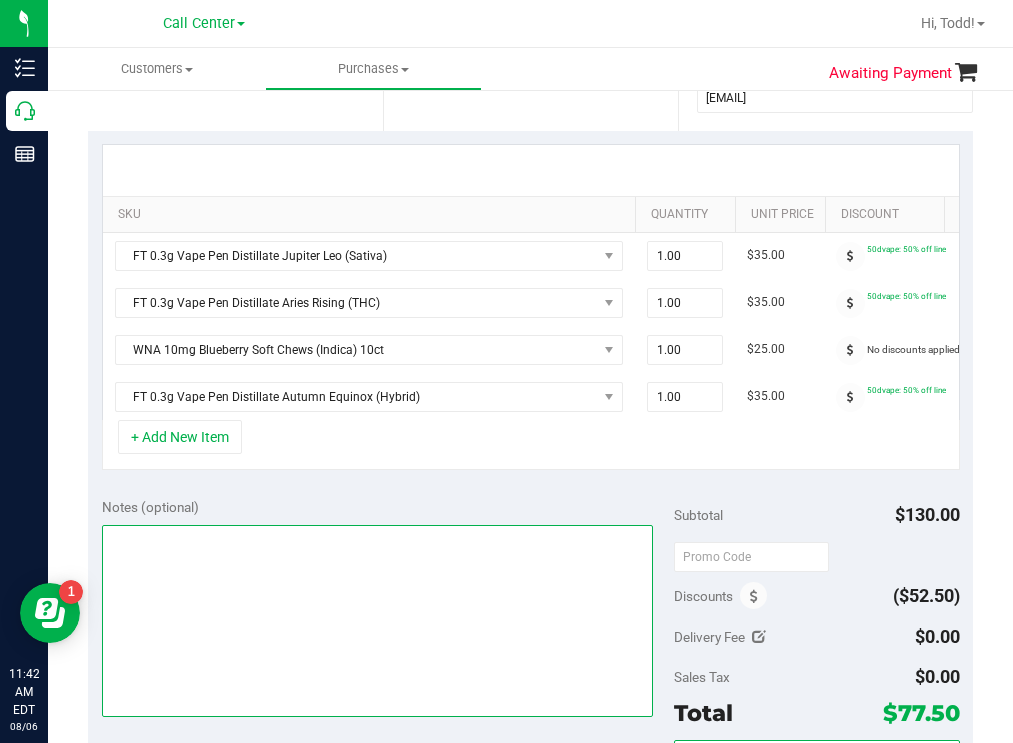 click at bounding box center [378, 621] 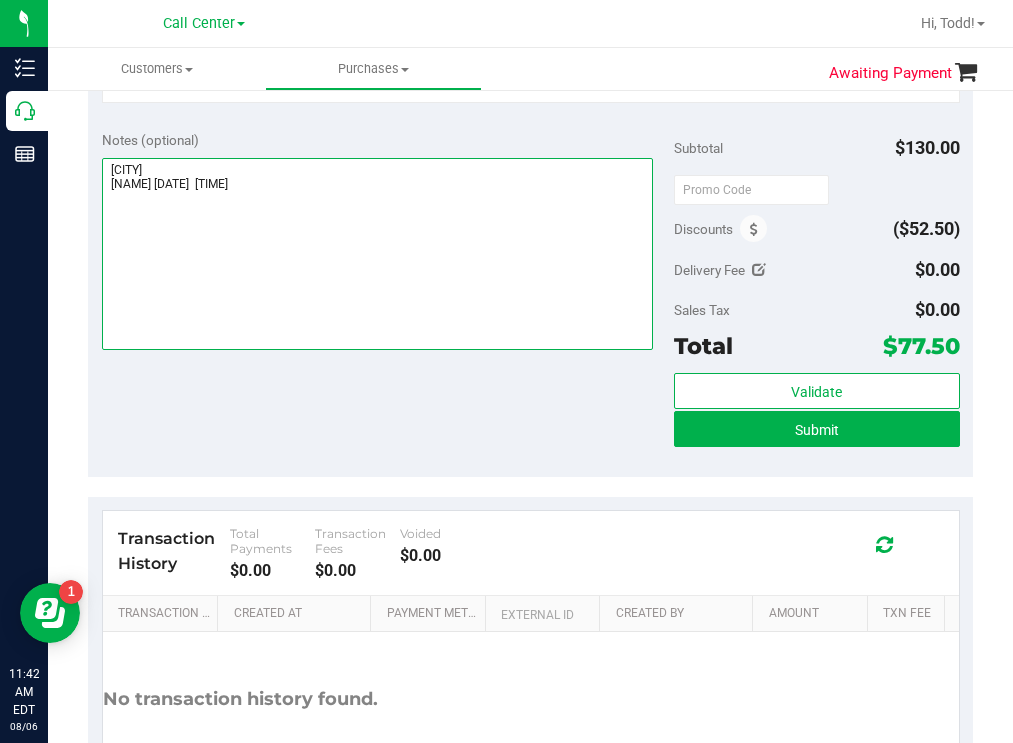 scroll, scrollTop: 800, scrollLeft: 0, axis: vertical 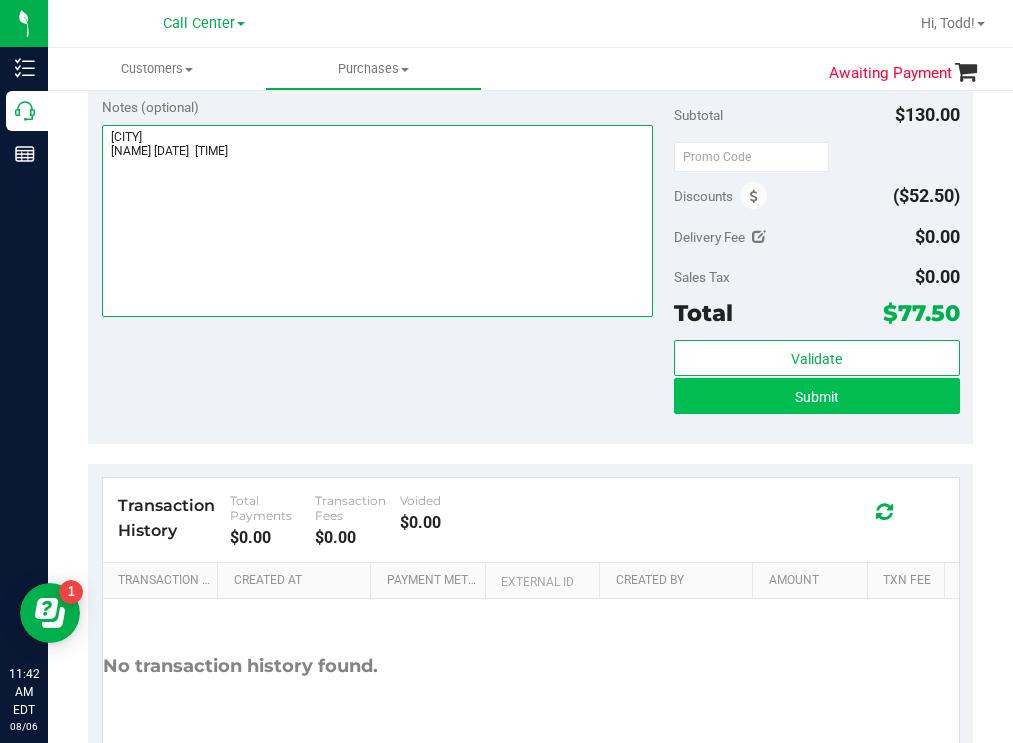 type on "ft lauderdale
todd 8/6  11:42" 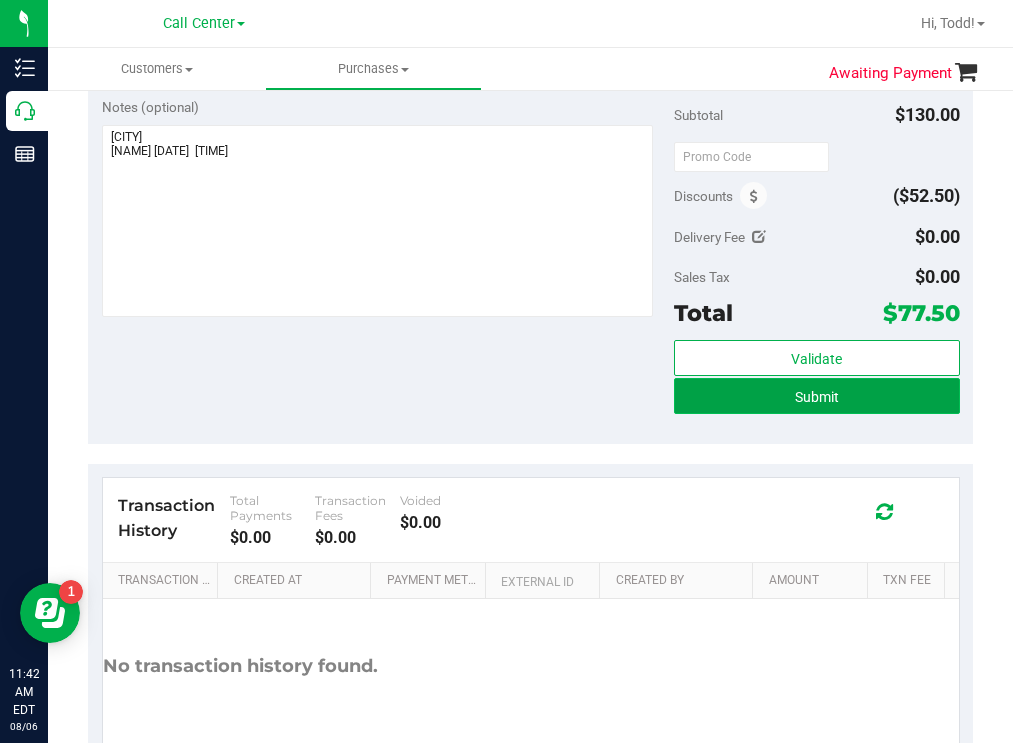 drag, startPoint x: 706, startPoint y: 410, endPoint x: 688, endPoint y: 396, distance: 22.803509 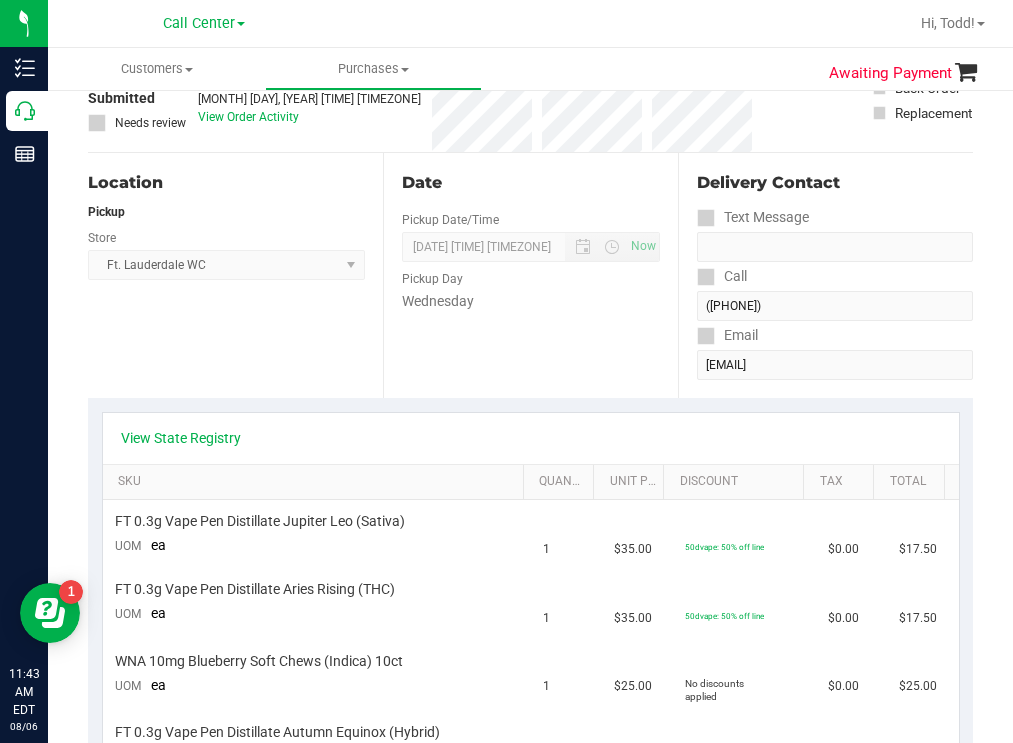 scroll, scrollTop: 0, scrollLeft: 0, axis: both 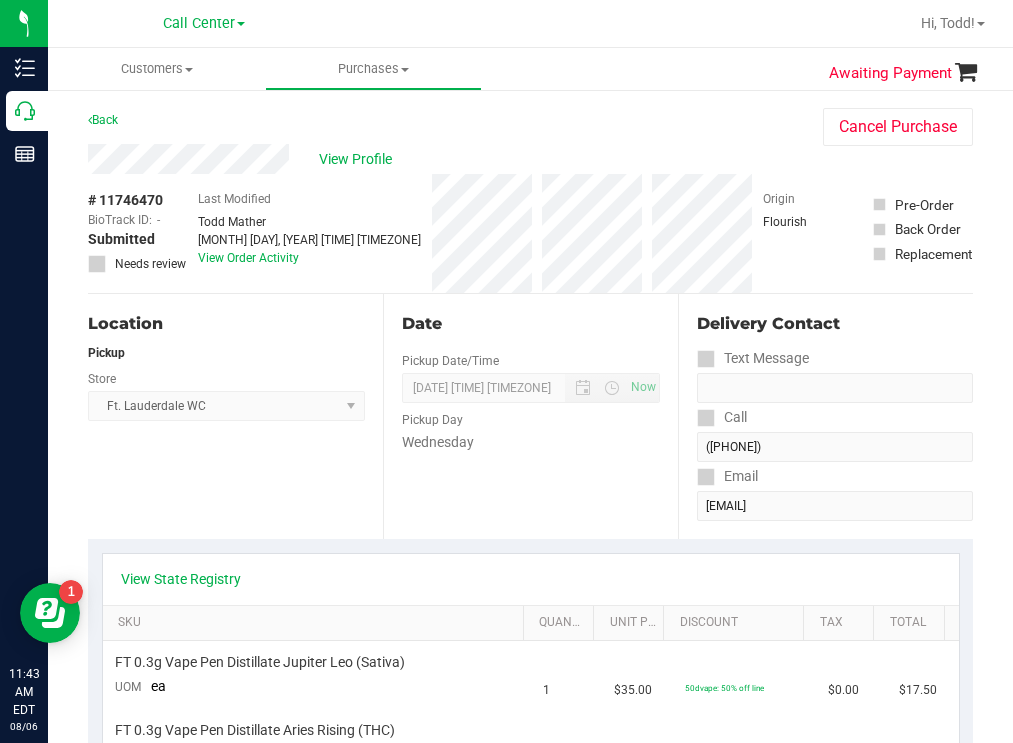 click on "View Profile" at bounding box center (435, 159) 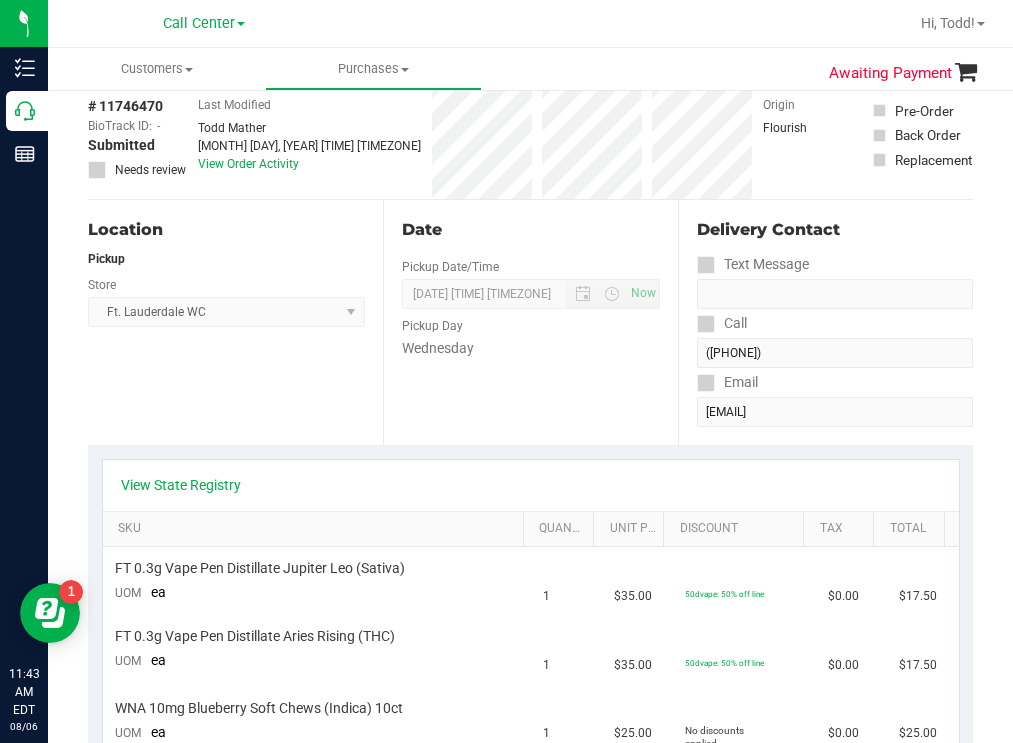 scroll, scrollTop: 0, scrollLeft: 0, axis: both 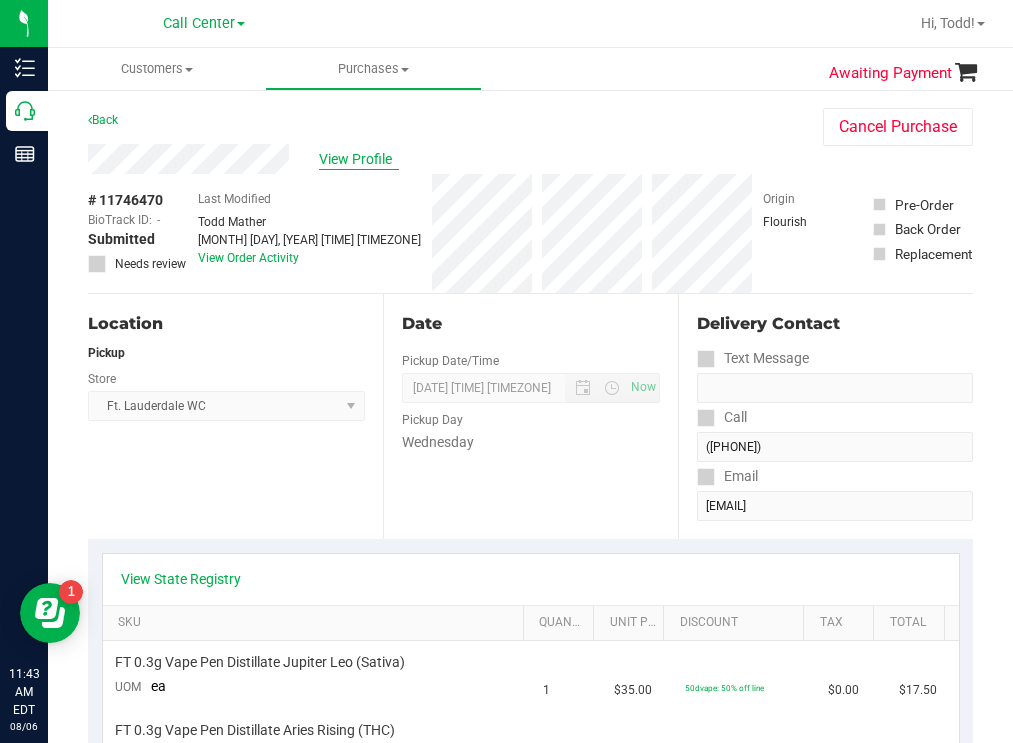 click on "View Profile" at bounding box center (359, 159) 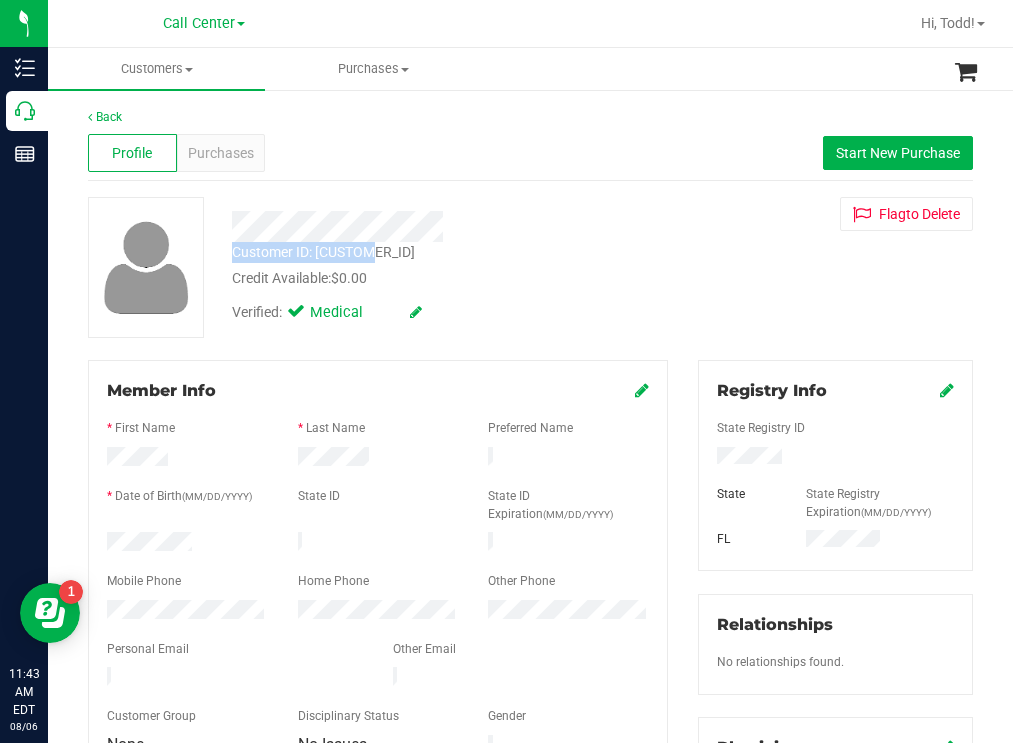 drag, startPoint x: 380, startPoint y: 249, endPoint x: 229, endPoint y: 257, distance: 151.21178 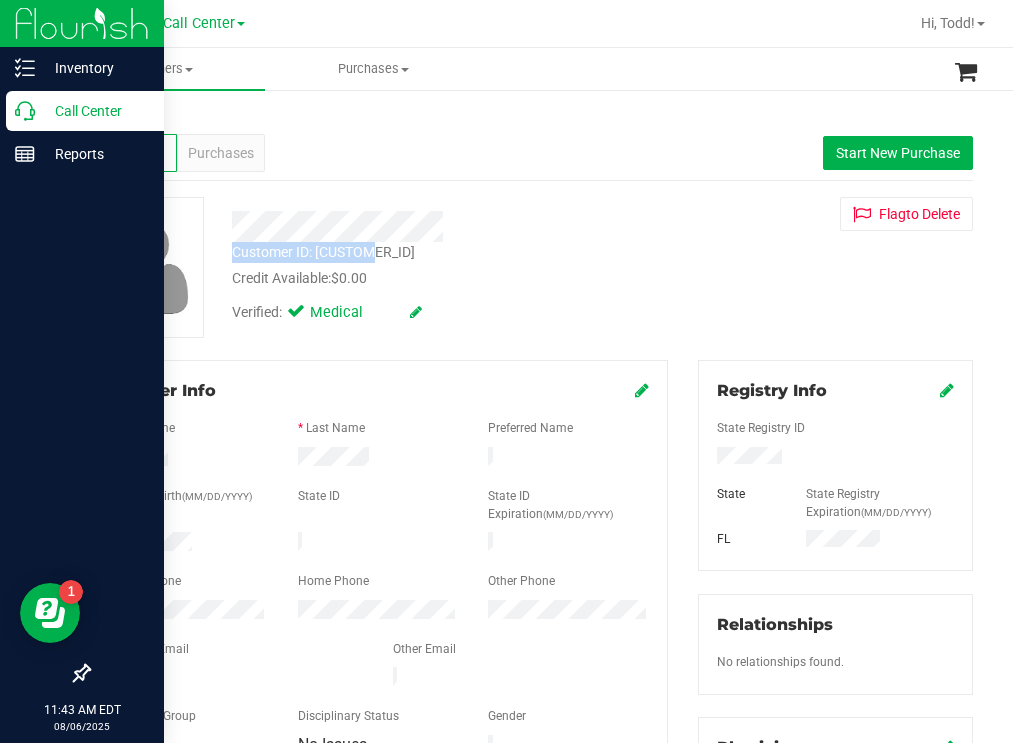 click on "Call Center" at bounding box center (95, 111) 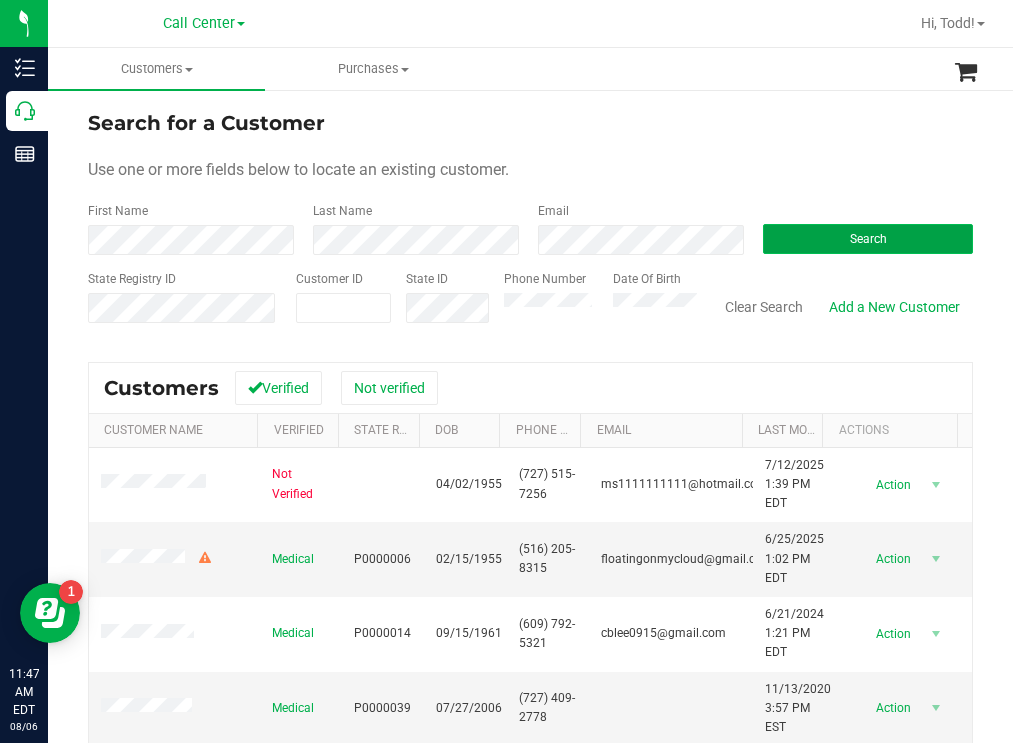 click on "Search" at bounding box center [868, 239] 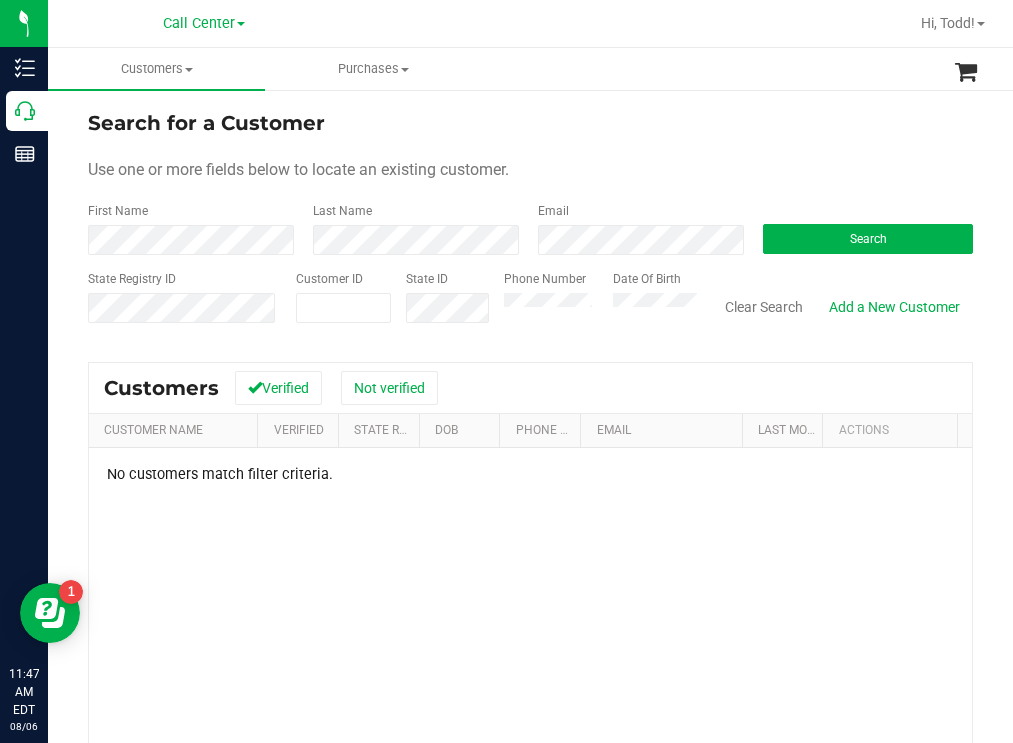 click on "Use one or more fields below to locate an existing customer." at bounding box center (530, 170) 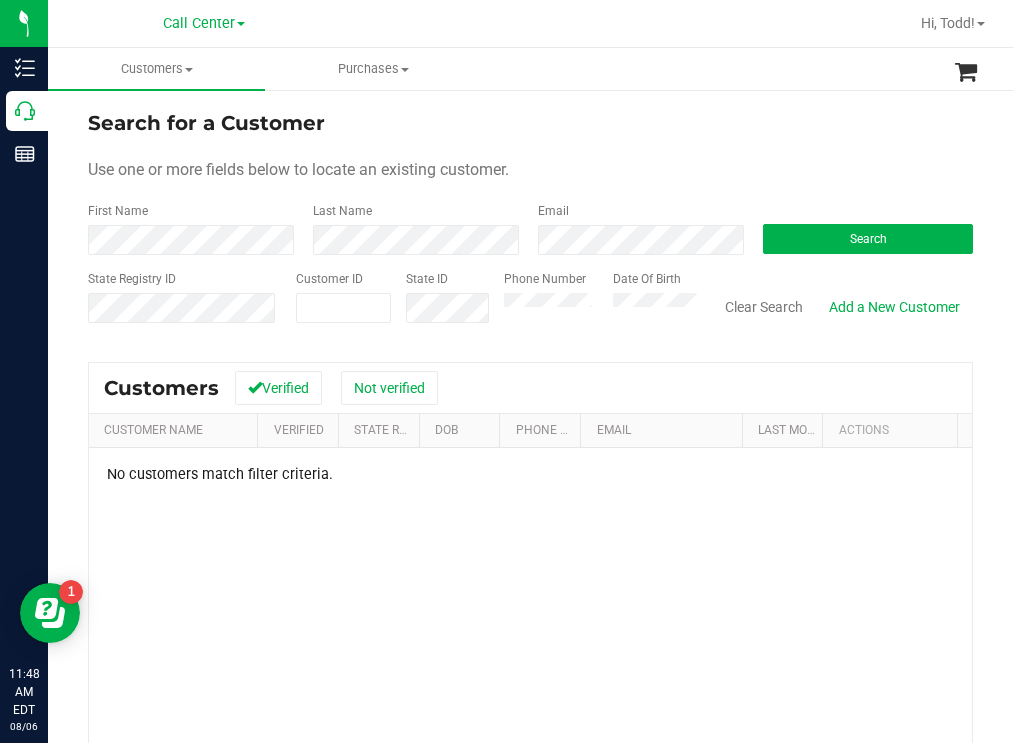 click on "Phone Number
Date Of Birth" at bounding box center (593, 305) 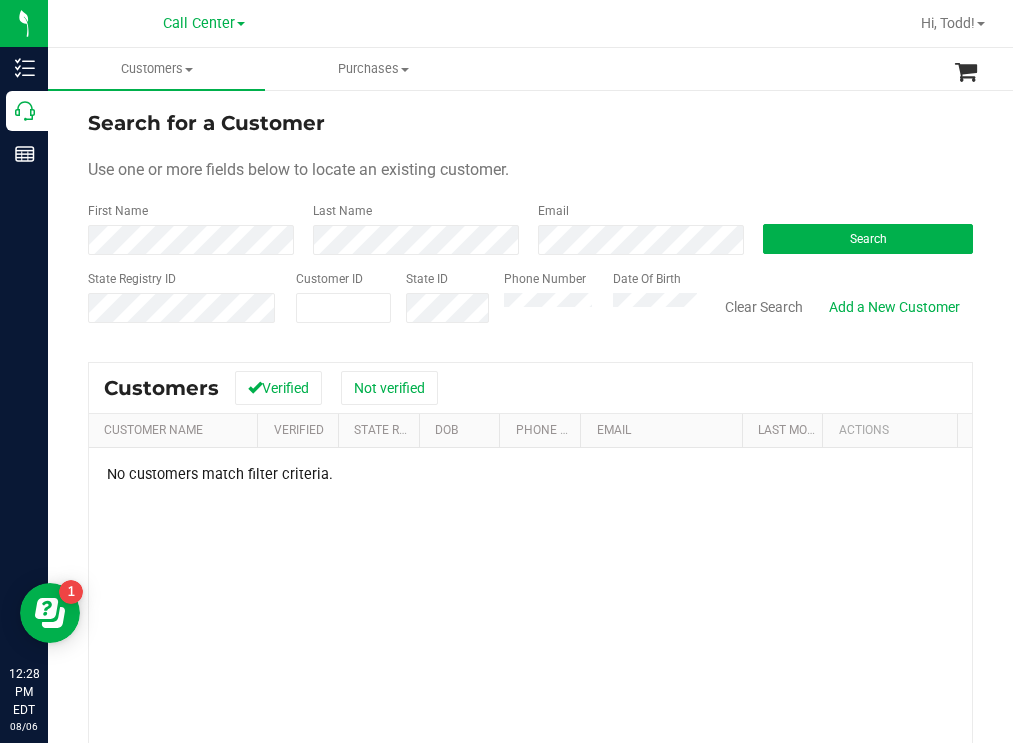 click on "Search" at bounding box center (860, 228) 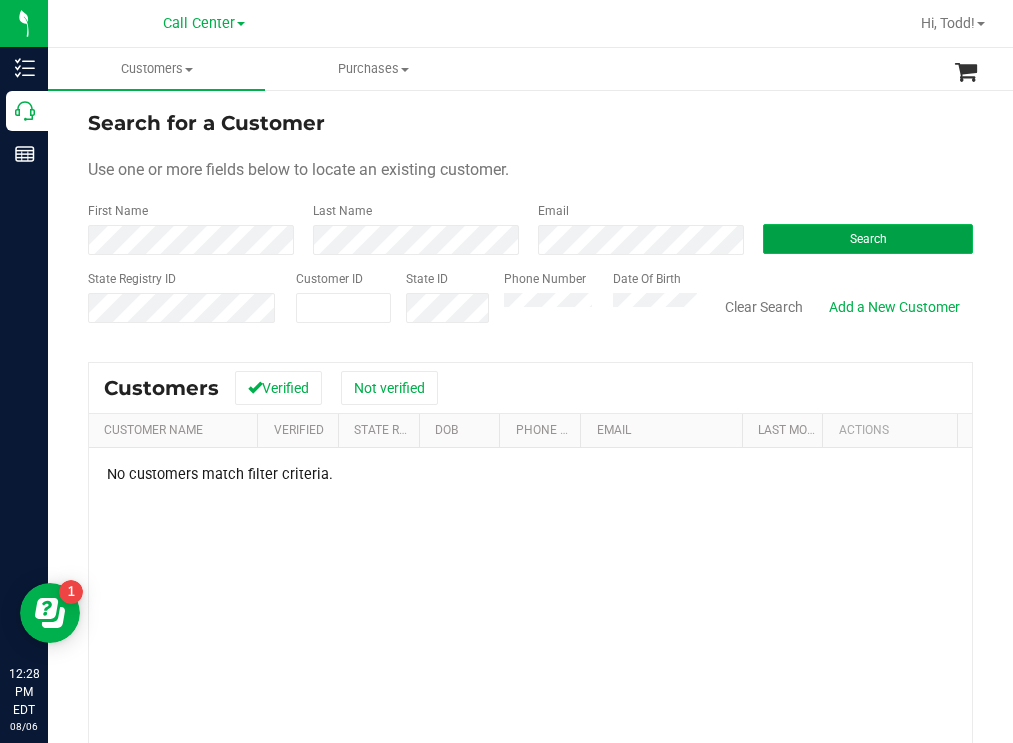 click on "Search" at bounding box center (868, 239) 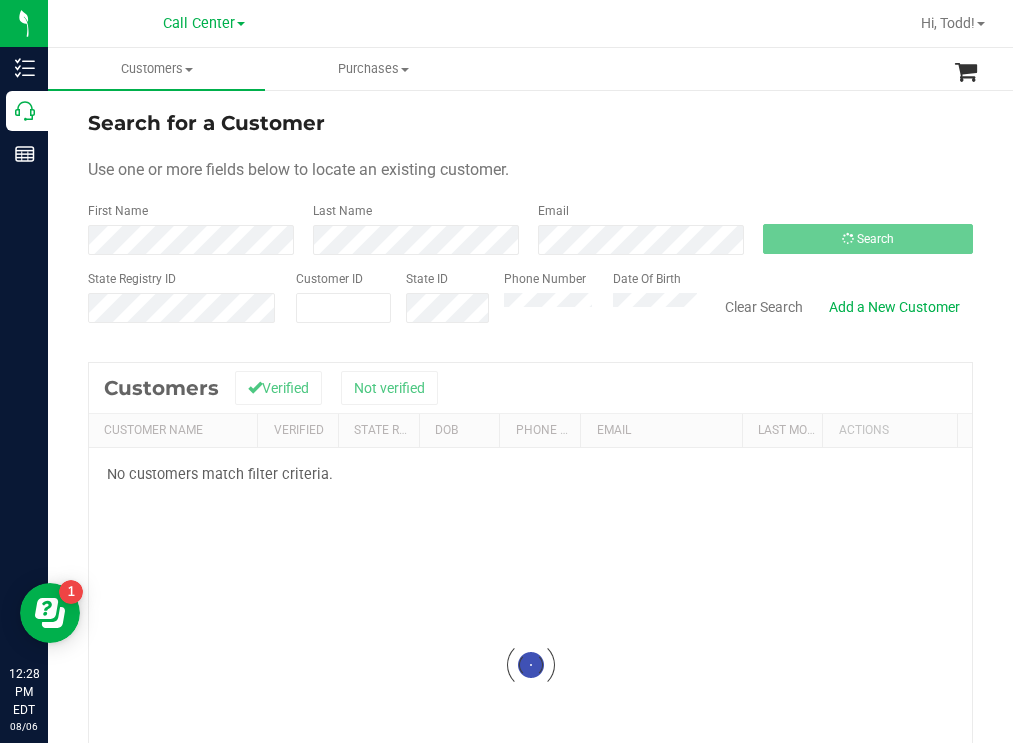 click on "Search for a Customer
Use one or more fields below to locate an existing customer.
First Name
Last Name
Email
Search
State Registry ID
Customer ID
State ID
Phone Number
Date Of Birth" at bounding box center [530, 224] 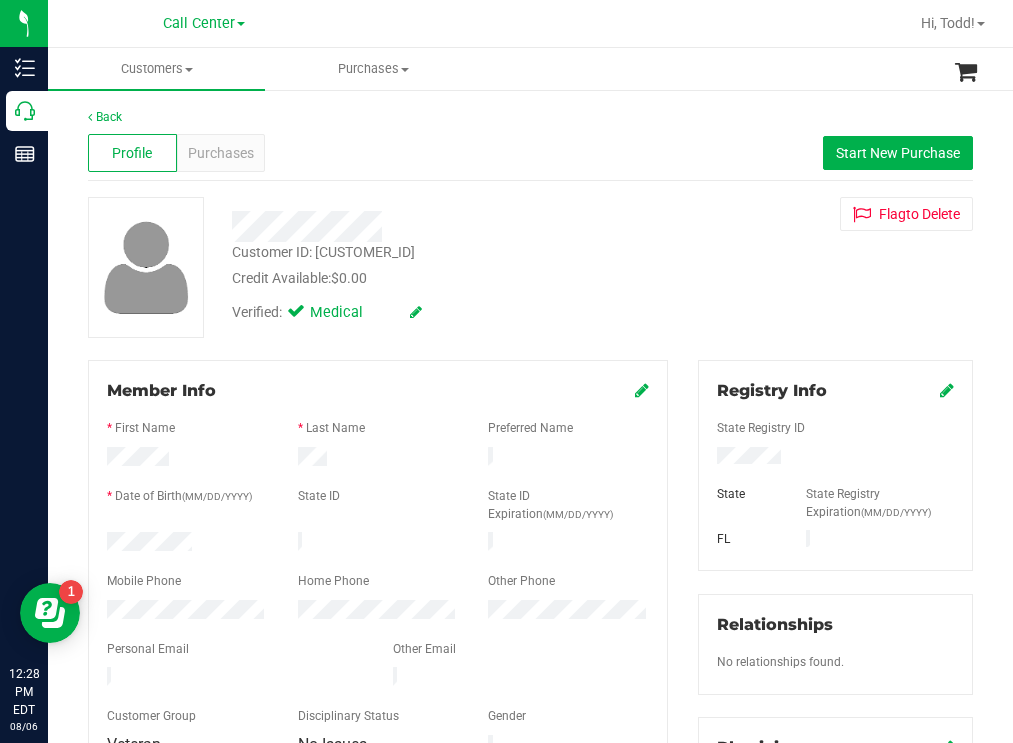 click on "Customer ID: 329391
Credit Available:
$0.00" at bounding box center [446, 265] 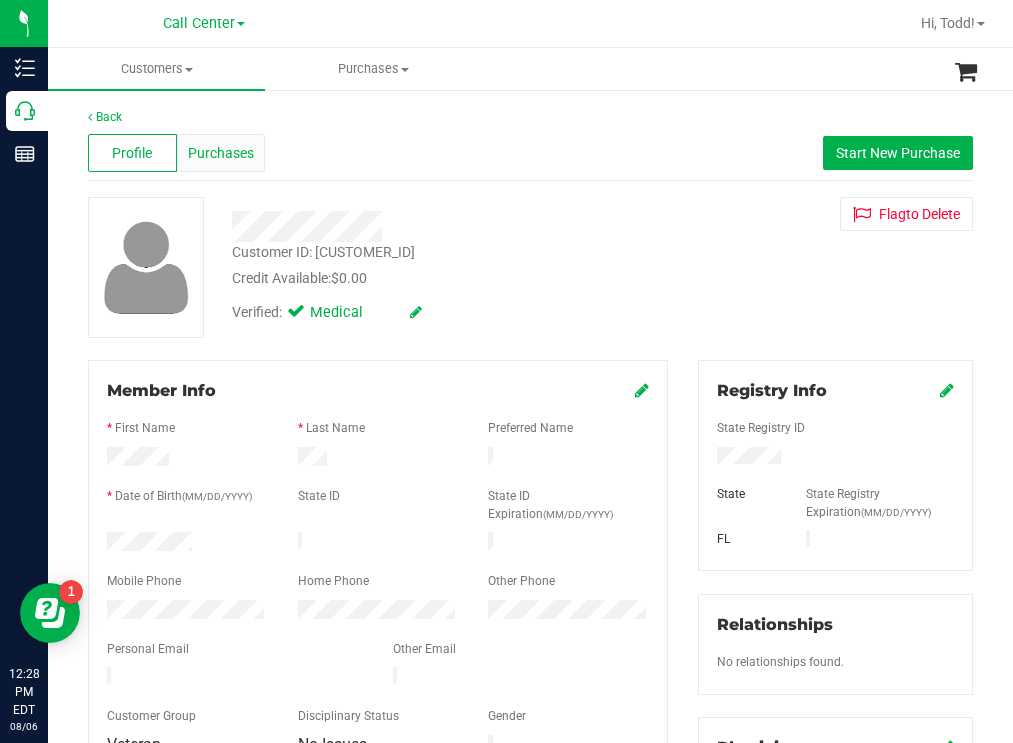 click on "Purchases" at bounding box center (221, 153) 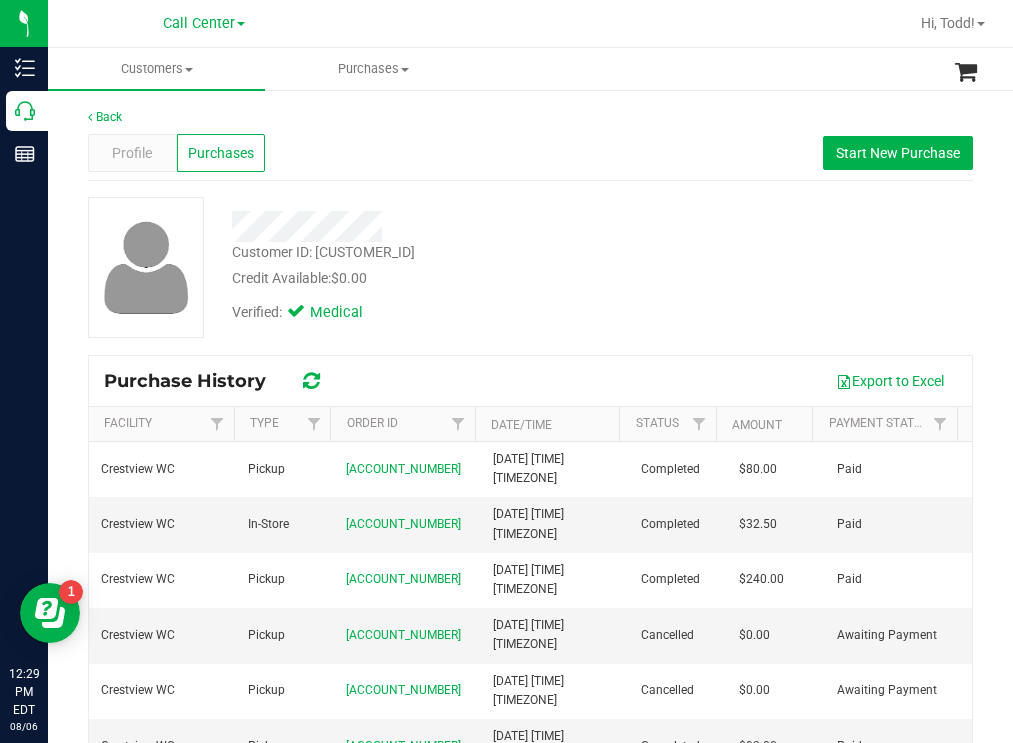 drag, startPoint x: 708, startPoint y: 287, endPoint x: 522, endPoint y: 223, distance: 196.70282 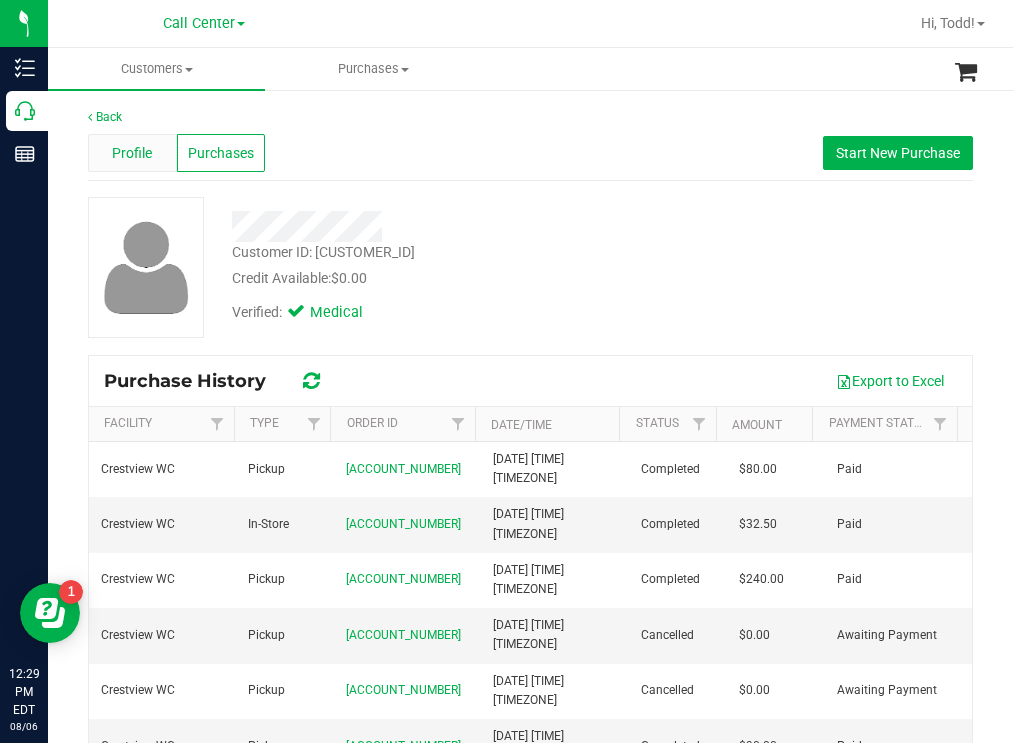 click on "Profile" at bounding box center [132, 153] 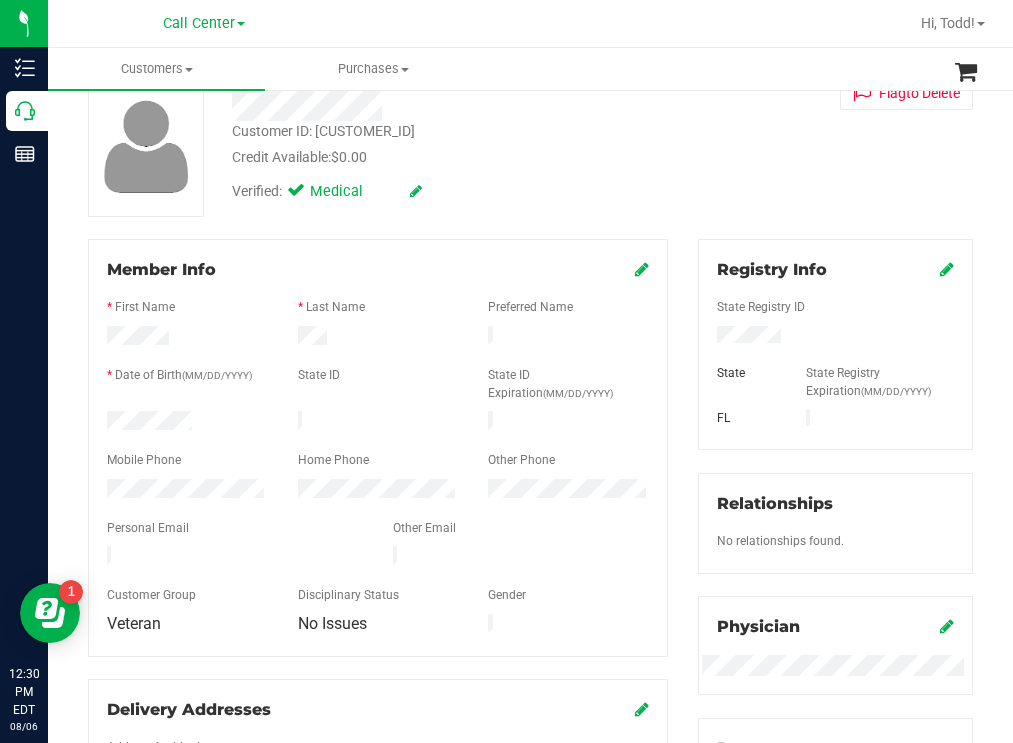 scroll, scrollTop: 0, scrollLeft: 0, axis: both 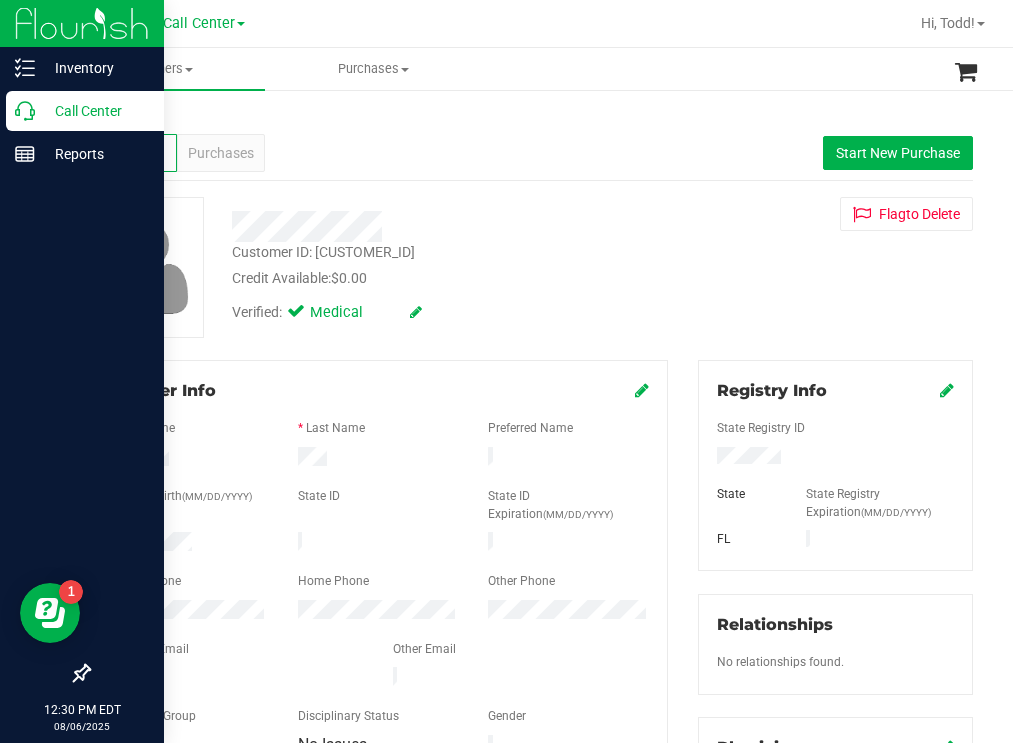 click on "Call Center" at bounding box center [95, 111] 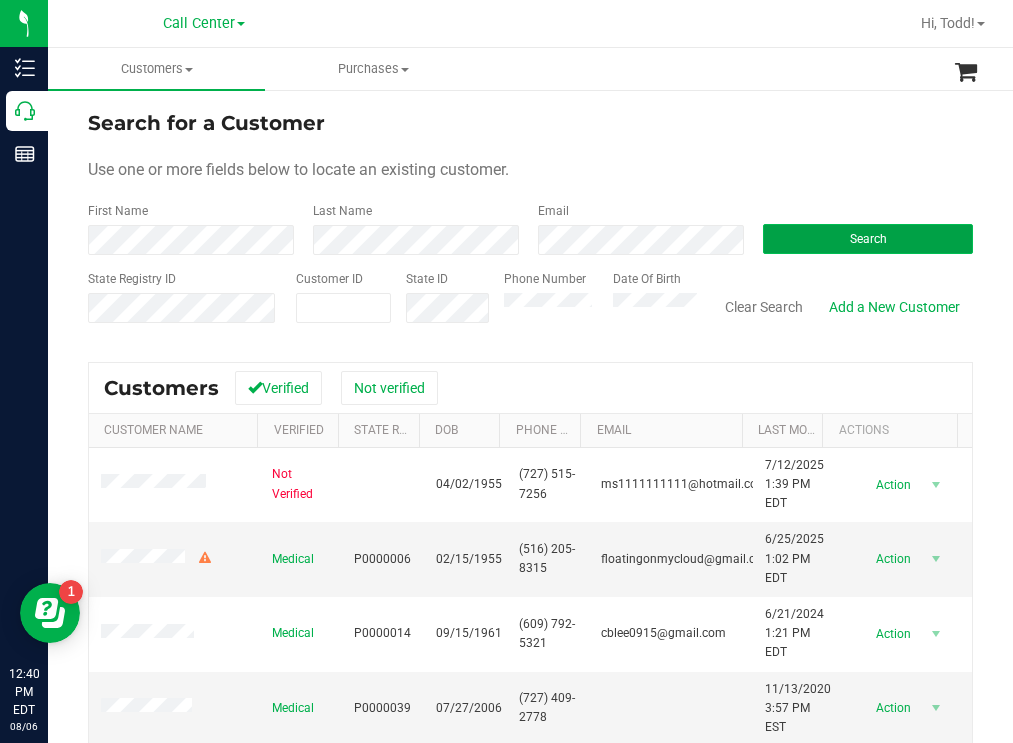 click on "Search" at bounding box center (868, 239) 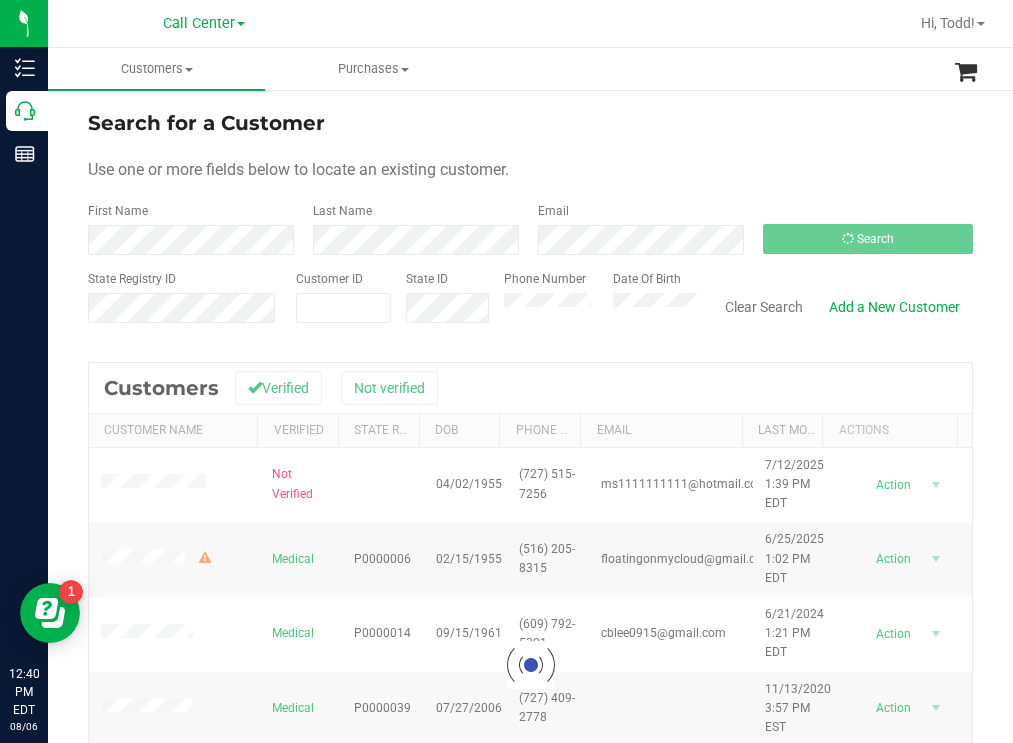 click on "Search for a Customer
Use one or more fields below to locate an existing customer.
First Name
Last Name
Email
Search
State Registry ID
Customer ID
State ID
Phone Number
Date Of Birth" at bounding box center [530, 224] 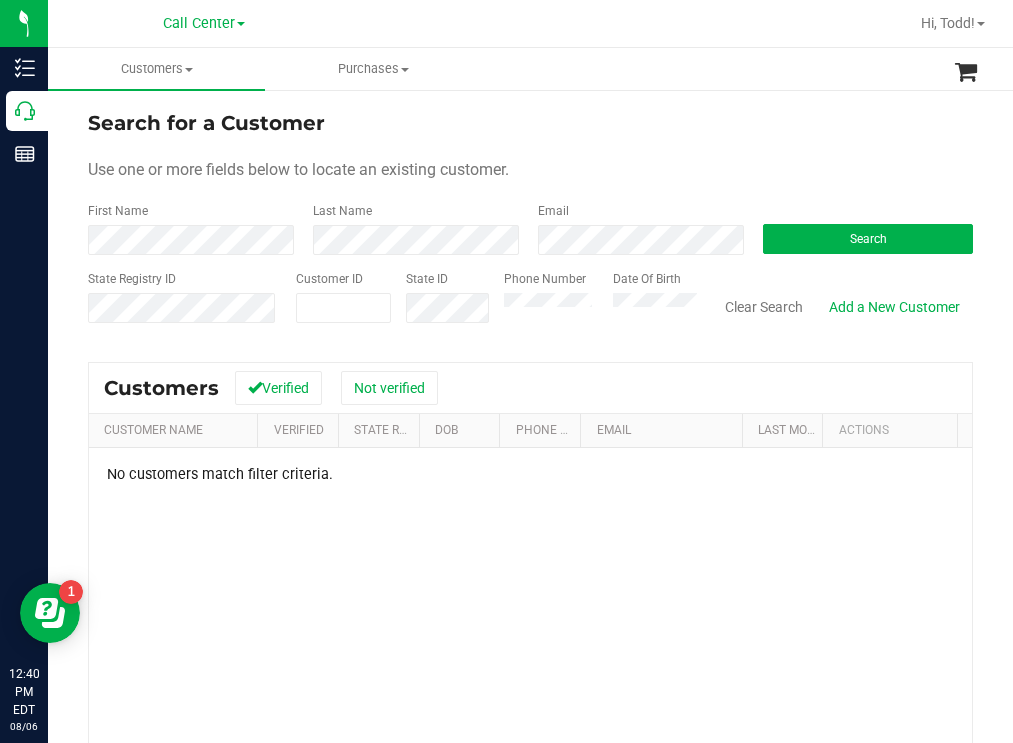 click on "Phone Number
Date Of Birth" at bounding box center (593, 305) 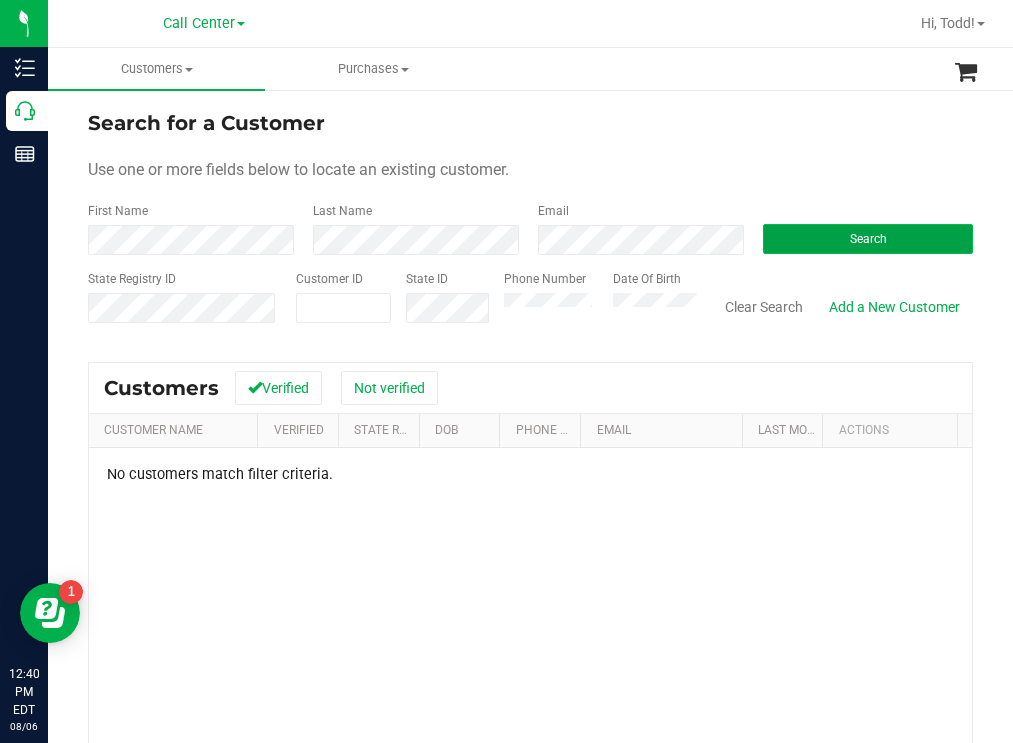 click on "Search" at bounding box center (868, 239) 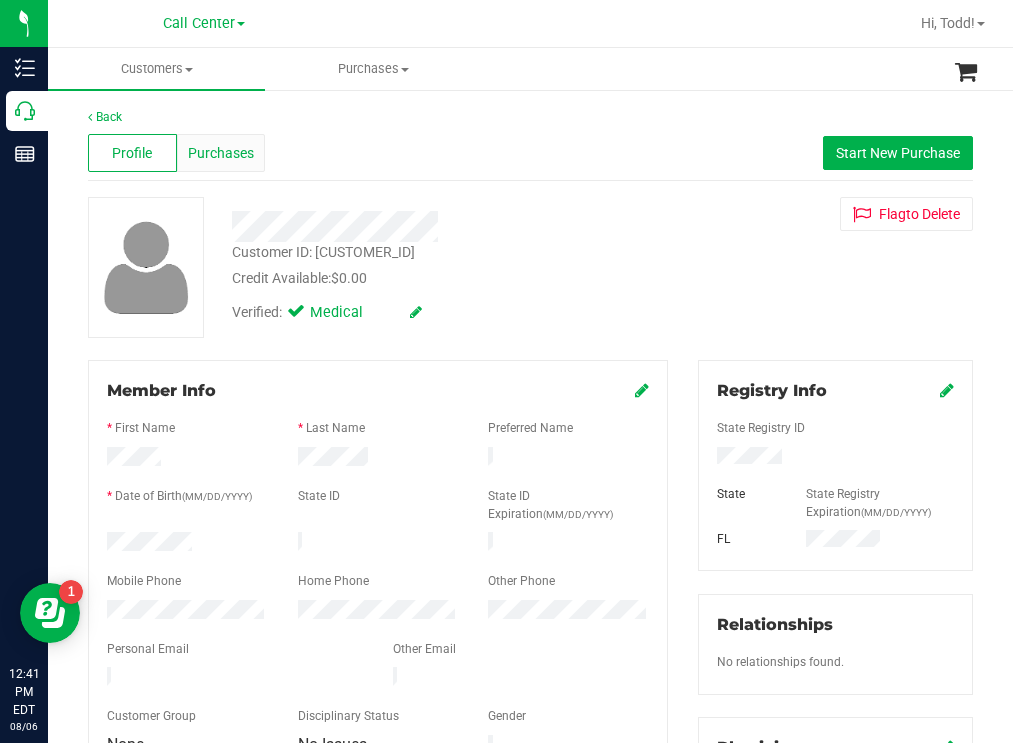 click on "Purchases" at bounding box center [221, 153] 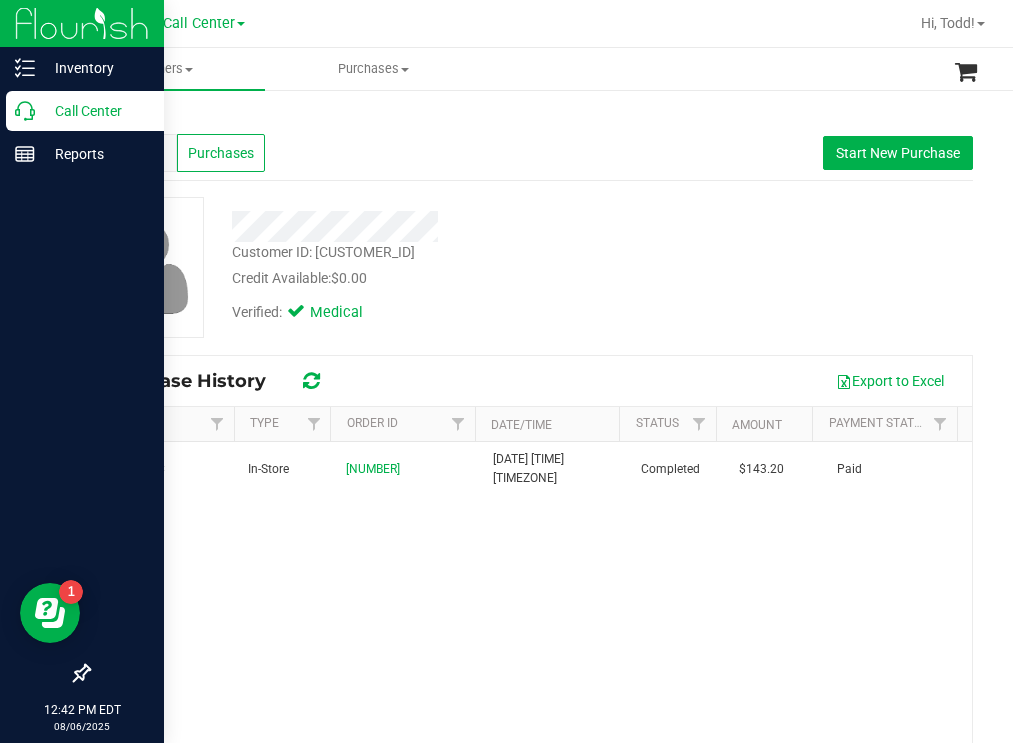 click on "Call Center" at bounding box center [95, 111] 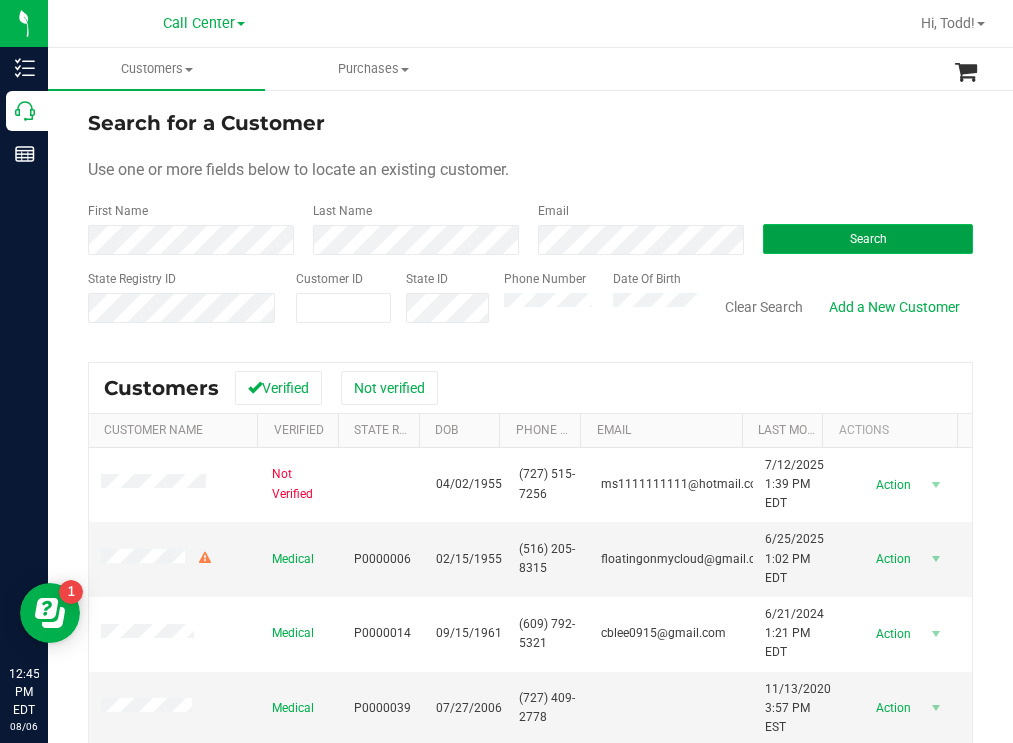 click on "Search" at bounding box center [868, 239] 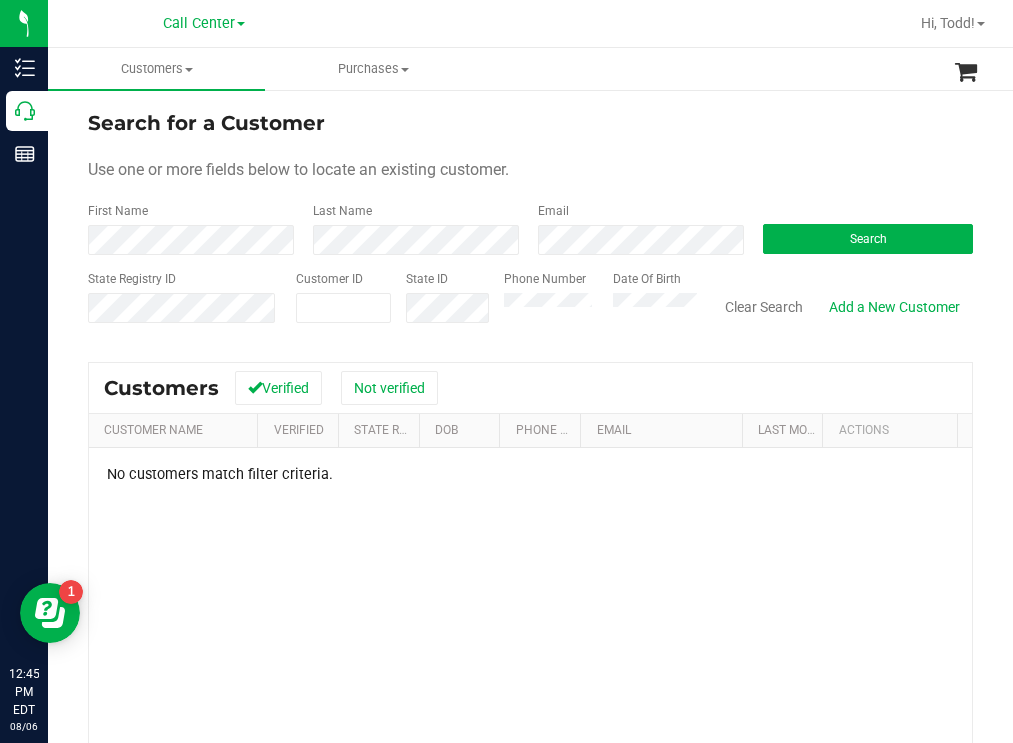 click on "Search for a Customer" at bounding box center [530, 123] 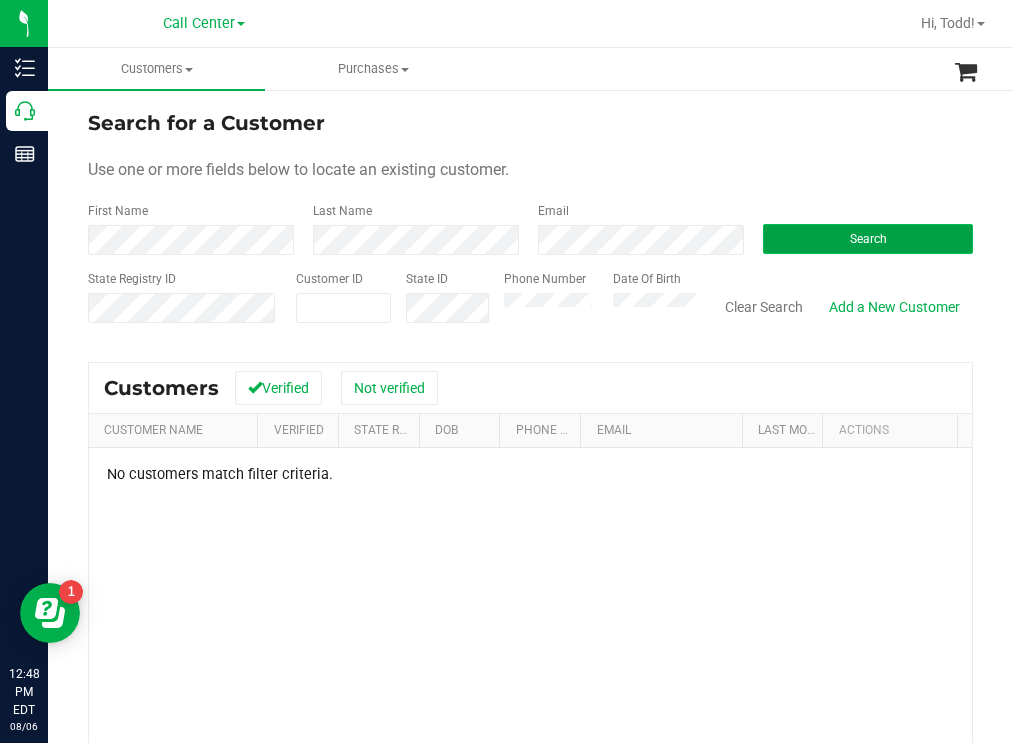 click on "Search" at bounding box center [868, 239] 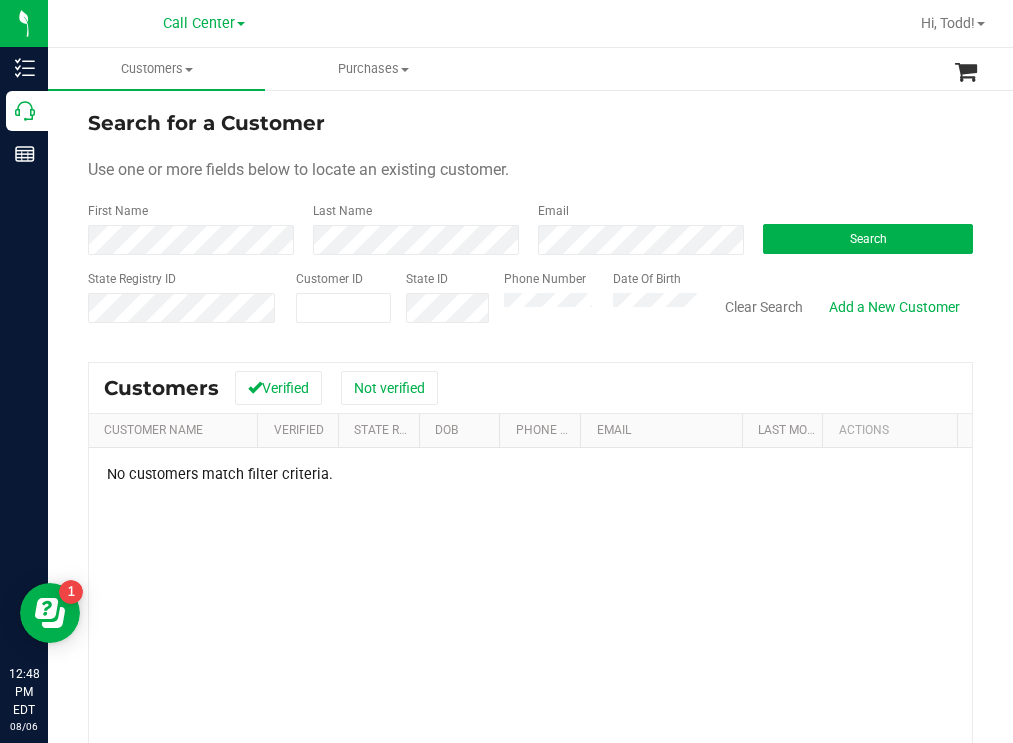 click on "Search for a Customer" at bounding box center (530, 123) 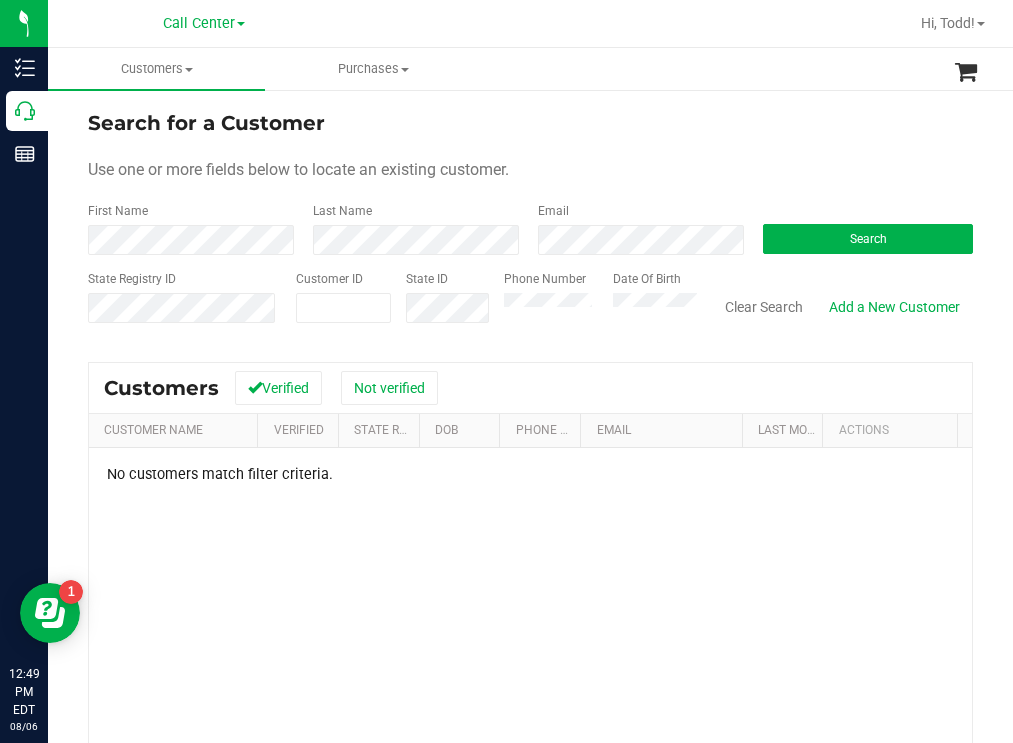 click on "Phone Number
Date Of Birth" at bounding box center [593, 305] 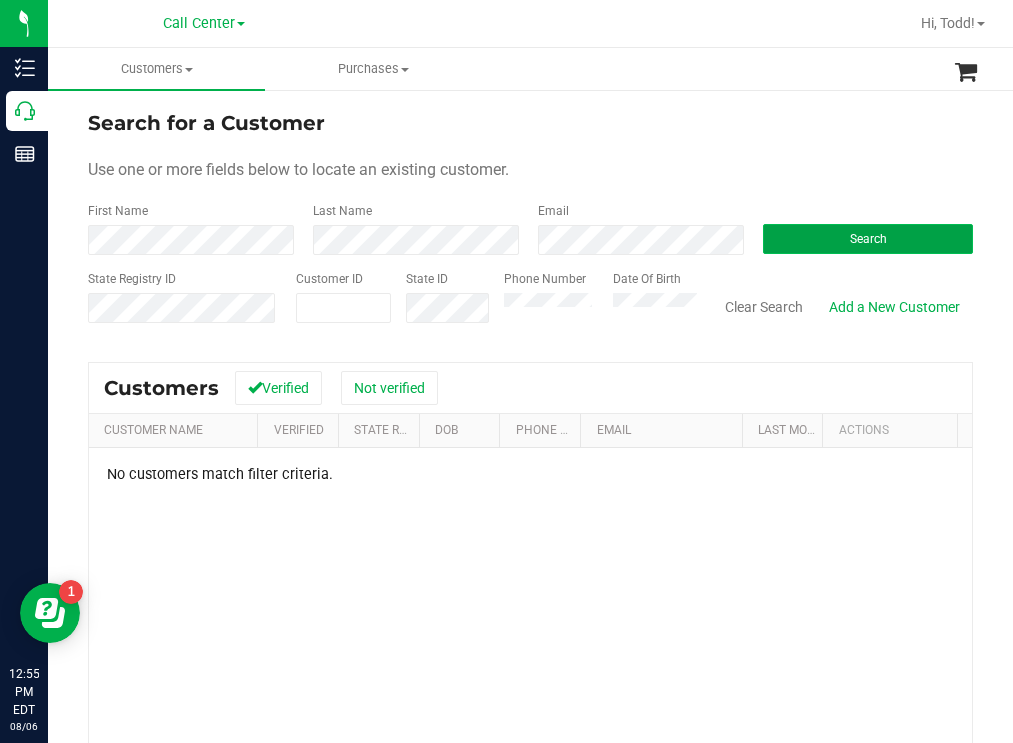 click on "Search" at bounding box center (868, 239) 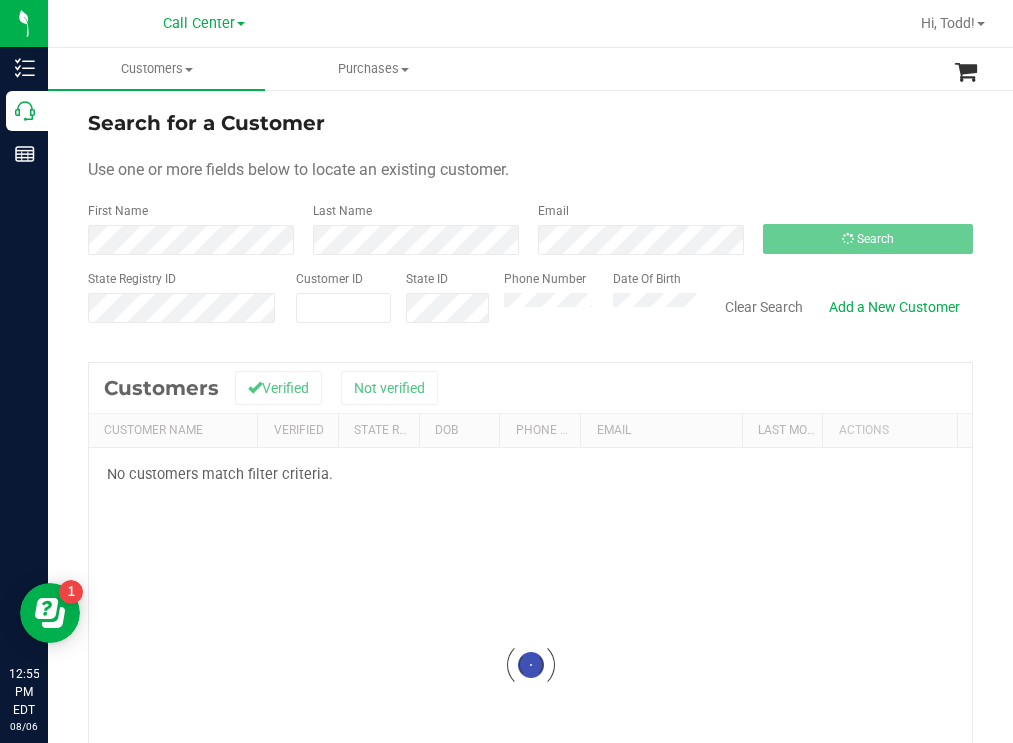 click on "Search for a Customer" at bounding box center (530, 123) 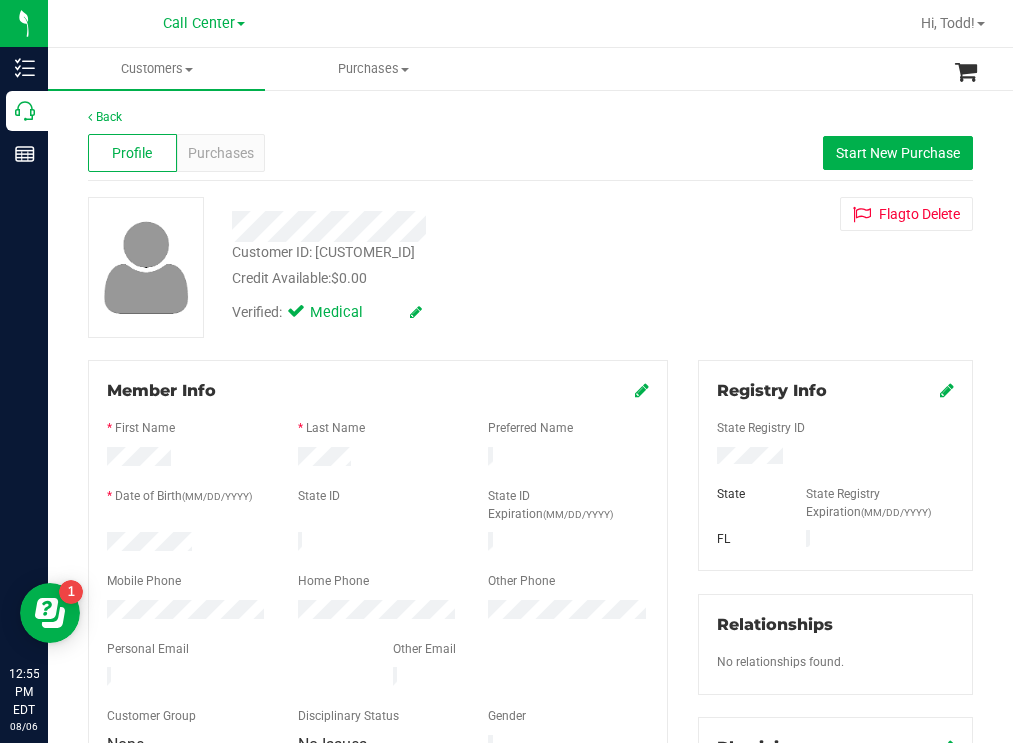 drag, startPoint x: 202, startPoint y: 539, endPoint x: 106, endPoint y: 536, distance: 96.04687 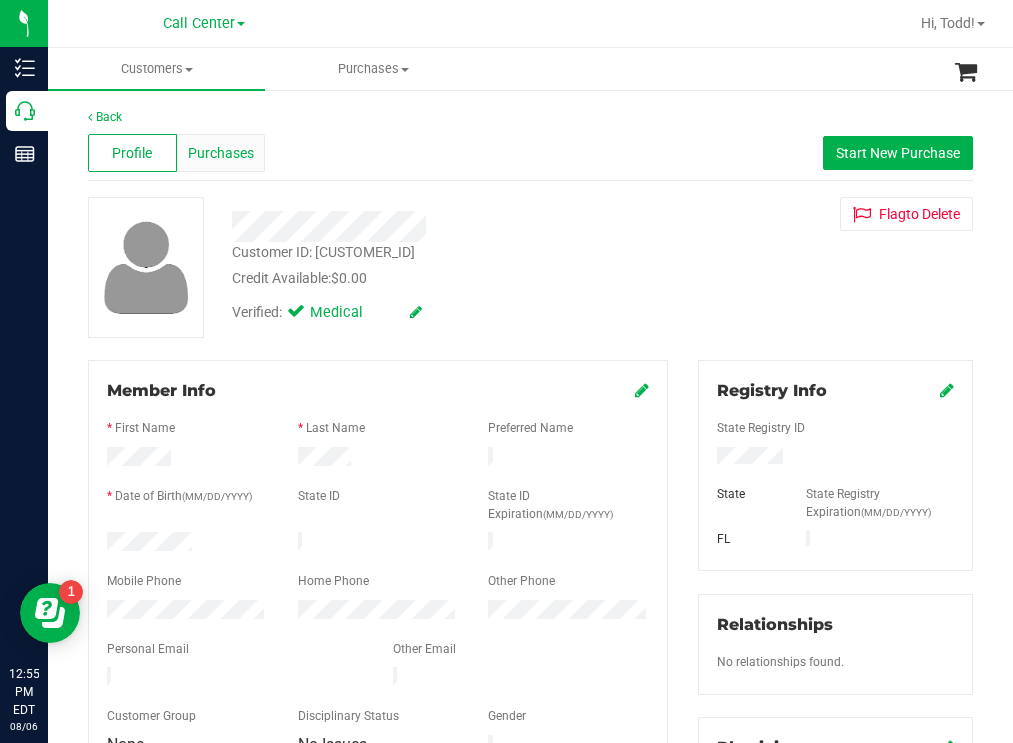 click on "Purchases" at bounding box center [221, 153] 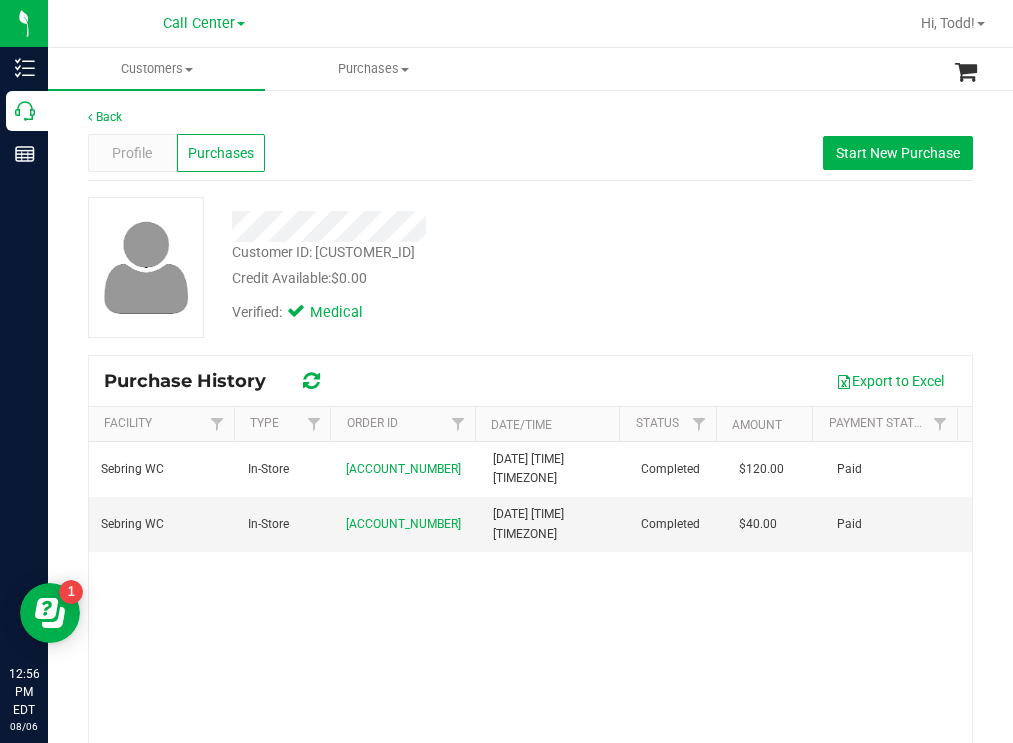 click on "Credit Available:
$0.00" at bounding box center [446, 278] 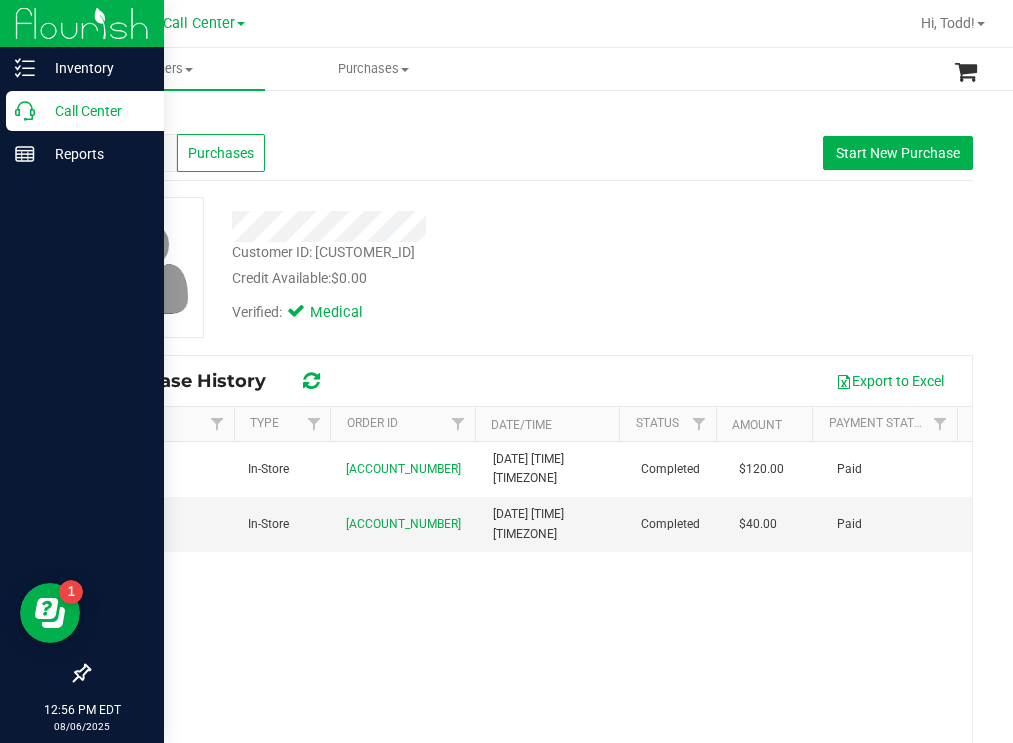 click on "Call Center" at bounding box center [95, 111] 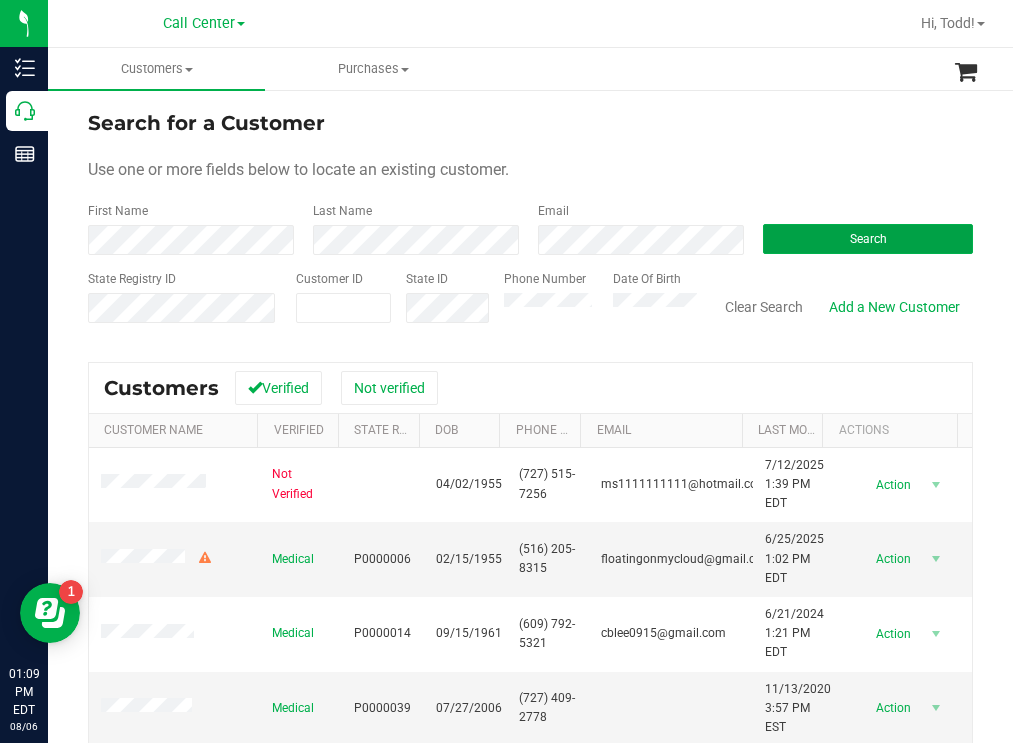 drag, startPoint x: 824, startPoint y: 237, endPoint x: 766, endPoint y: 206, distance: 65.76473 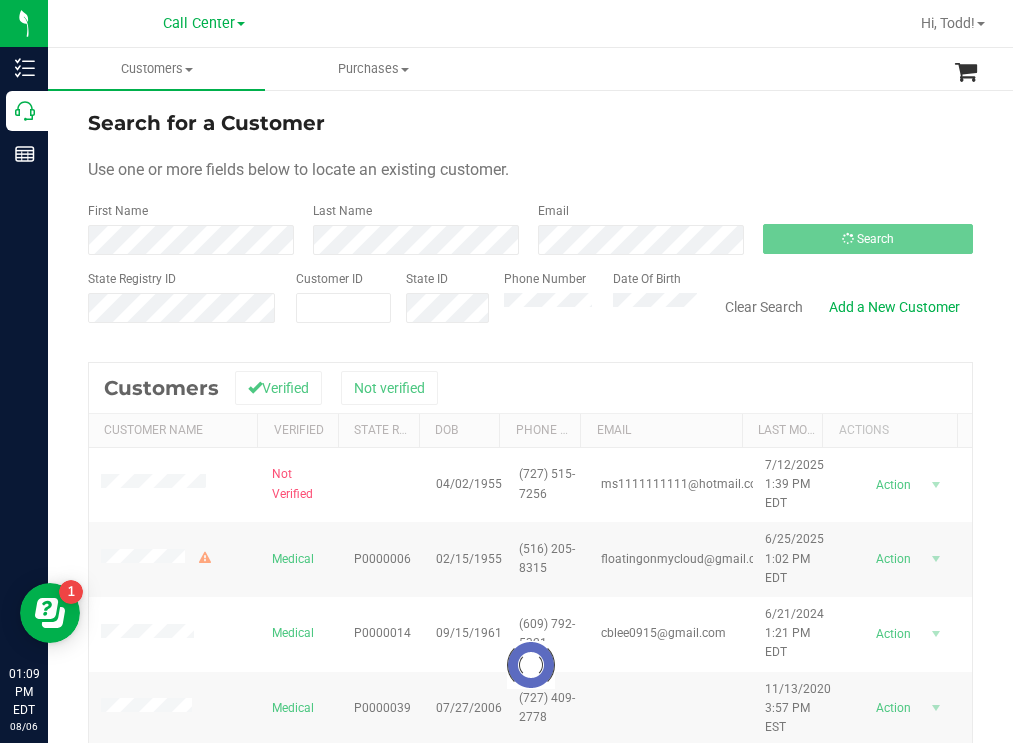 click on "Search for a Customer
Use one or more fields below to locate an existing customer.
First Name
Last Name
Email
Search
State Registry ID
Customer ID
State ID
Phone Number
Date Of Birth" at bounding box center (530, 224) 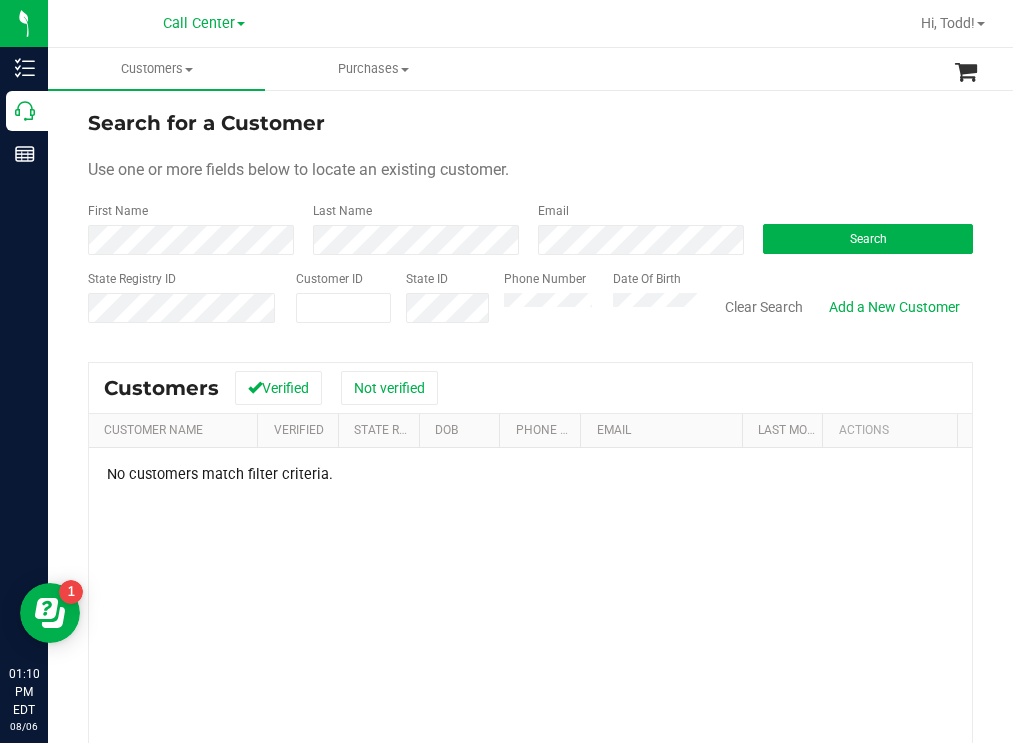 click on "Phone Number
Date Of Birth" at bounding box center [593, 305] 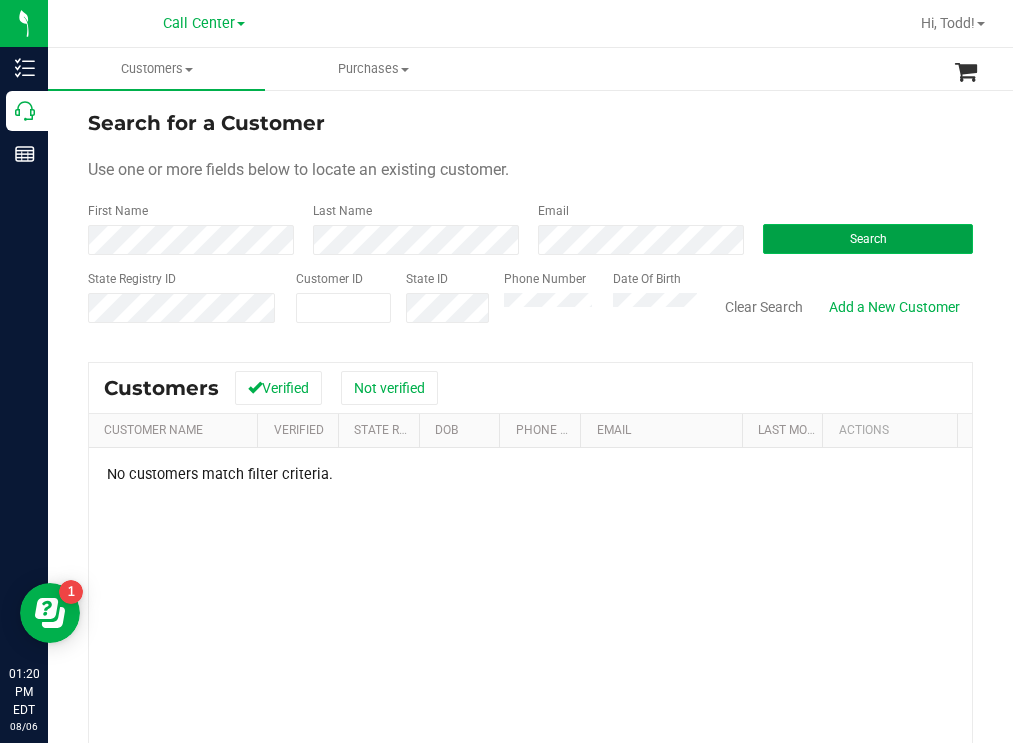 click on "Search" at bounding box center [868, 239] 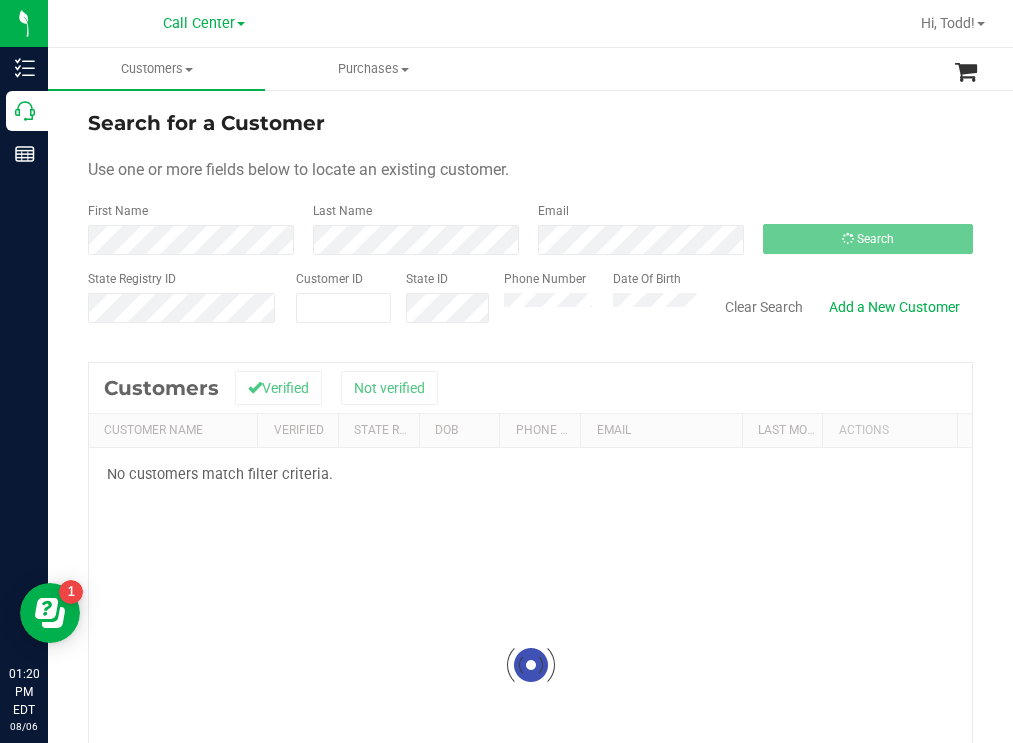 click on "Search for a Customer
Use one or more fields below to locate an existing customer.
First Name
Last Name
Email
Search
State Registry ID
Customer ID
State ID
Phone Number" at bounding box center (530, 538) 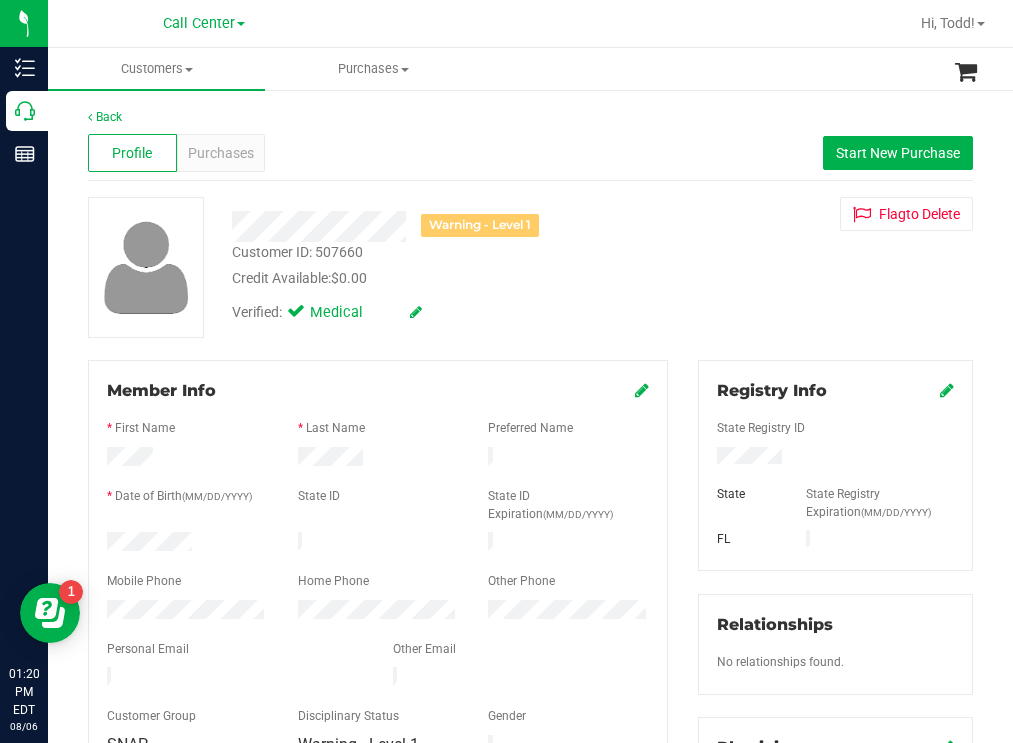 click at bounding box center [187, 544] 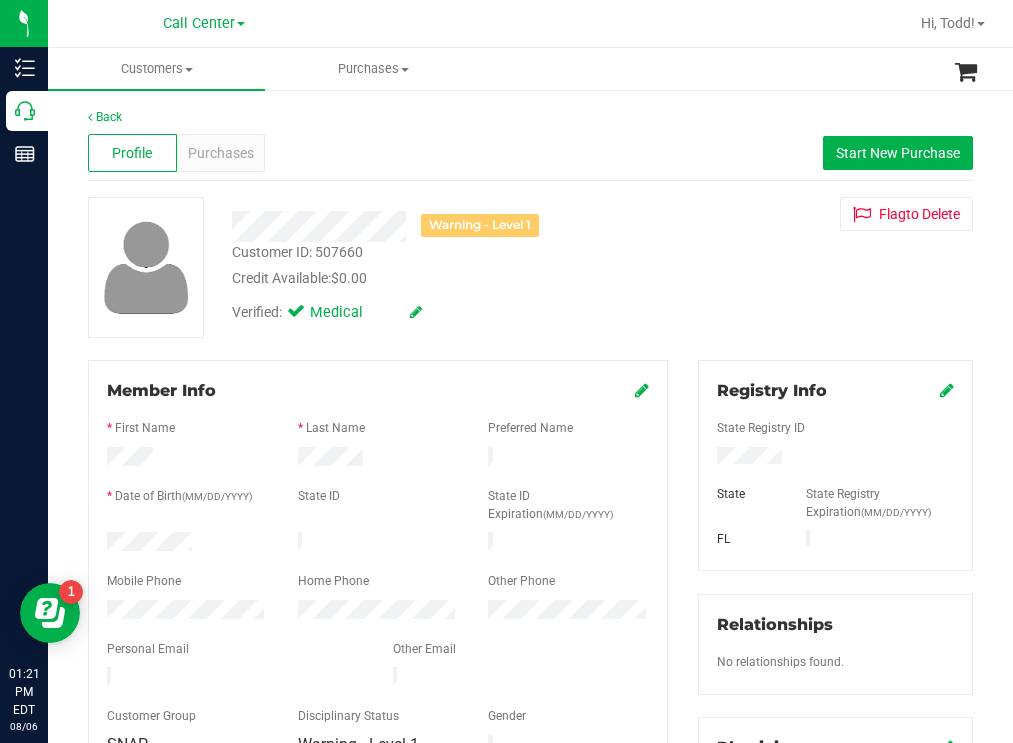 drag, startPoint x: 561, startPoint y: 289, endPoint x: 426, endPoint y: 278, distance: 135.4474 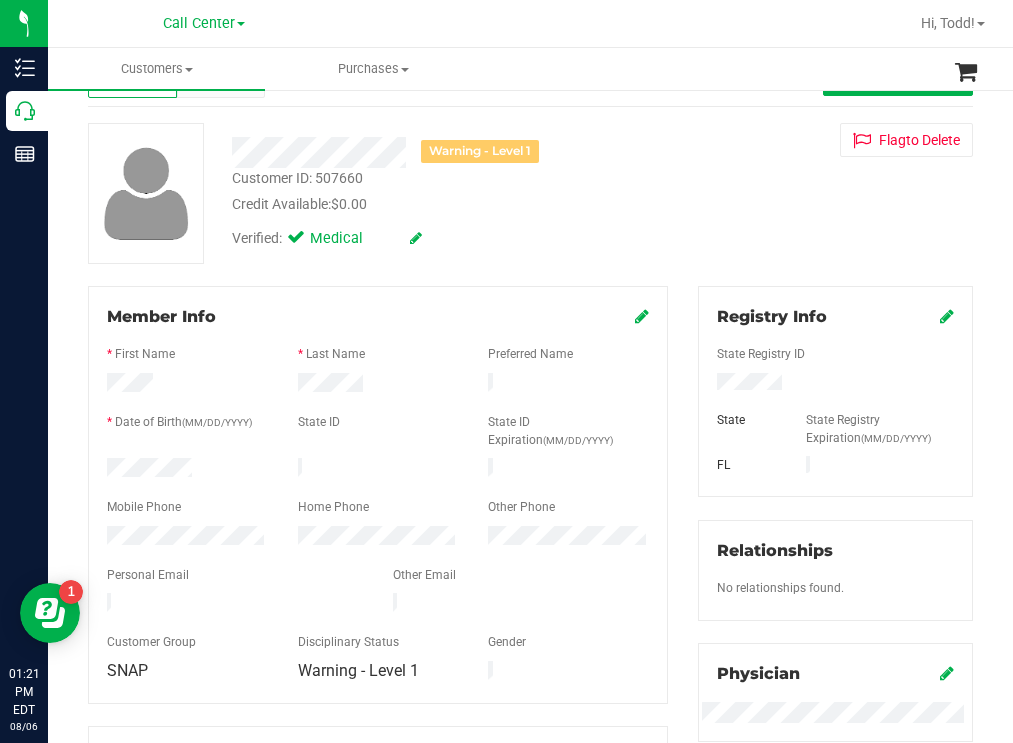 scroll, scrollTop: 0, scrollLeft: 0, axis: both 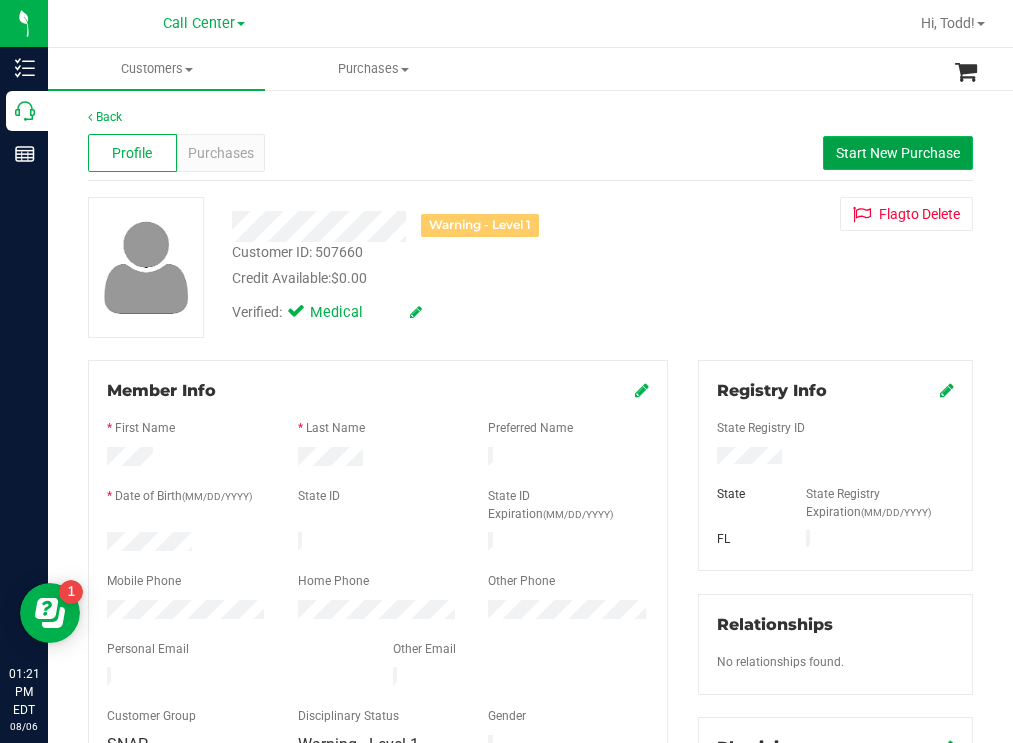 click on "Start New Purchase" at bounding box center [898, 153] 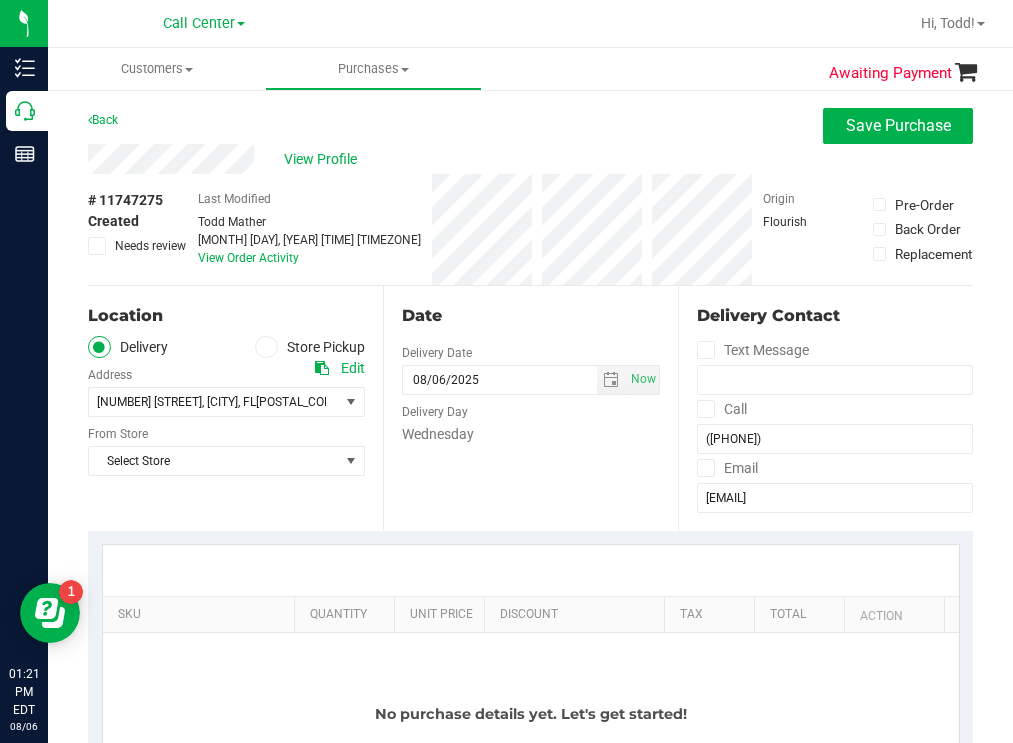 click on "Store Pickup" at bounding box center [310, 347] 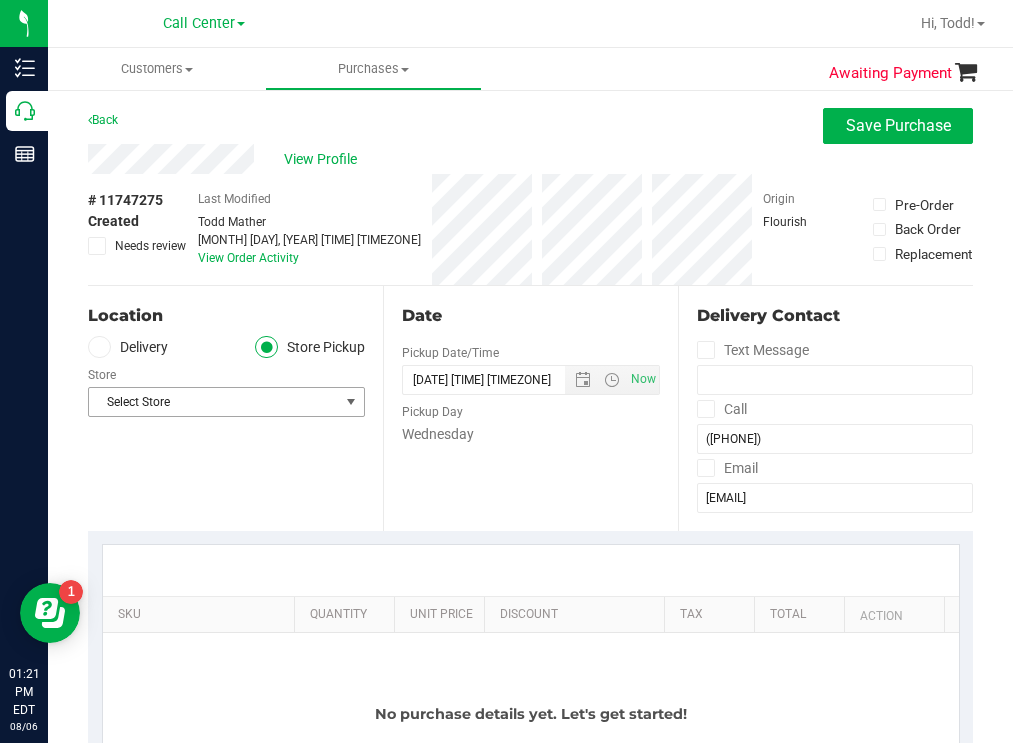 click on "Select Store" at bounding box center [214, 402] 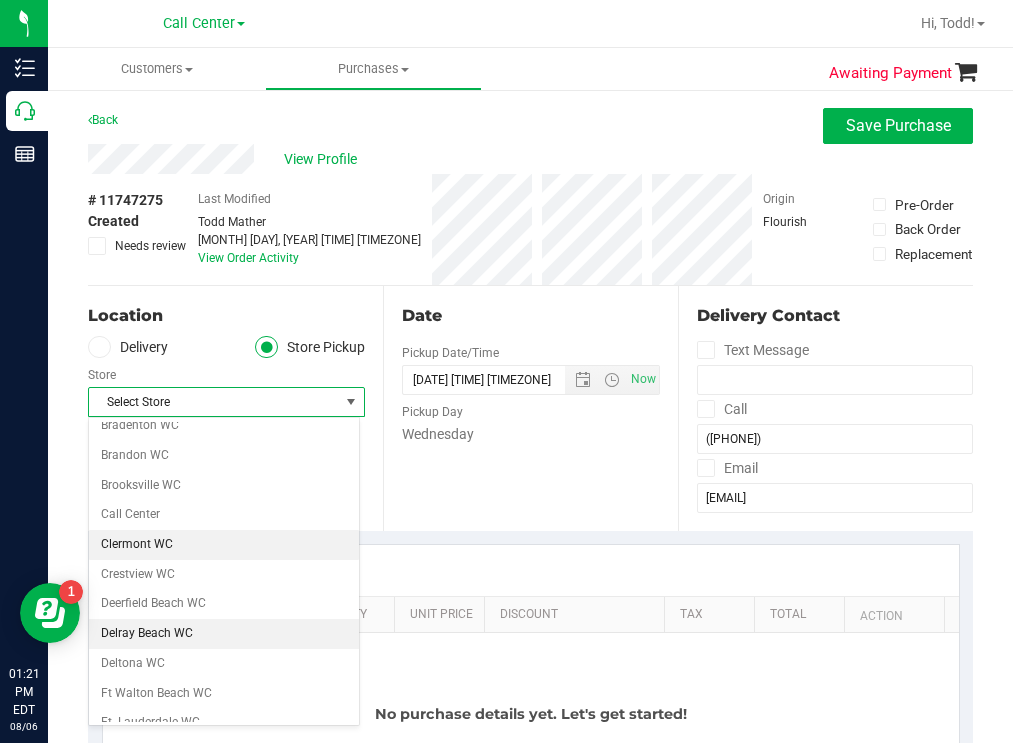 scroll, scrollTop: 100, scrollLeft: 0, axis: vertical 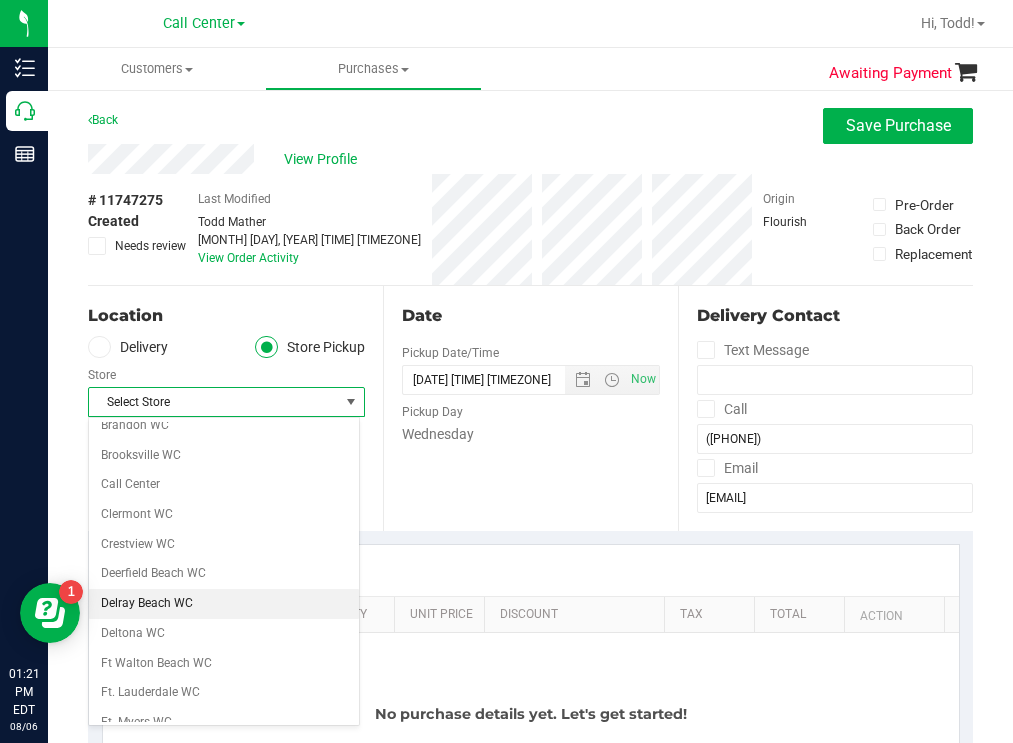 click on "Delray Beach WC" at bounding box center (224, 604) 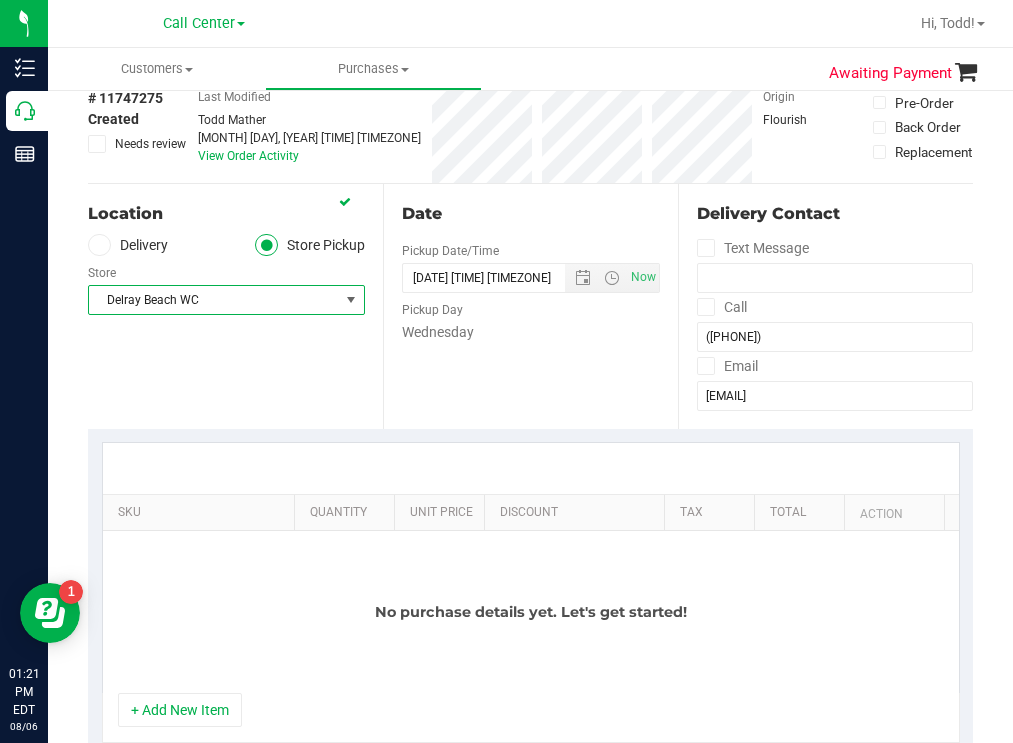 scroll, scrollTop: 100, scrollLeft: 0, axis: vertical 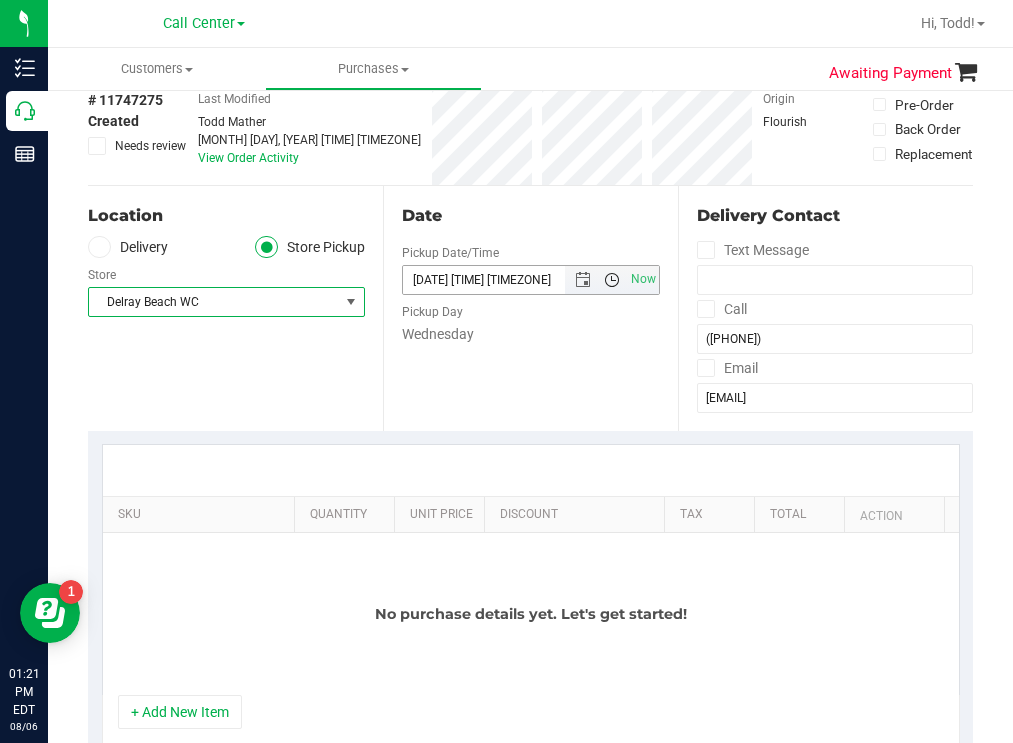 click at bounding box center (612, 280) 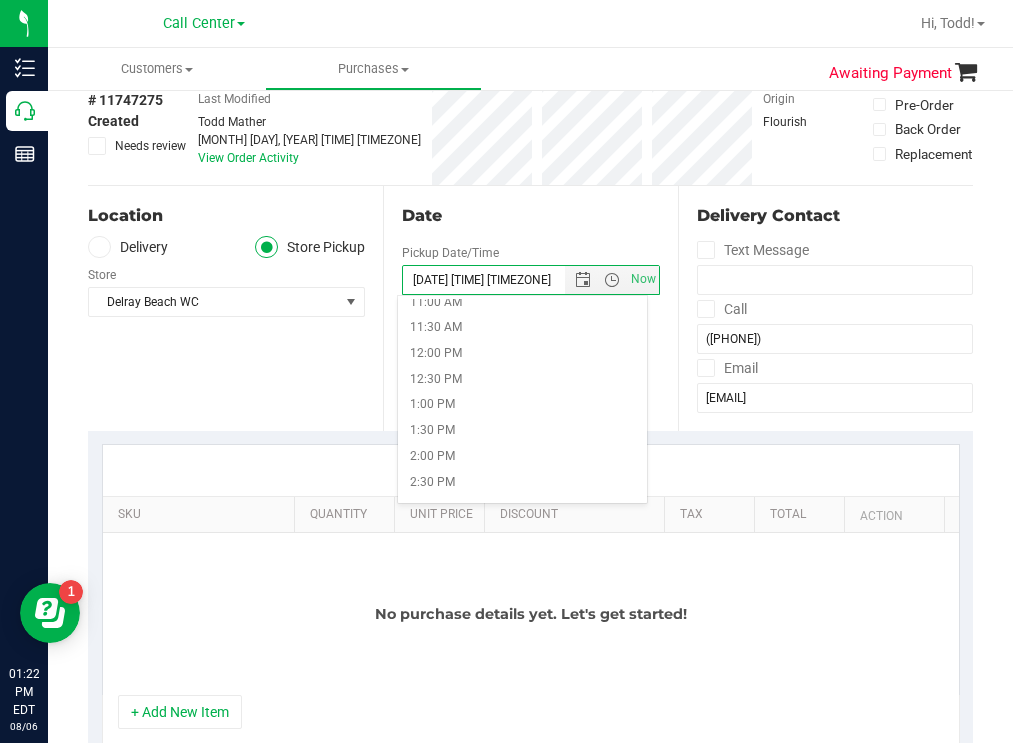 scroll, scrollTop: 600, scrollLeft: 0, axis: vertical 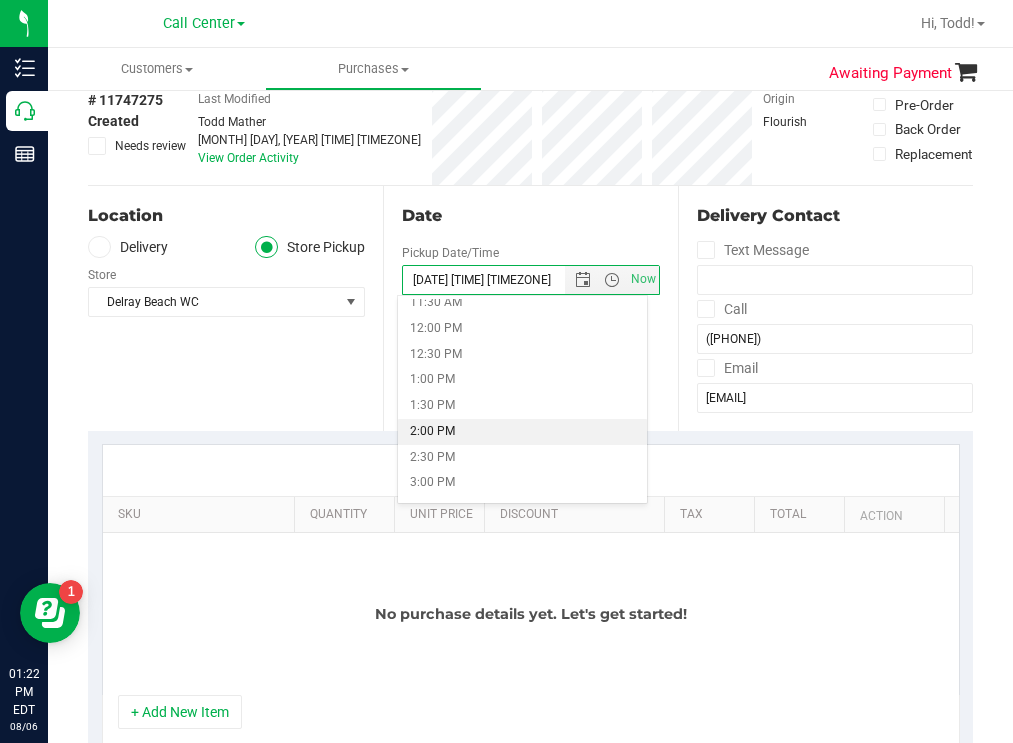 click on "2:00 PM" at bounding box center (522, 432) 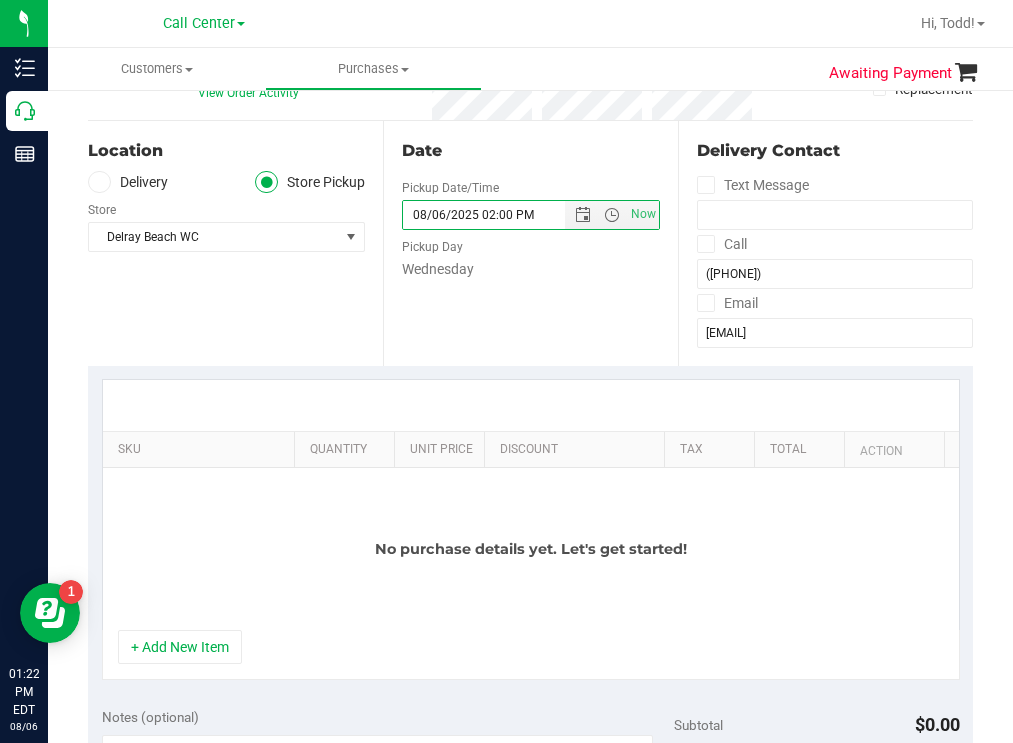scroll, scrollTop: 200, scrollLeft: 0, axis: vertical 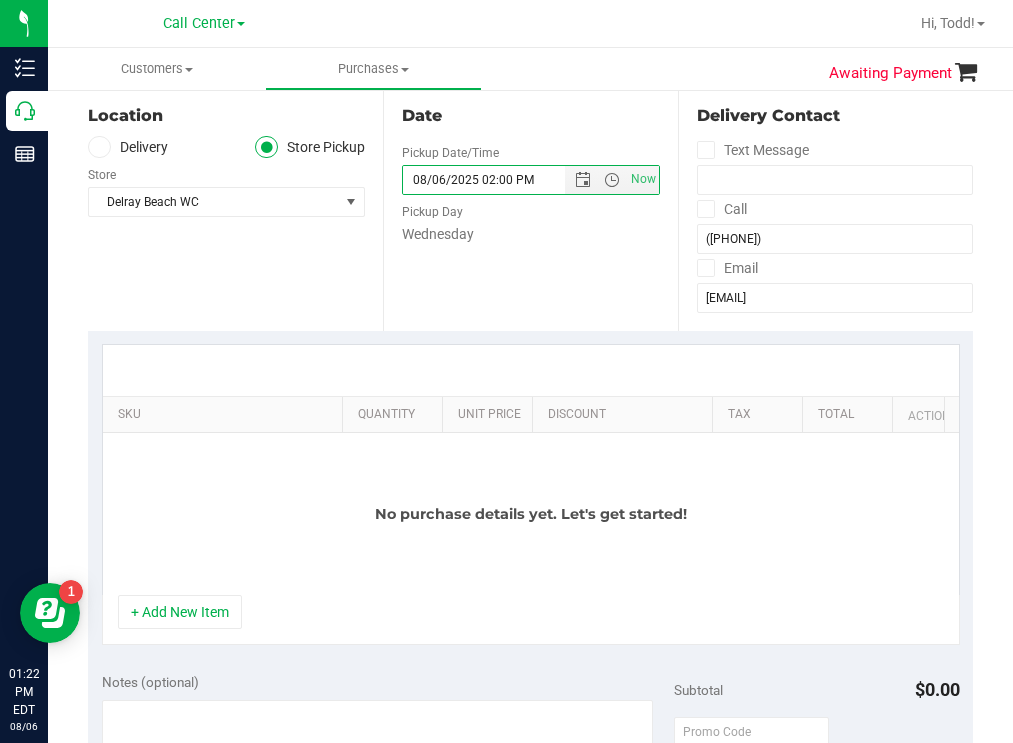 drag, startPoint x: 275, startPoint y: 412, endPoint x: 494, endPoint y: 366, distance: 223.77892 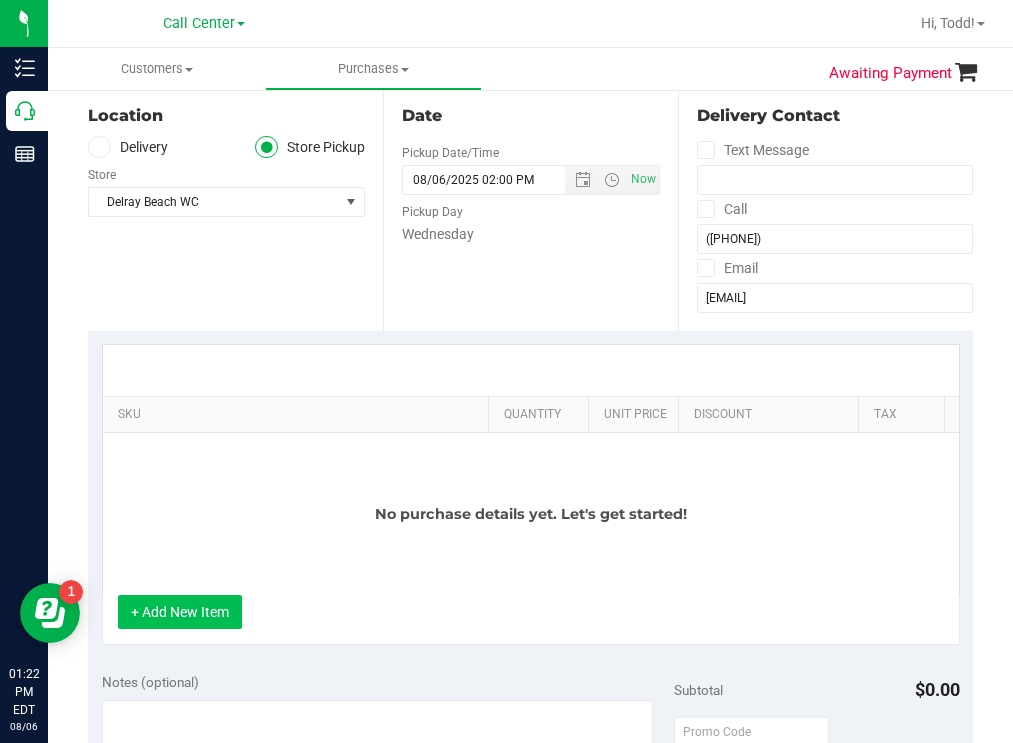 click on "+ Add New Item" at bounding box center (180, 612) 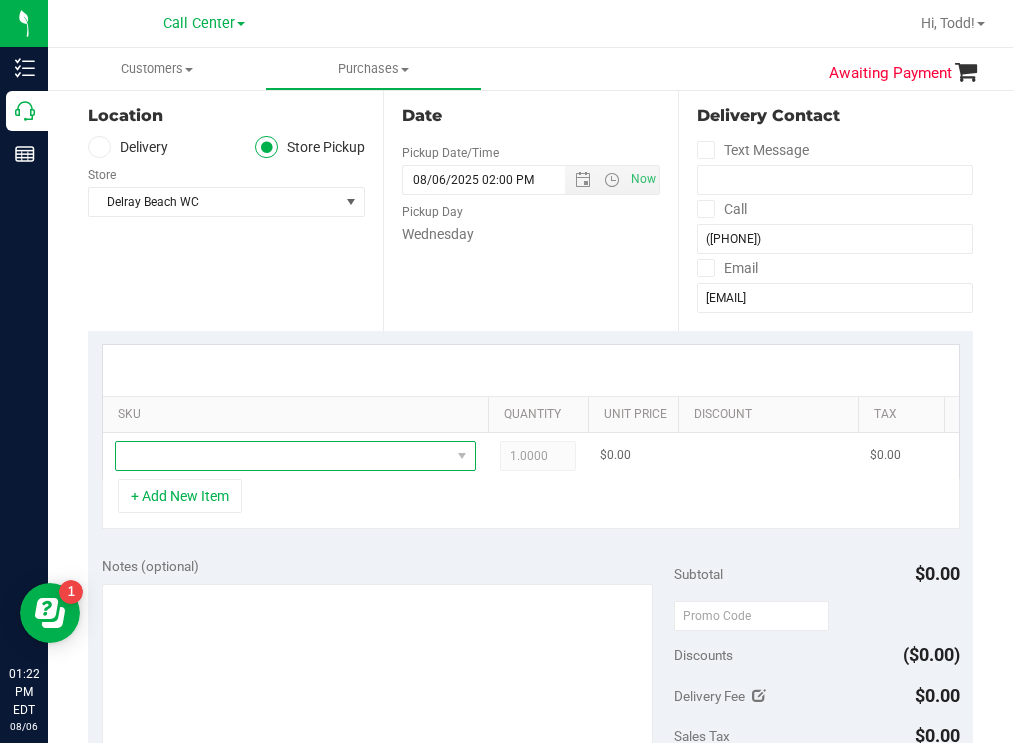 click at bounding box center [283, 456] 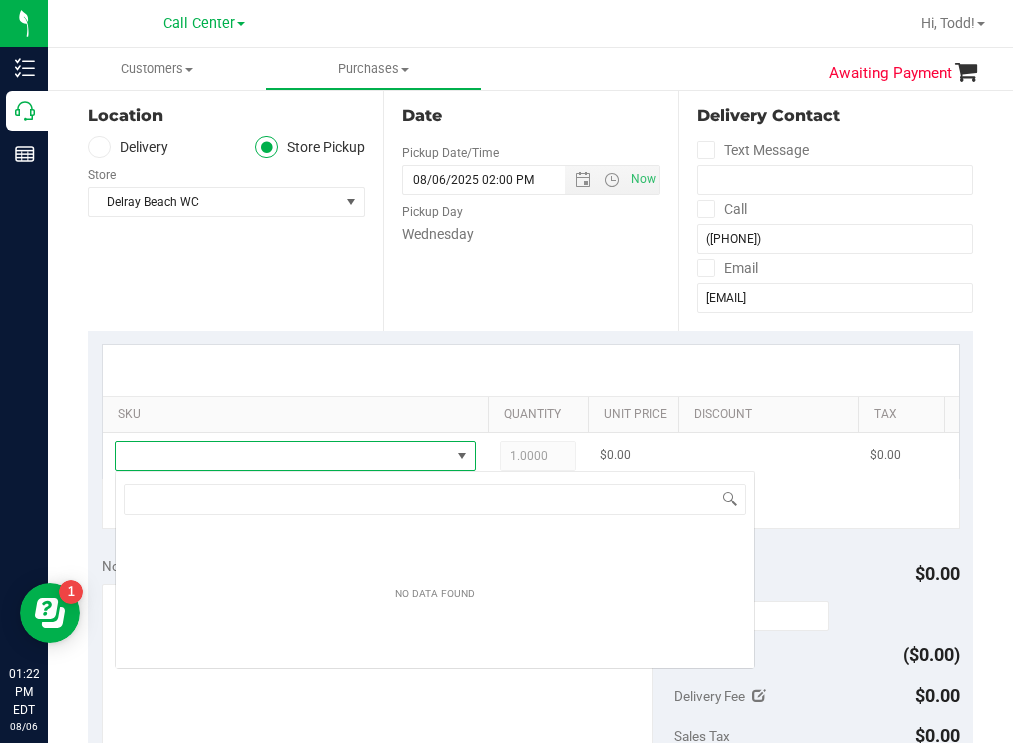 scroll, scrollTop: 99970, scrollLeft: 99639, axis: both 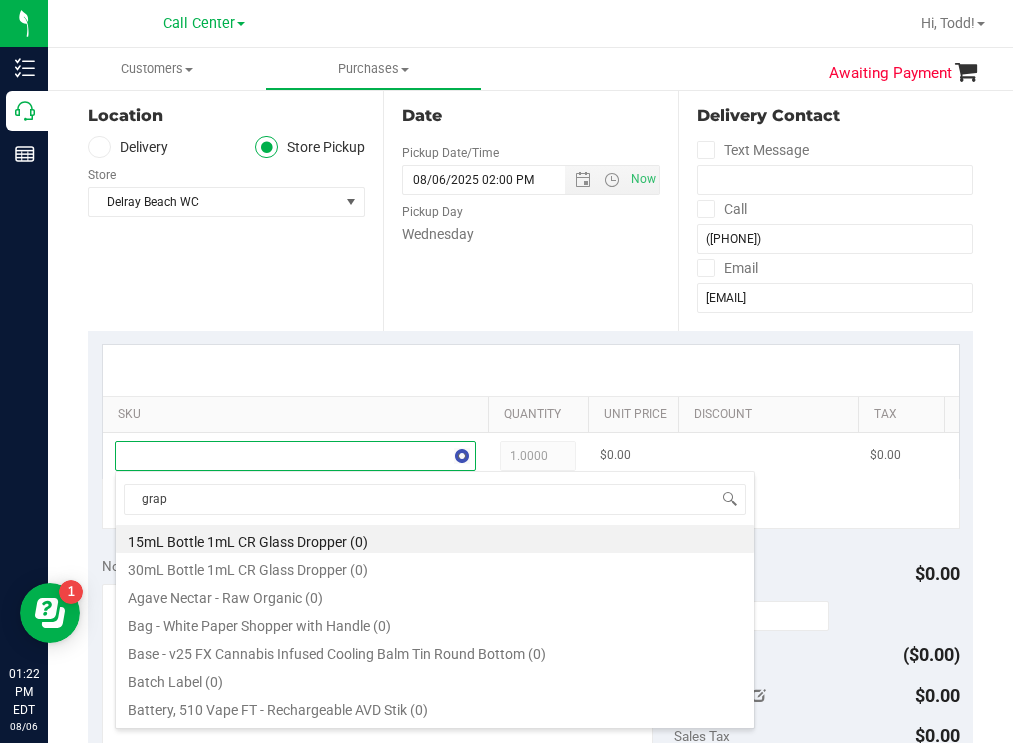 type on "grape" 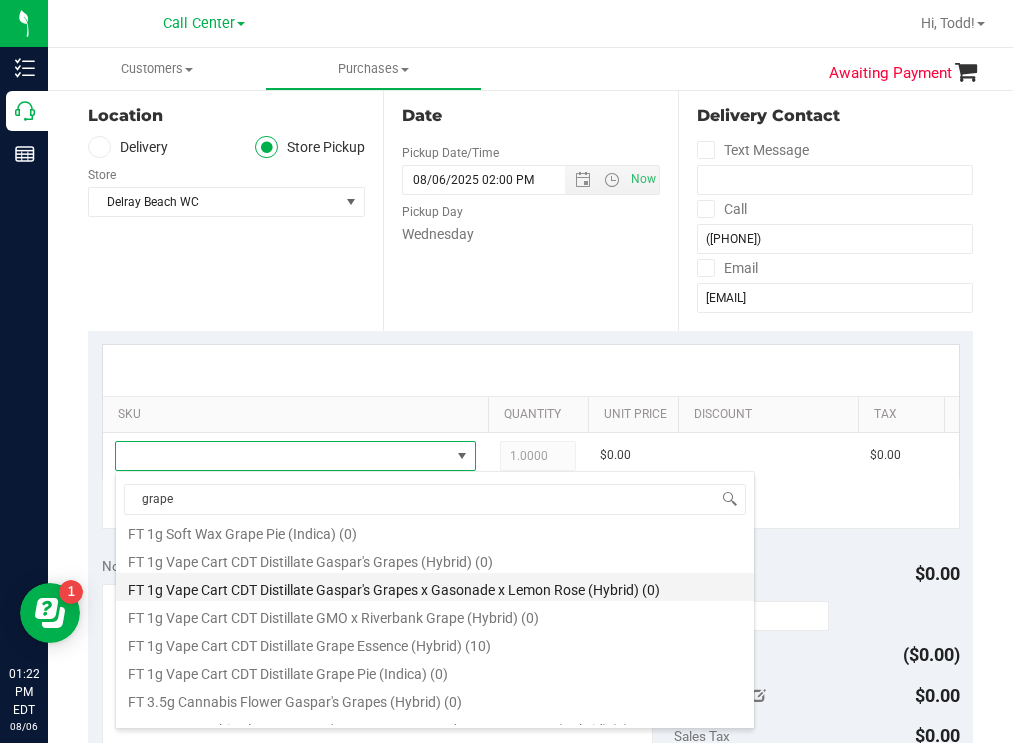 scroll, scrollTop: 1200, scrollLeft: 0, axis: vertical 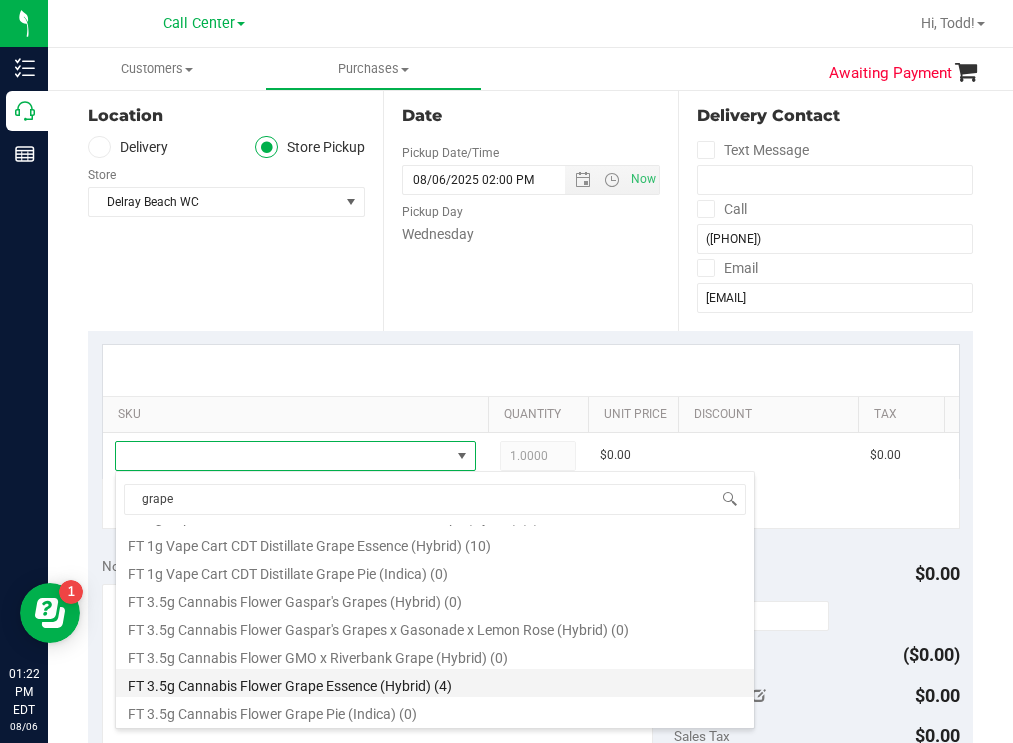 click on "FT 3.5g Cannabis Flower Grape Essence (Hybrid) (4)" at bounding box center (435, 683) 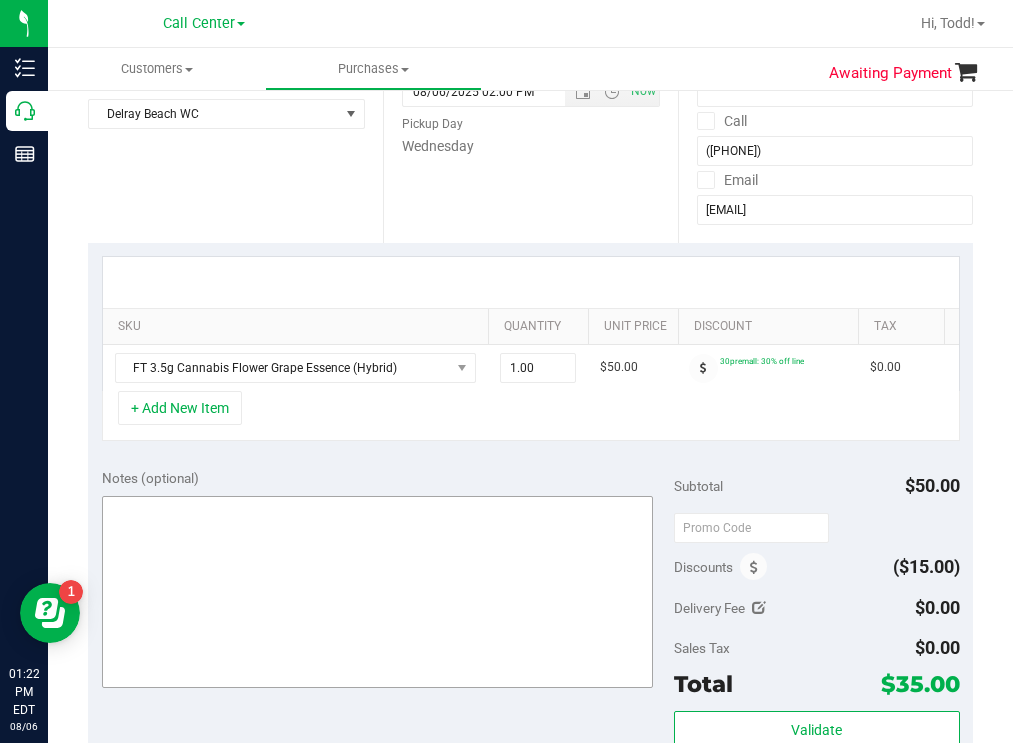 scroll, scrollTop: 200, scrollLeft: 0, axis: vertical 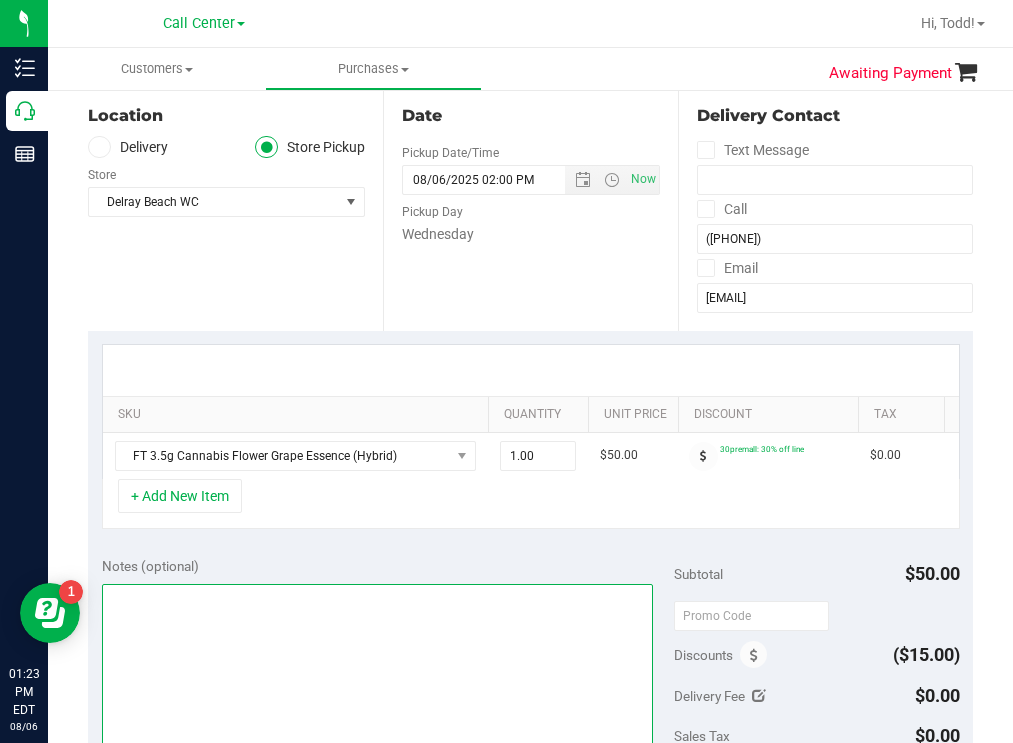 click at bounding box center [378, 680] 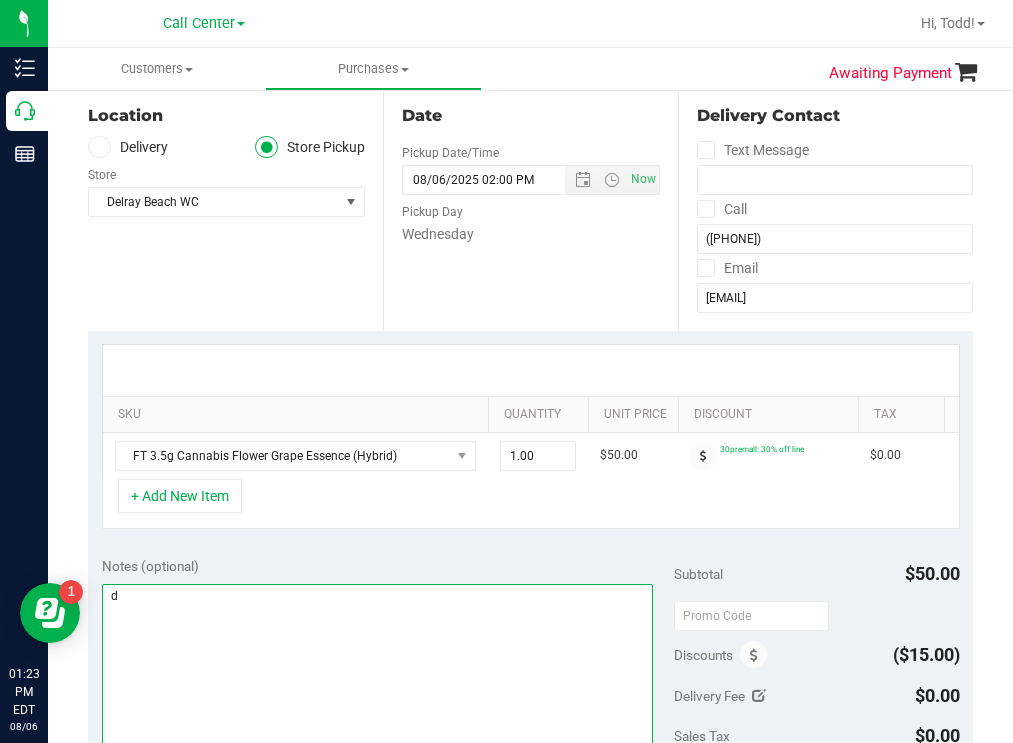 click at bounding box center (378, 680) 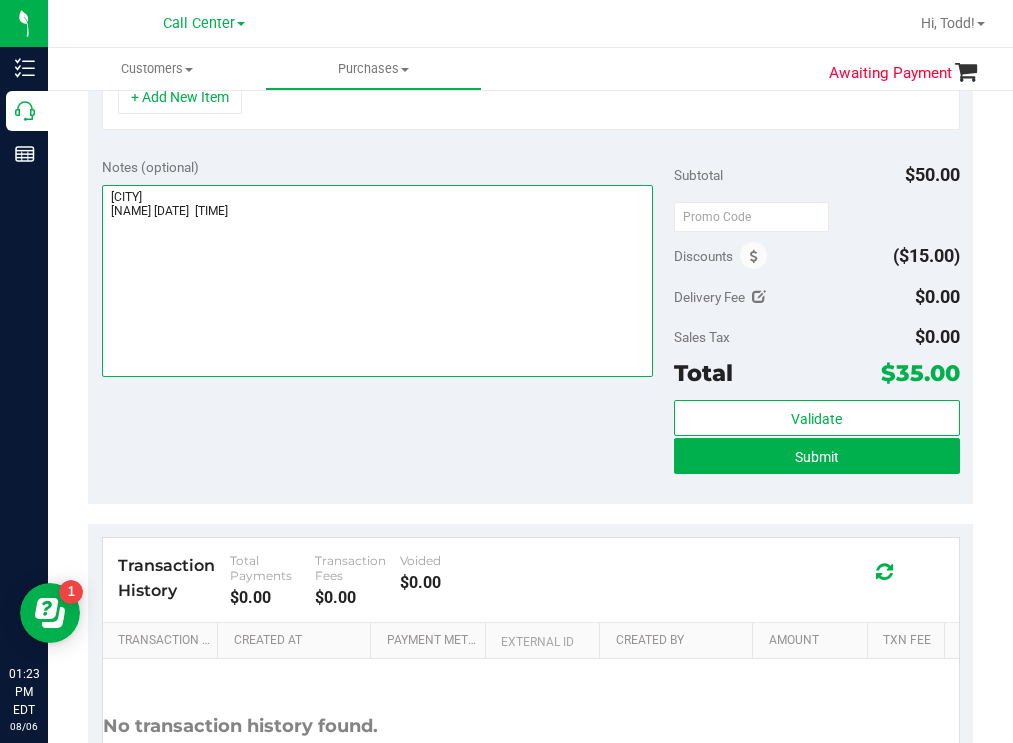 scroll, scrollTop: 600, scrollLeft: 0, axis: vertical 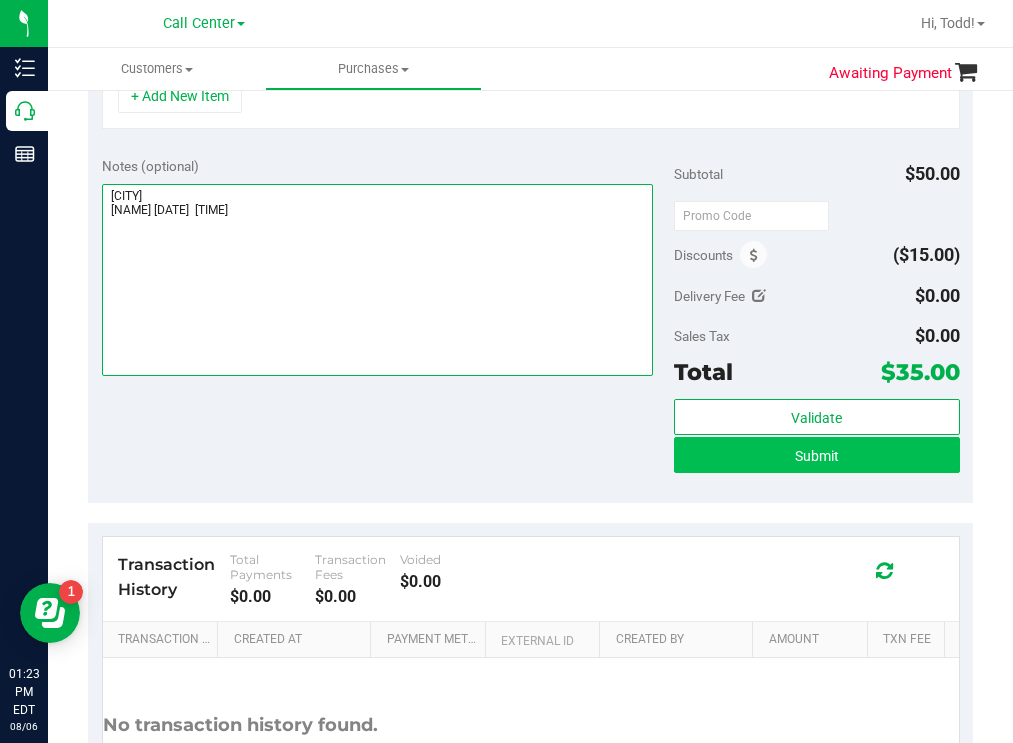type on "delray
todd 8/6  1:23" 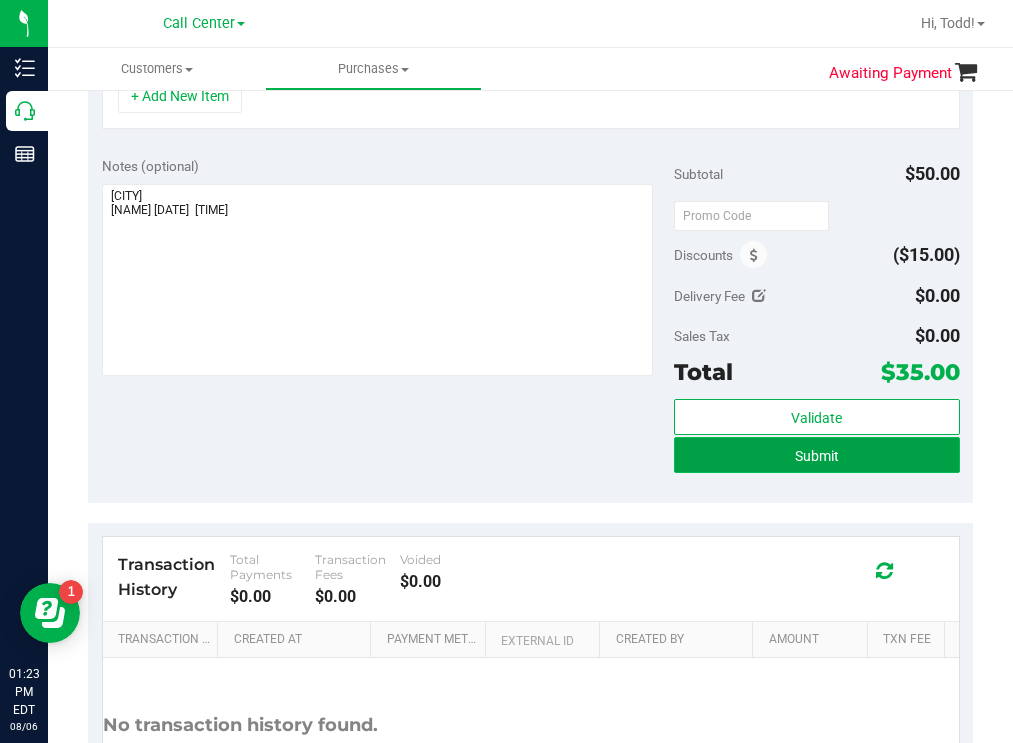 click on "Submit" at bounding box center [817, 455] 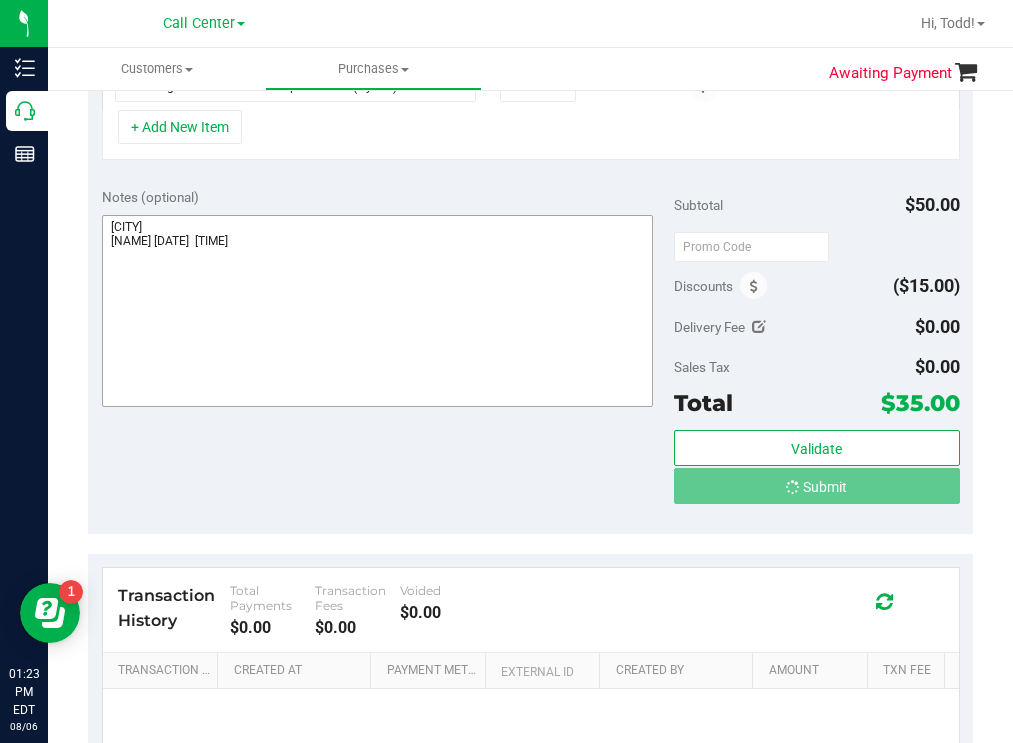 scroll, scrollTop: 573, scrollLeft: 0, axis: vertical 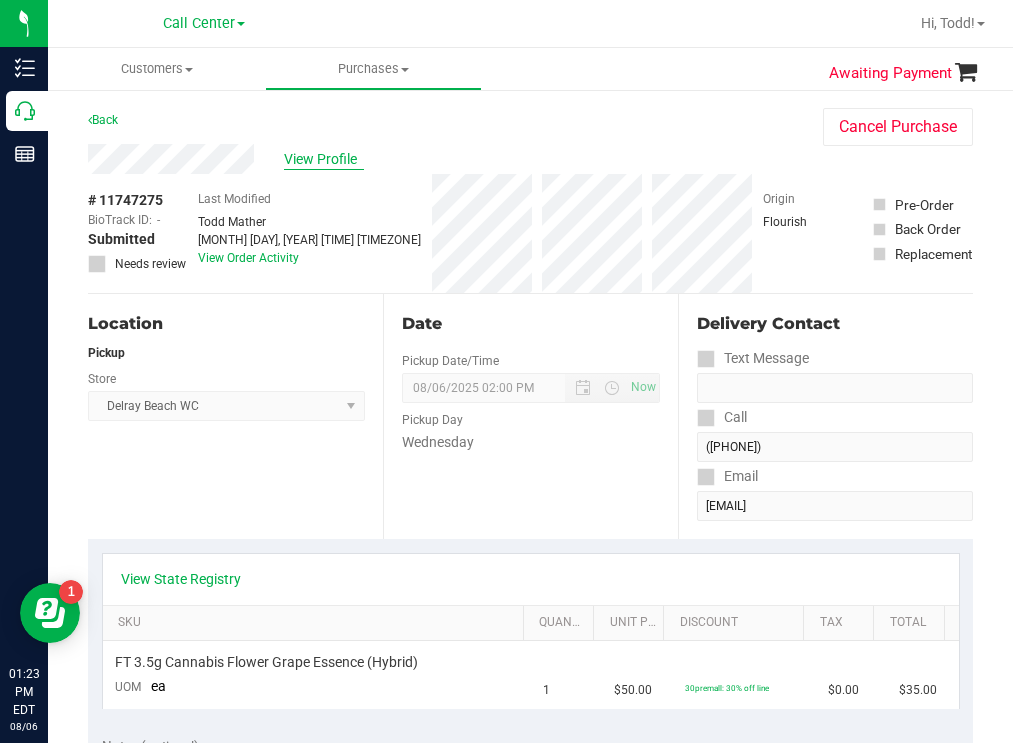 click on "View Profile" at bounding box center [324, 159] 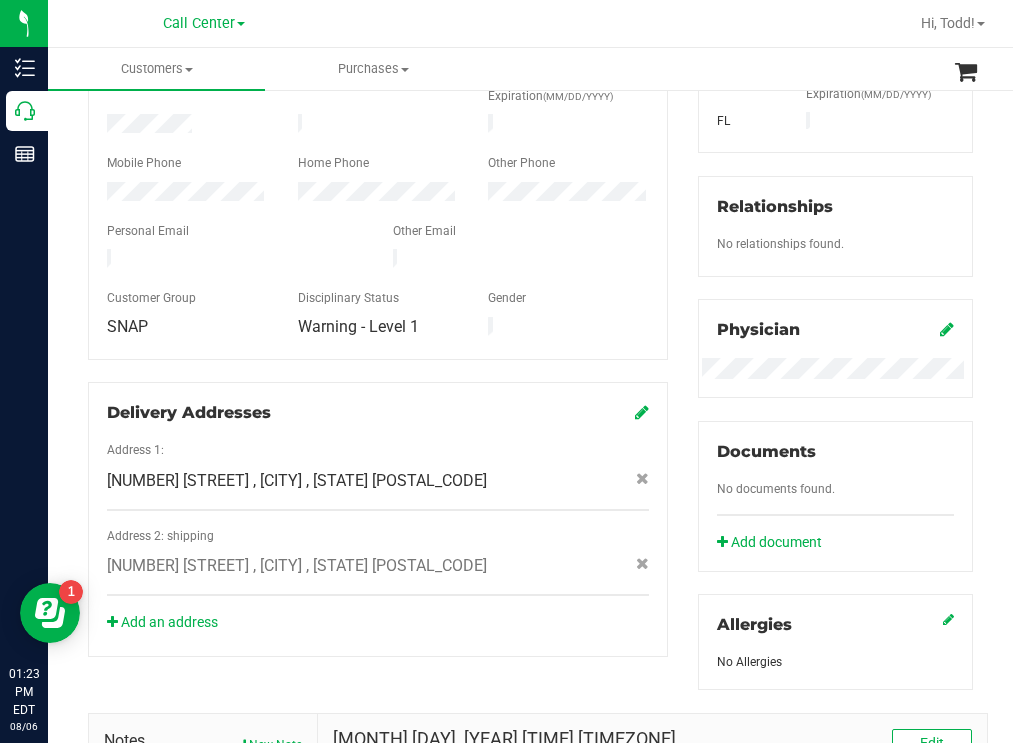 scroll, scrollTop: 797, scrollLeft: 0, axis: vertical 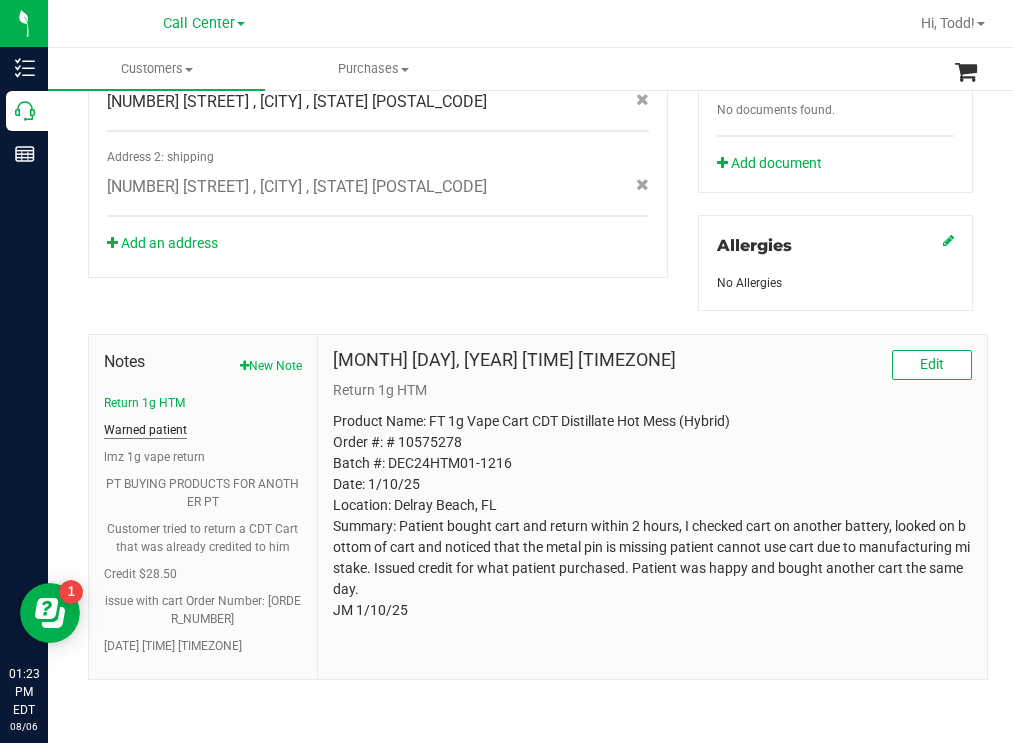 click on "Warned patient" at bounding box center (145, 430) 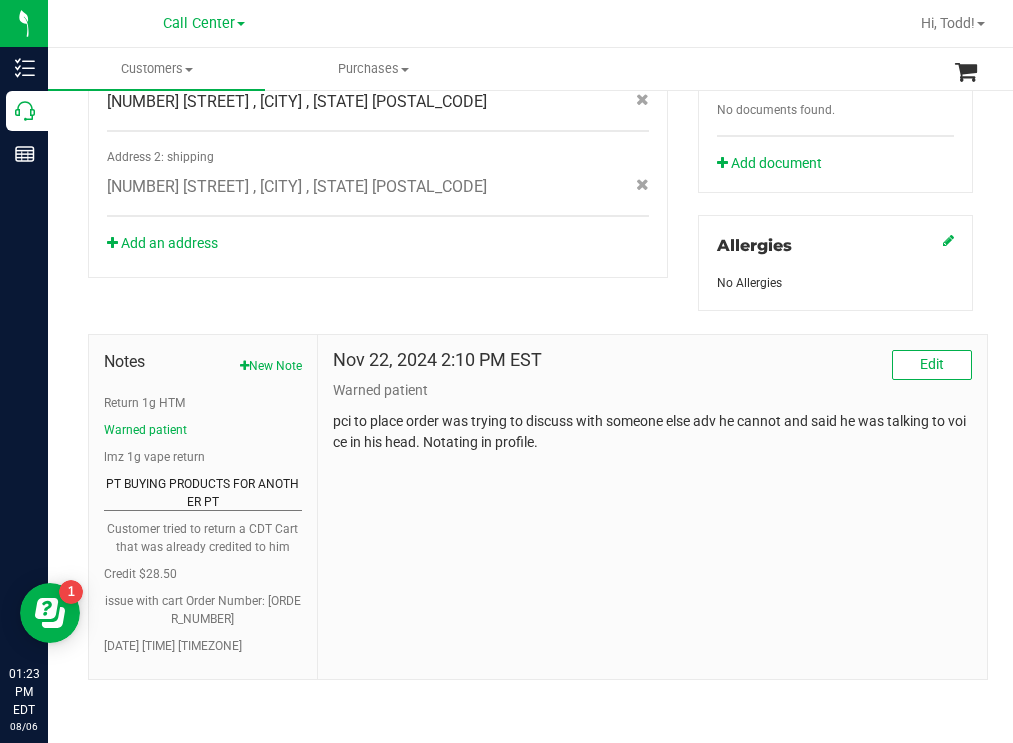 click on "PT BUYING PRODUCTS FOR ANOTHER PT" at bounding box center (203, 493) 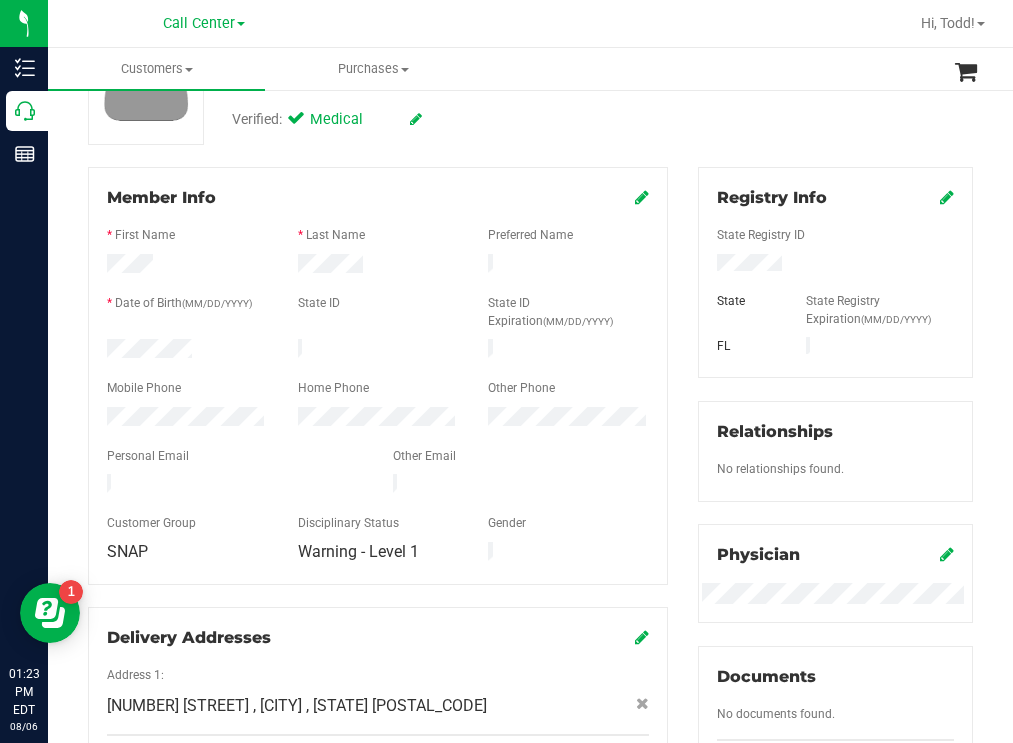 scroll, scrollTop: 0, scrollLeft: 0, axis: both 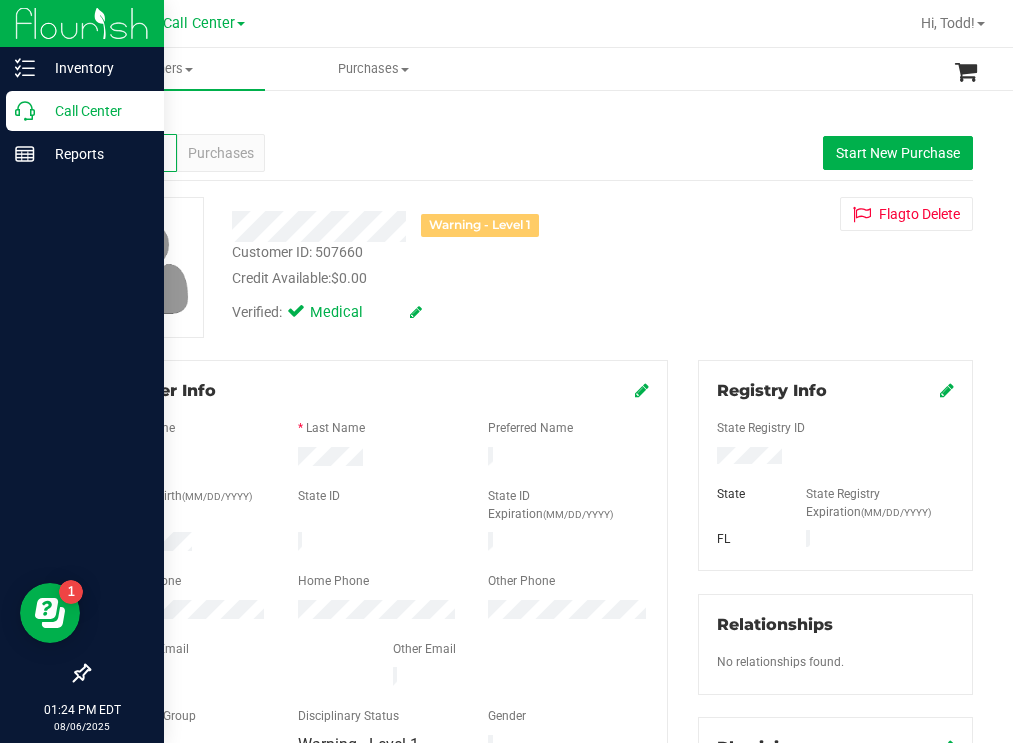 click on "Call Center" at bounding box center [95, 111] 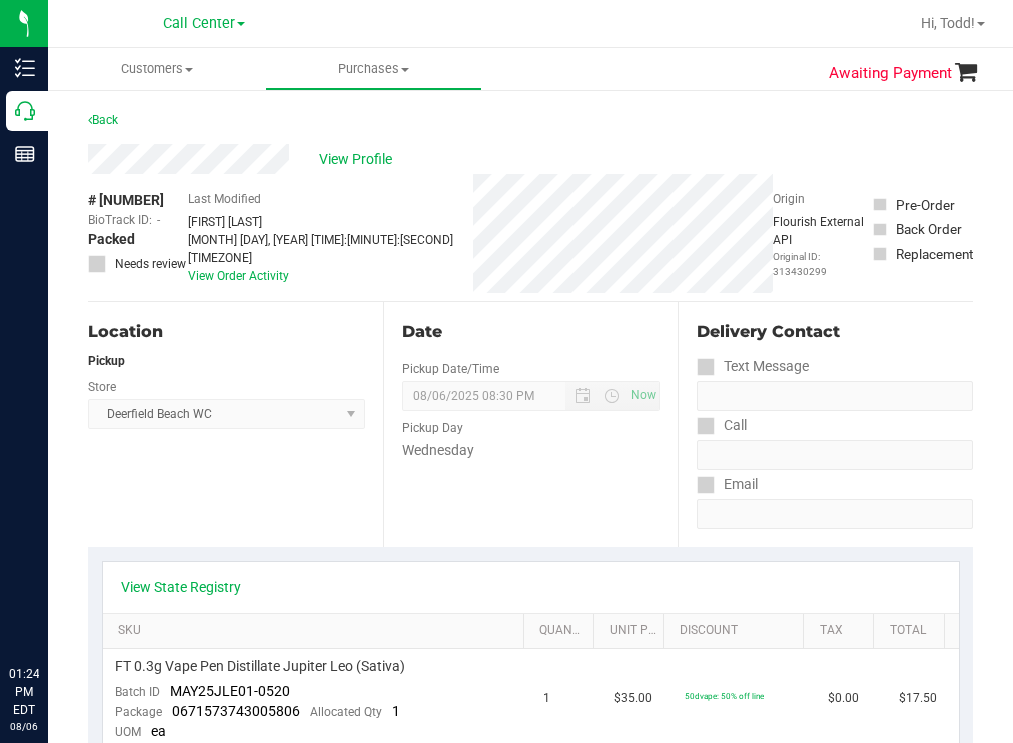 scroll, scrollTop: 0, scrollLeft: 0, axis: both 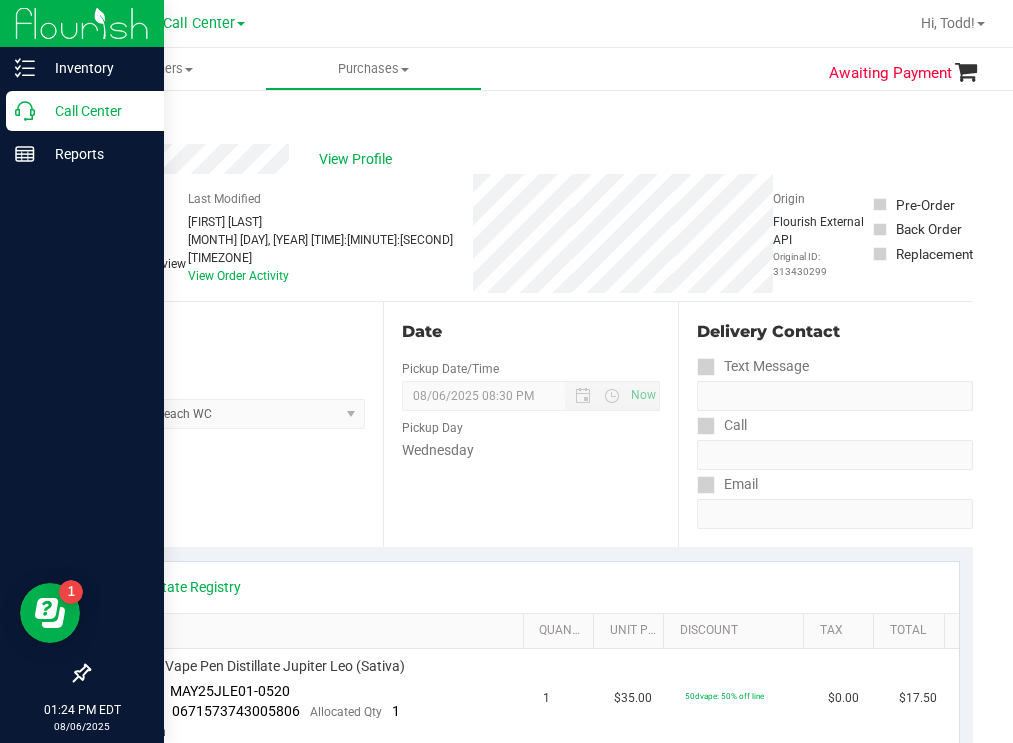 click on "Call Center" at bounding box center [95, 111] 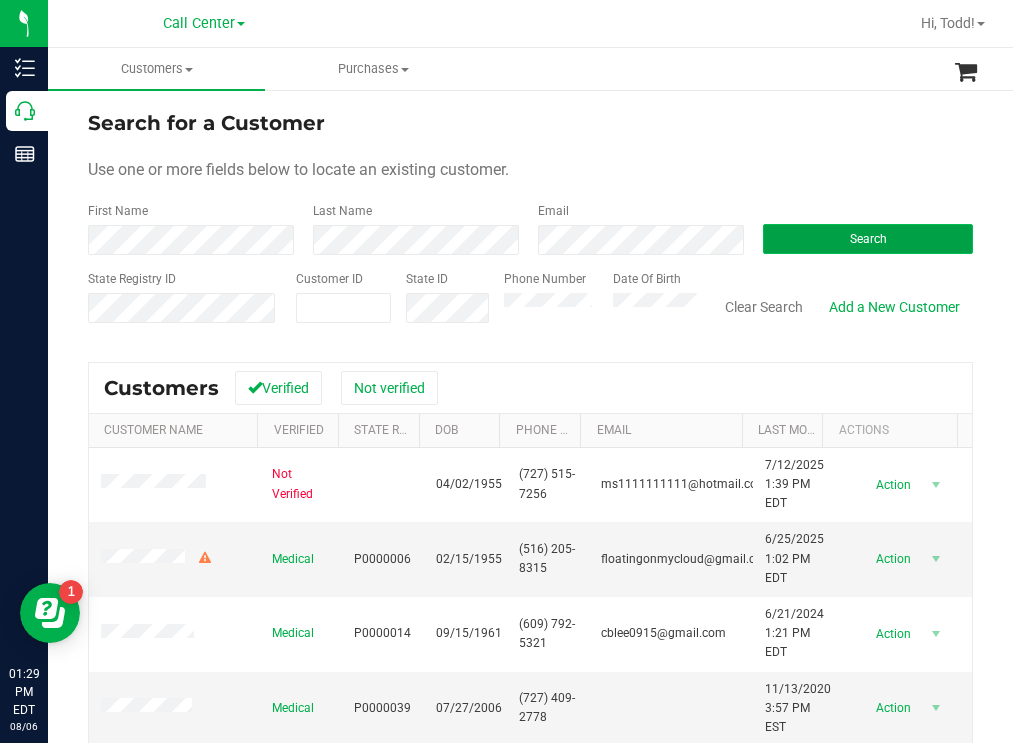 click on "Search" at bounding box center (868, 239) 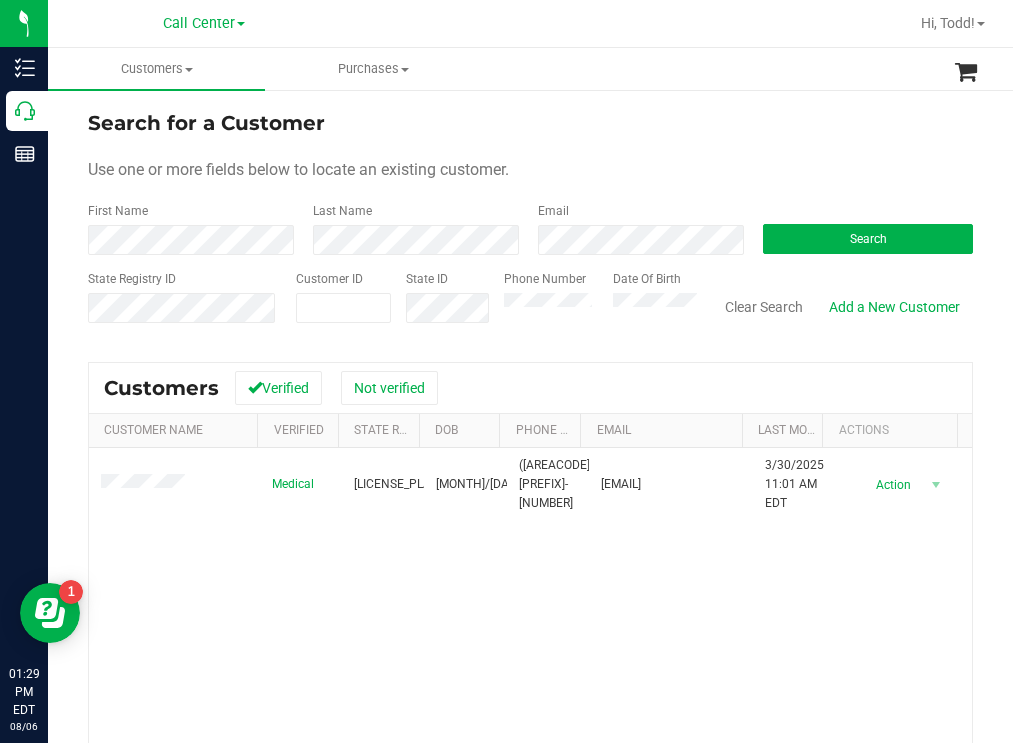 click on "Search for a Customer
Use one or more fields below to locate an existing customer.
First Name
Last Name
Email
Search
State Registry ID
Customer ID
State ID
Phone Number
Date Of Birth" at bounding box center [530, 224] 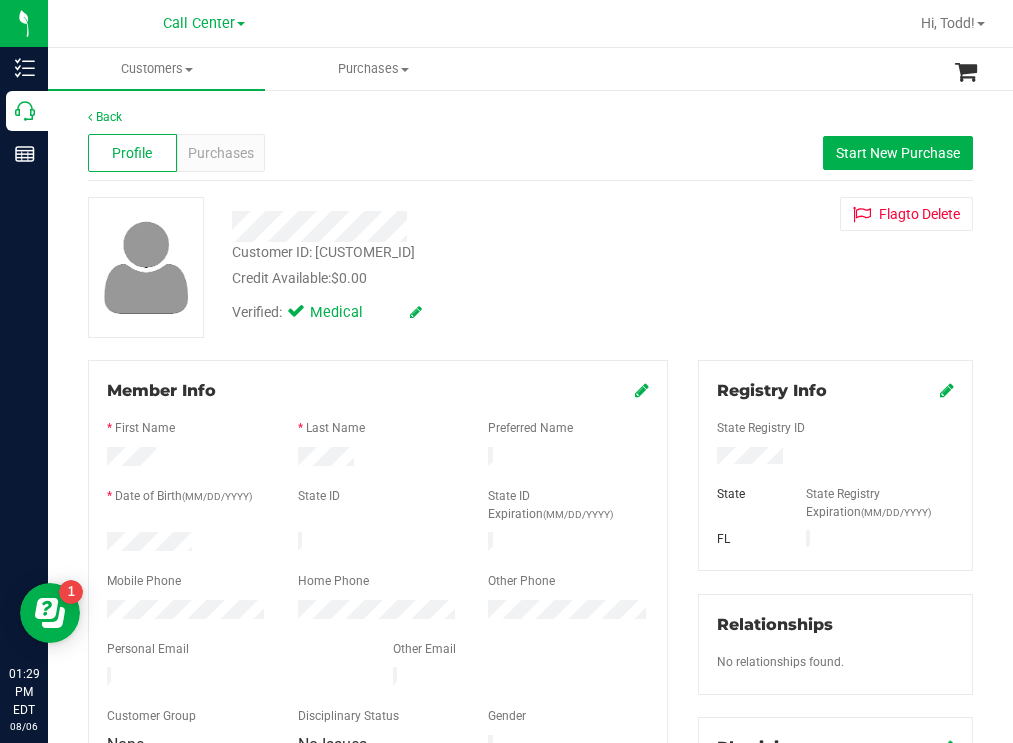 drag, startPoint x: 204, startPoint y: 535, endPoint x: 104, endPoint y: 540, distance: 100.12492 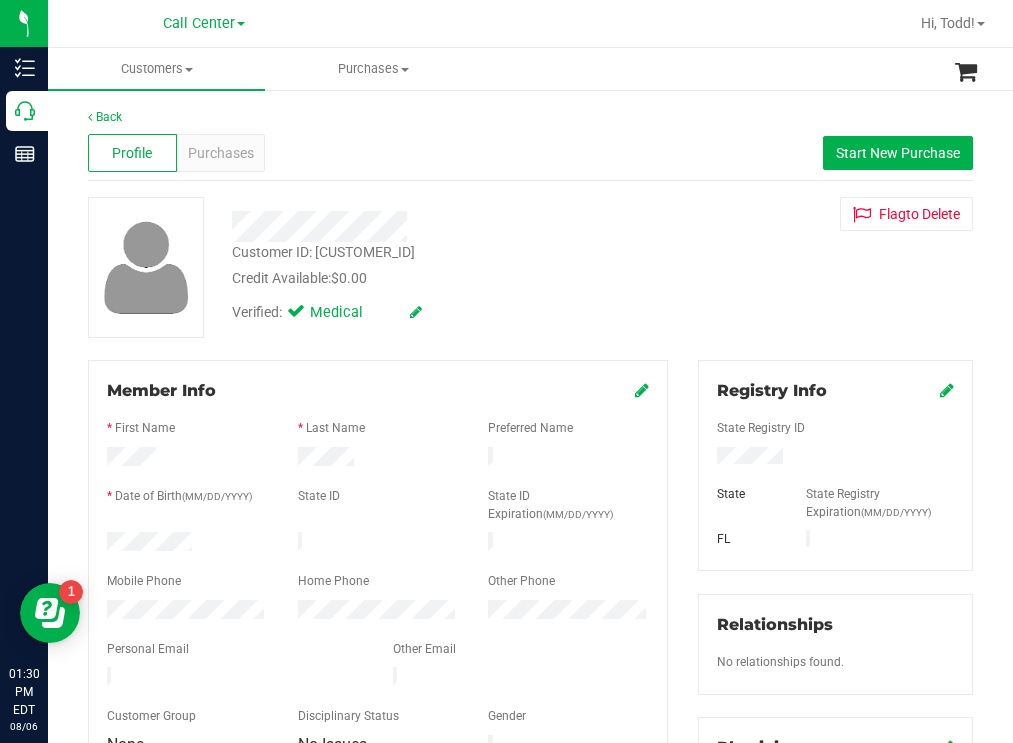 drag, startPoint x: 779, startPoint y: 452, endPoint x: 703, endPoint y: 459, distance: 76.321686 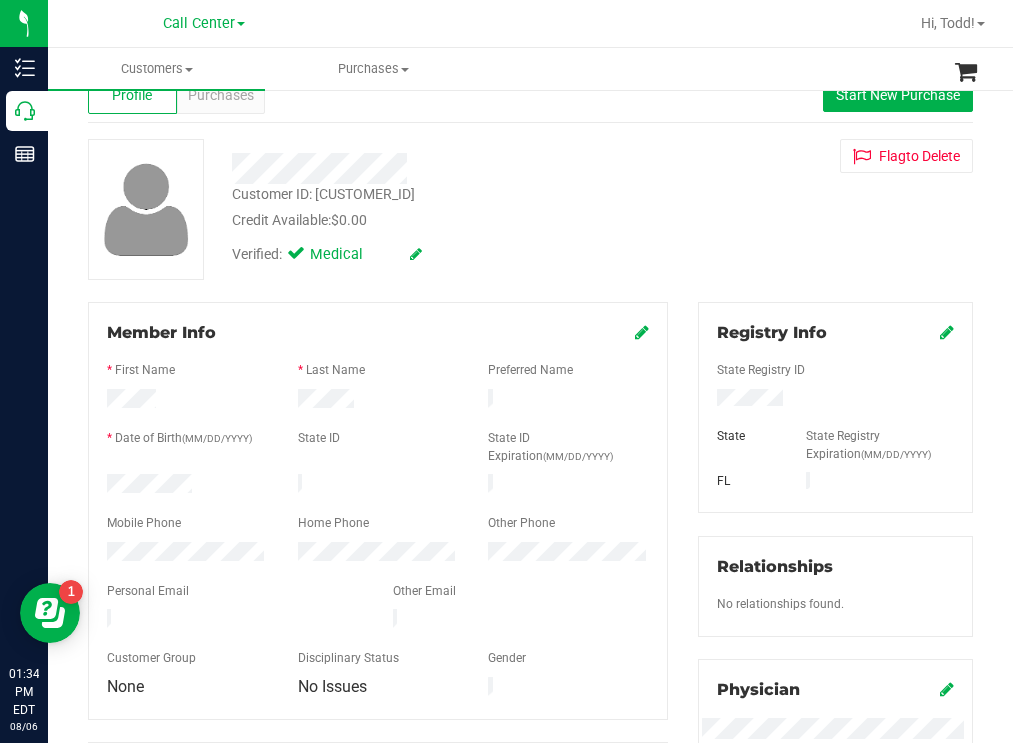 scroll, scrollTop: 0, scrollLeft: 0, axis: both 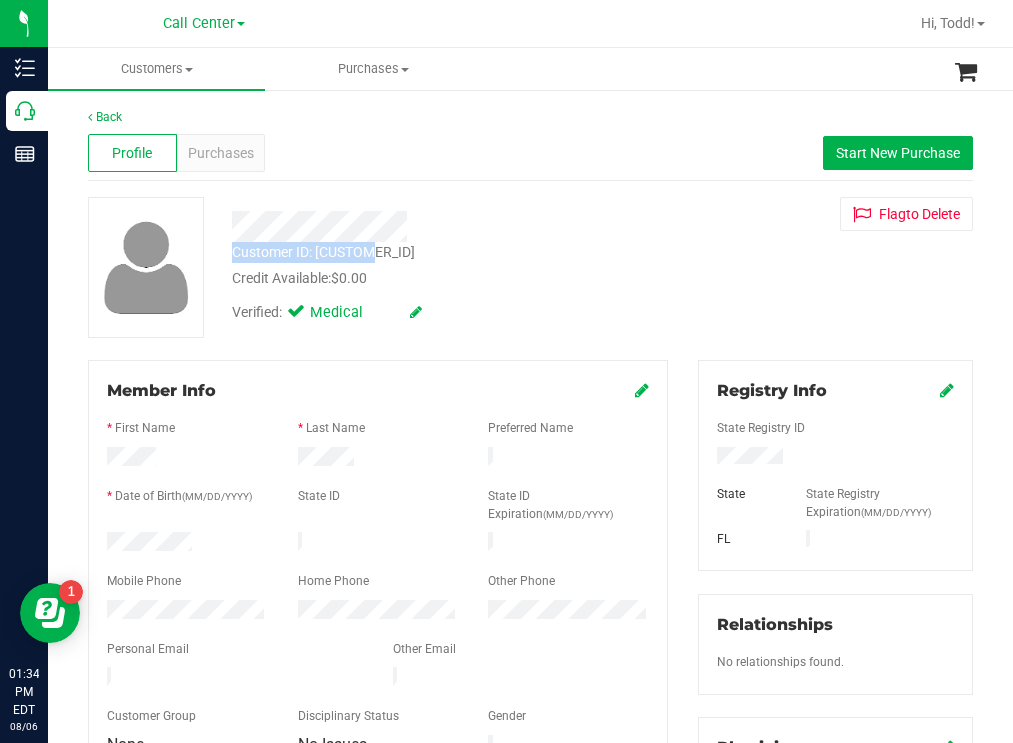 drag, startPoint x: 380, startPoint y: 257, endPoint x: 233, endPoint y: 255, distance: 147.01361 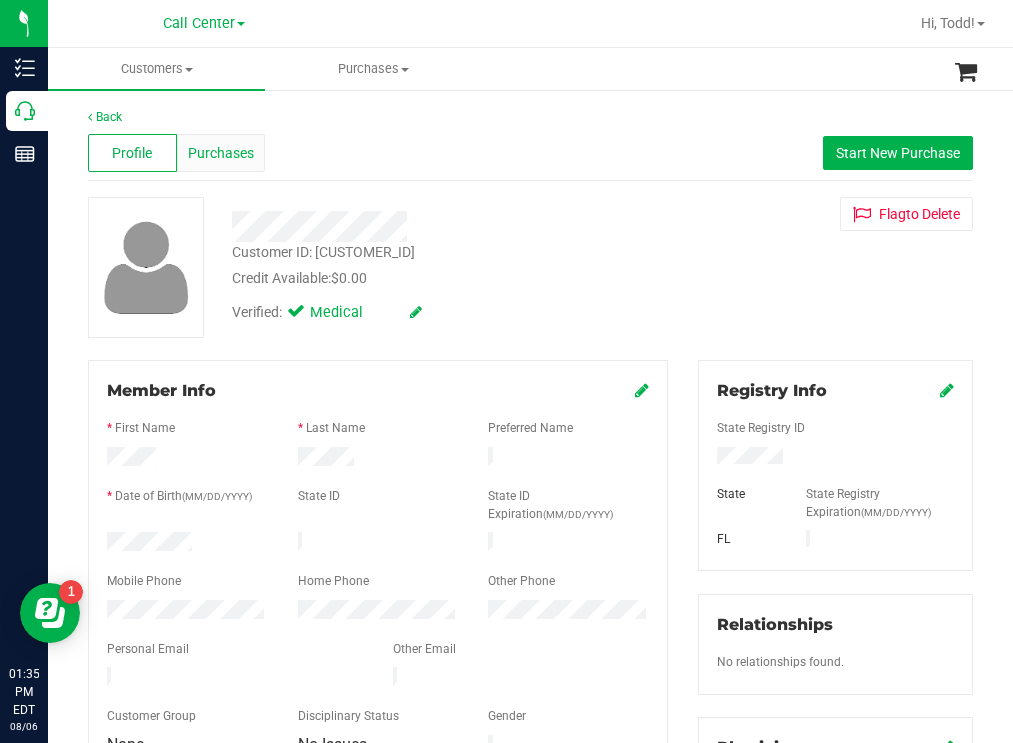 click on "Purchases" at bounding box center [221, 153] 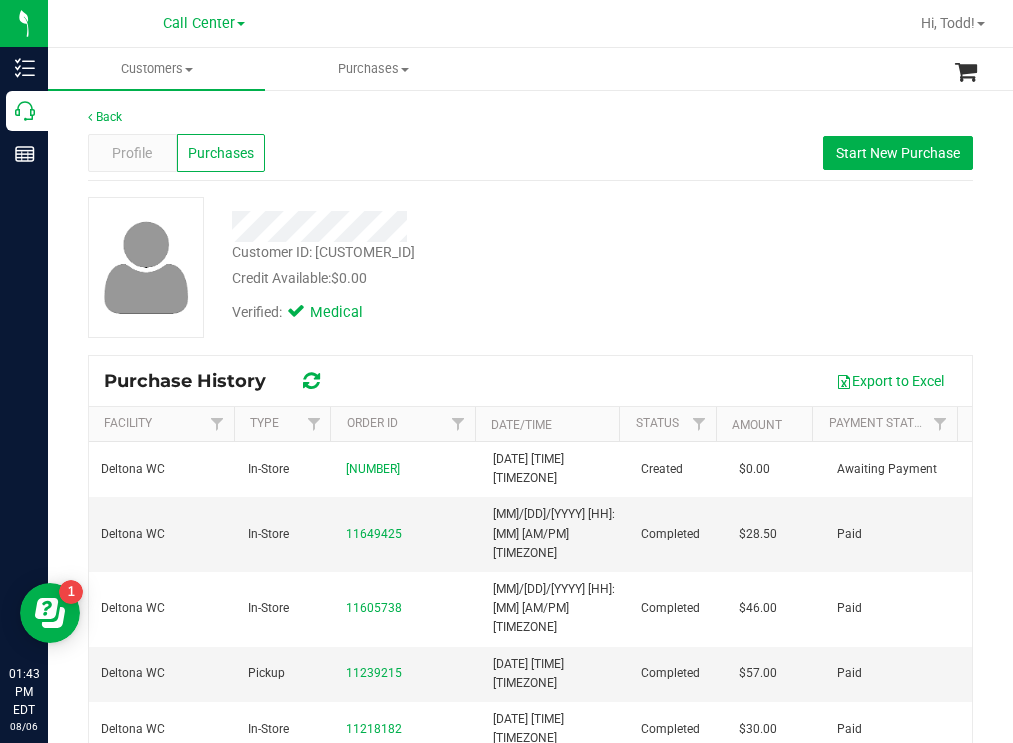 click on "Credit Available:
$0.00" at bounding box center [446, 278] 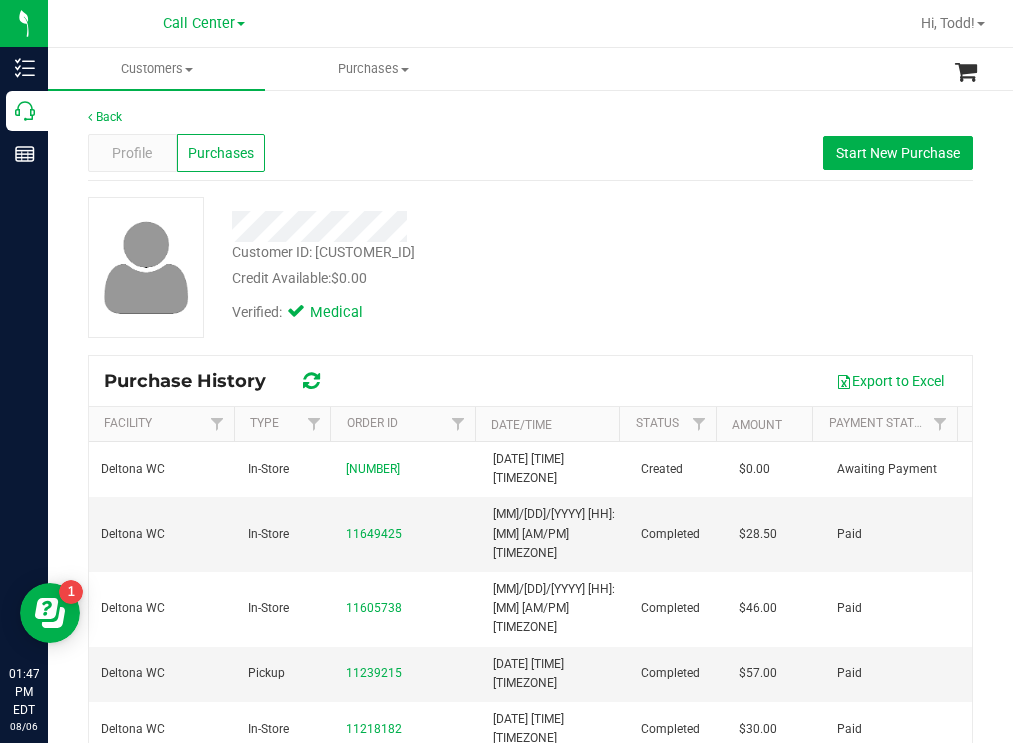 click on "Customer ID: [NUMBER]
Credit Available:
$0.00
Verified:
Medical
Purchase History" at bounding box center [530, 501] 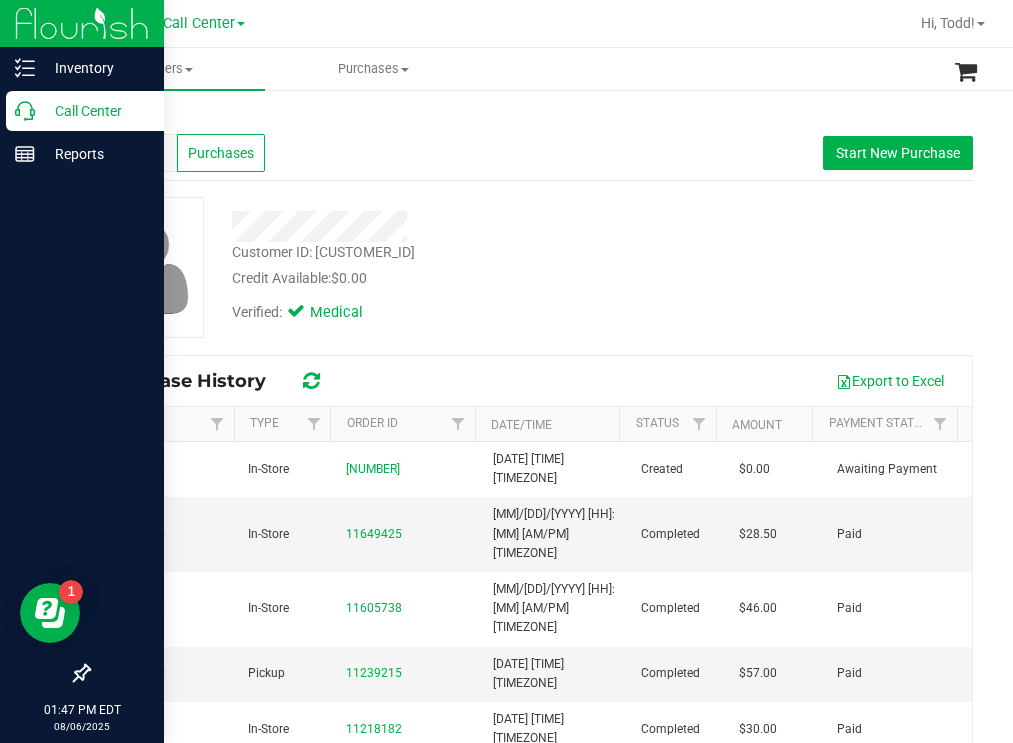 click on "Call Center" at bounding box center (95, 111) 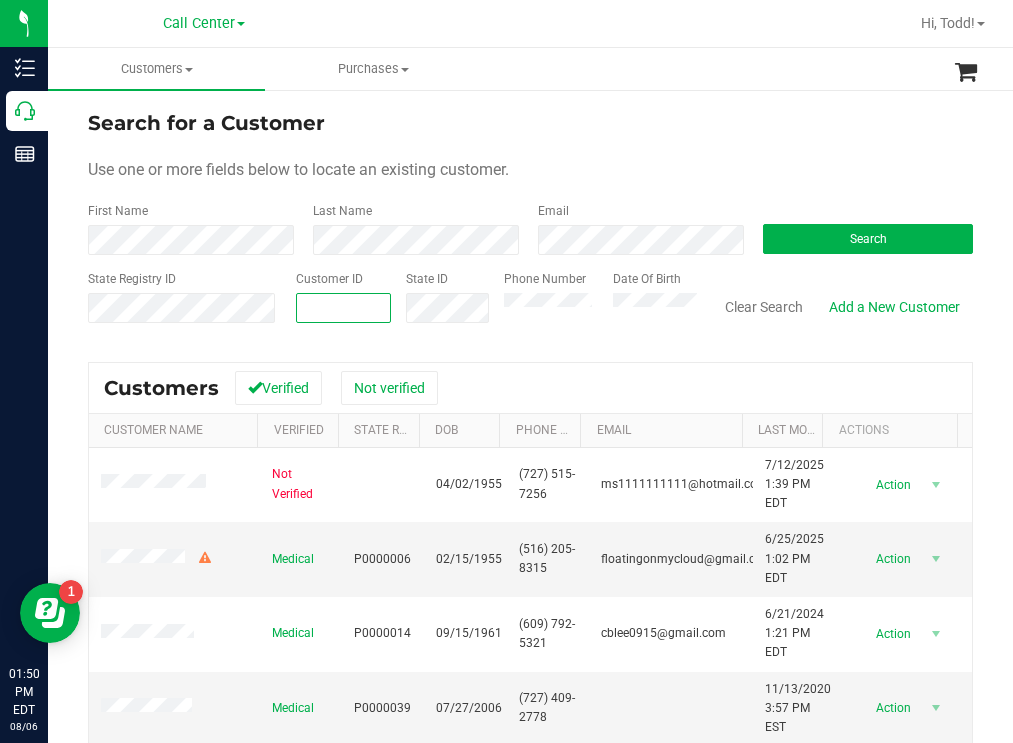 paste on "597299" 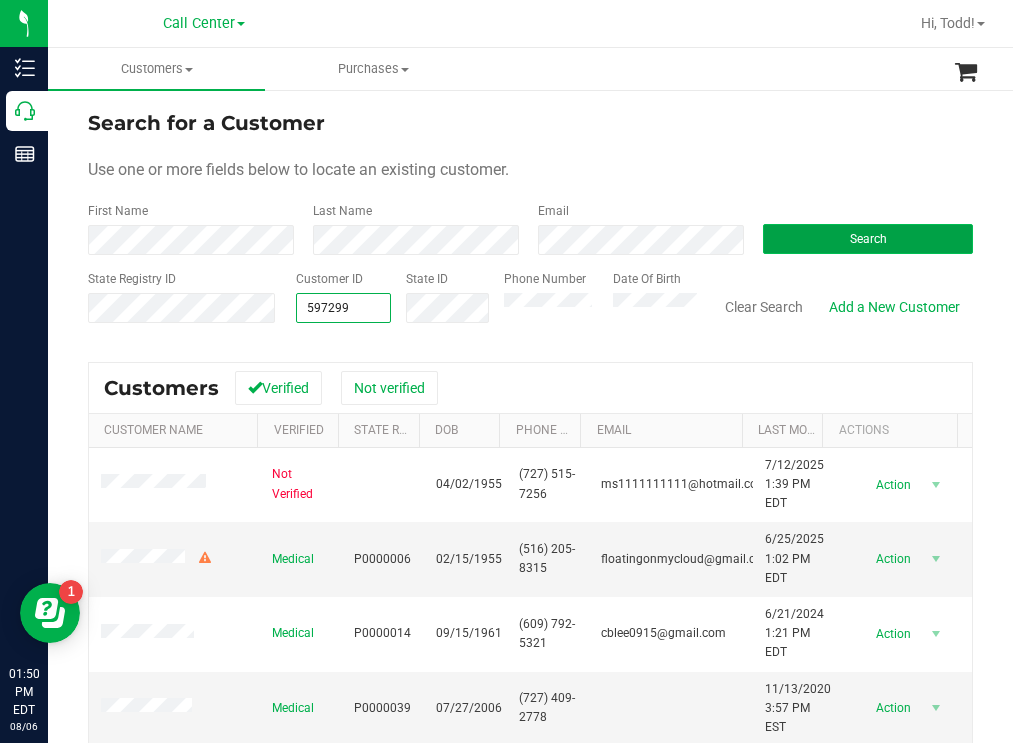 type on "597299" 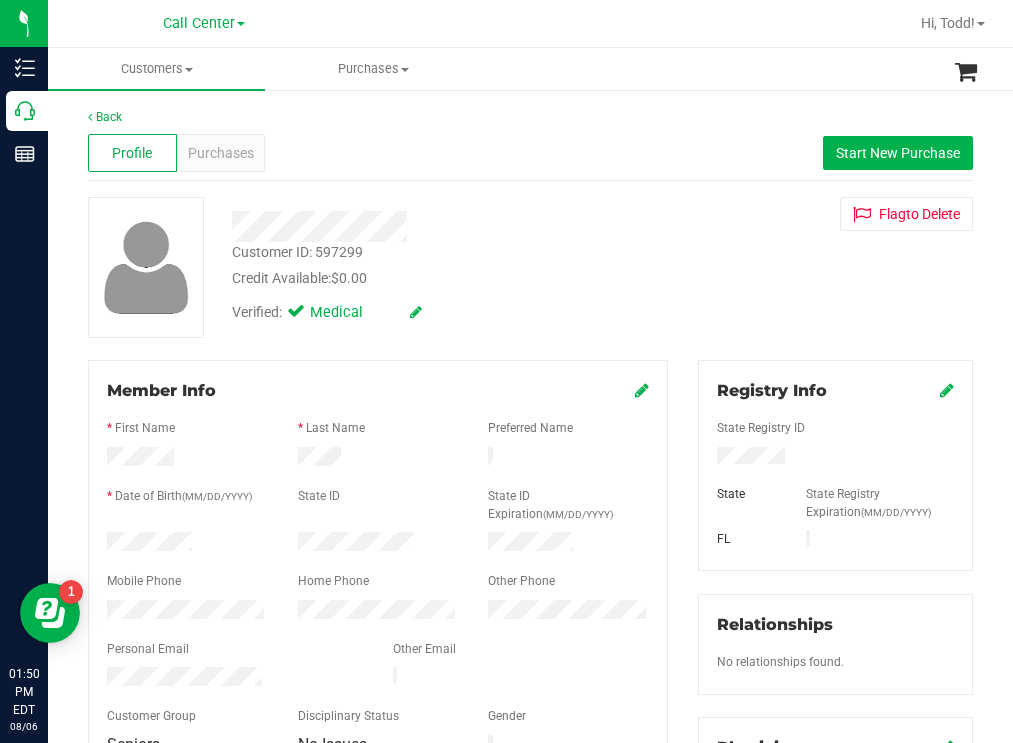 click at bounding box center (187, 544) 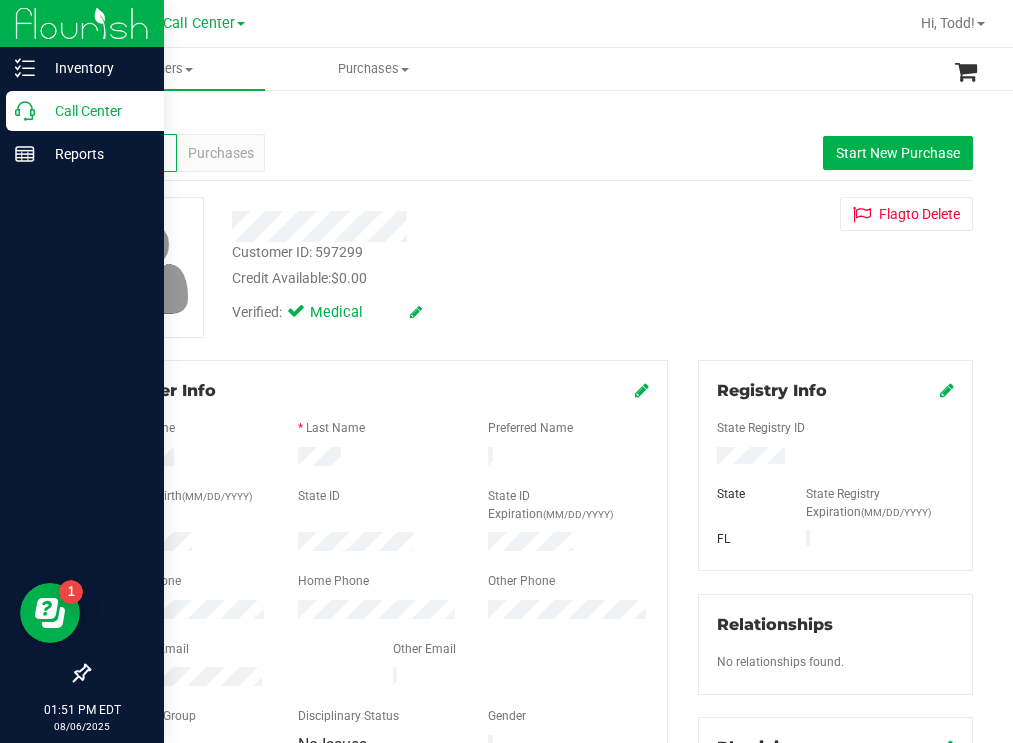 click on "Call Center" at bounding box center (95, 111) 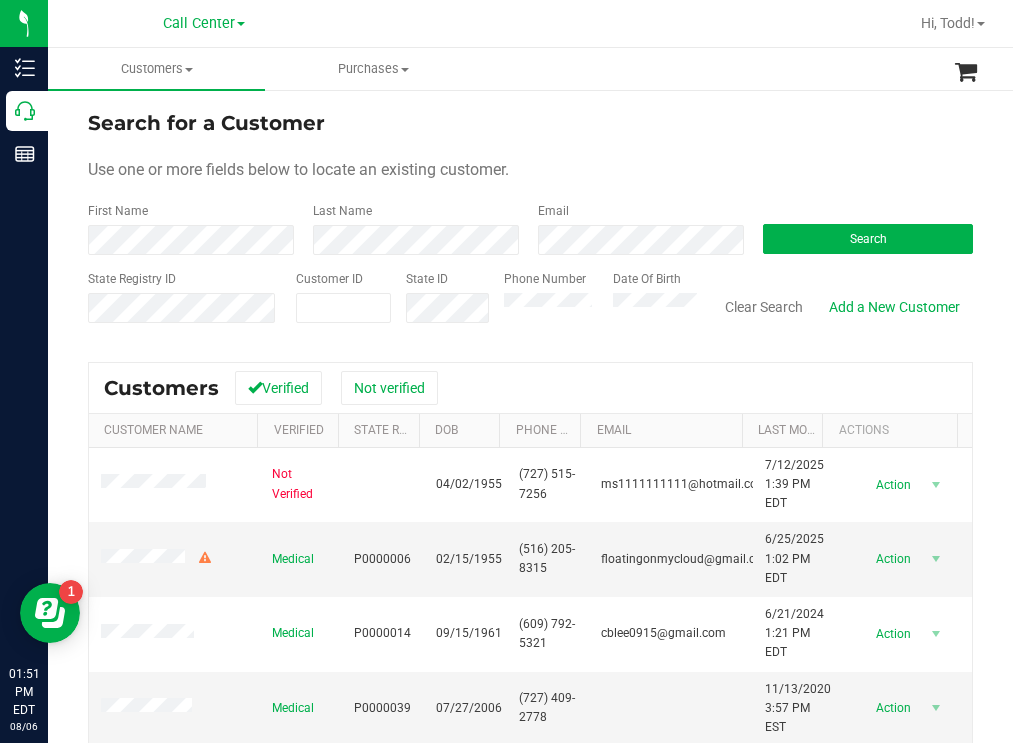 click on "Search for a Customer
Use one or more fields below to locate an existing customer.
First Name
Last Name
Email
Search
State Registry ID
Customer ID
State ID
Phone Number
Date Of Birth" at bounding box center (530, 224) 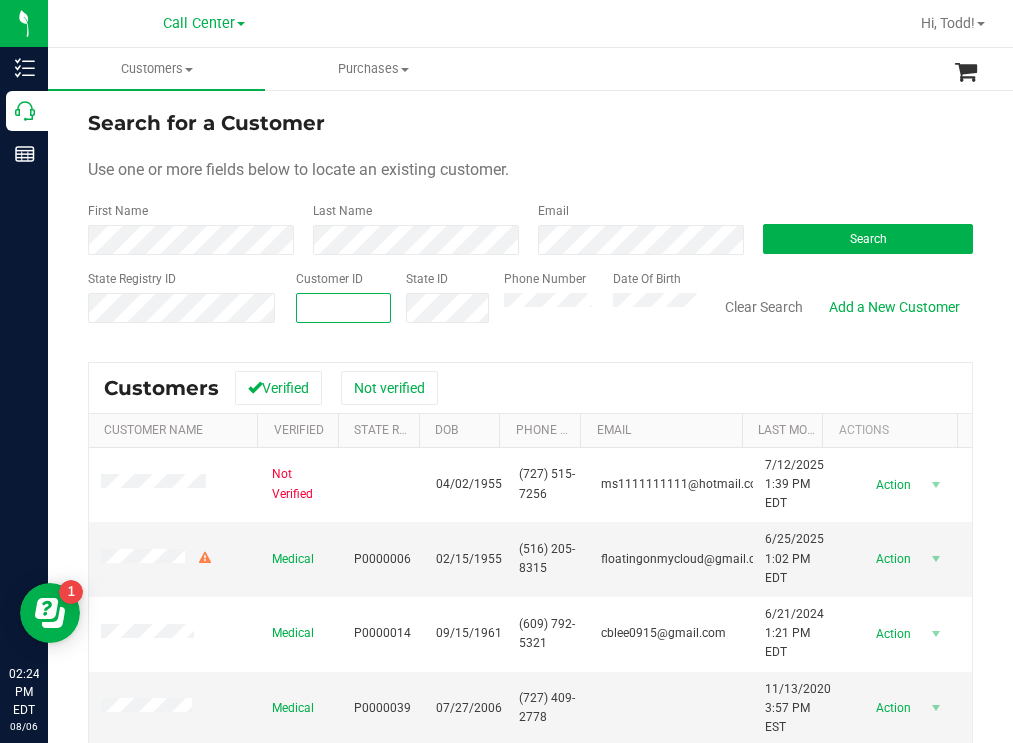 paste on "[SSN]" 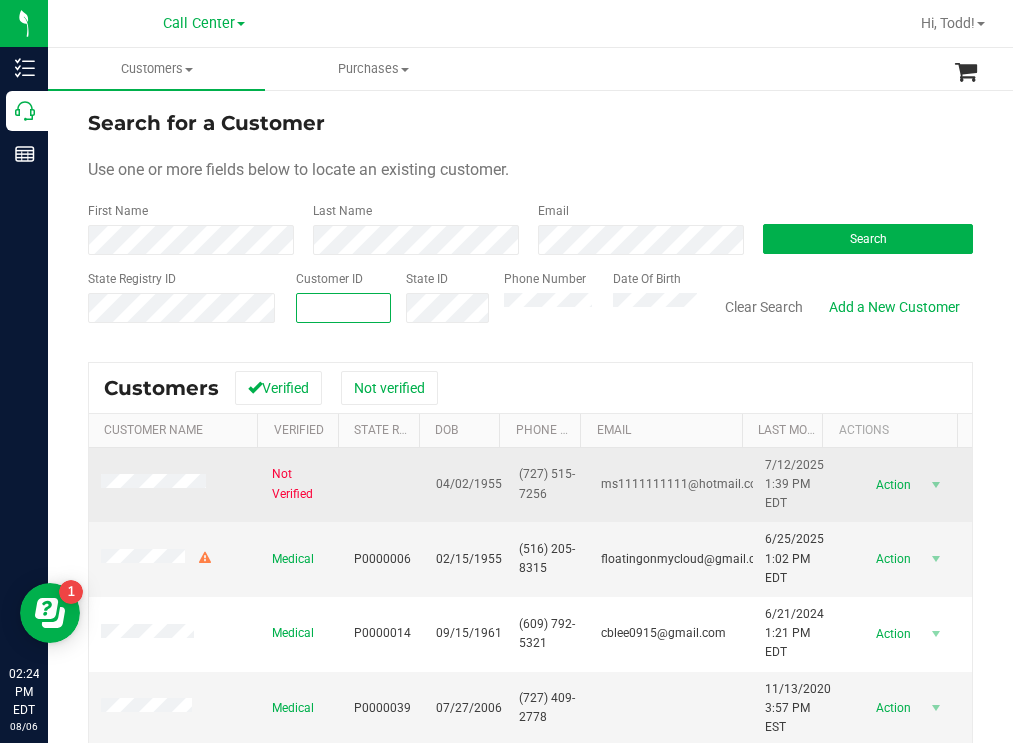 type on "[SSN]" 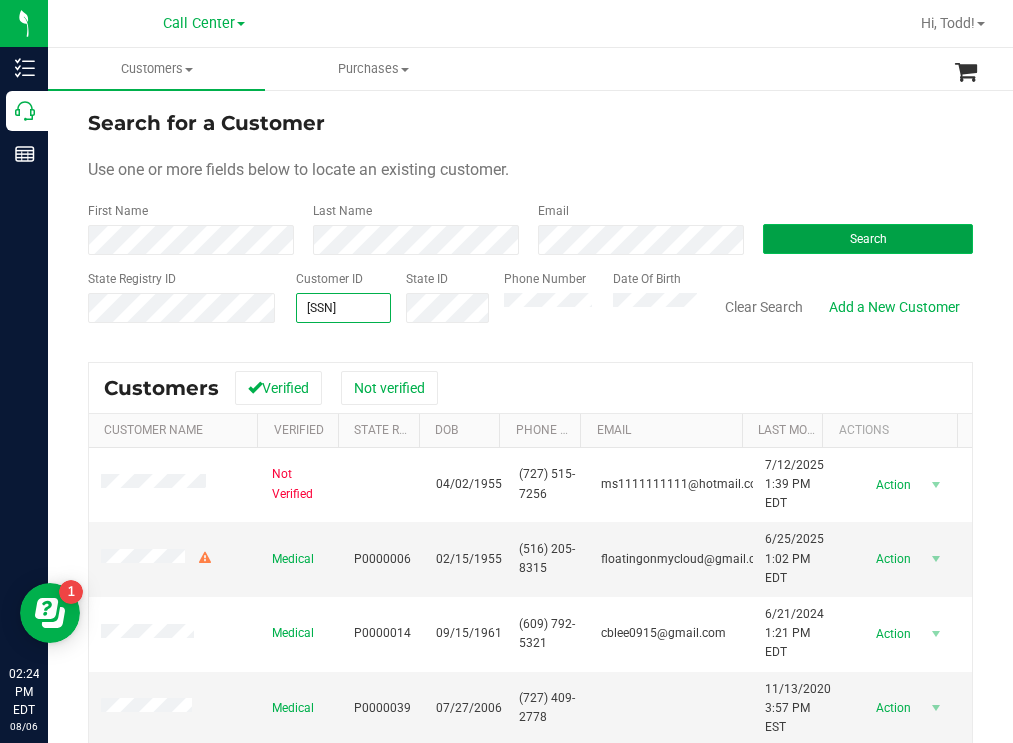 type on "[SSN]" 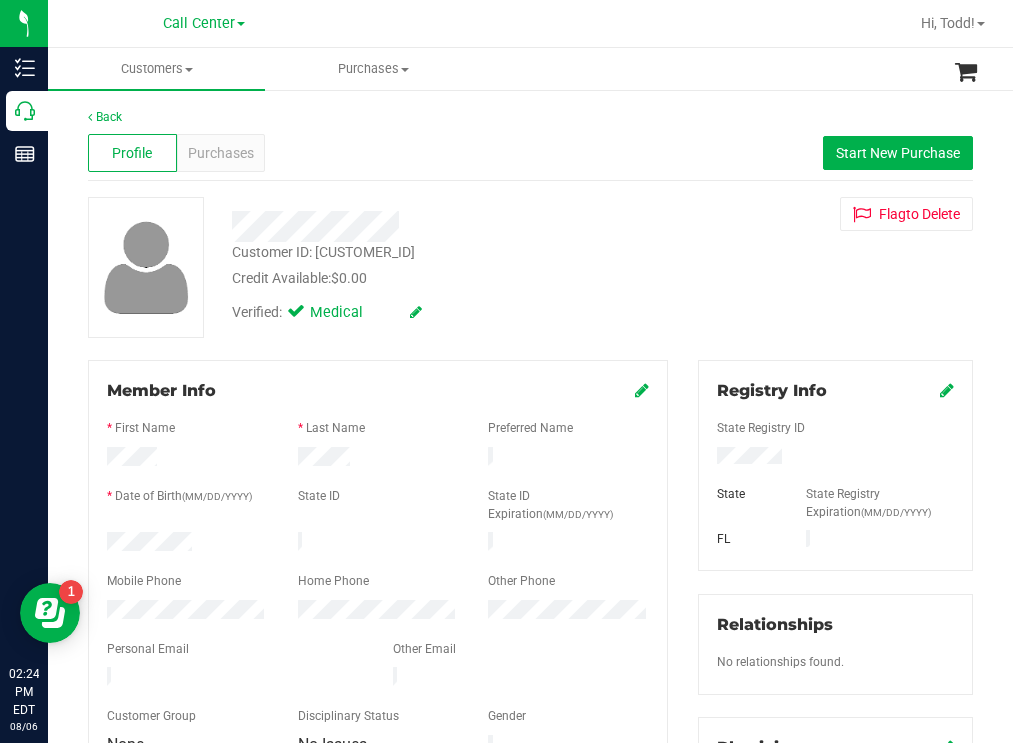 drag, startPoint x: 788, startPoint y: 462, endPoint x: 706, endPoint y: 460, distance: 82.02438 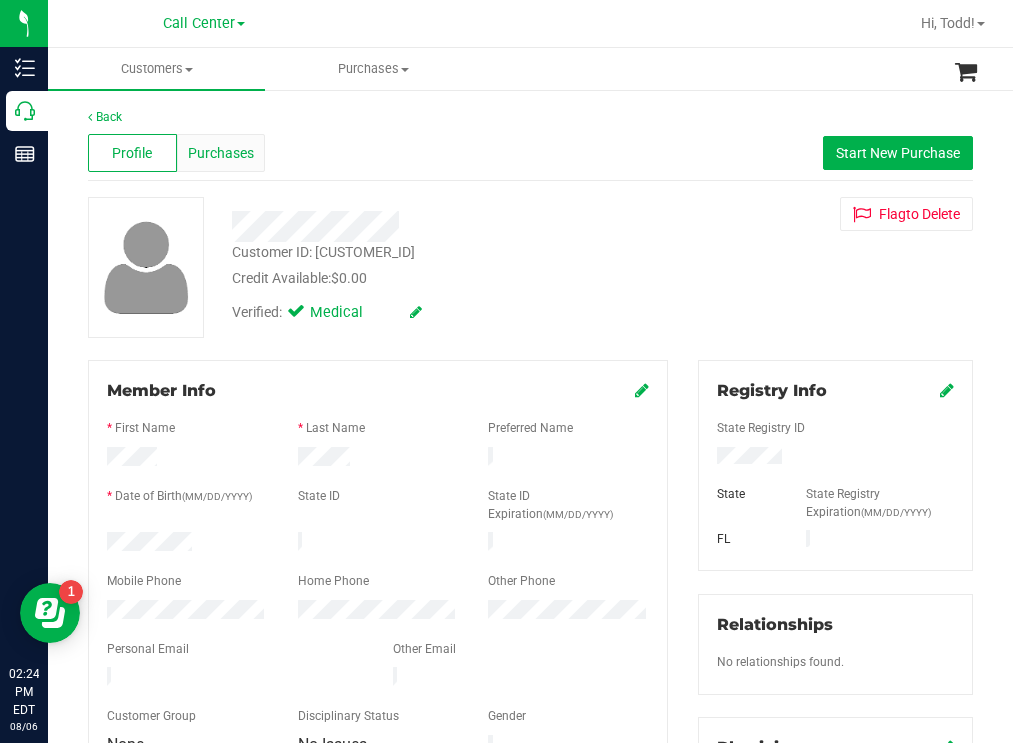 click on "Purchases" at bounding box center (221, 153) 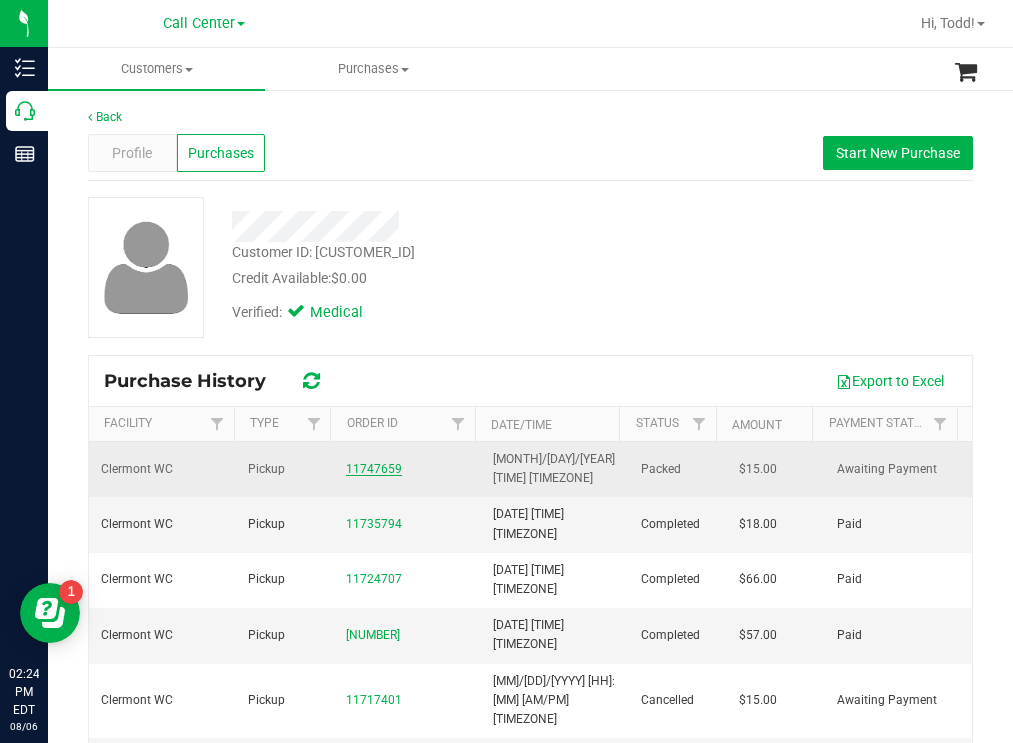 click on "11747659" at bounding box center [374, 469] 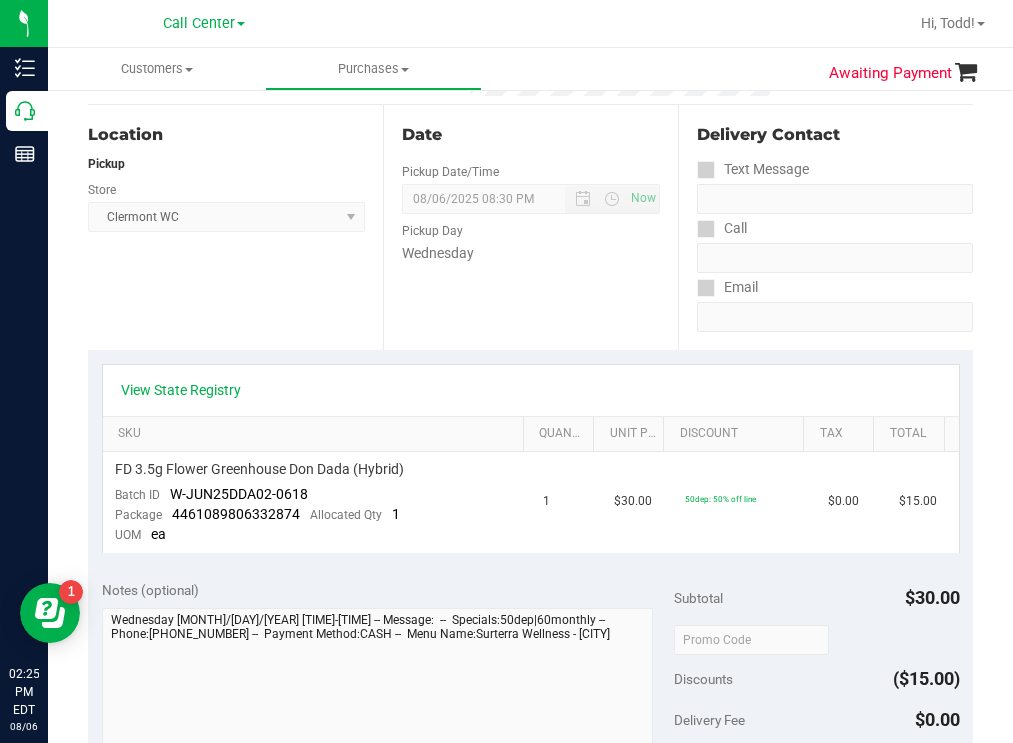 scroll, scrollTop: 0, scrollLeft: 0, axis: both 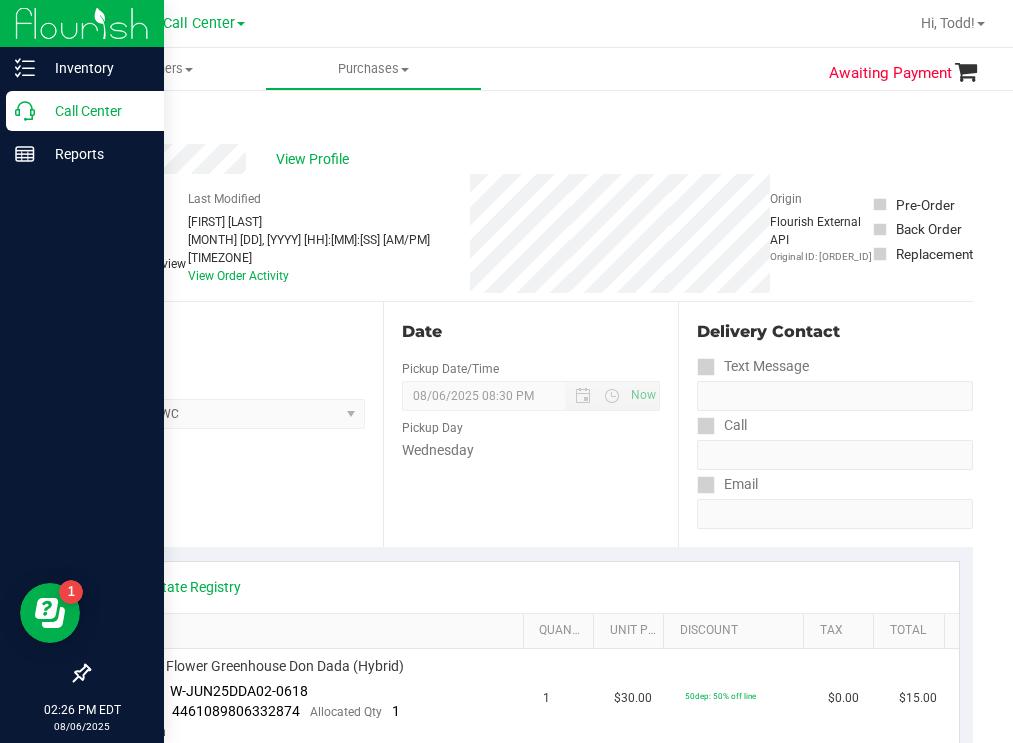 drag, startPoint x: 103, startPoint y: 103, endPoint x: 91, endPoint y: 103, distance: 12 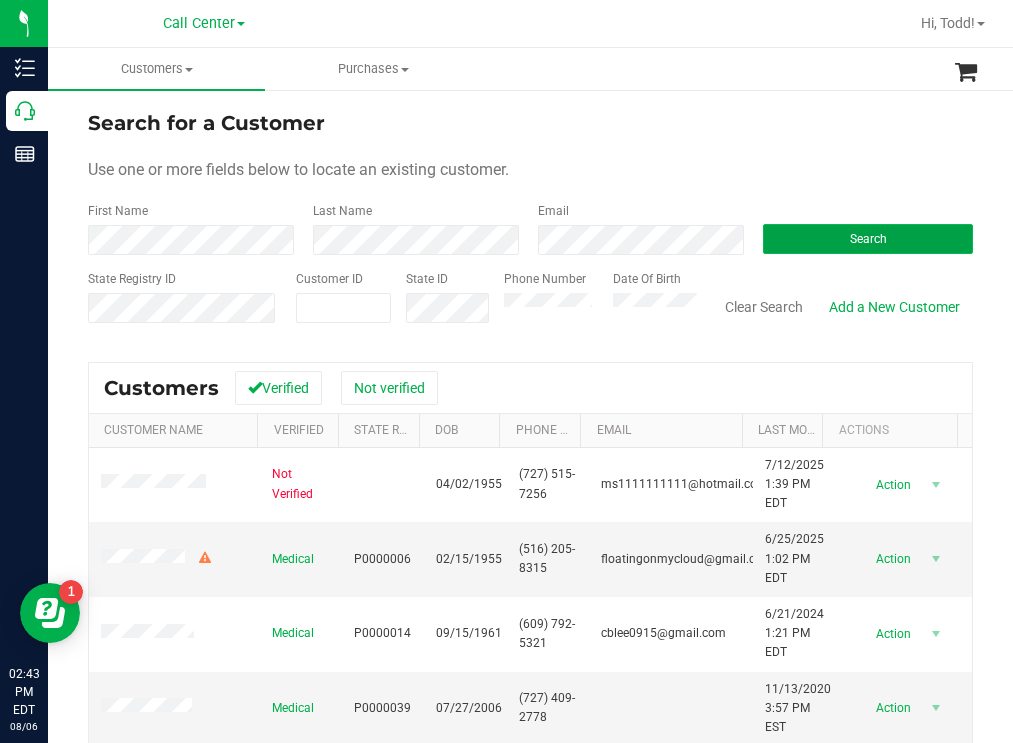 click on "Search" at bounding box center [868, 239] 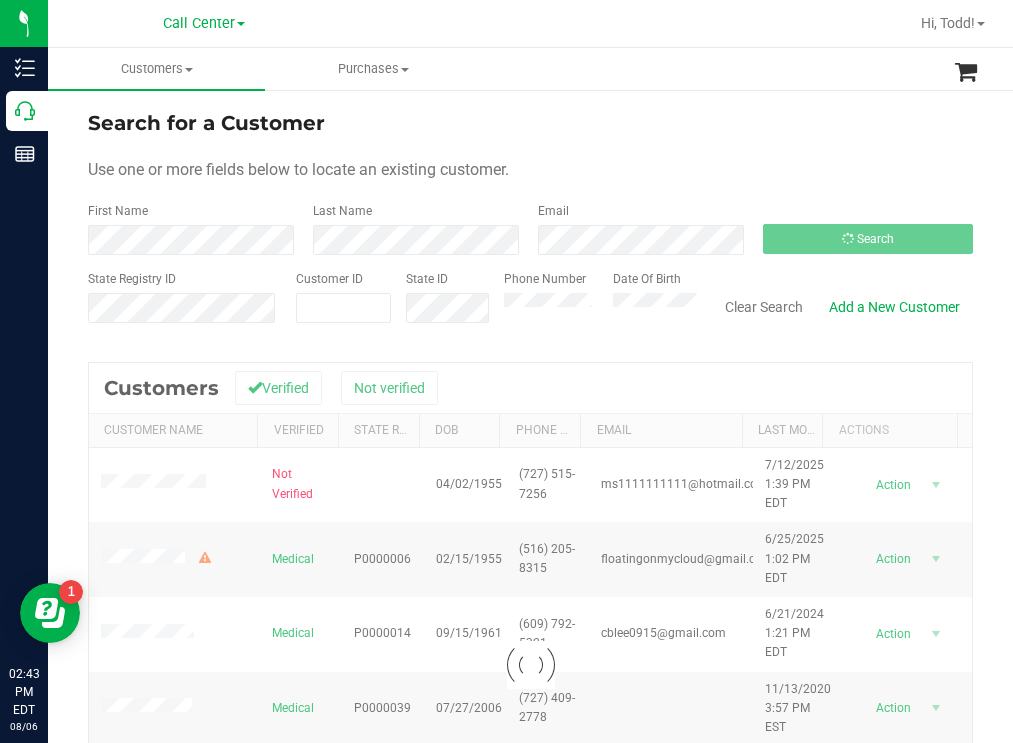 click on "Search for a Customer
Use one or more fields below to locate an existing customer.
First Name
Last Name
Email
Search
State Registry ID
Customer ID
State ID
Phone Number" at bounding box center [530, 538] 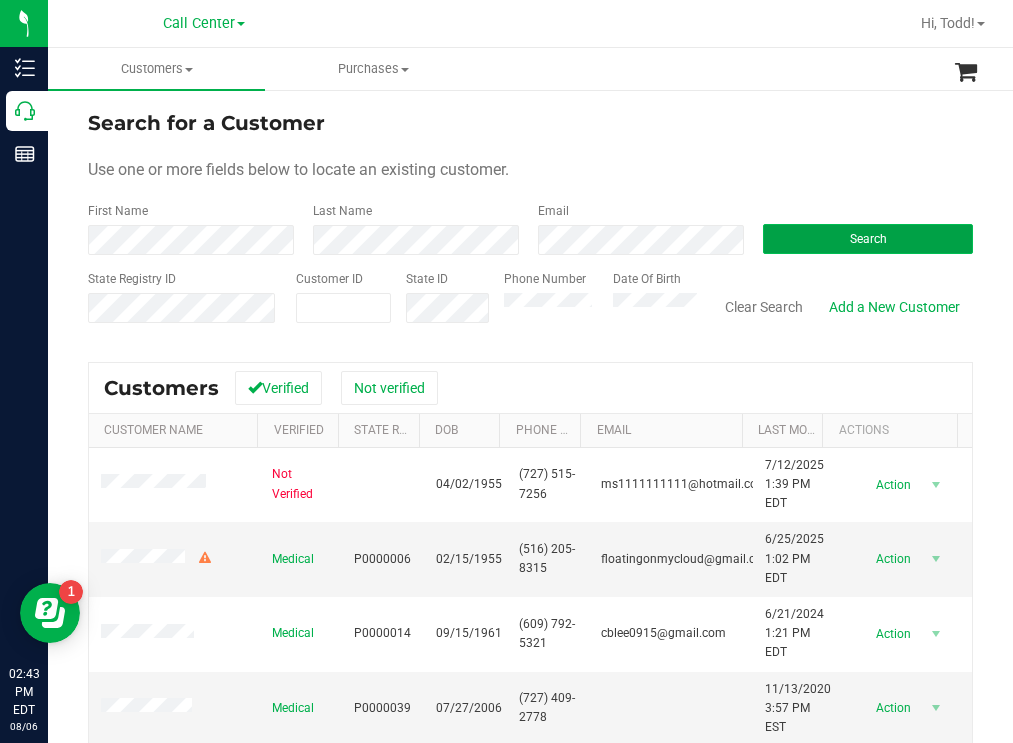 click on "Search" at bounding box center [868, 239] 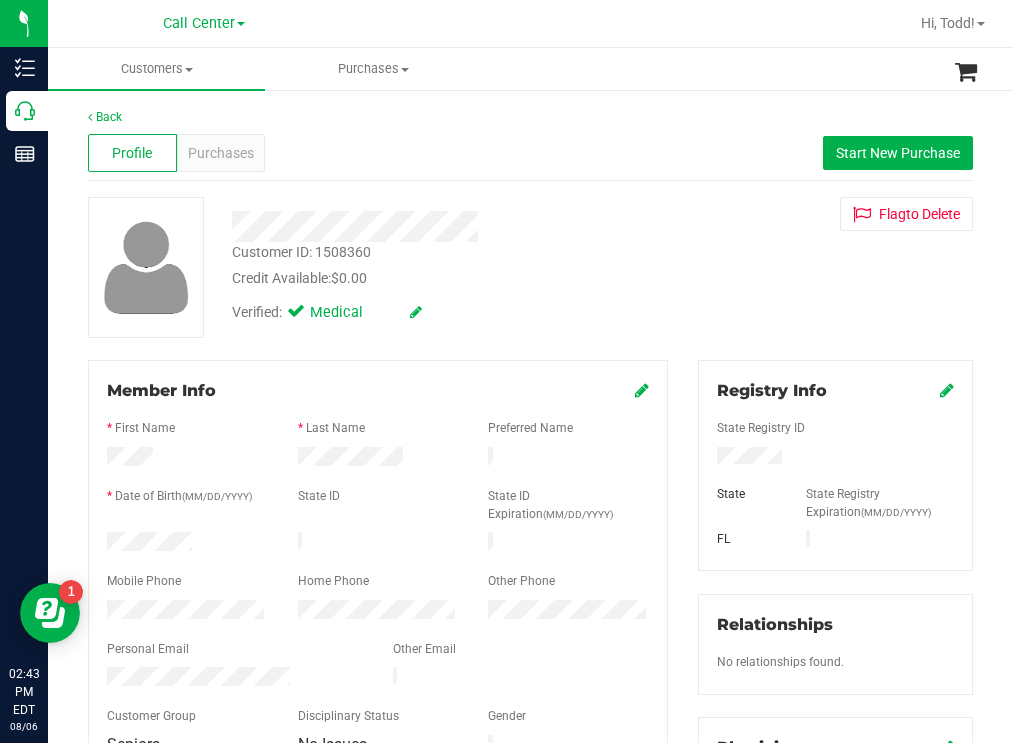 click on "Credit Available:
$0.00" at bounding box center (446, 278) 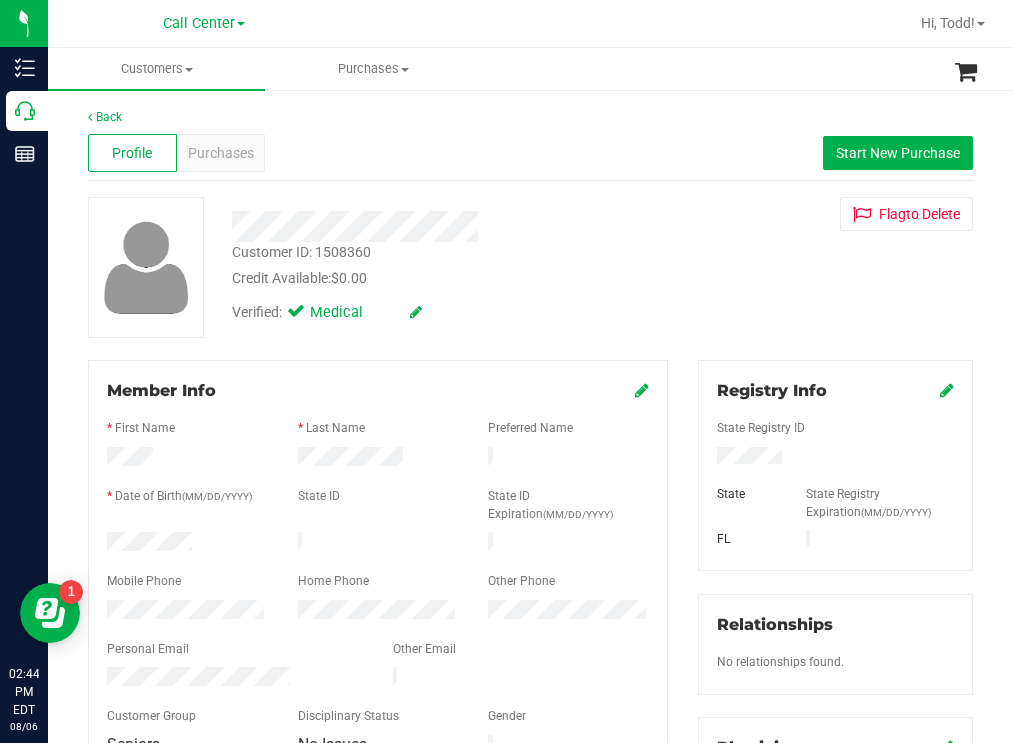 click on "Credit Available:
$0.00" at bounding box center [446, 278] 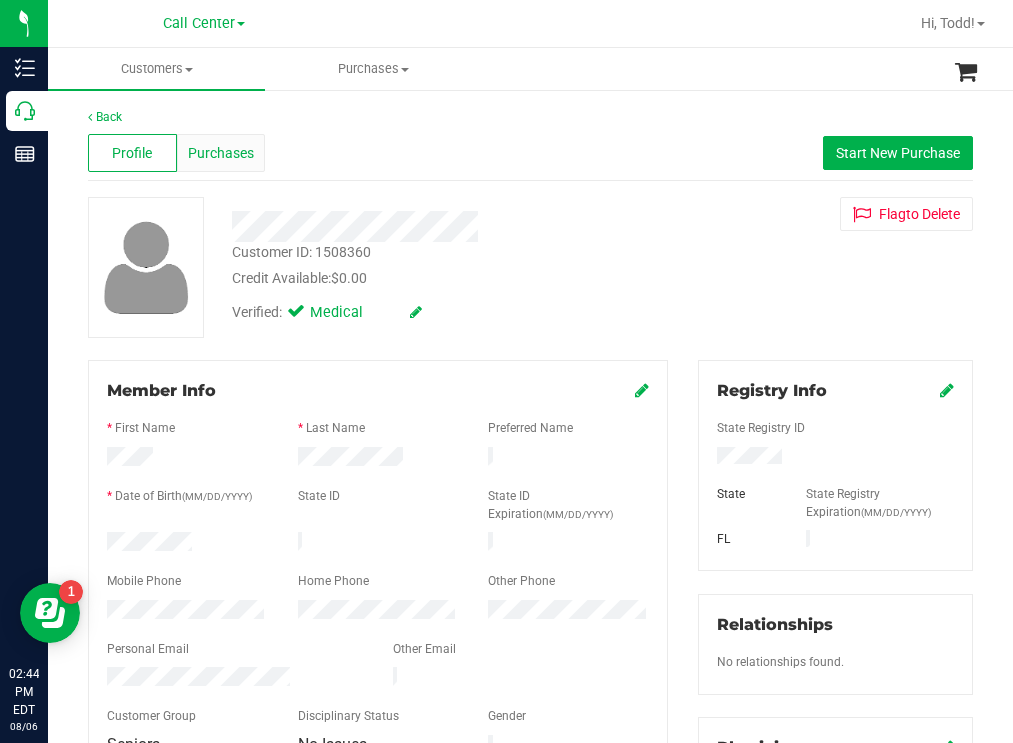 click on "Purchases" at bounding box center [221, 153] 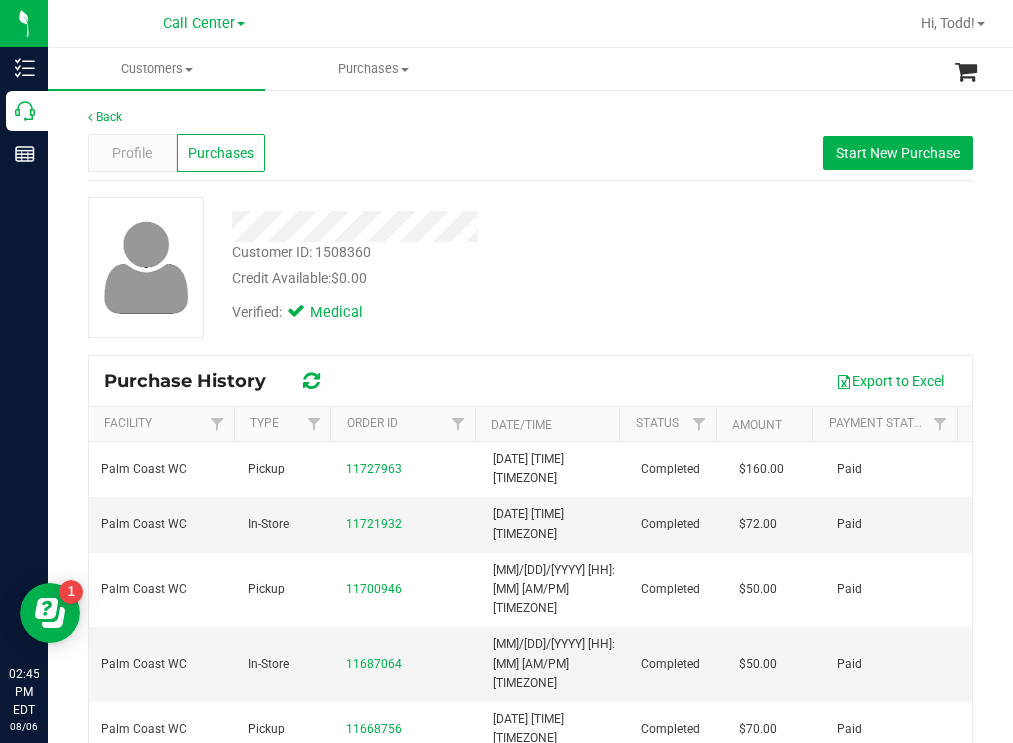 click on "Verified:
Medical" at bounding box center (446, 311) 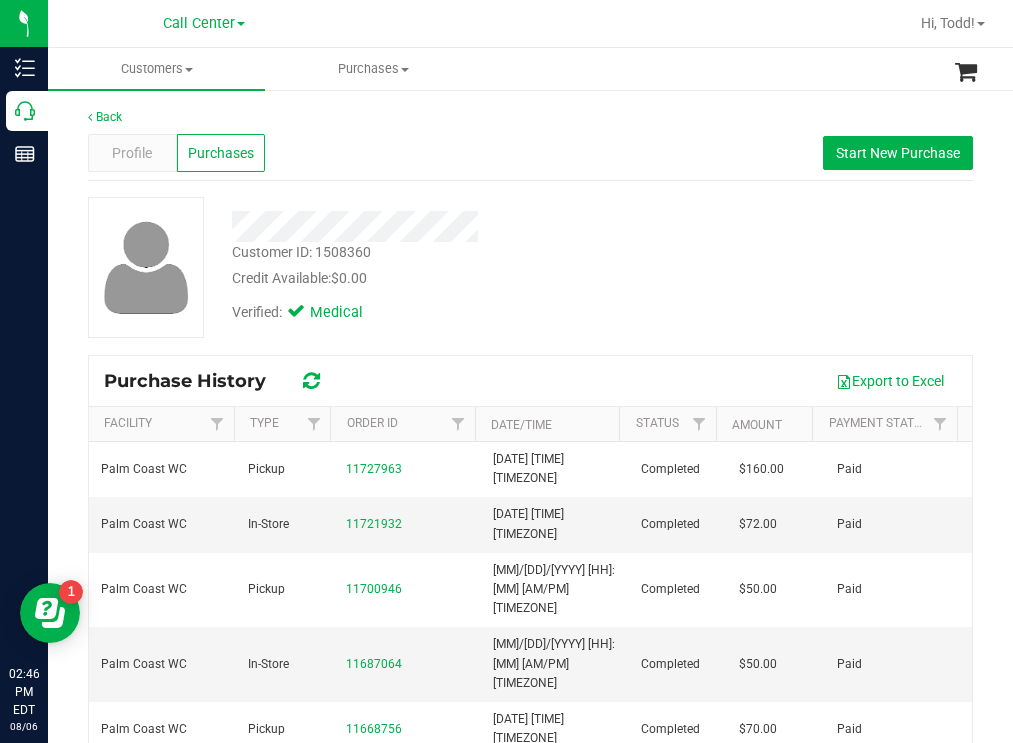 click on "Verified:
Medical" at bounding box center (446, 311) 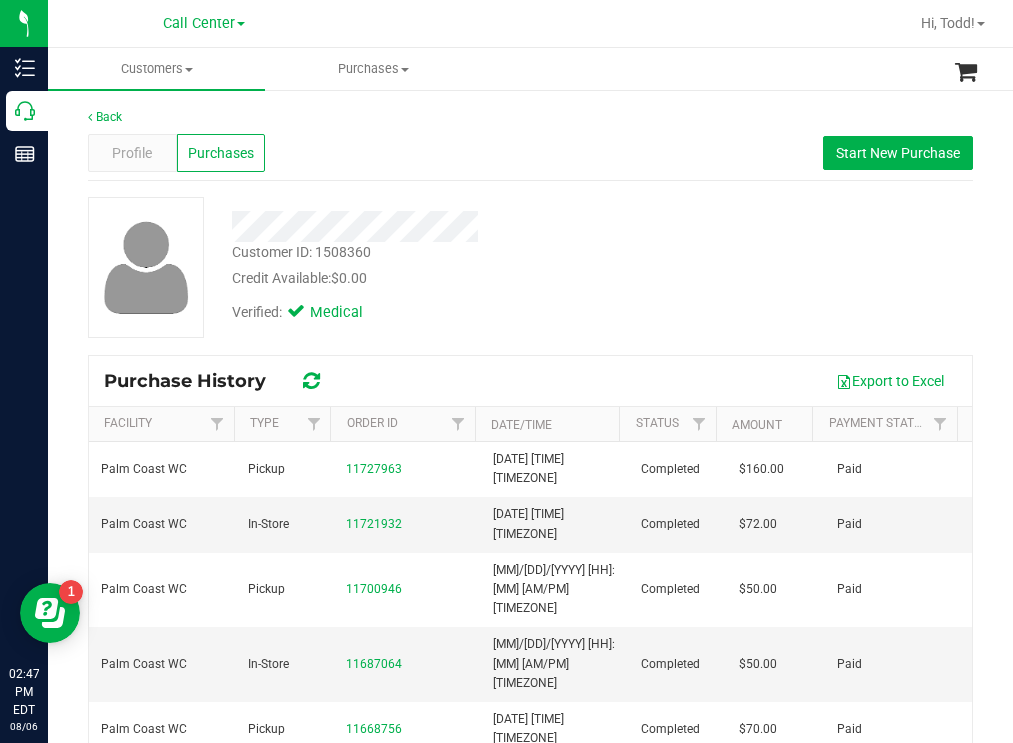 click on "Back" at bounding box center [530, 117] 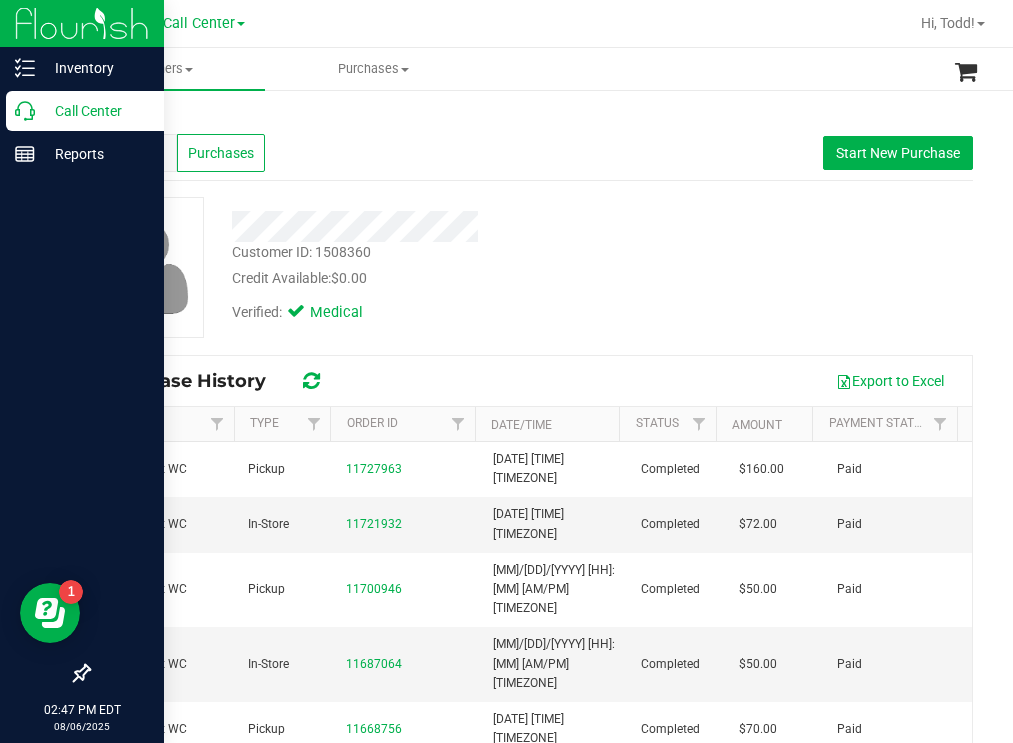 click 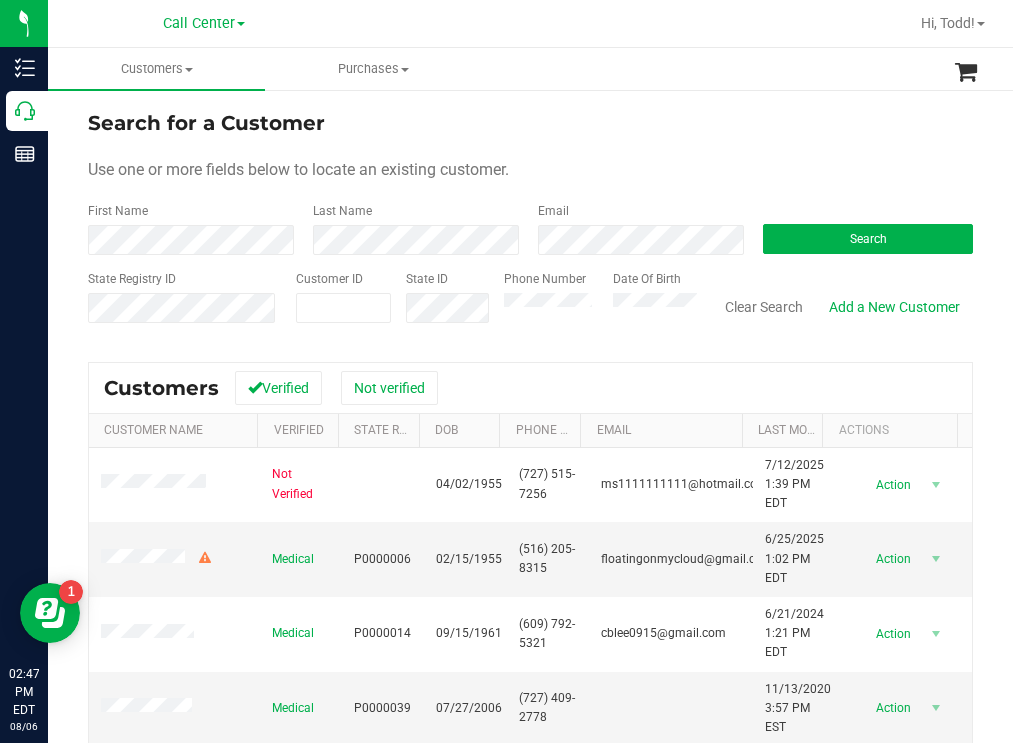 click on "Search" at bounding box center (860, 228) 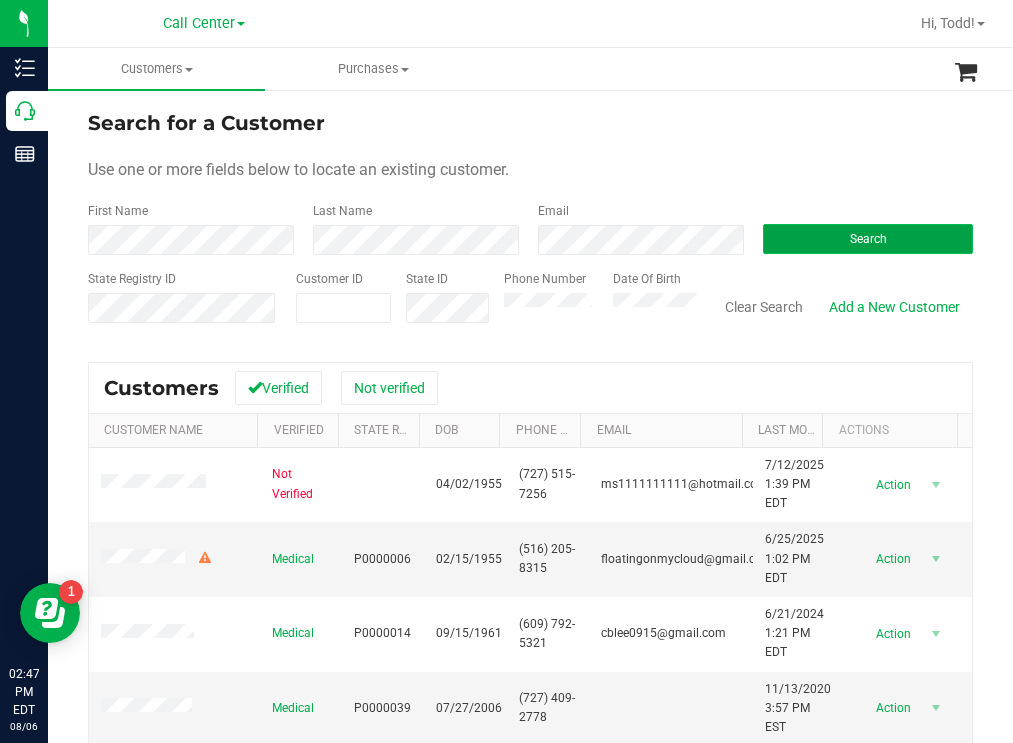 click on "Search" at bounding box center (868, 239) 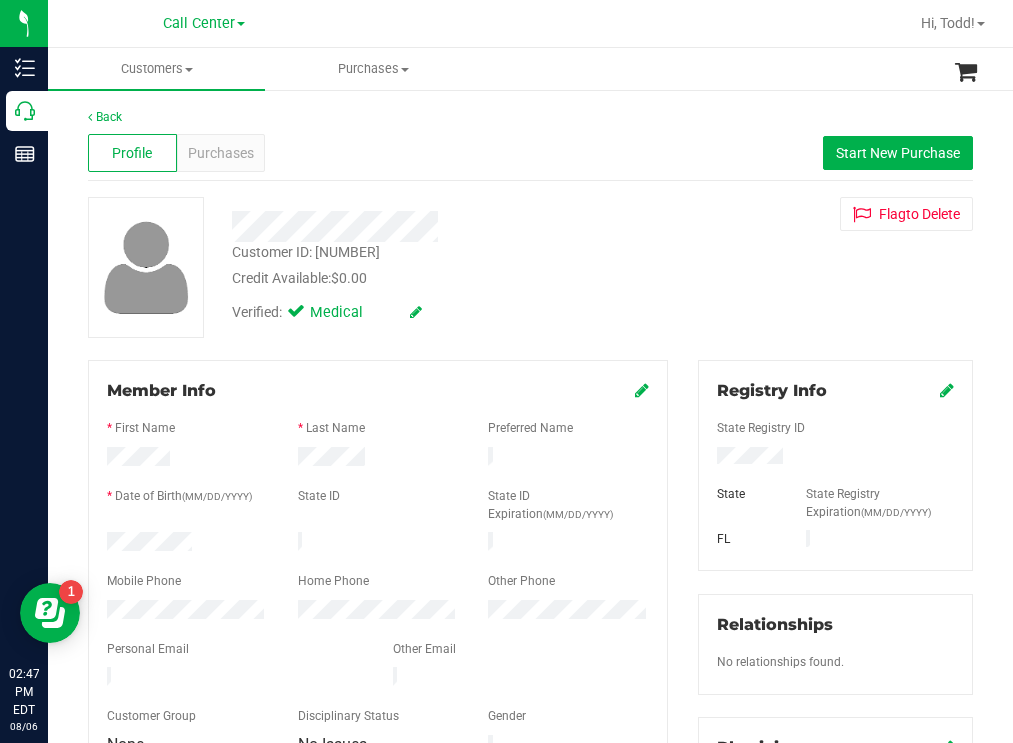 click at bounding box center [187, 544] 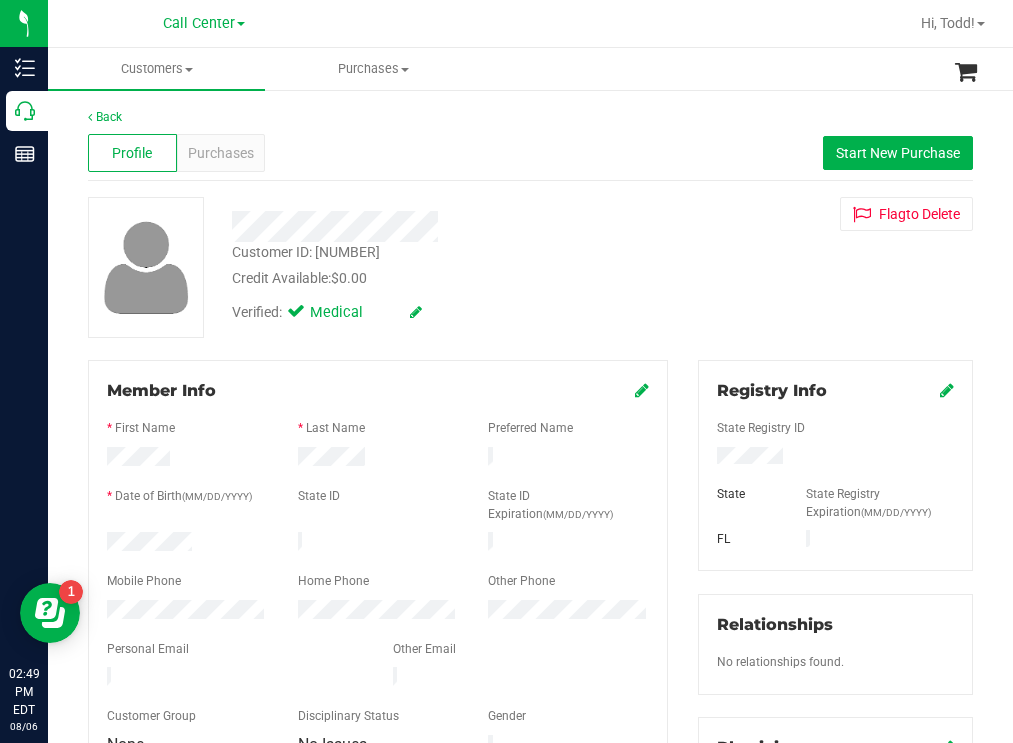 click on "Customer ID: [NUMBER]
Credit Available:
$0.00" at bounding box center [446, 265] 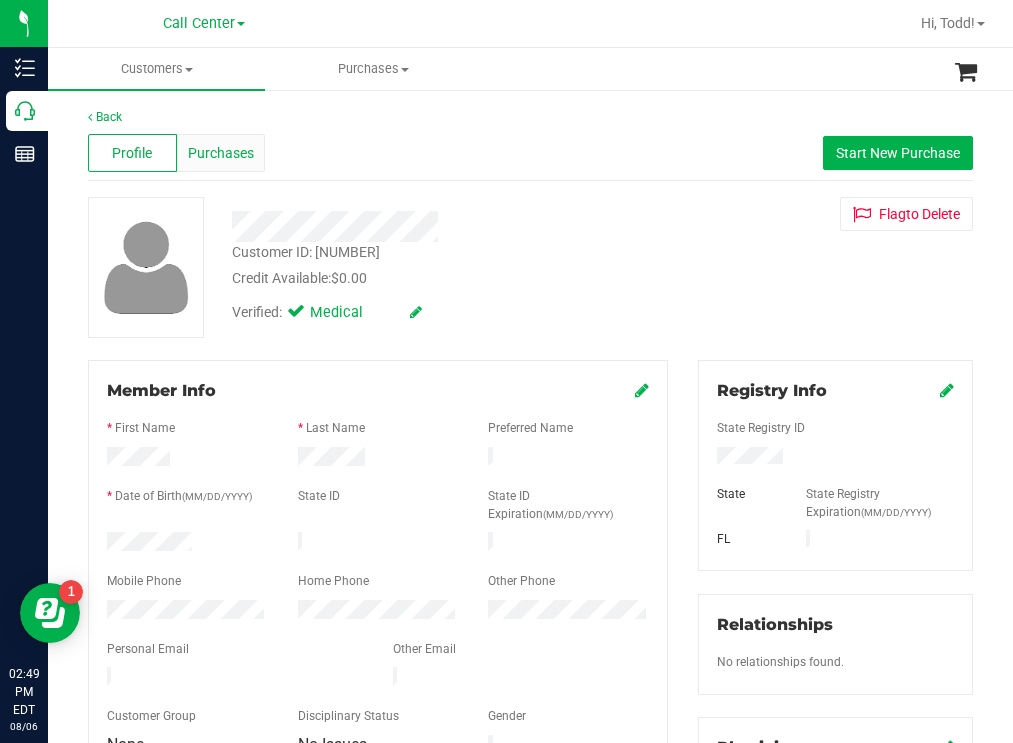 click on "Purchases" at bounding box center [221, 153] 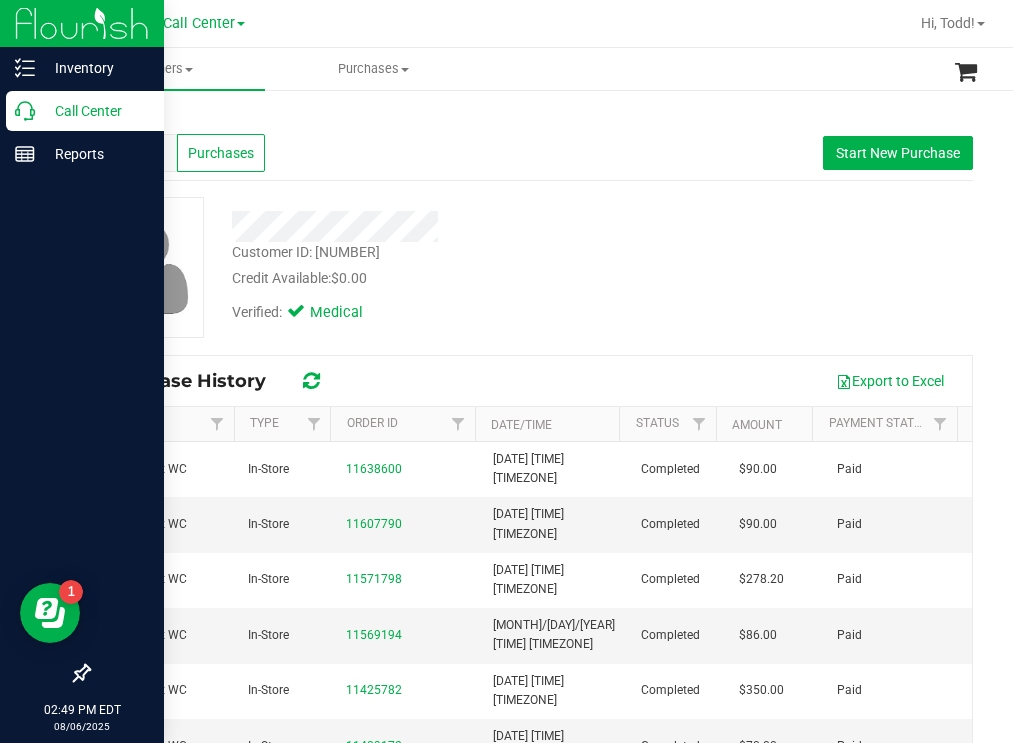 click on "Call Center" at bounding box center [95, 111] 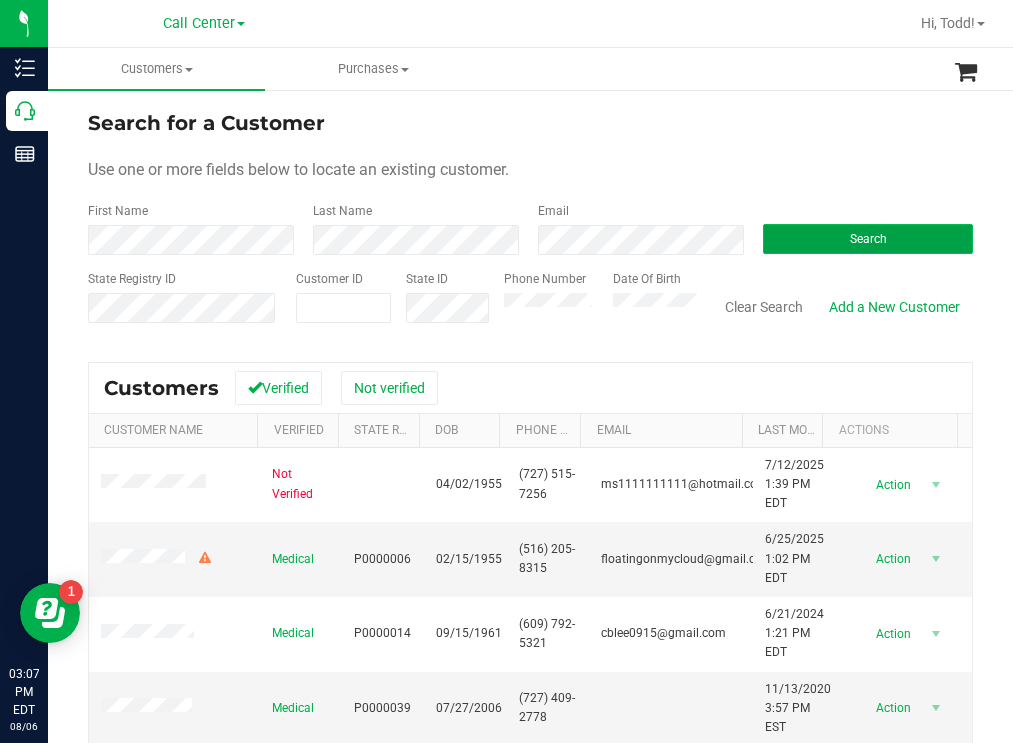 click on "Search" at bounding box center [868, 239] 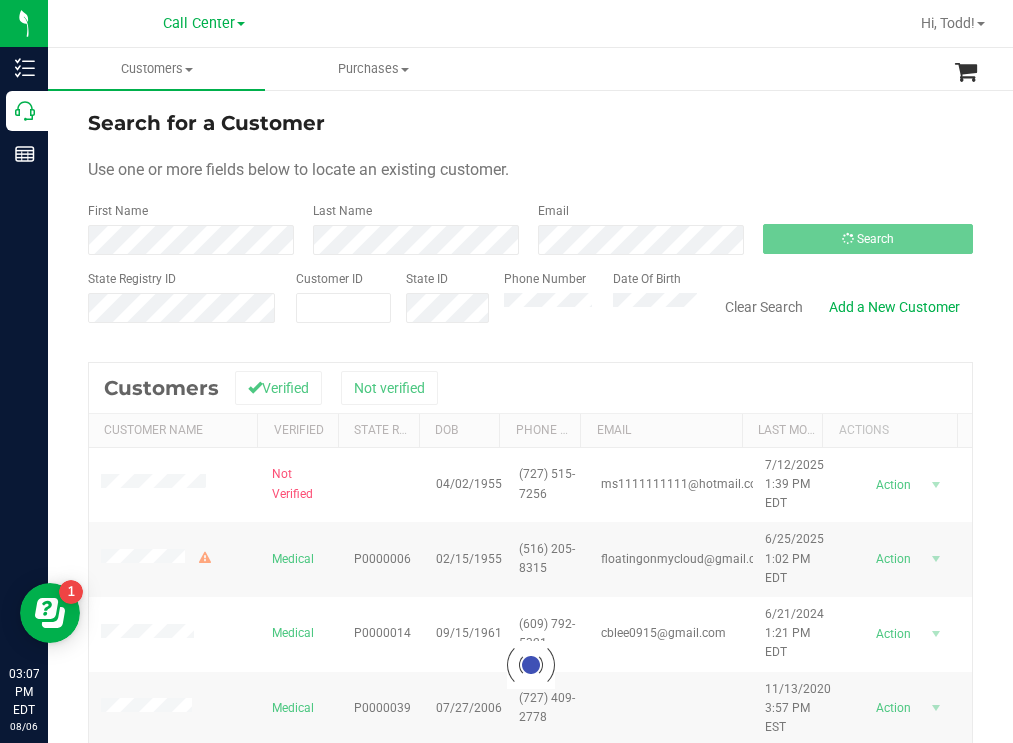 drag, startPoint x: 583, startPoint y: 98, endPoint x: 550, endPoint y: 92, distance: 33.54102 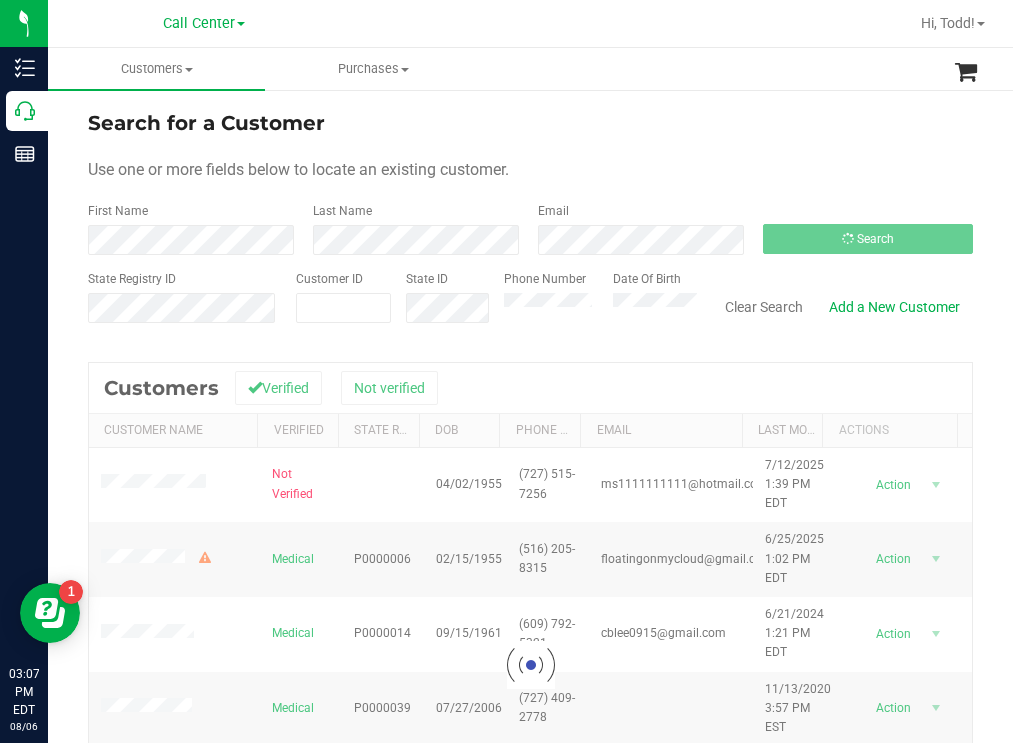 click on "Search for a Customer
Use one or more fields below to locate an existing customer.
First Name
Last Name
Email
Search
State Registry ID
Customer ID
State ID
Phone Number" at bounding box center [530, 538] 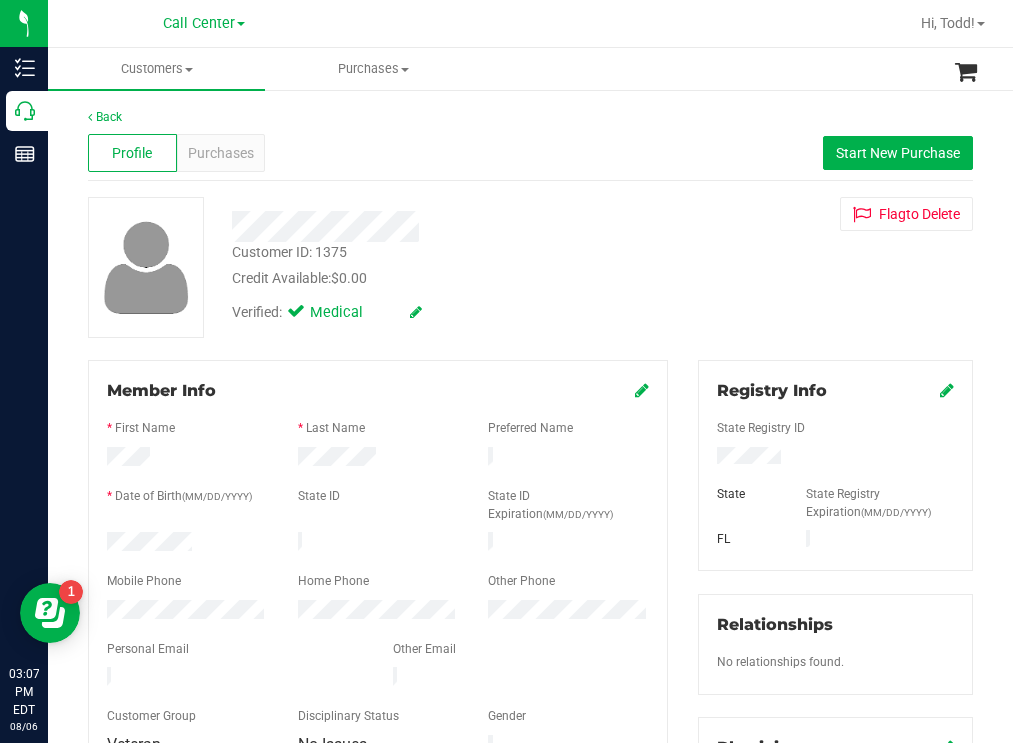drag, startPoint x: 203, startPoint y: 536, endPoint x: 98, endPoint y: 539, distance: 105.04285 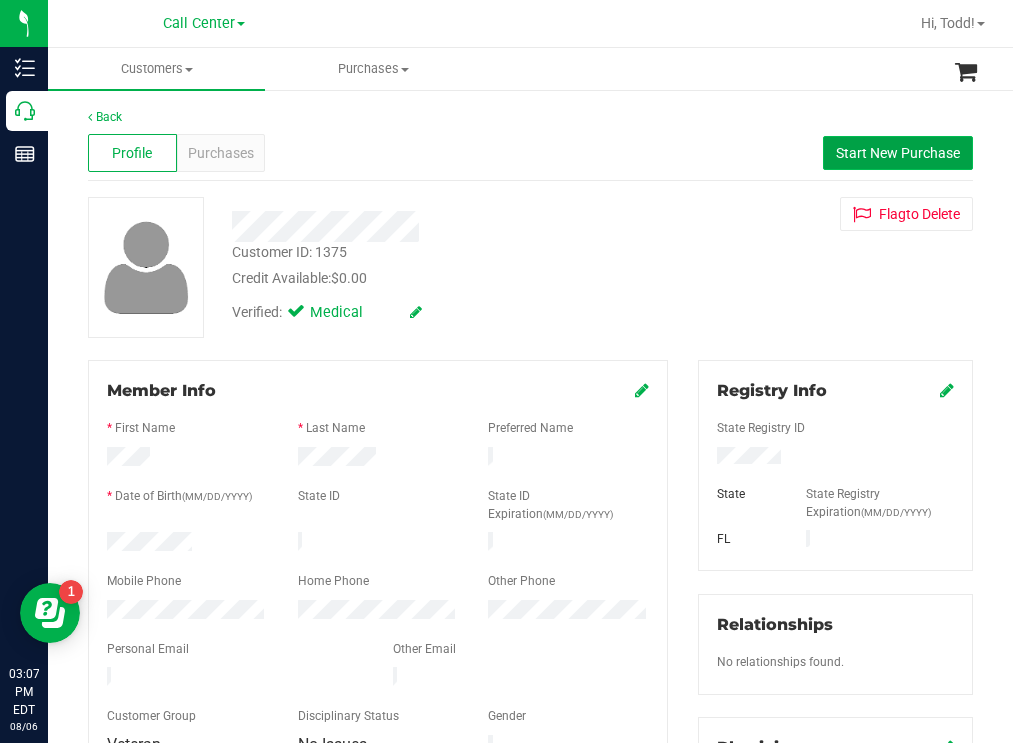 click on "Start New Purchase" at bounding box center (898, 153) 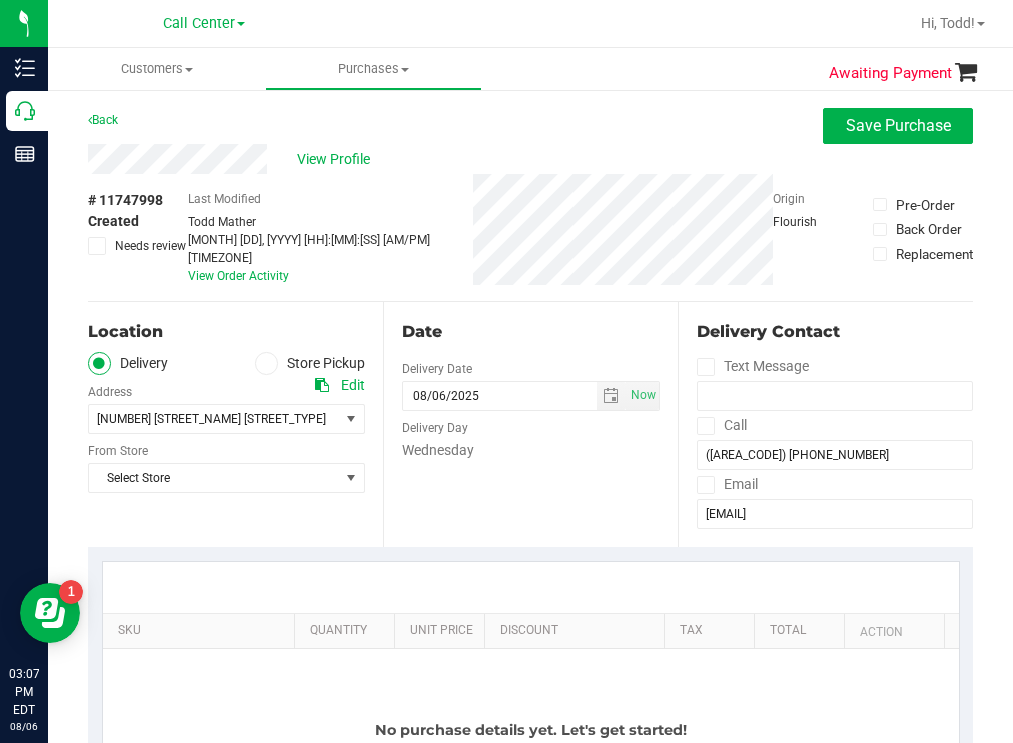 click on "Back
Save Purchase" at bounding box center [530, 126] 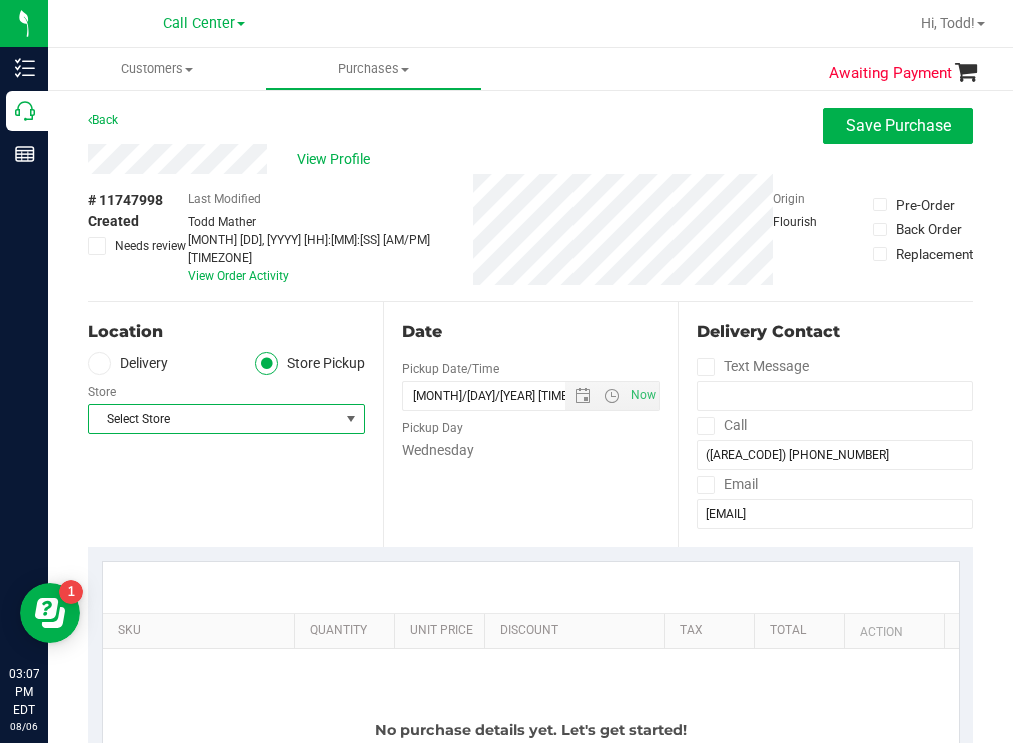 click on "Select Store" at bounding box center (214, 419) 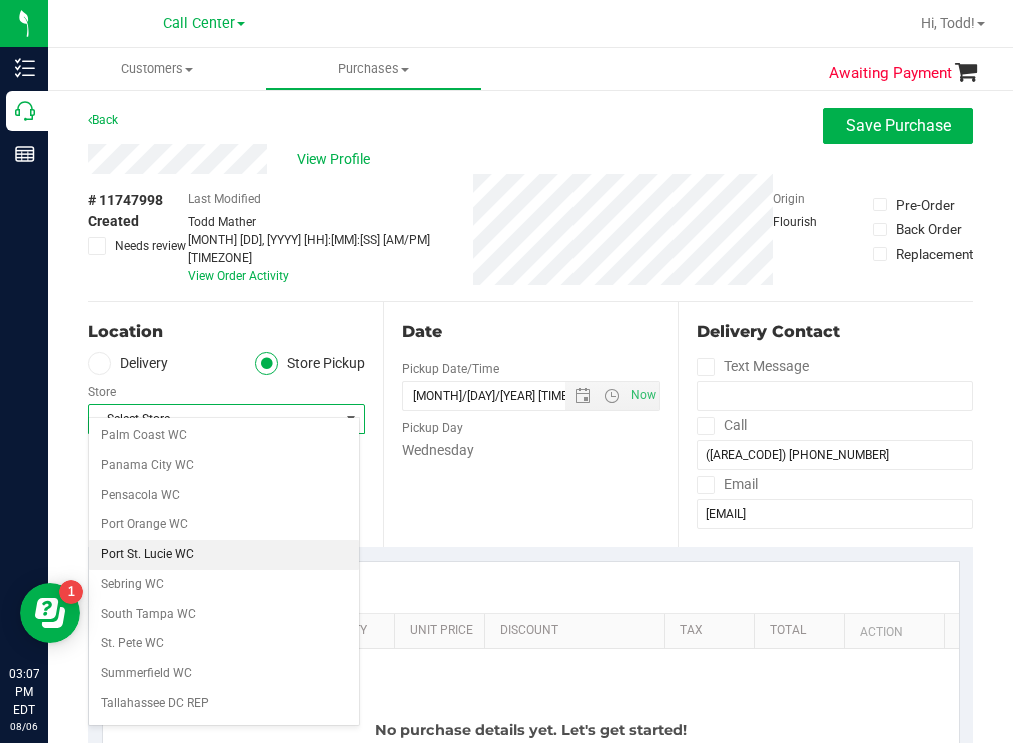 scroll, scrollTop: 1200, scrollLeft: 0, axis: vertical 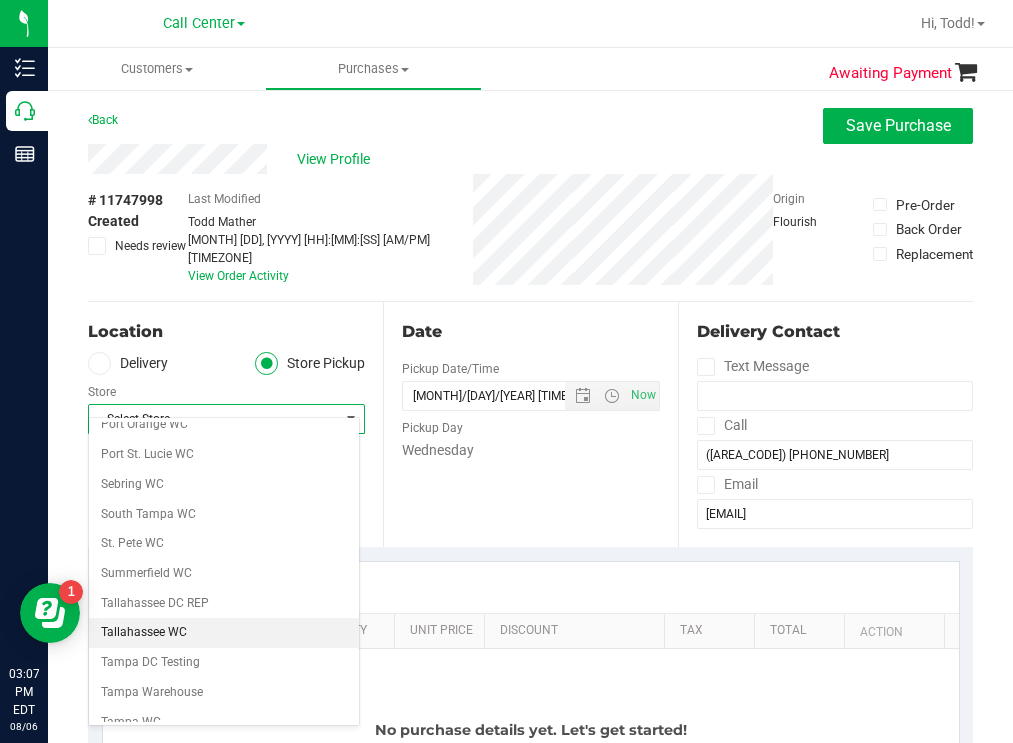 click on "Tallahassee WC" at bounding box center (224, 633) 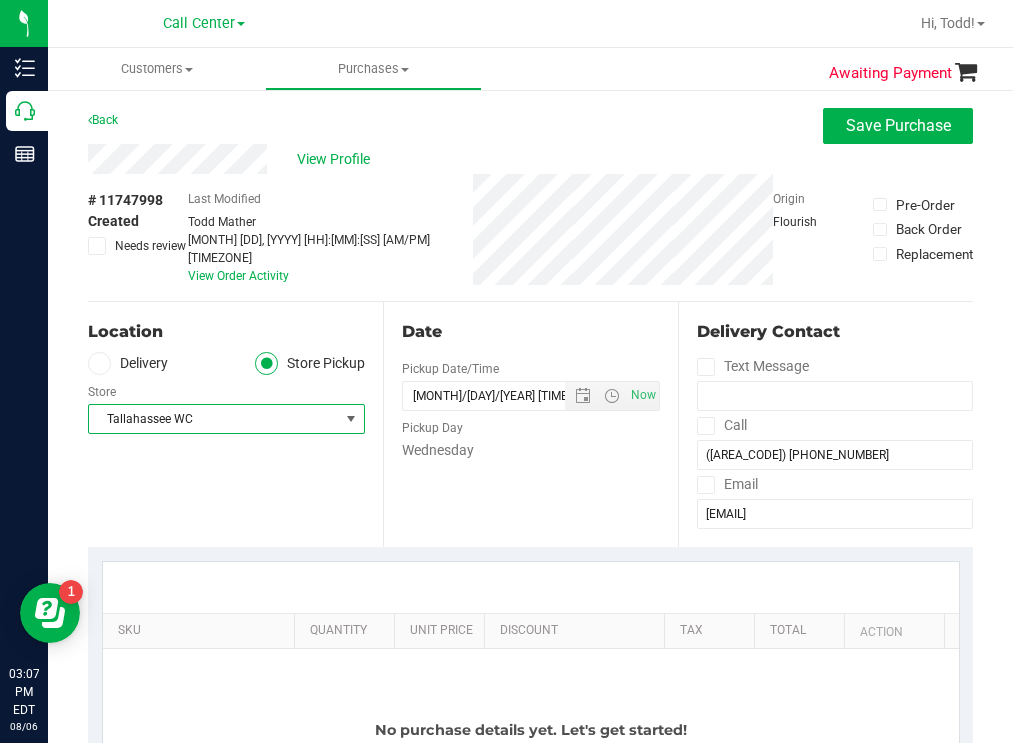 scroll, scrollTop: 200, scrollLeft: 0, axis: vertical 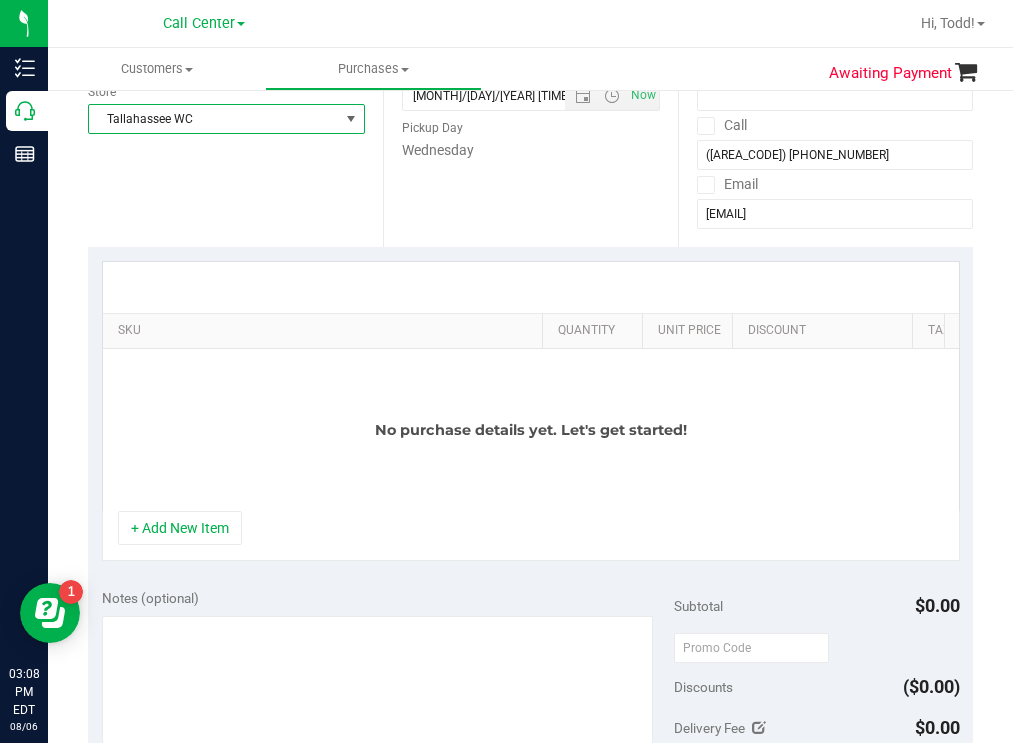 drag, startPoint x: 277, startPoint y: 406, endPoint x: 545, endPoint y: 396, distance: 268.1865 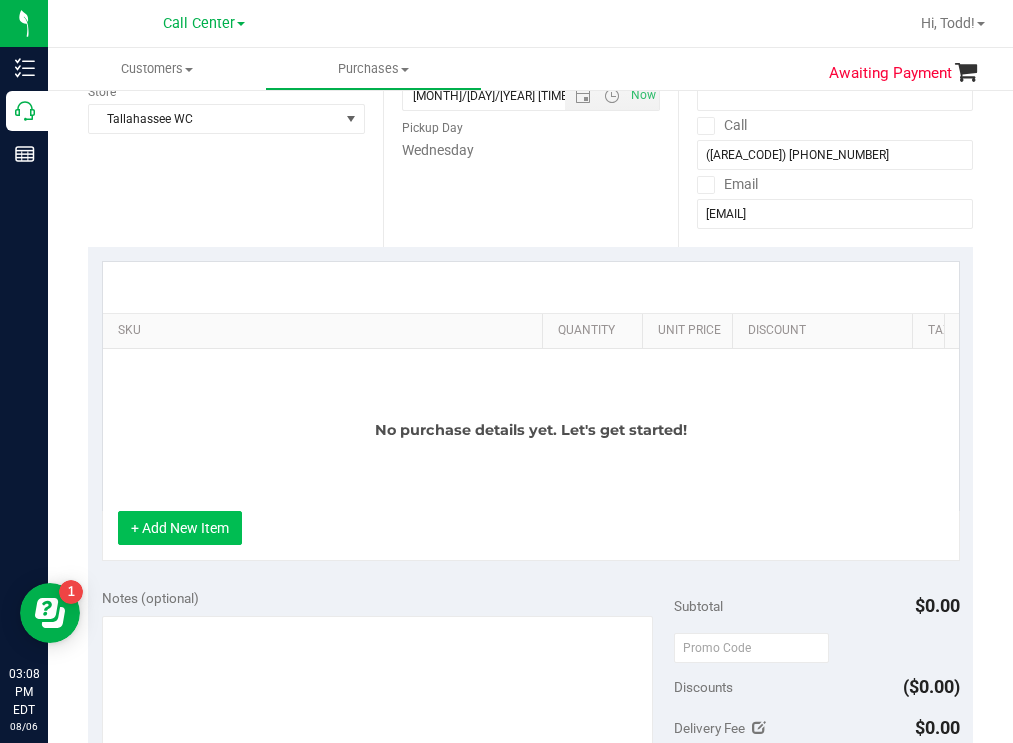 click on "+ Add New Item" at bounding box center [180, 528] 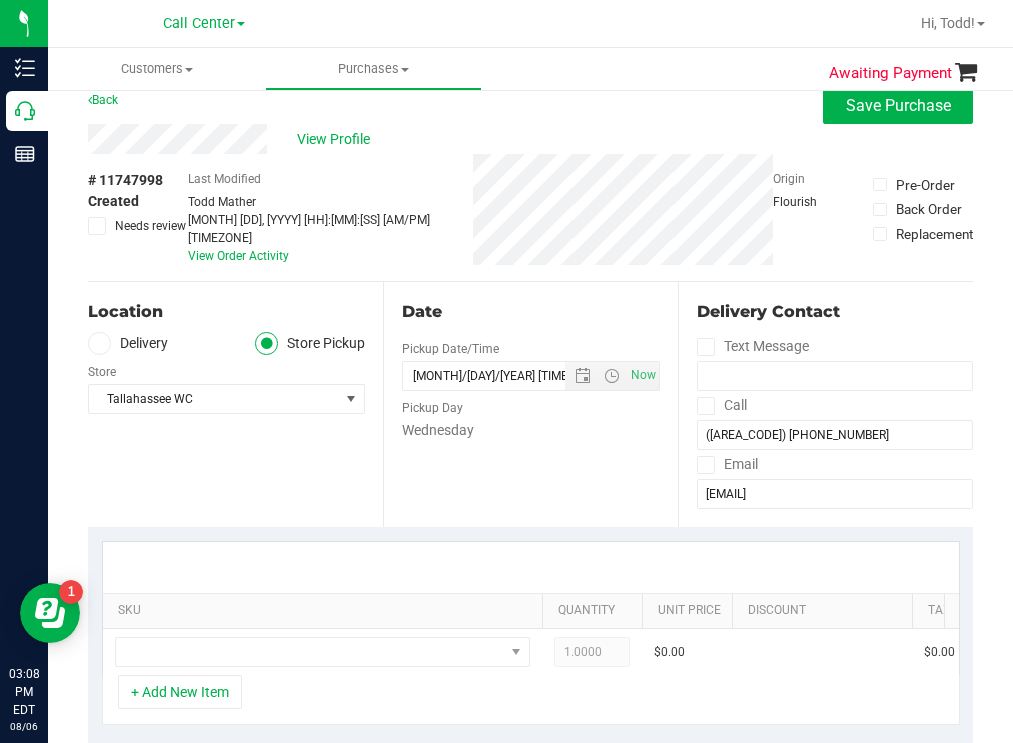 scroll, scrollTop: 0, scrollLeft: 0, axis: both 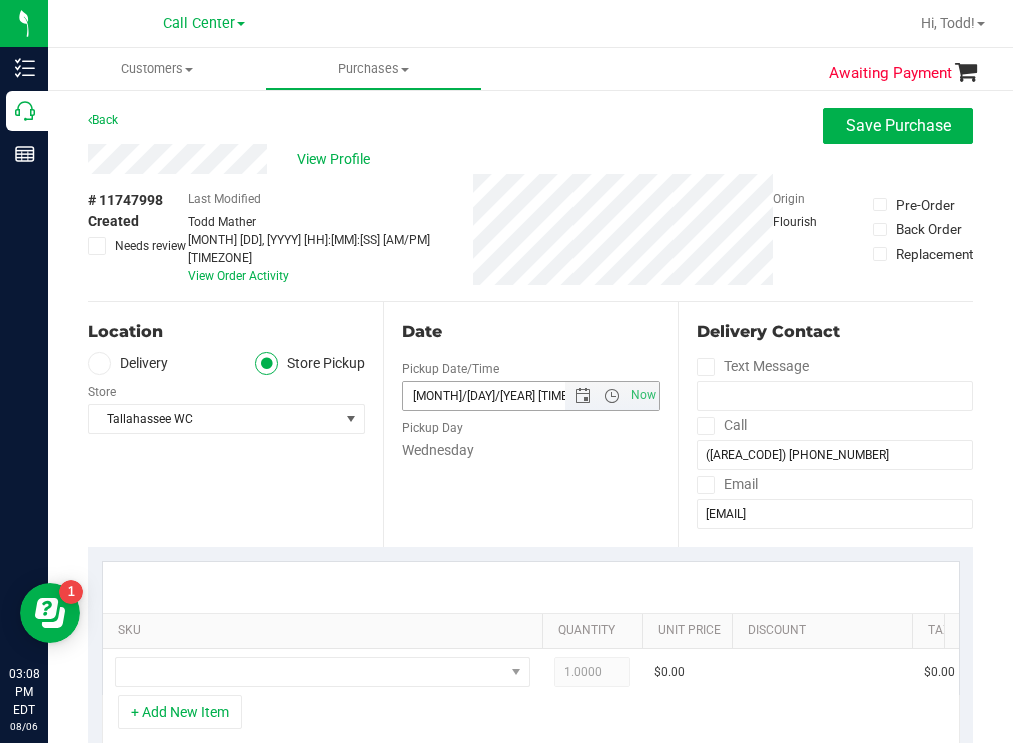 click on "[MONTH]/[DAY]/[YEAR] [TIME] [TIMEZONE]" at bounding box center (501, 396) 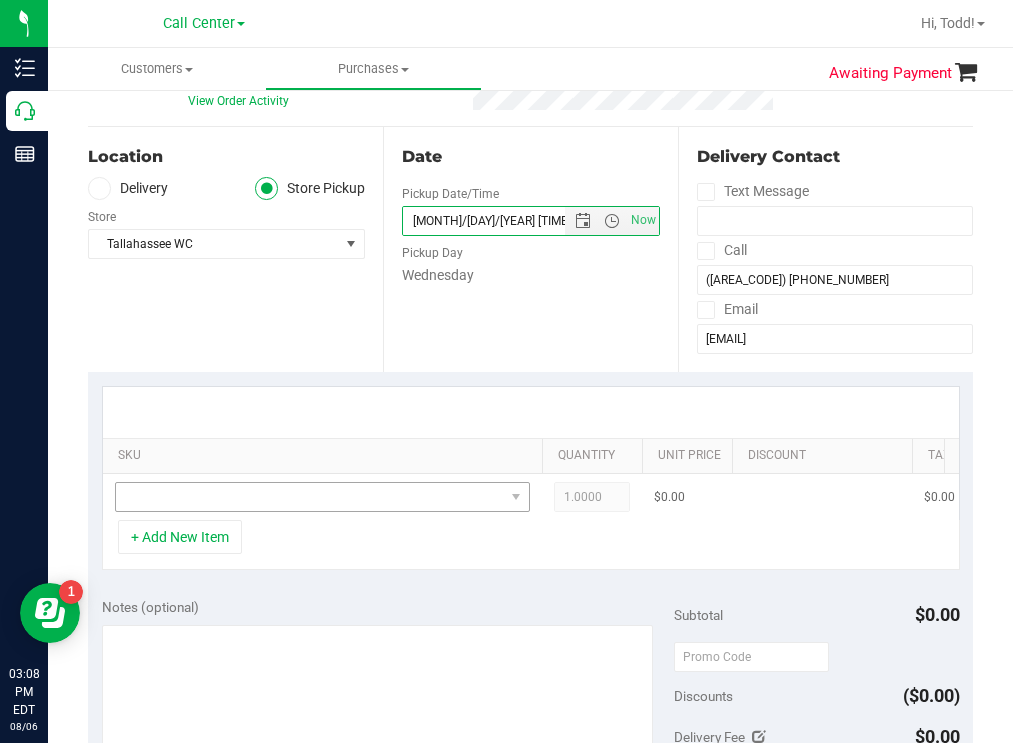 scroll, scrollTop: 200, scrollLeft: 0, axis: vertical 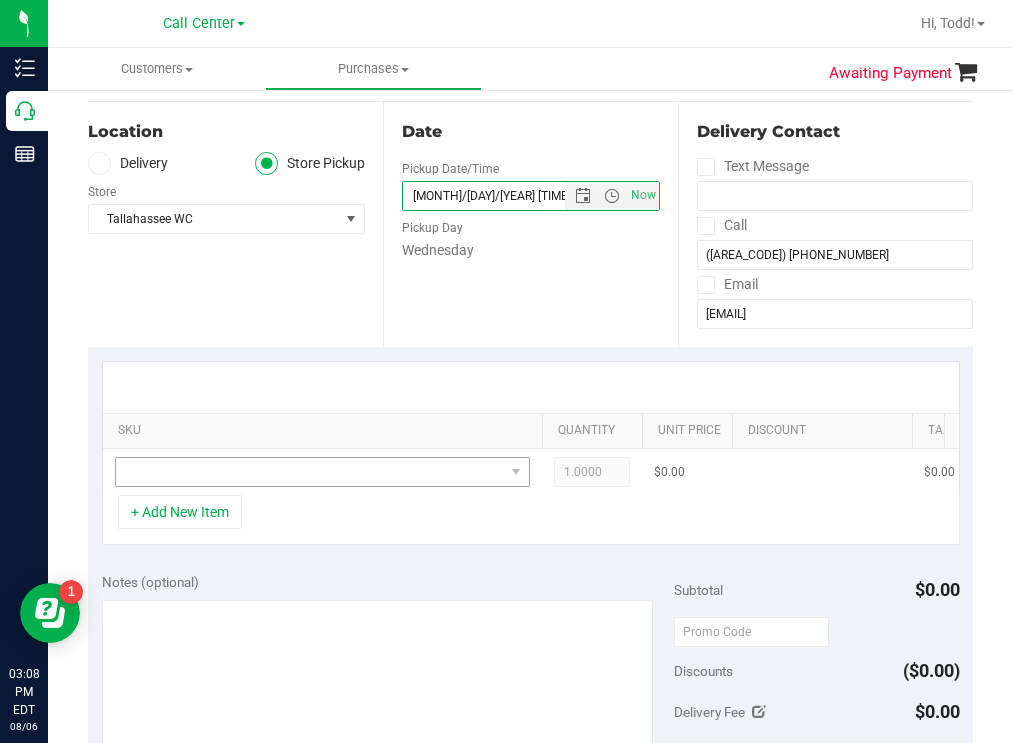 type on "[MONTH]/[DAY]/[YEAR] [TIME] [TIMEZONE]" 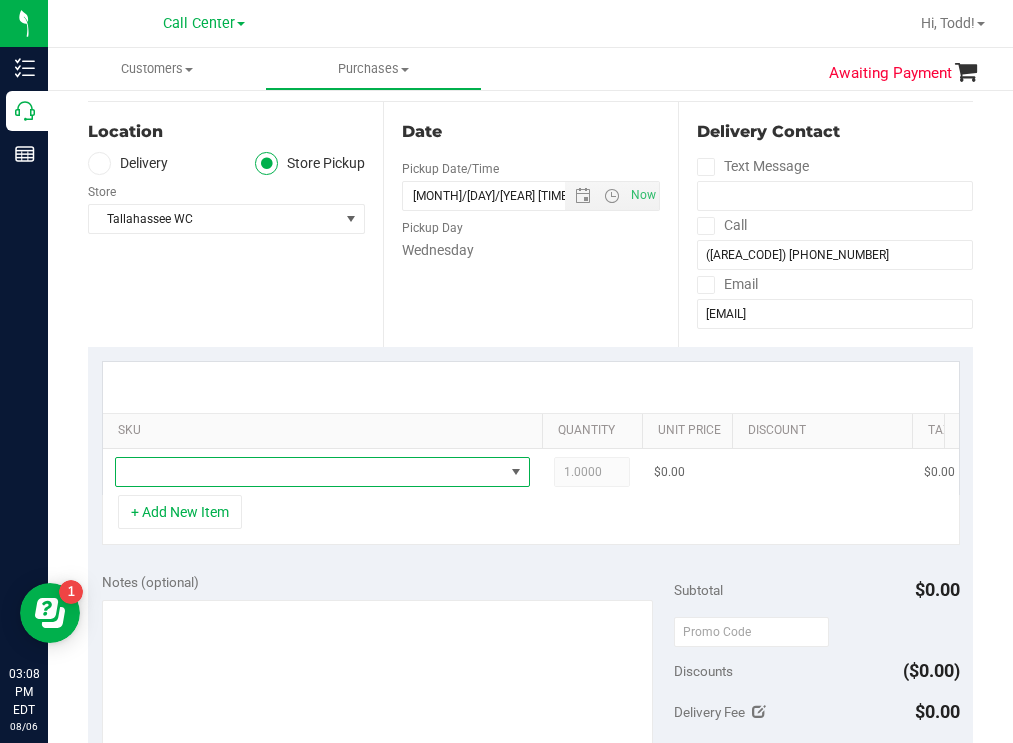 click at bounding box center (310, 472) 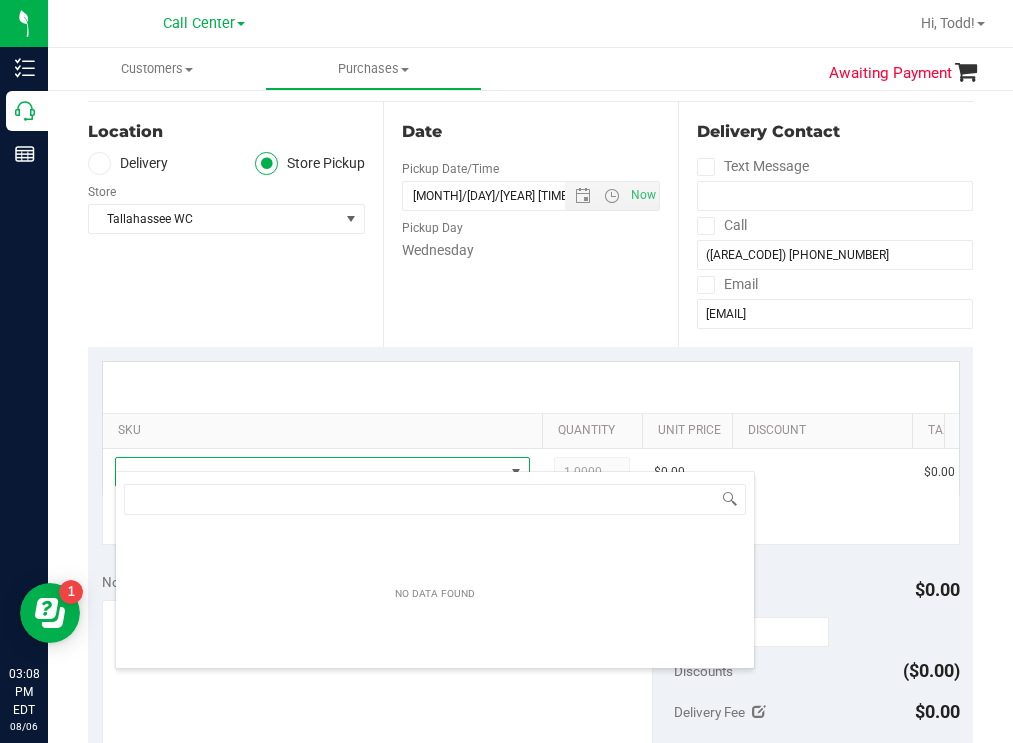scroll, scrollTop: 99970, scrollLeft: 99585, axis: both 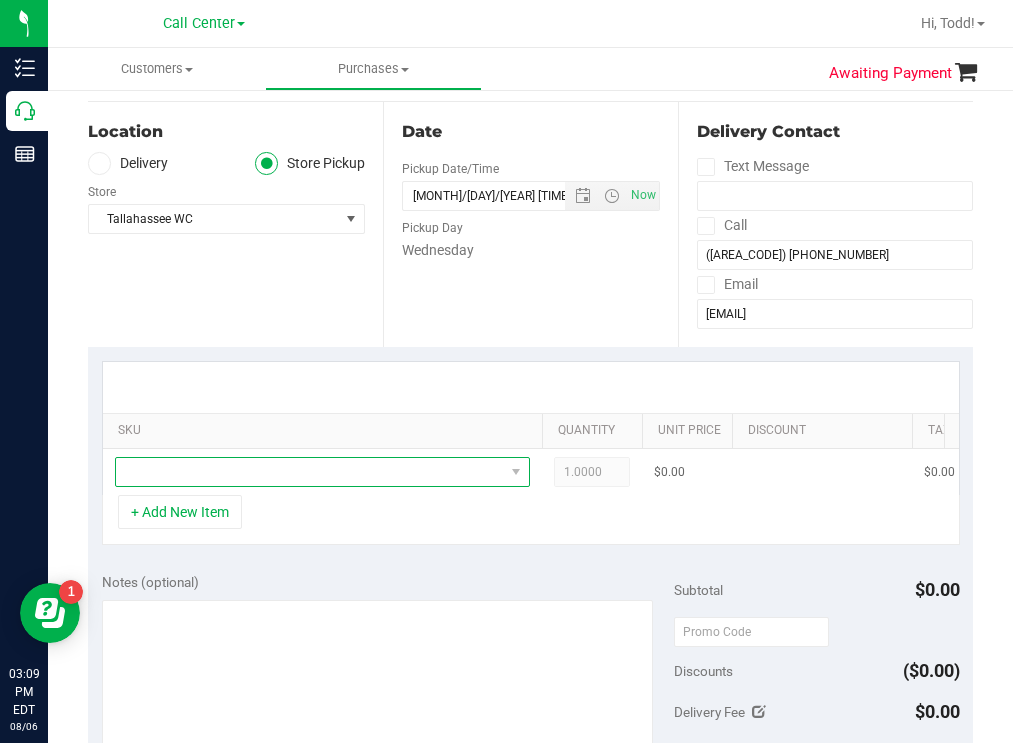click at bounding box center [310, 472] 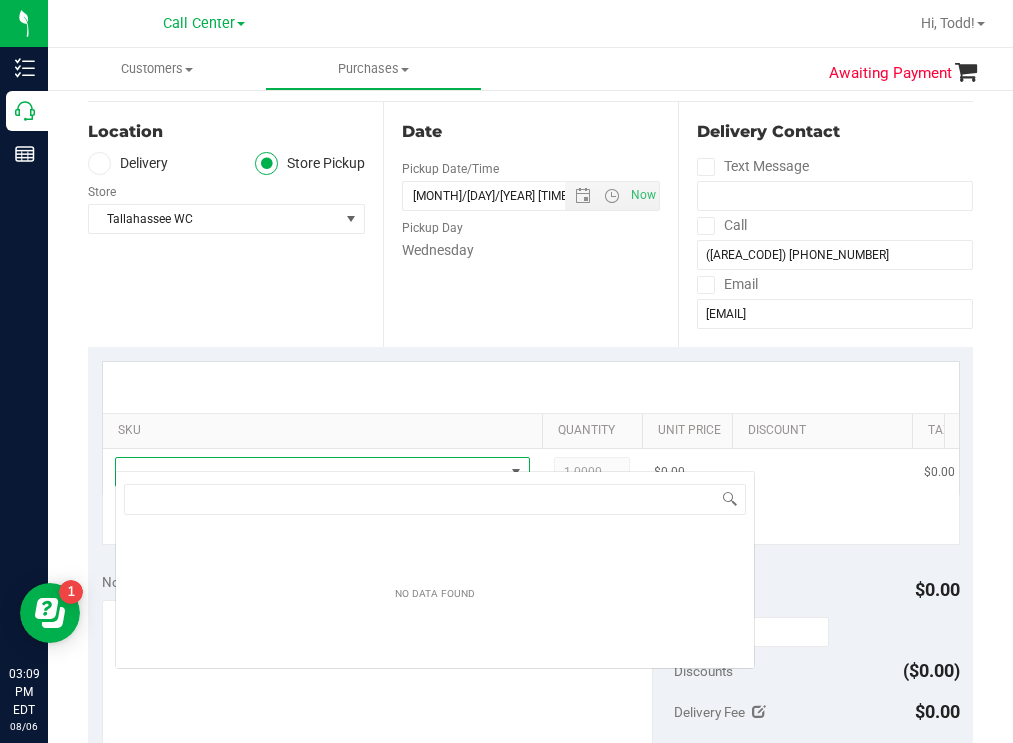 scroll, scrollTop: 99970, scrollLeft: 99585, axis: both 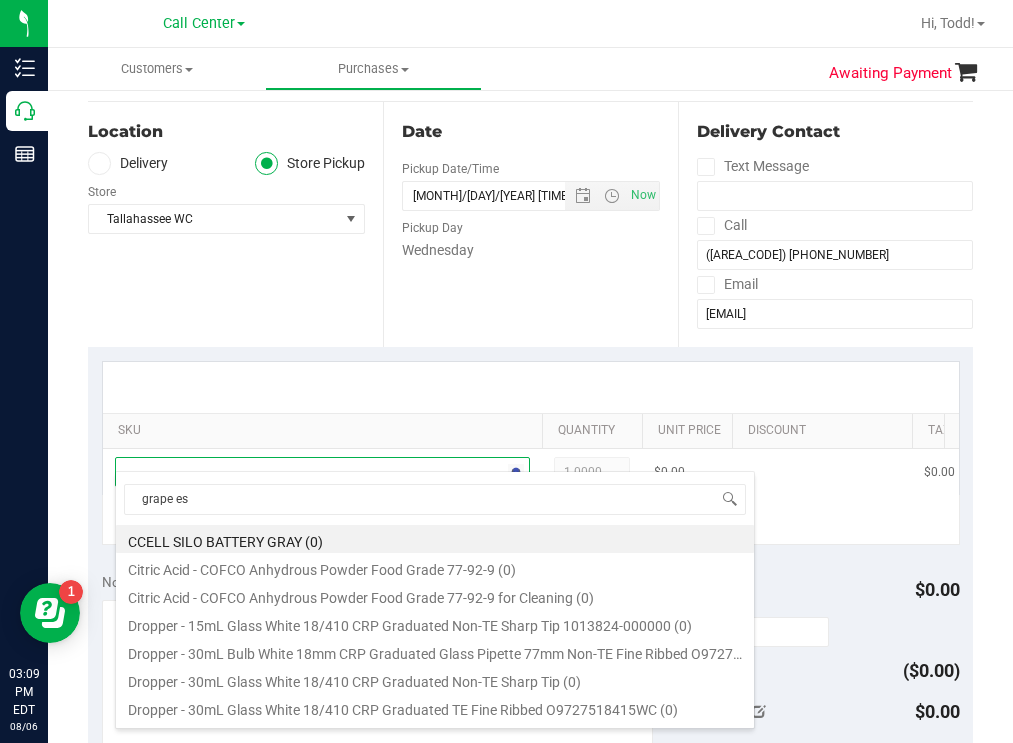 type on "grape ess" 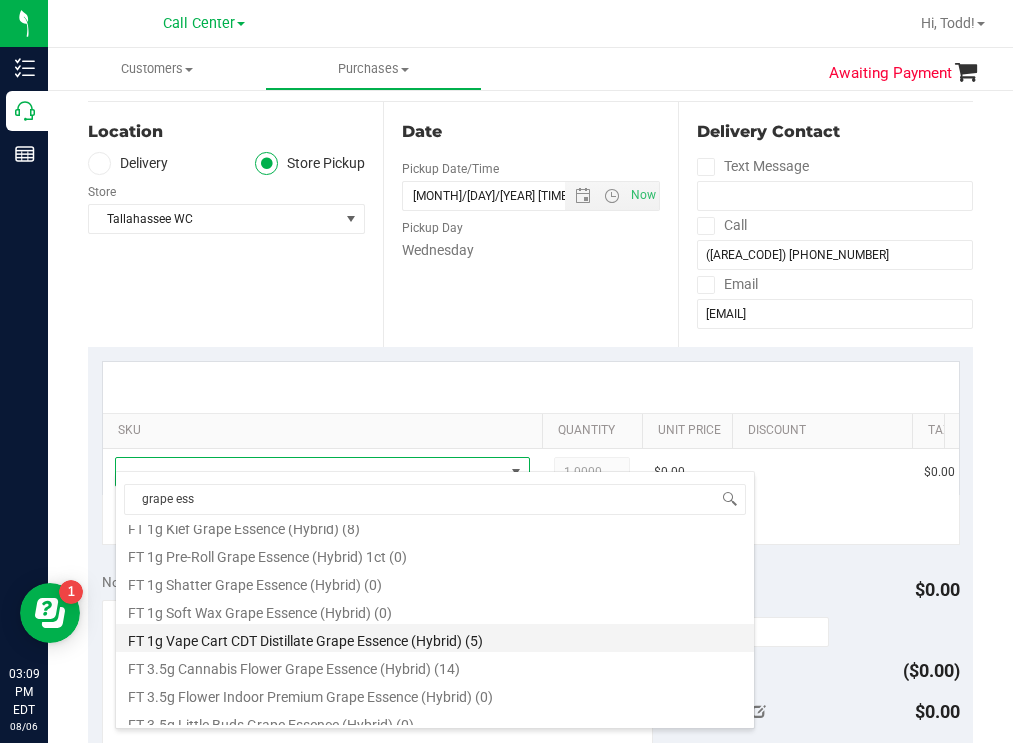 scroll, scrollTop: 200, scrollLeft: 0, axis: vertical 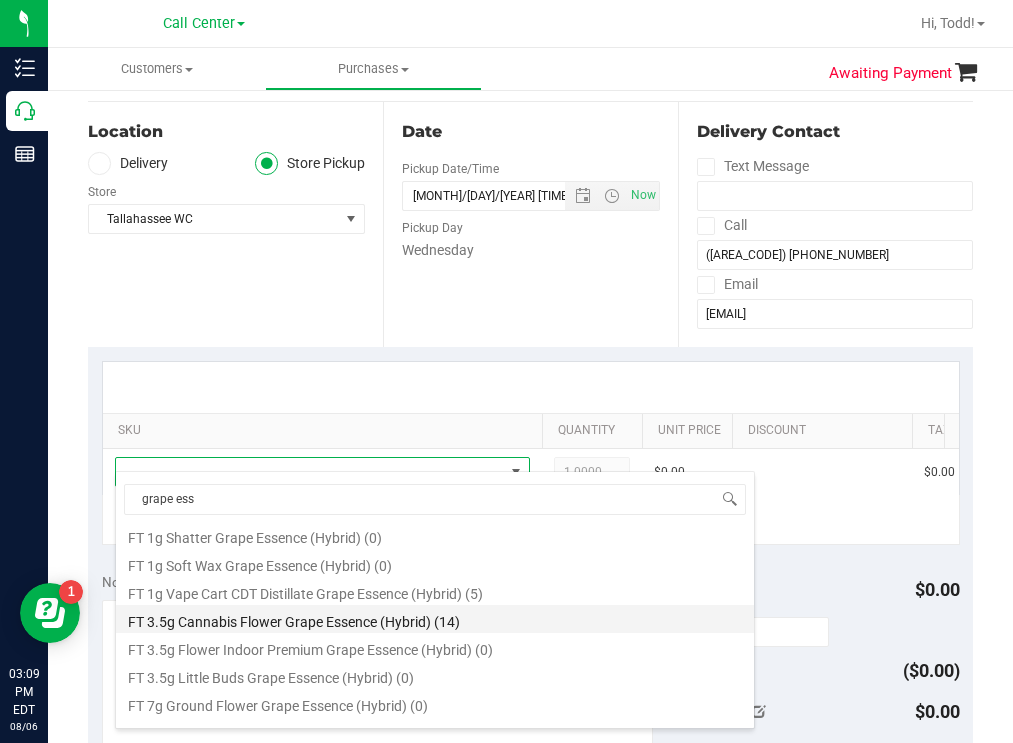 click on "FT 3.5g Cannabis Flower Grape Essence (Hybrid) (14)" at bounding box center [435, 619] 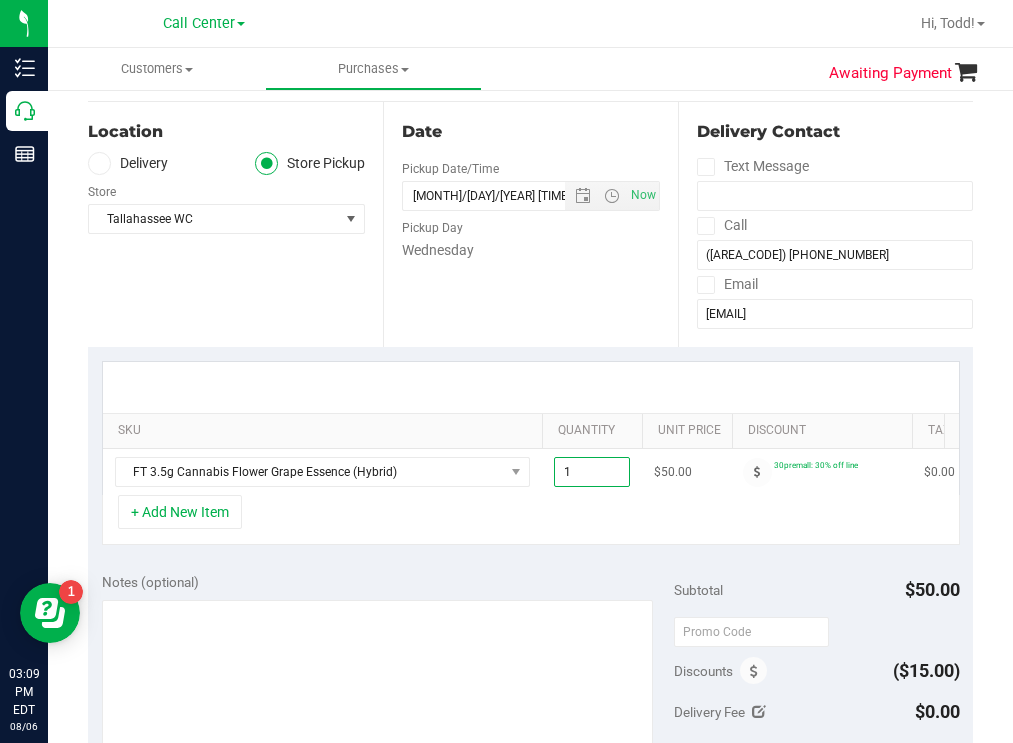 click on "1.00 1" at bounding box center (592, 472) 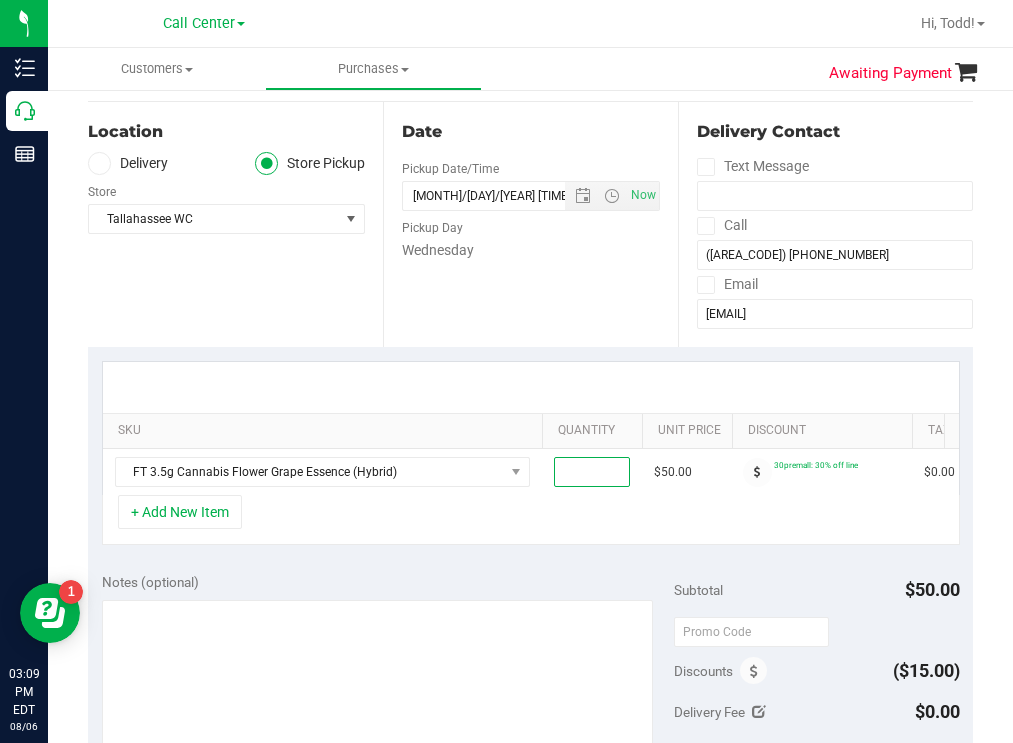 type on "8" 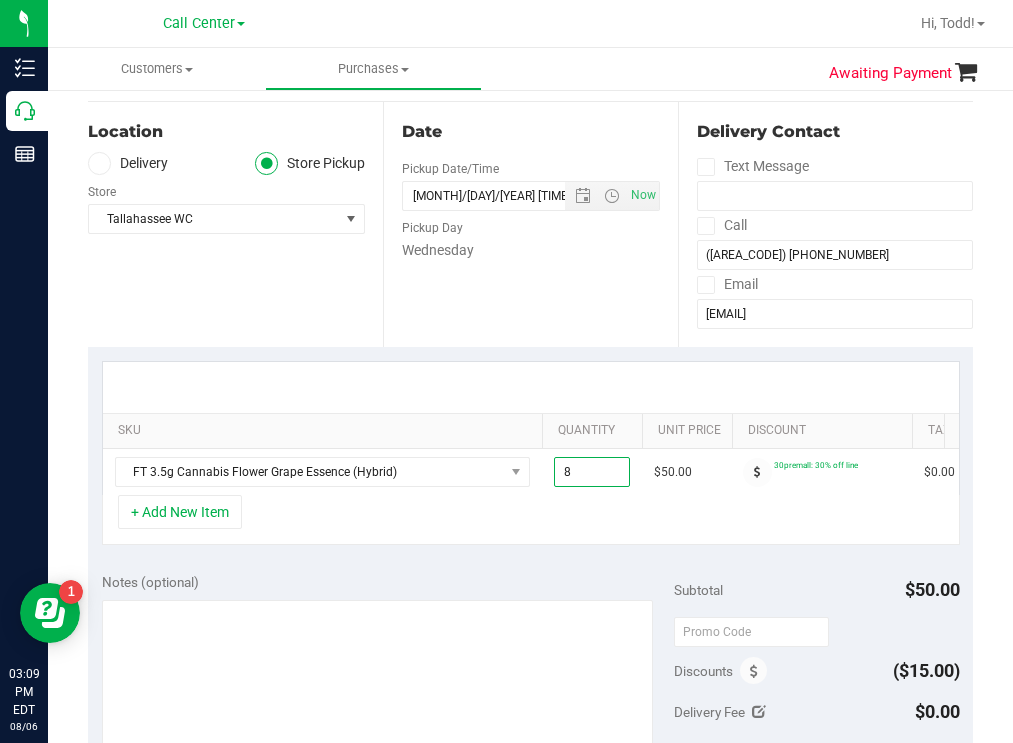 type on "8.00" 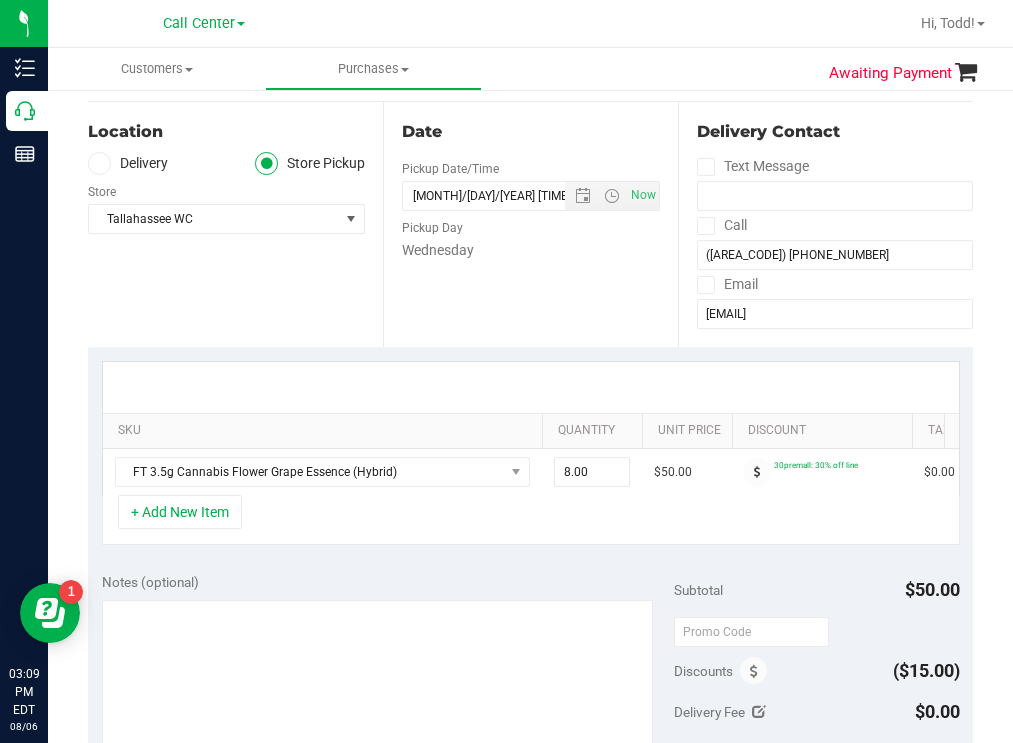 click on "Date
Pickup Date/Time
[MM]/[DD]/[YYYY]
Now
[MM]/[DD]/[YYYY] [HH]:[MM] [AM/PM]
Now
Pickup Day
Wednesday" at bounding box center (530, 224) 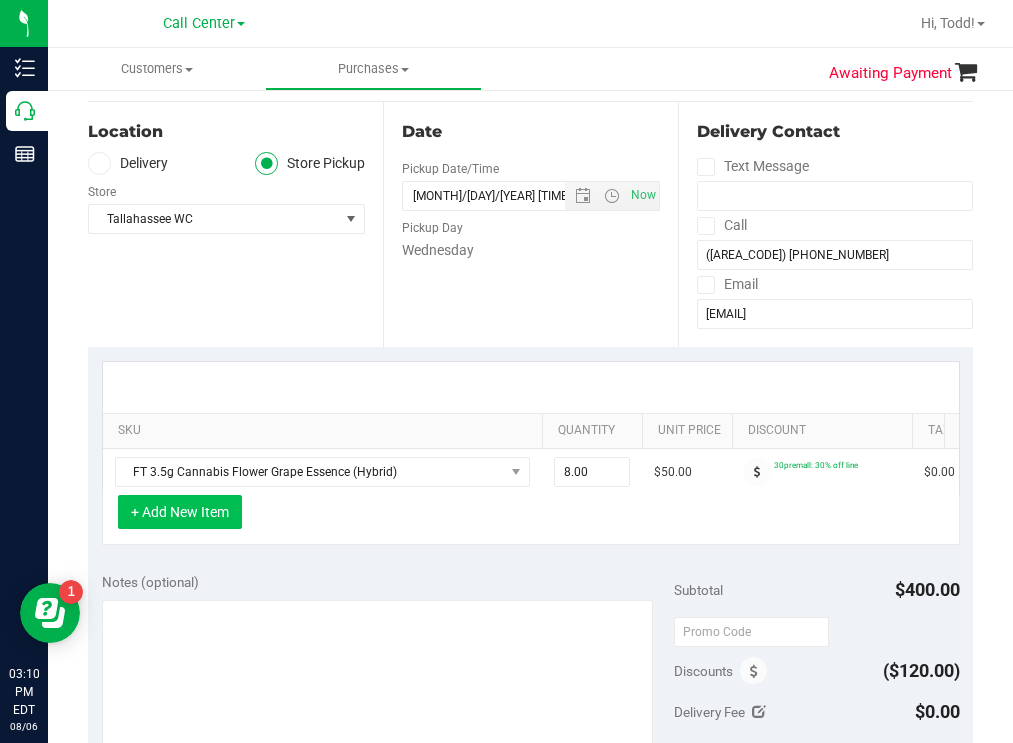 click on "+ Add New Item" at bounding box center [180, 512] 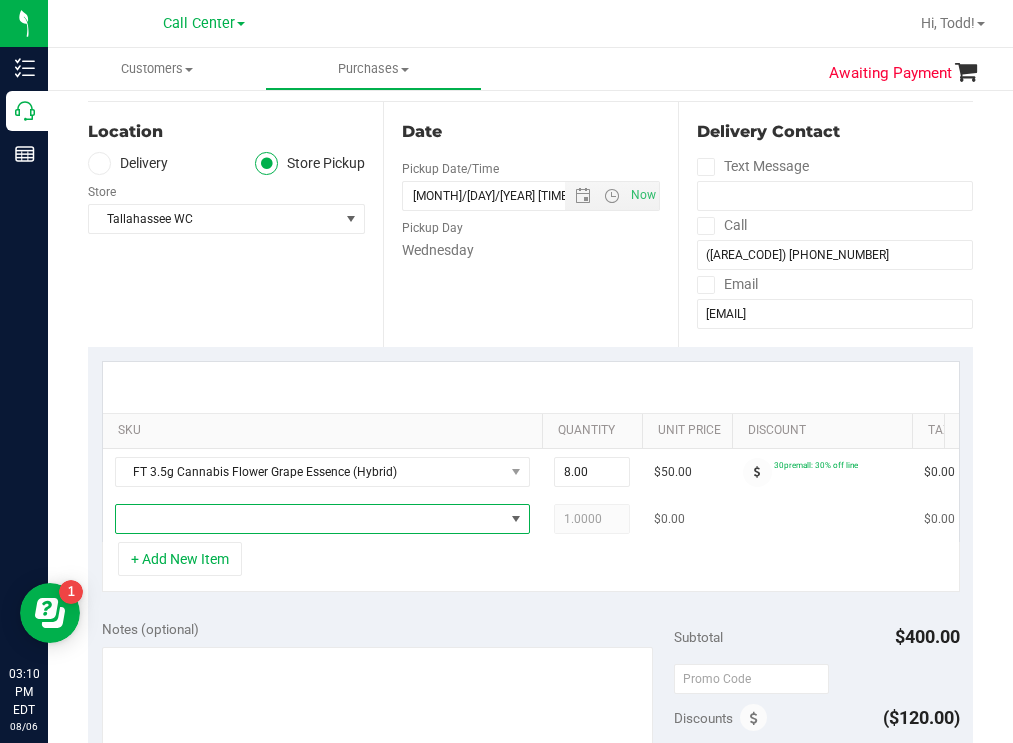 click at bounding box center (310, 519) 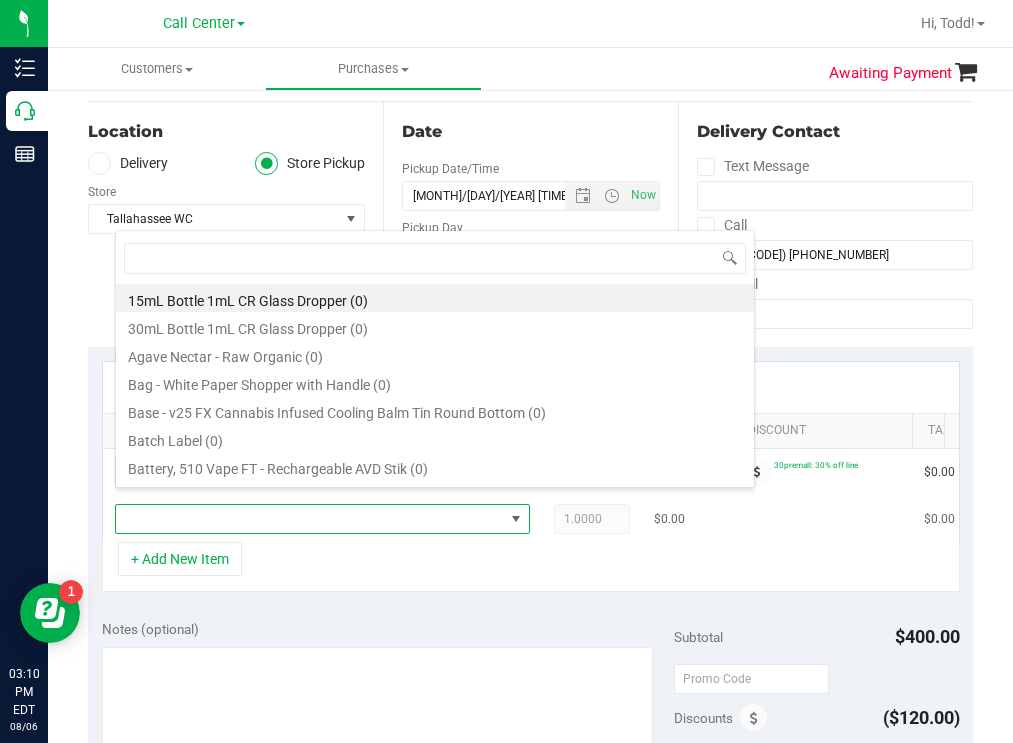 scroll, scrollTop: 99970, scrollLeft: 99585, axis: both 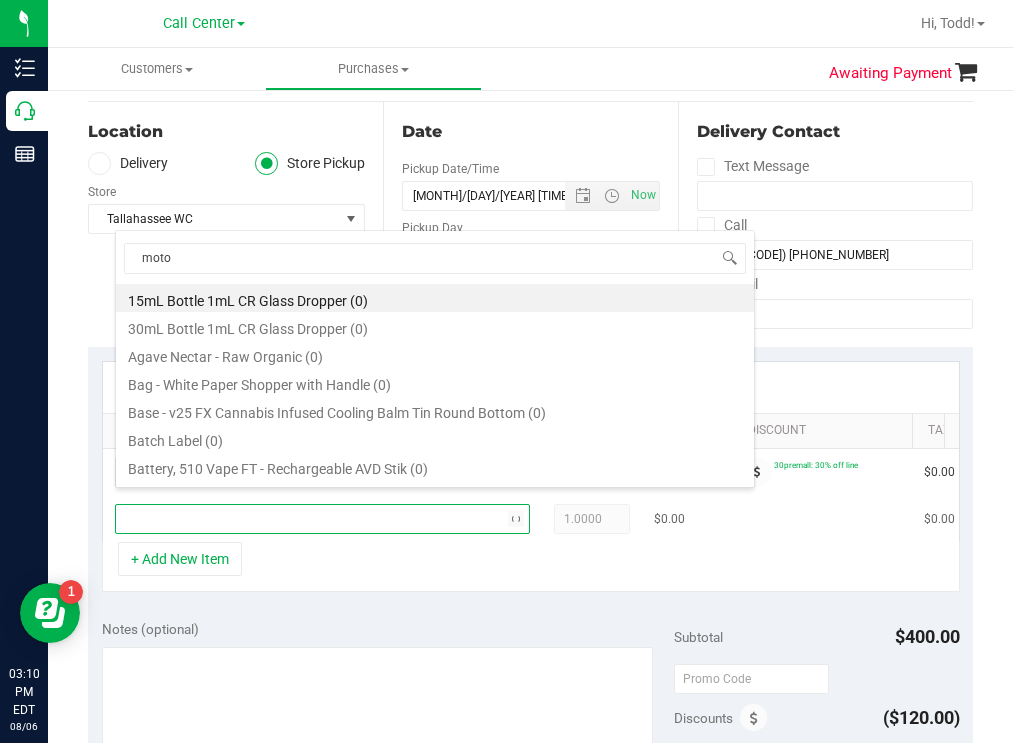 type on "motor" 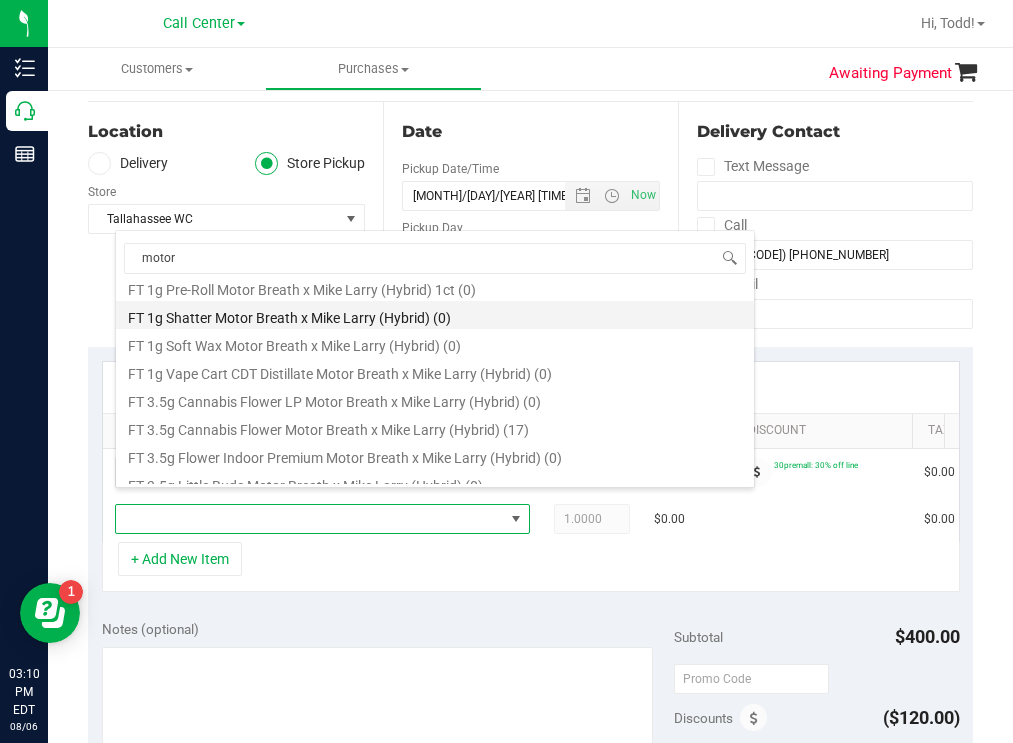 scroll, scrollTop: 200, scrollLeft: 0, axis: vertical 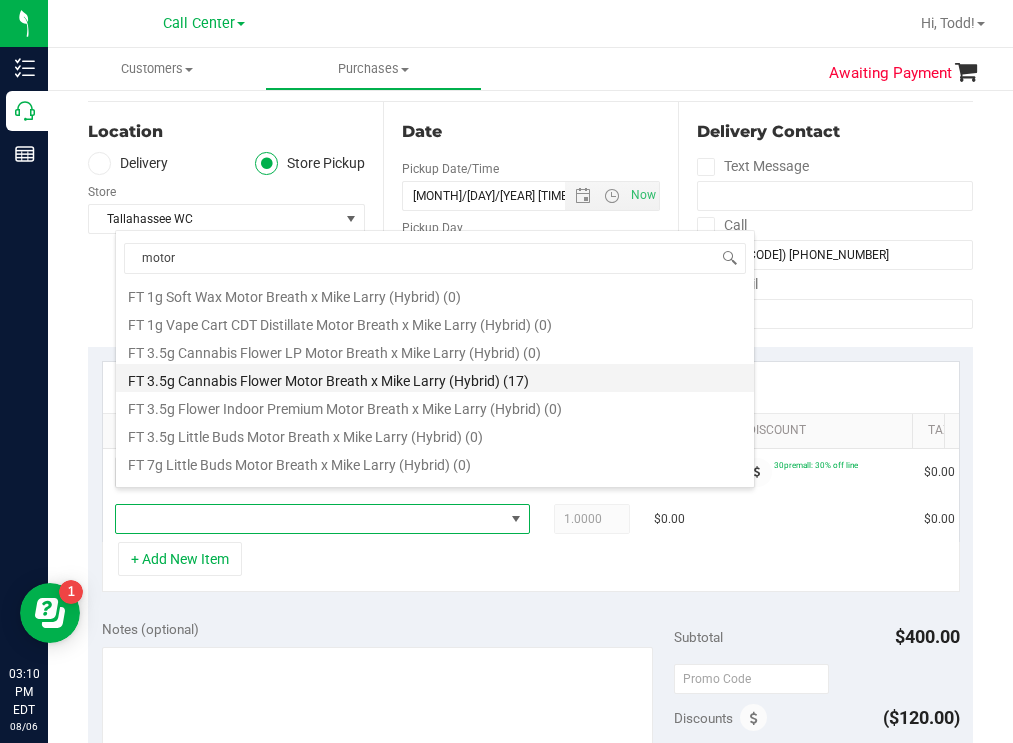 click on "FT 3.5g Cannabis Flower Motor Breath x Mike Larry (Hybrid) (17)" at bounding box center [435, 378] 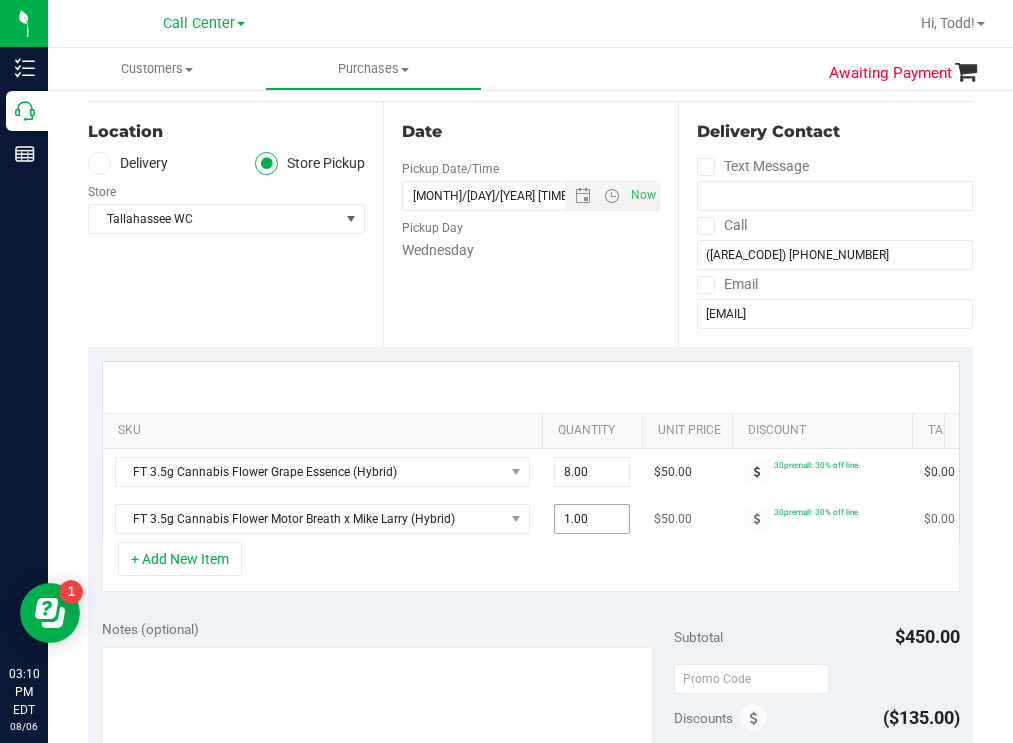 click on "1.00 1" at bounding box center [592, 519] 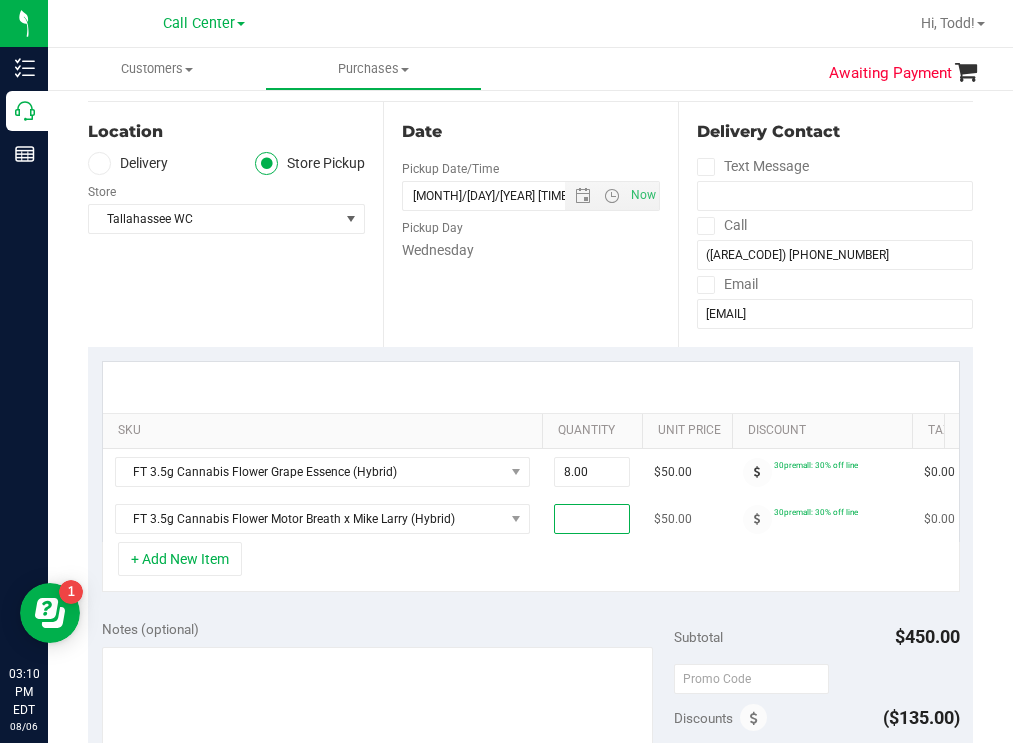 type on "8" 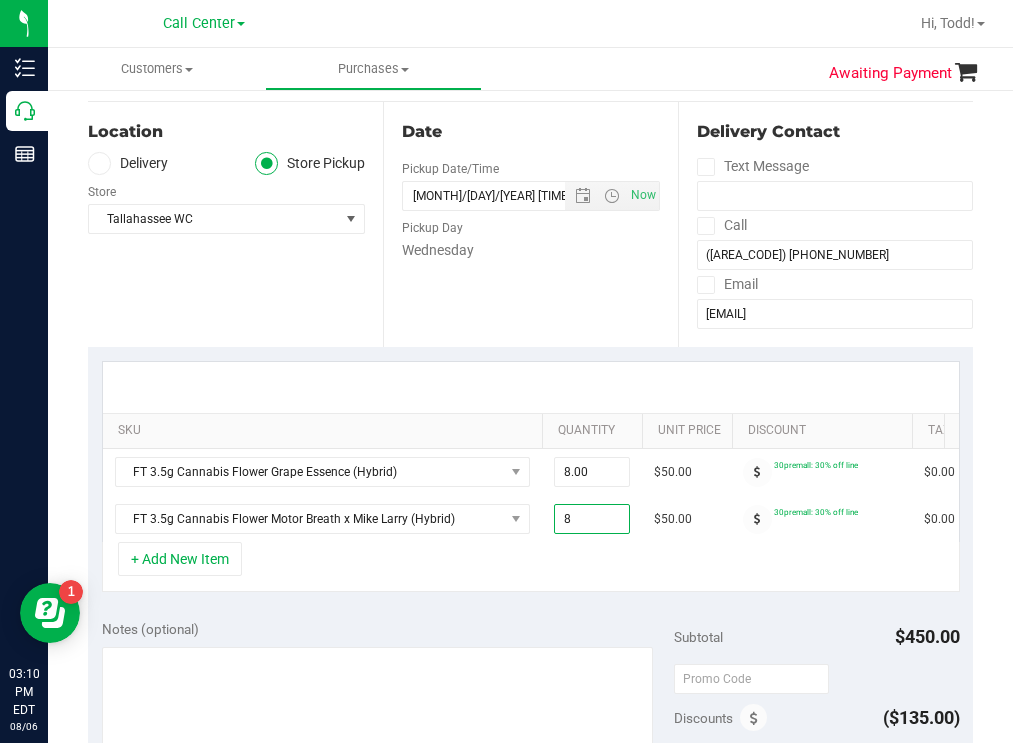 type on "8.00" 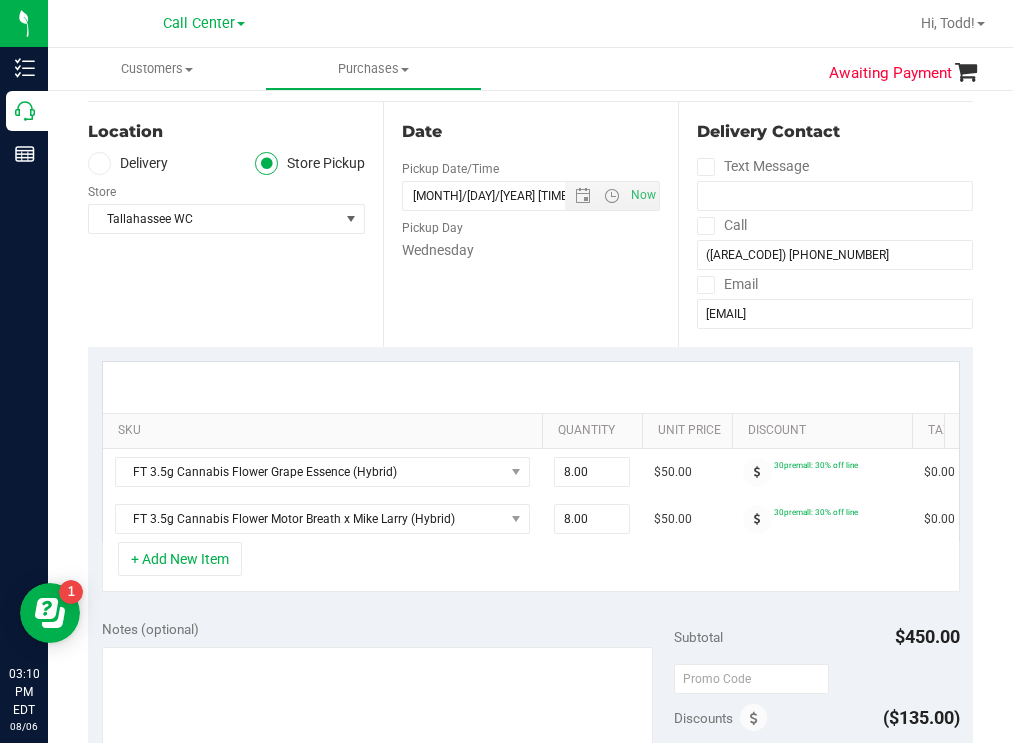click on "Date
Pickup Date/Time
[MM]/[DD]/[YYYY]
Now
[MM]/[DD]/[YYYY] [HH]:[MM] [AM/PM]
Now
Pickup Day
Wednesday" at bounding box center [530, 224] 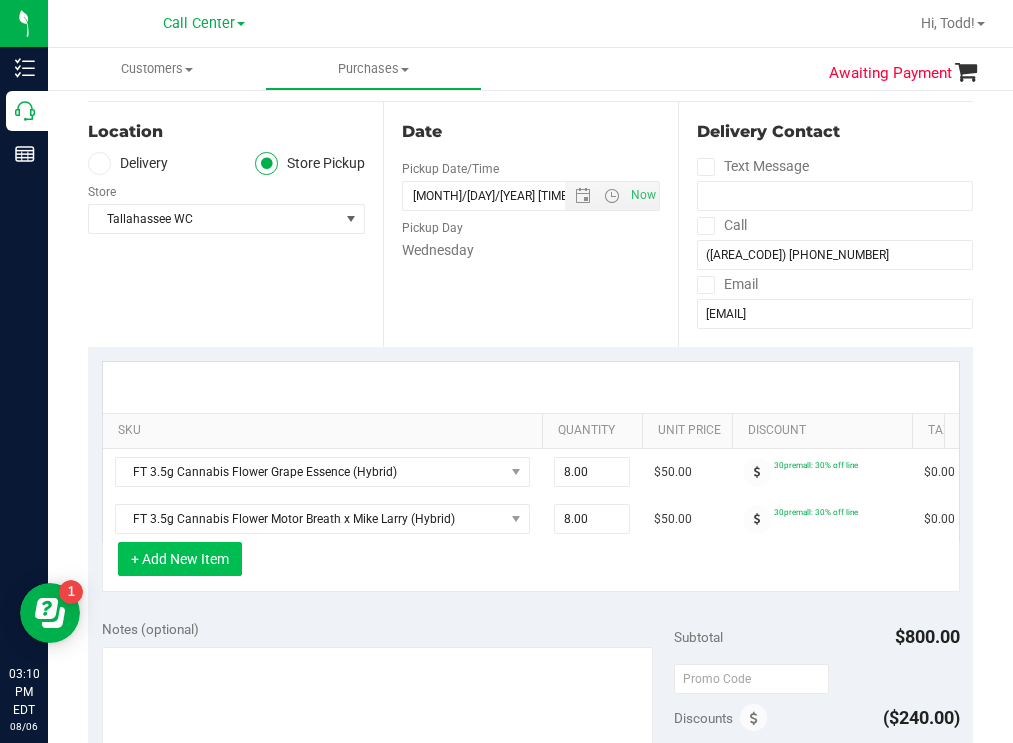 click on "+ Add New Item" at bounding box center [180, 559] 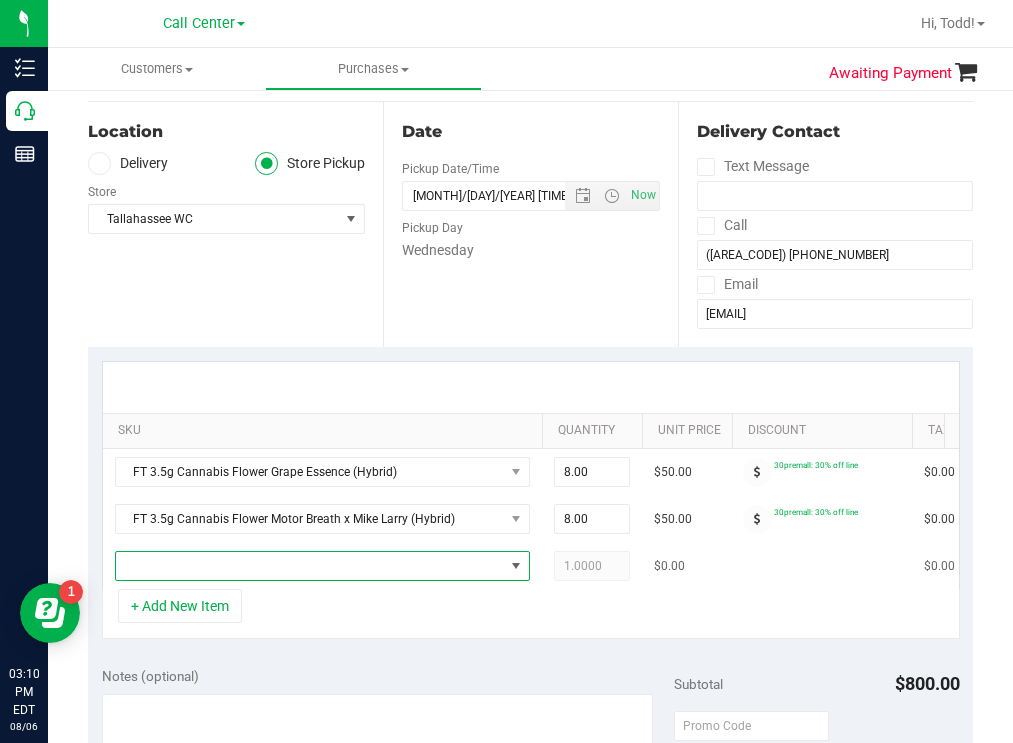 click at bounding box center [310, 566] 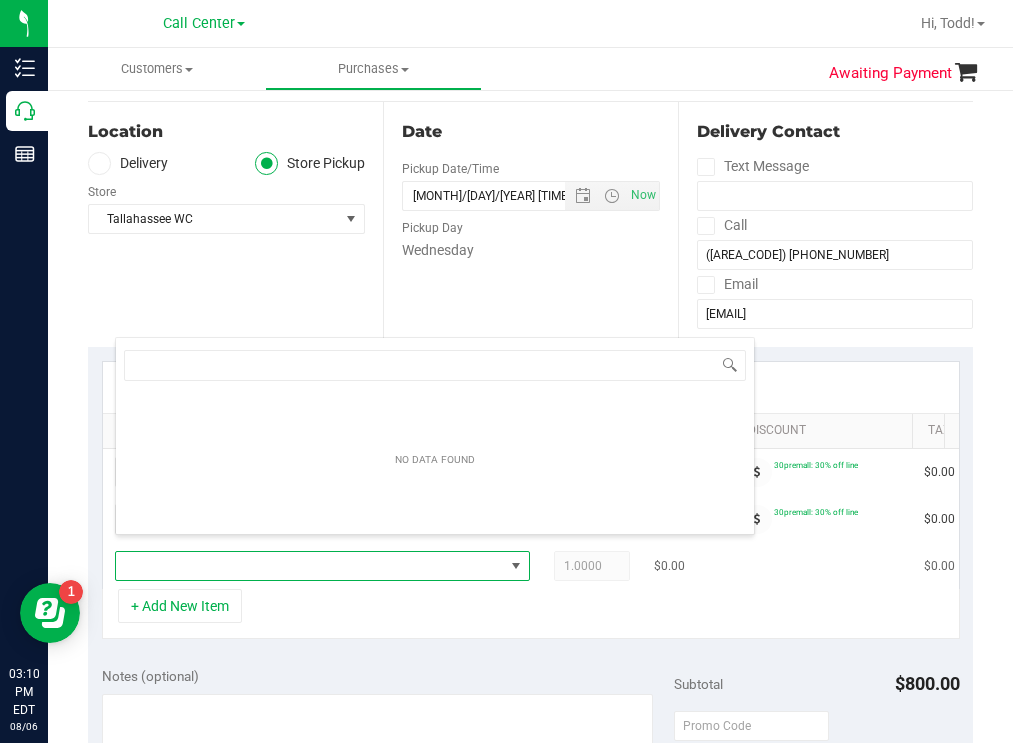 scroll, scrollTop: 99970, scrollLeft: 99585, axis: both 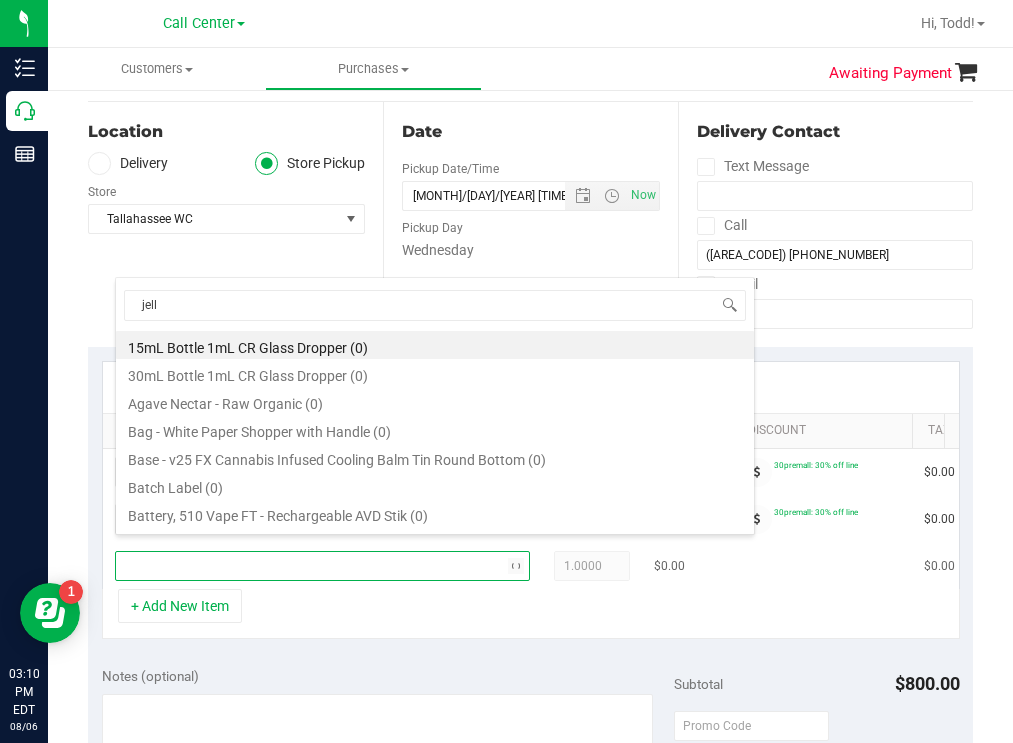 type on "jelly" 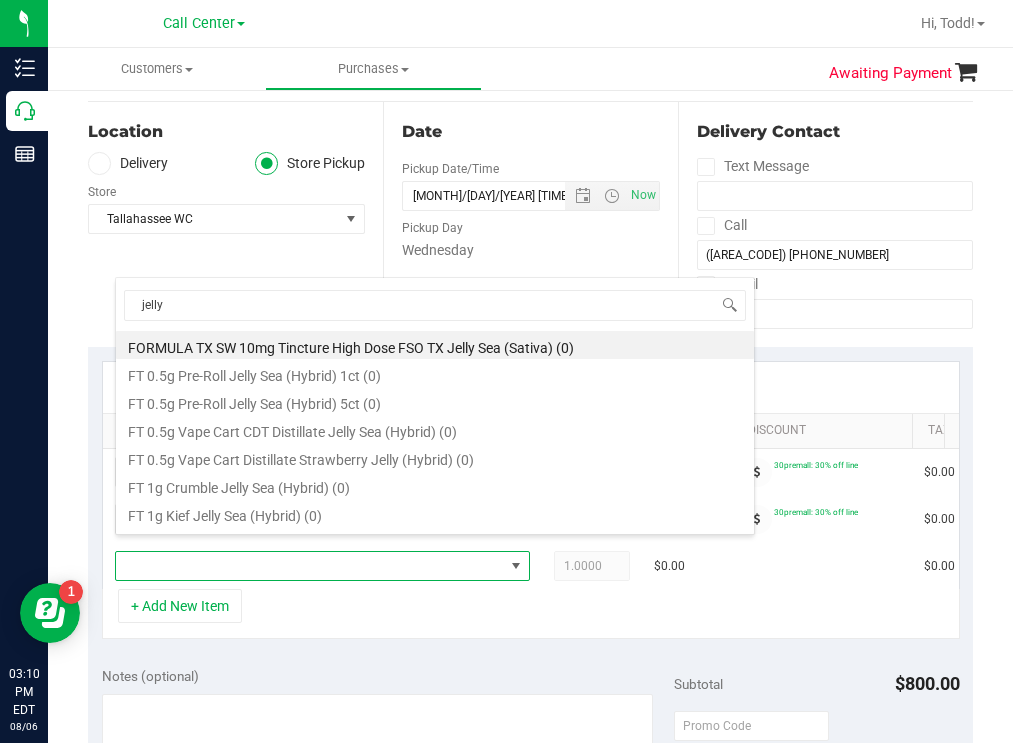 click on "Location
Delivery
Store Pickup
Store
Tallahassee WC Select Store Bonita Springs WC Boynton Beach WC Bradenton WC Brandon WC Brooksville WC Call Center Clermont WC Crestview WC Deerfield Beach WC Delray Beach WC Deltona WC Ft Walton Beach WC Ft. Lauderdale WC Ft. Myers WC Gainesville WC Jax Atlantic WC JAX DC REP Jax WC Key West WC Lakeland WC Largo WC Lehigh Acres DC REP Merritt Island WC Miami 72nd WC Miami Beach WC Miami Dadeland WC Miramar DC REP New Port Richey WC North Palm Beach WC North Port WC Ocala WC Orange Park WC Orlando Colonial WC Orlando DC REP Orlando WC Oviedo WC Palm Bay WC Palm Coast WC Panama City WC Pensacola WC Sebring WC" at bounding box center [235, 224] 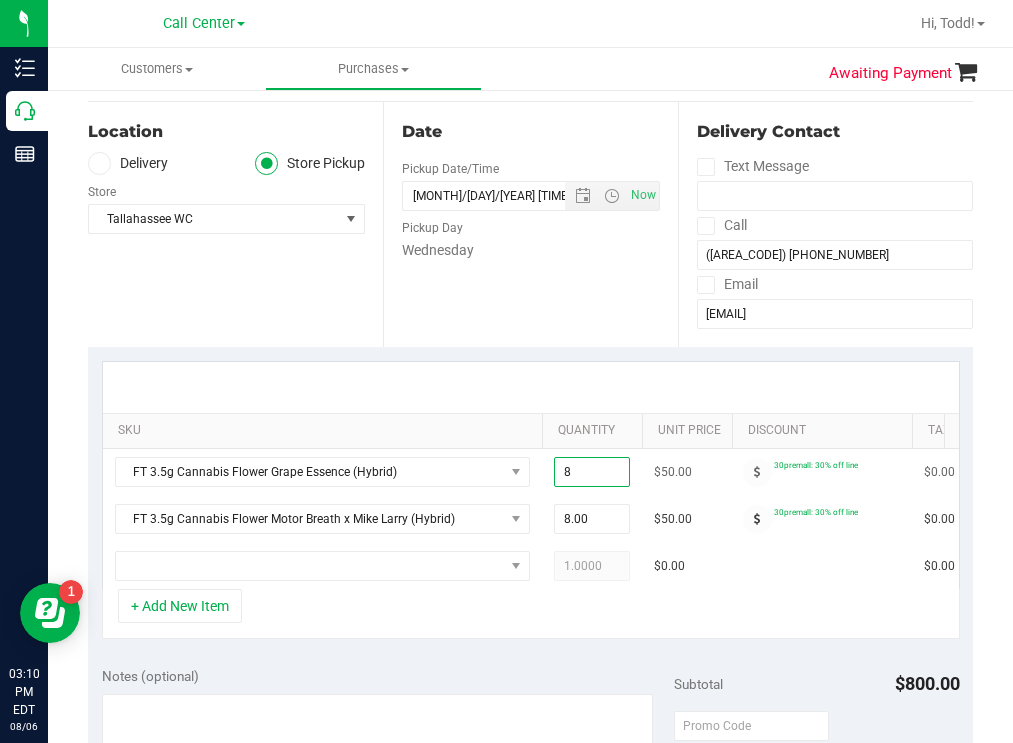 click on "8.00 8" at bounding box center [592, 472] 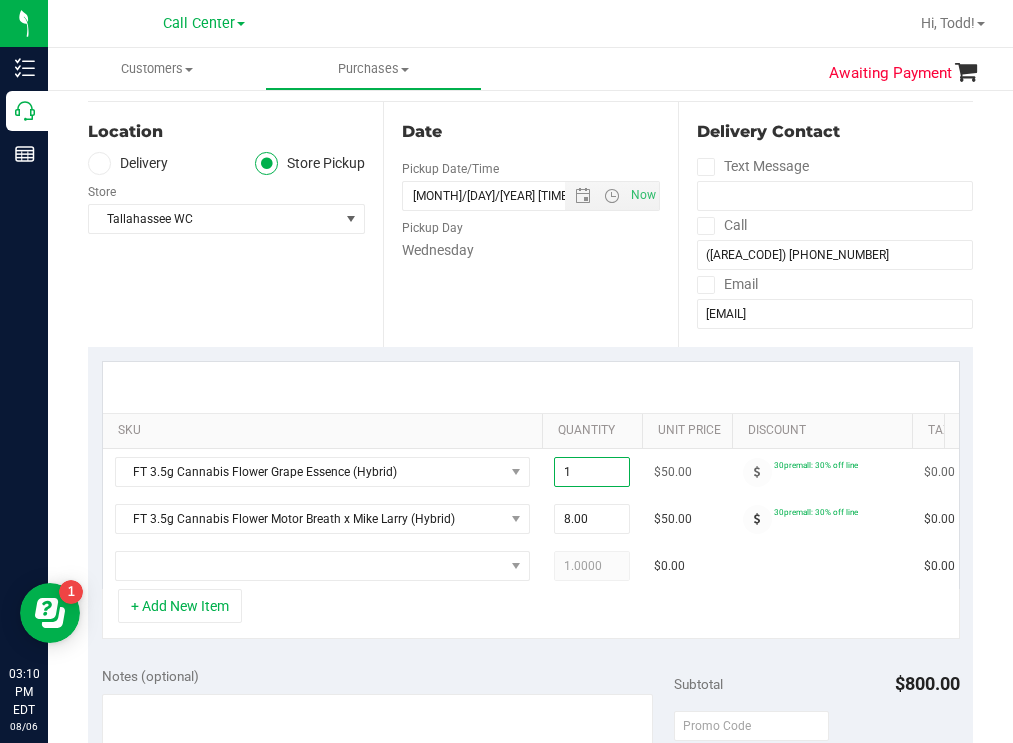 type on "16" 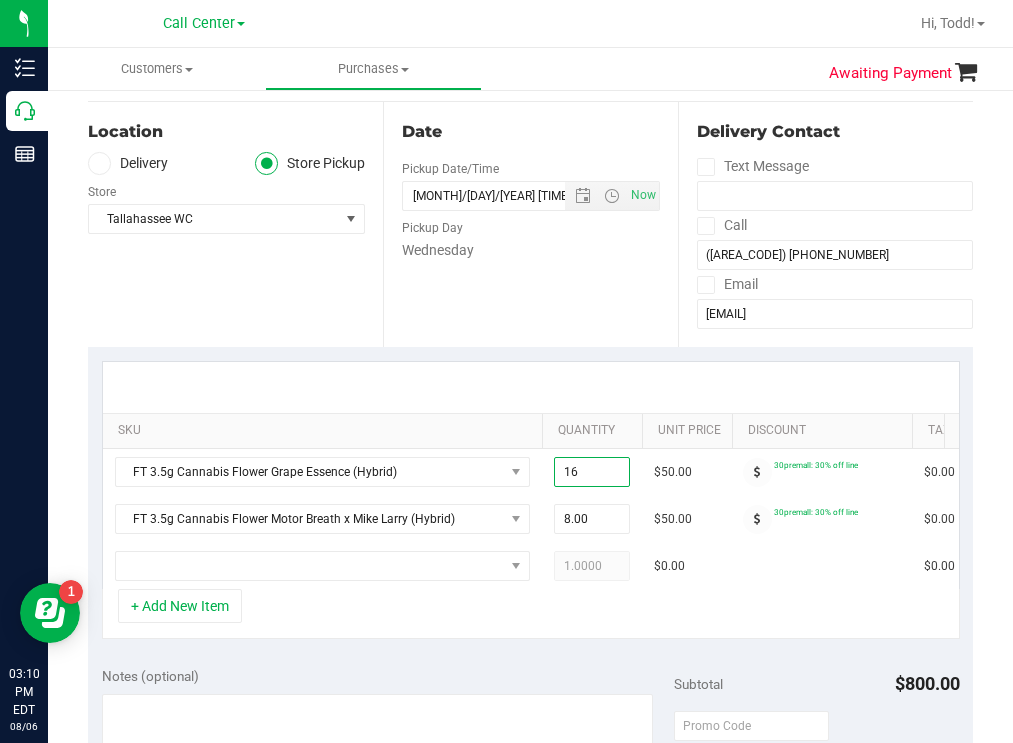 type on "16.00" 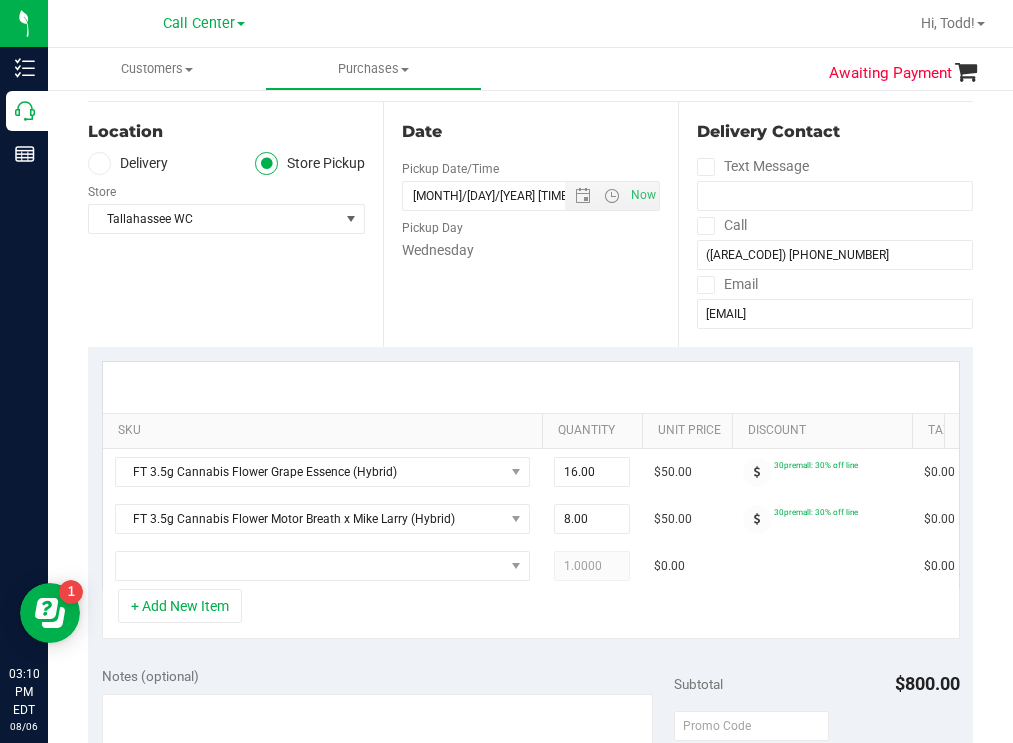 click on "Date
Pickup Date/Time
[MM]/[DD]/[YYYY]
Now
[MM]/[DD]/[YYYY] [HH]:[MM] [AM/PM]
Now
Pickup Day
Wednesday" at bounding box center [530, 224] 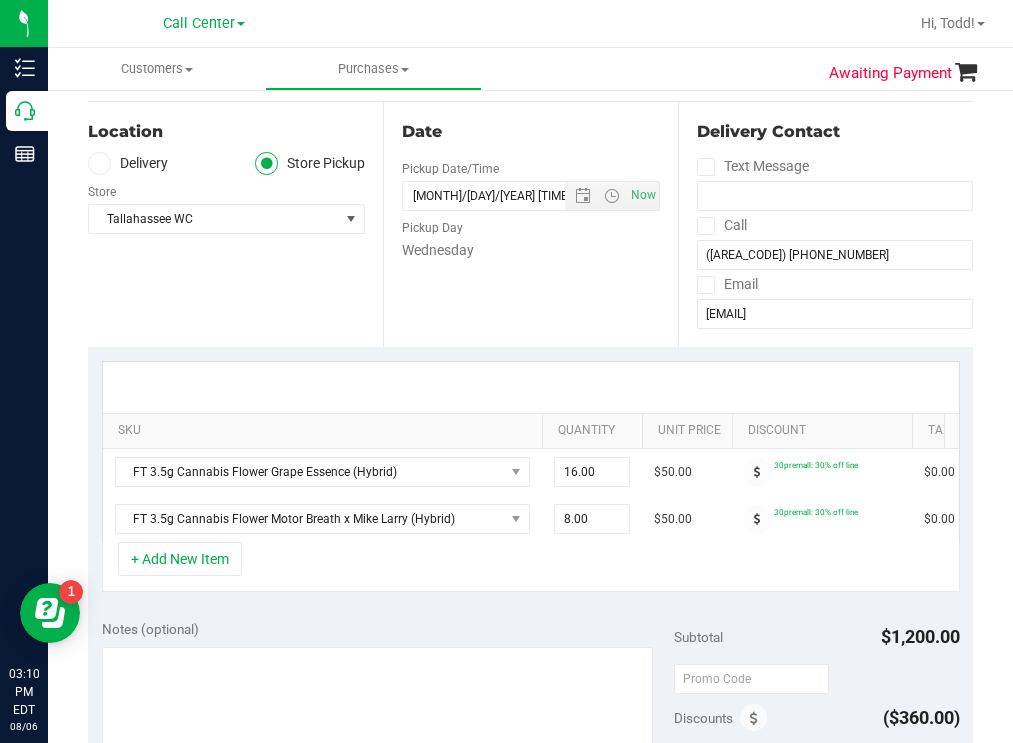 scroll, scrollTop: 0, scrollLeft: 263, axis: horizontal 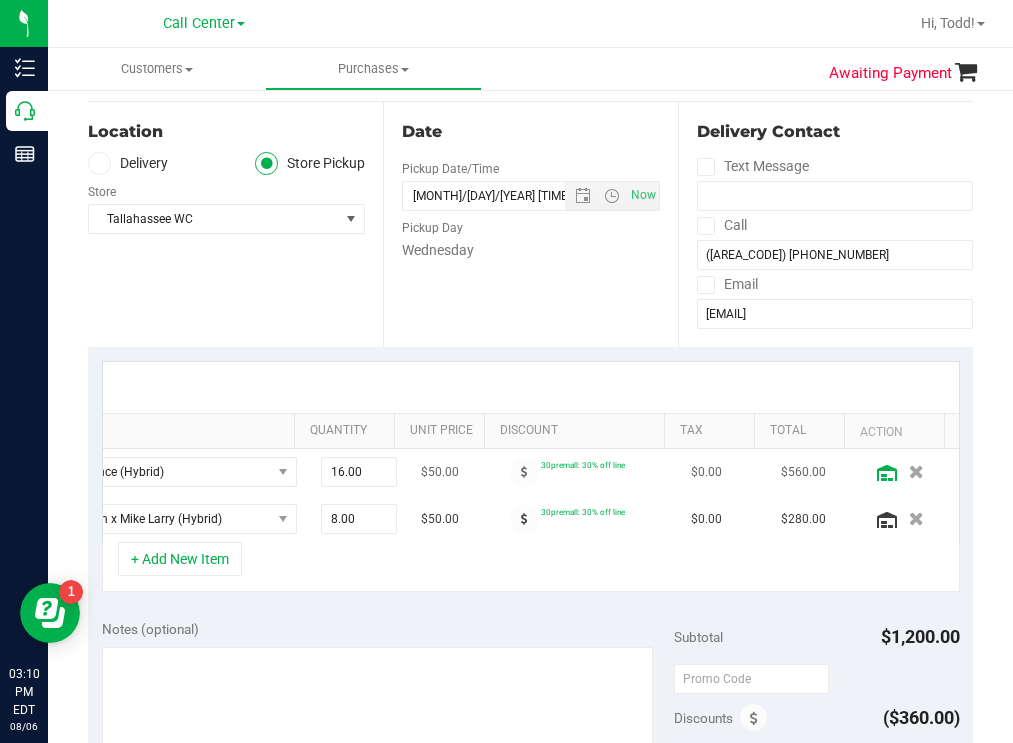 click 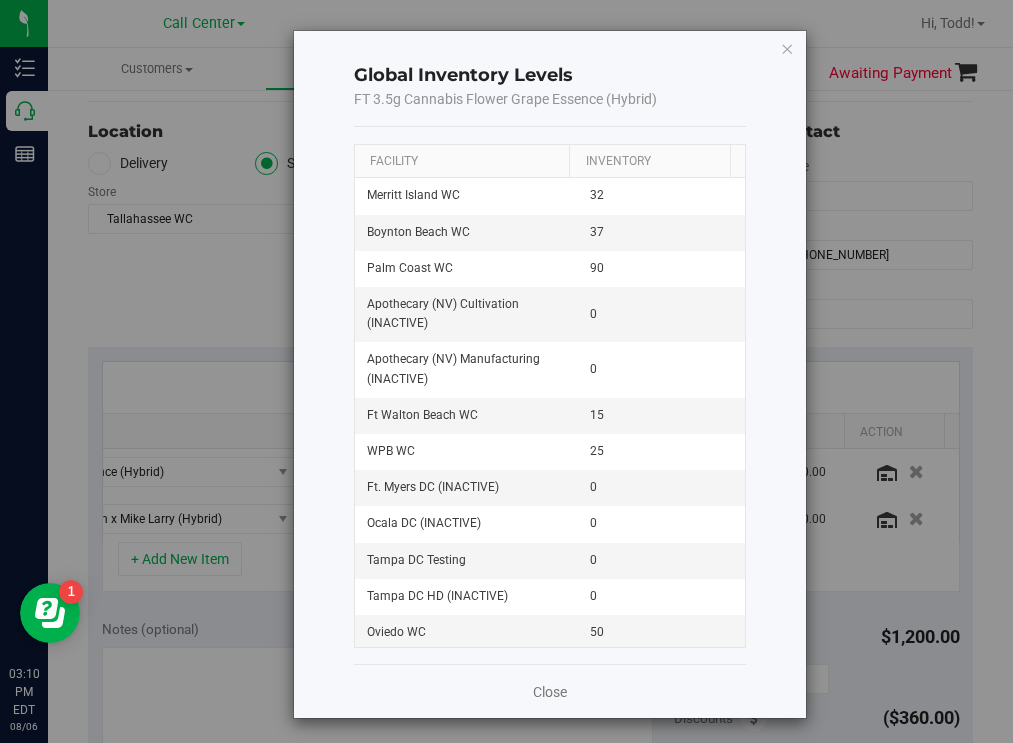 click on "Facility" at bounding box center [462, 162] 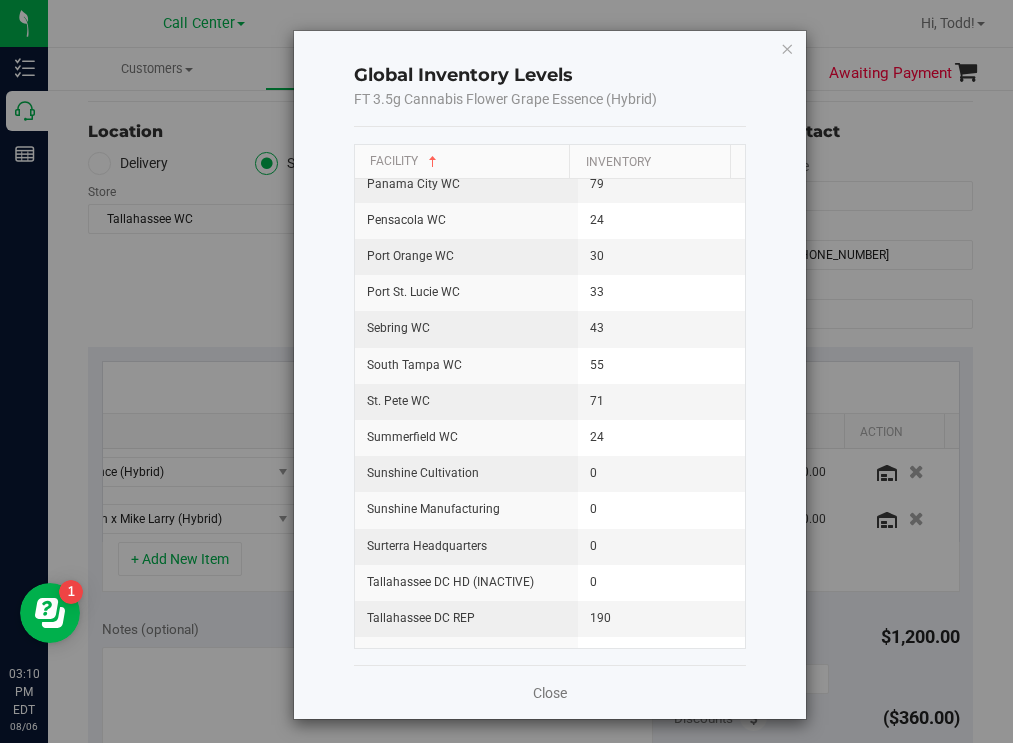 scroll, scrollTop: 2200, scrollLeft: 0, axis: vertical 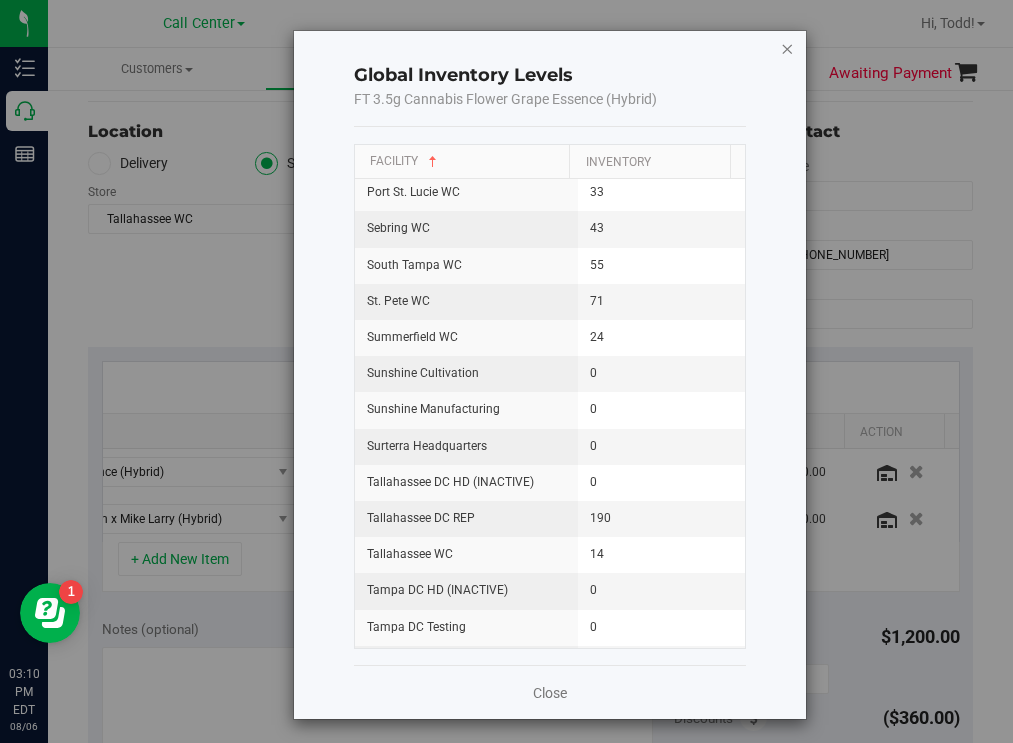click at bounding box center [787, 48] 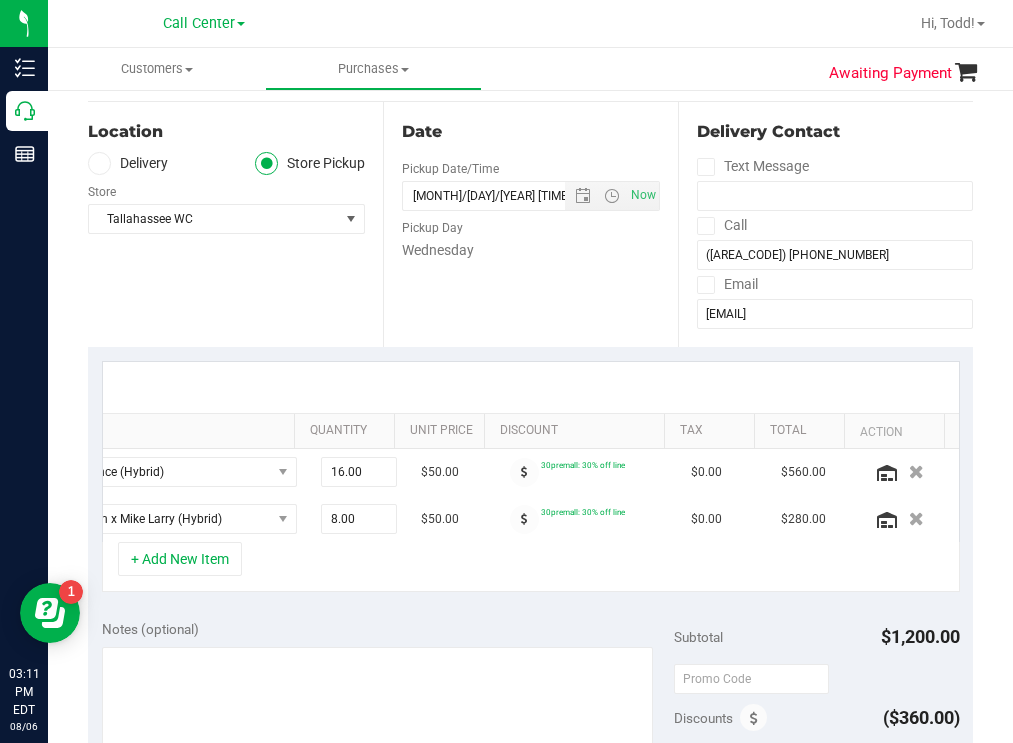scroll, scrollTop: 0, scrollLeft: 0, axis: both 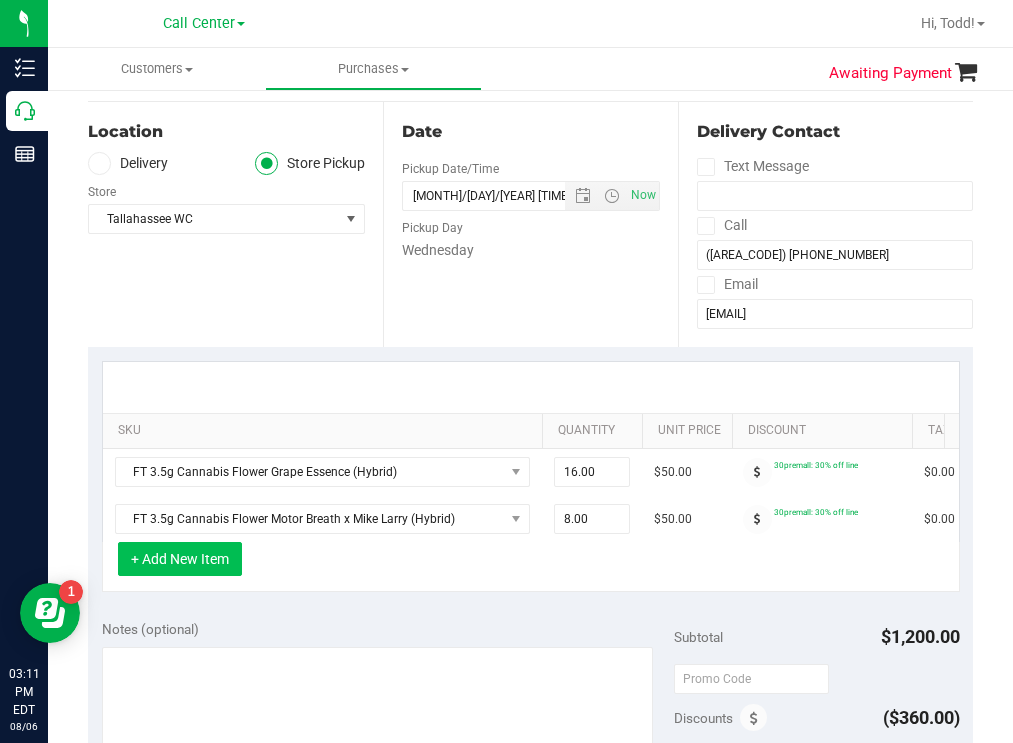 click on "+ Add New Item" at bounding box center (180, 559) 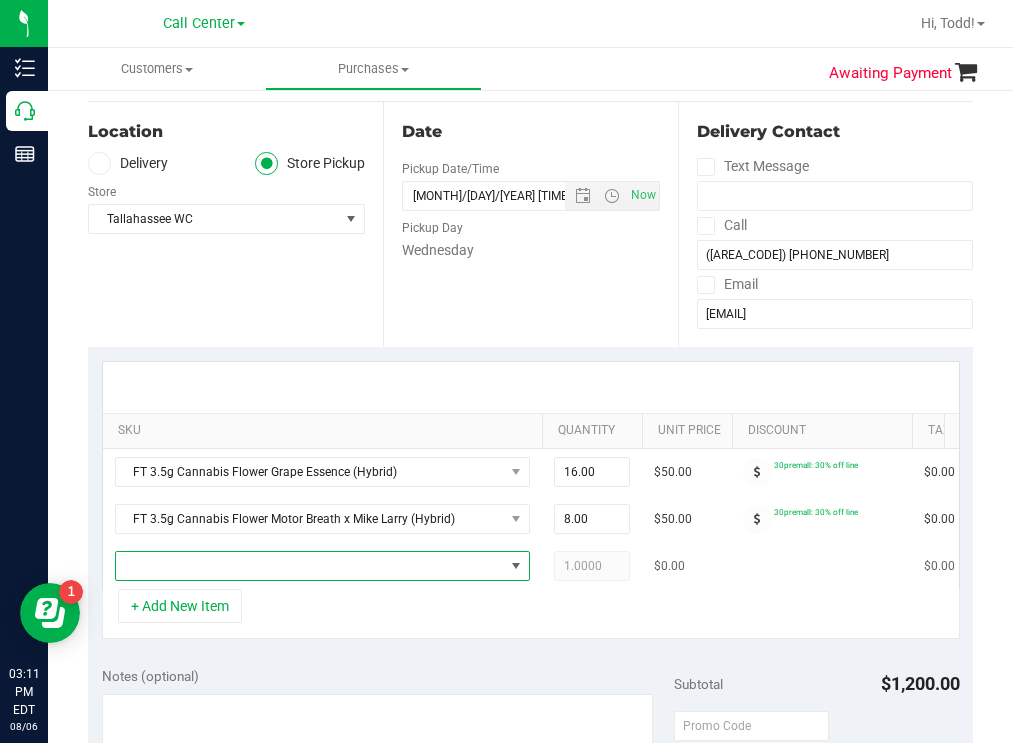 click at bounding box center [310, 566] 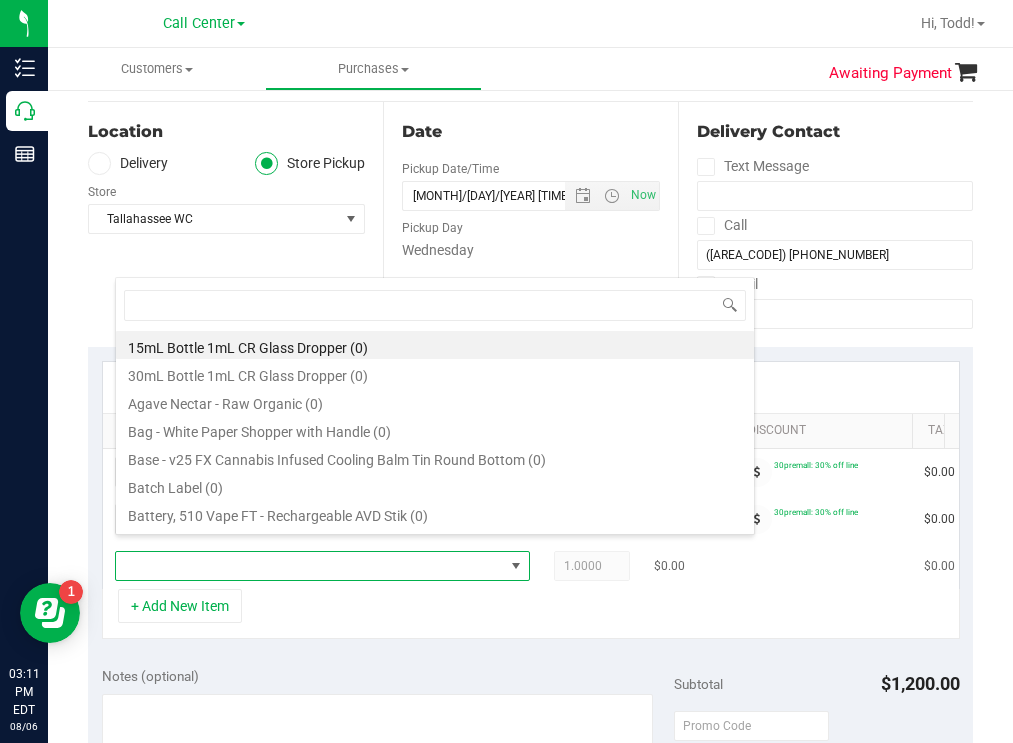 scroll, scrollTop: 99970, scrollLeft: 99585, axis: both 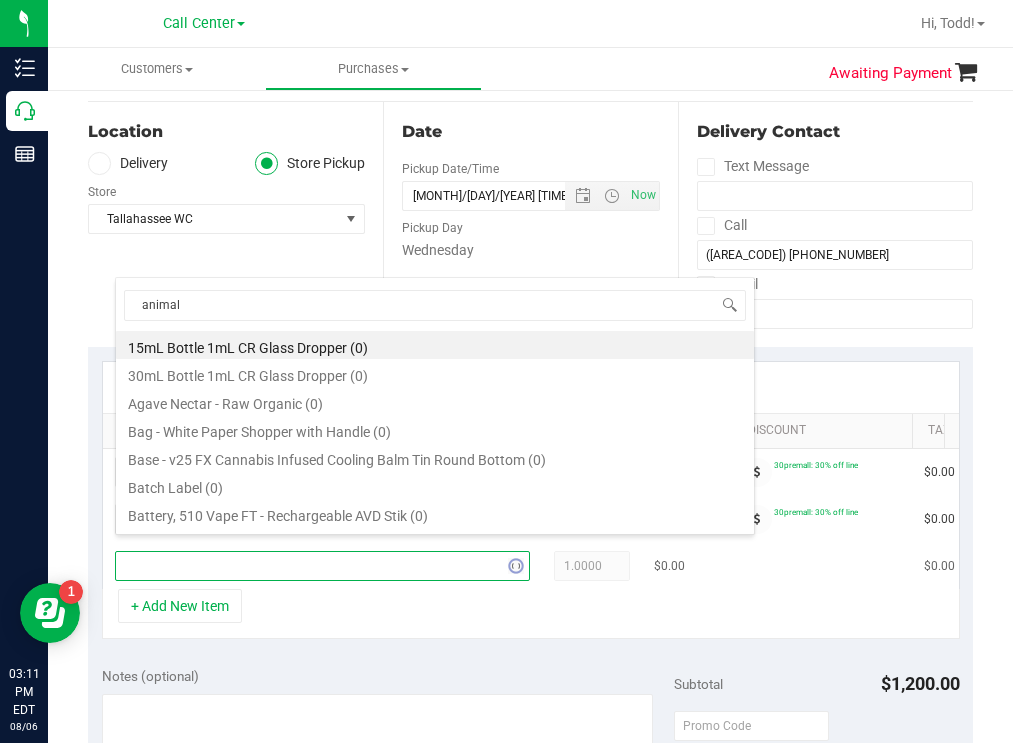 type on "animal l" 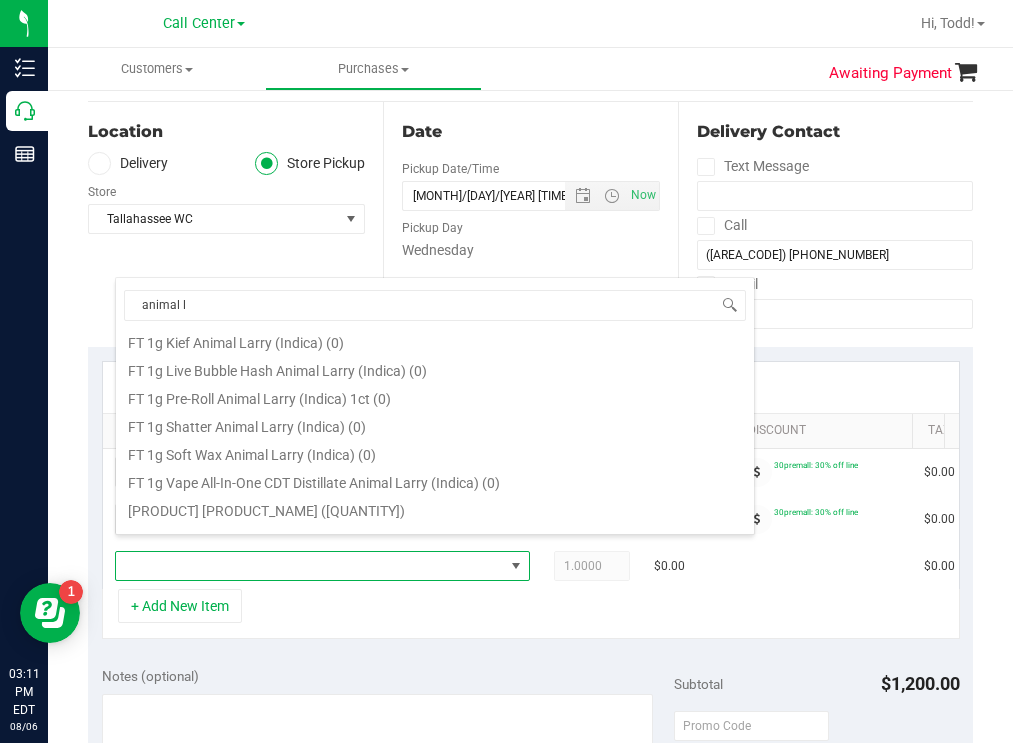 scroll, scrollTop: 200, scrollLeft: 0, axis: vertical 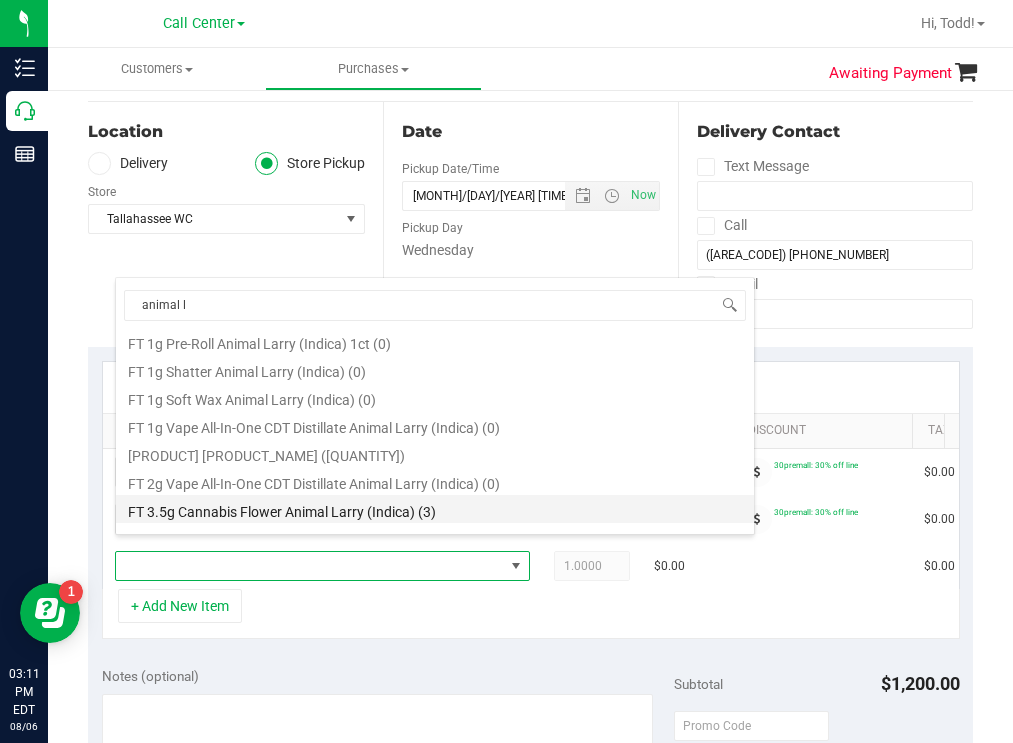 click on "FT 3.5g Cannabis Flower Animal Larry (Indica) (3)" at bounding box center [435, 509] 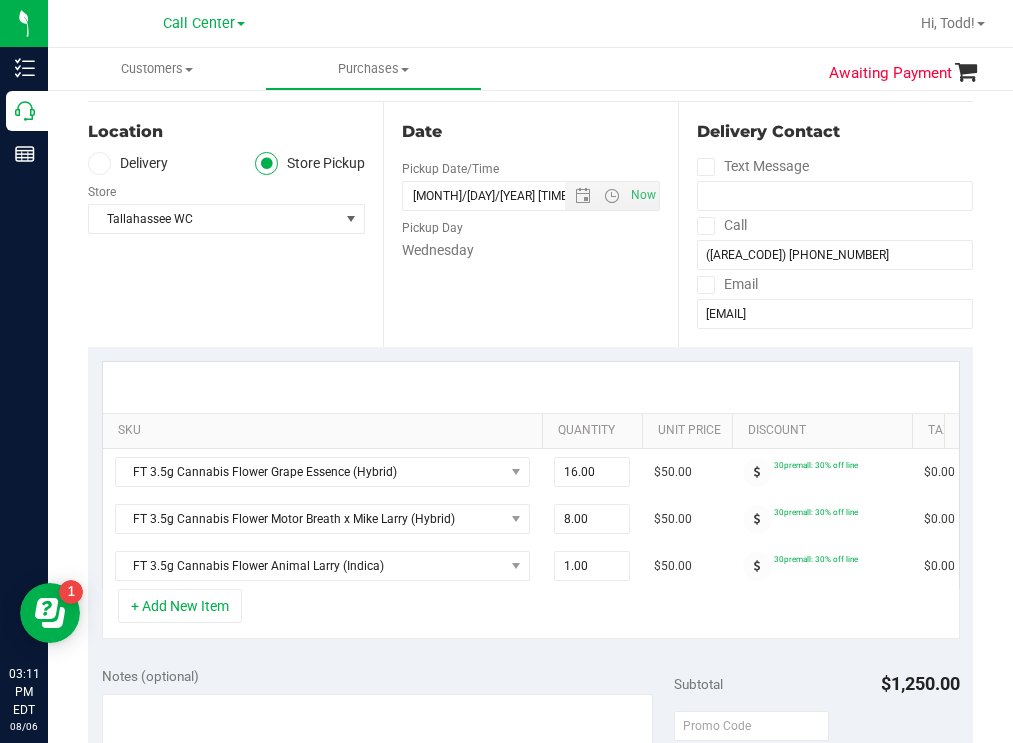 scroll, scrollTop: 0, scrollLeft: 242, axis: horizontal 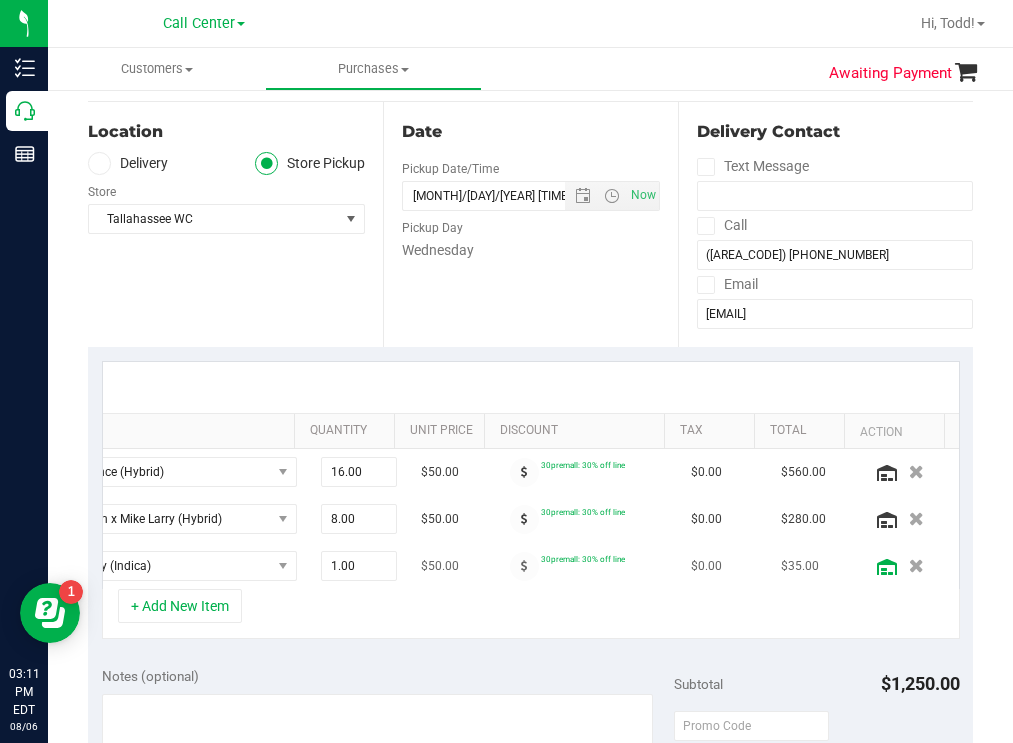 click 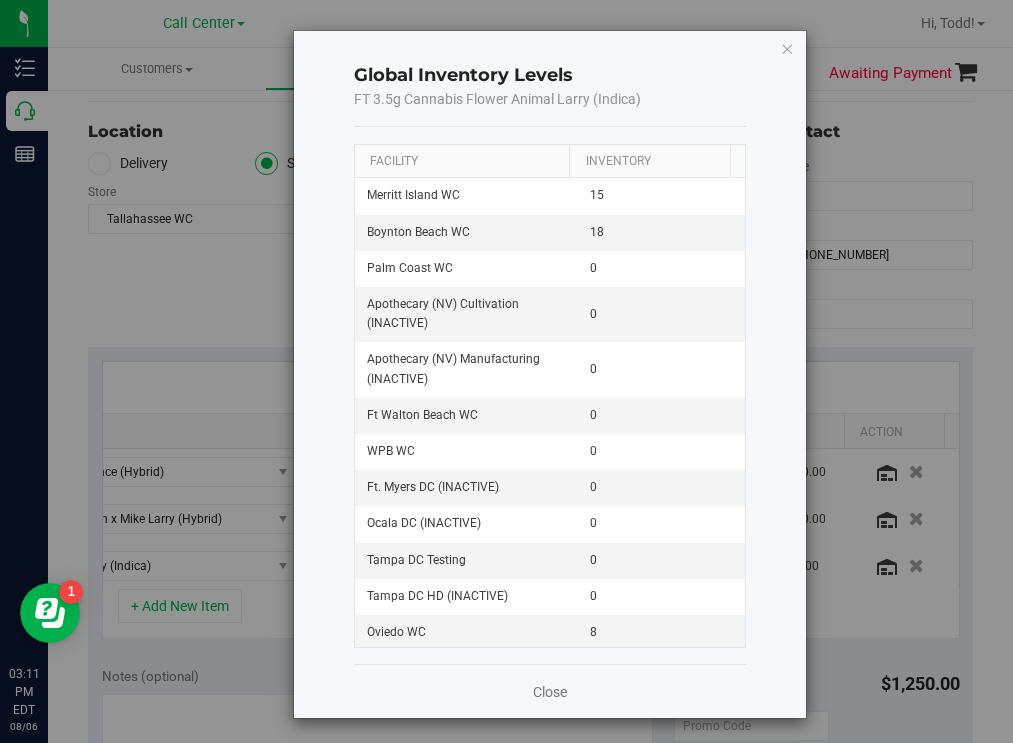 click on "Facility" at bounding box center [462, 162] 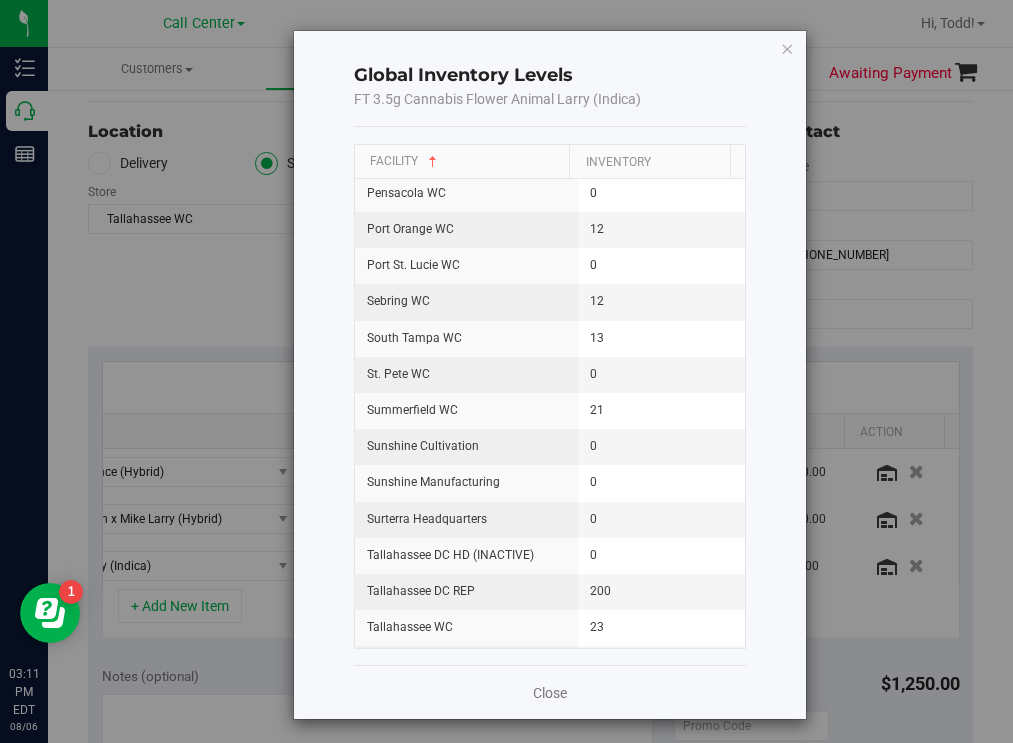 scroll, scrollTop: 2200, scrollLeft: 0, axis: vertical 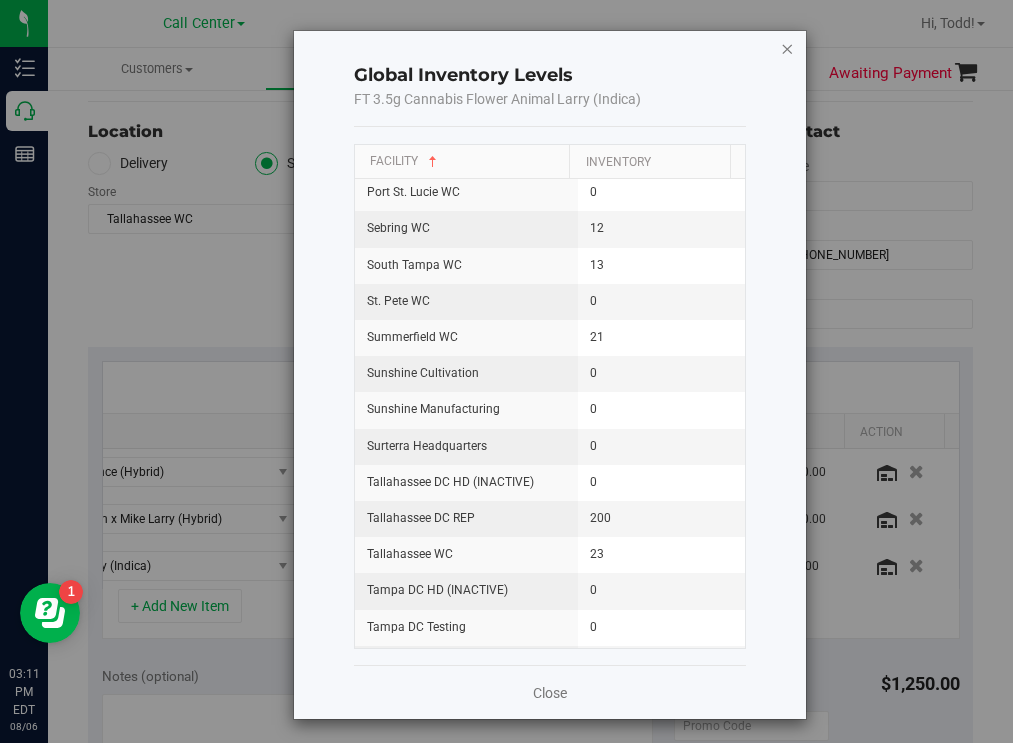 click at bounding box center [787, 48] 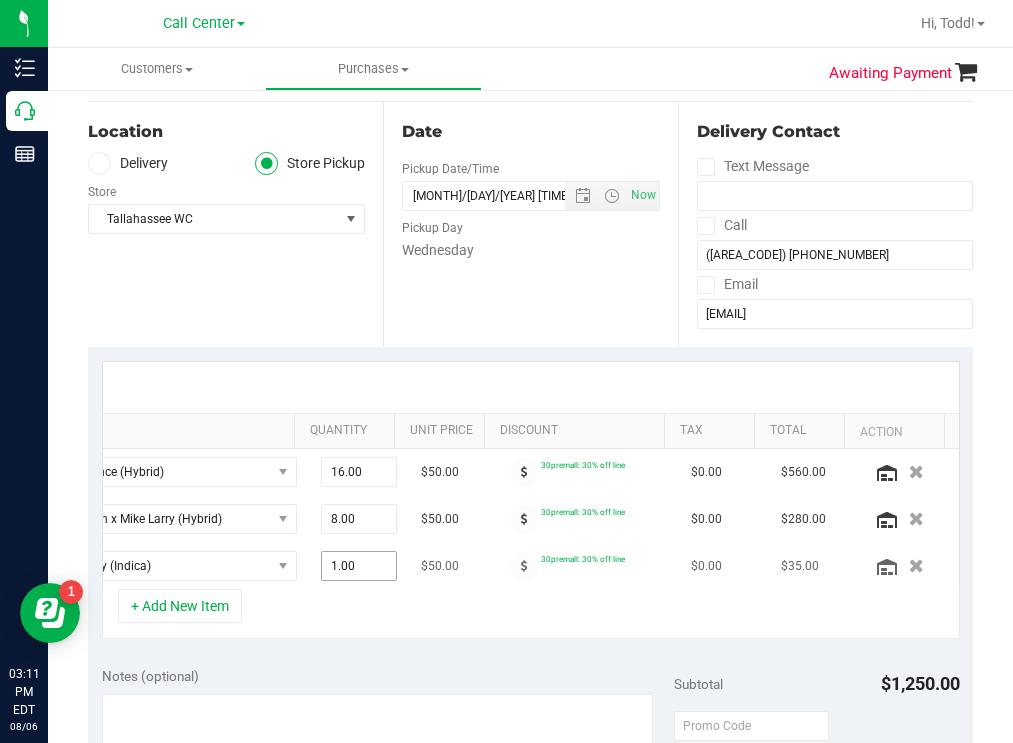 click on "1.00 1" at bounding box center [359, 566] 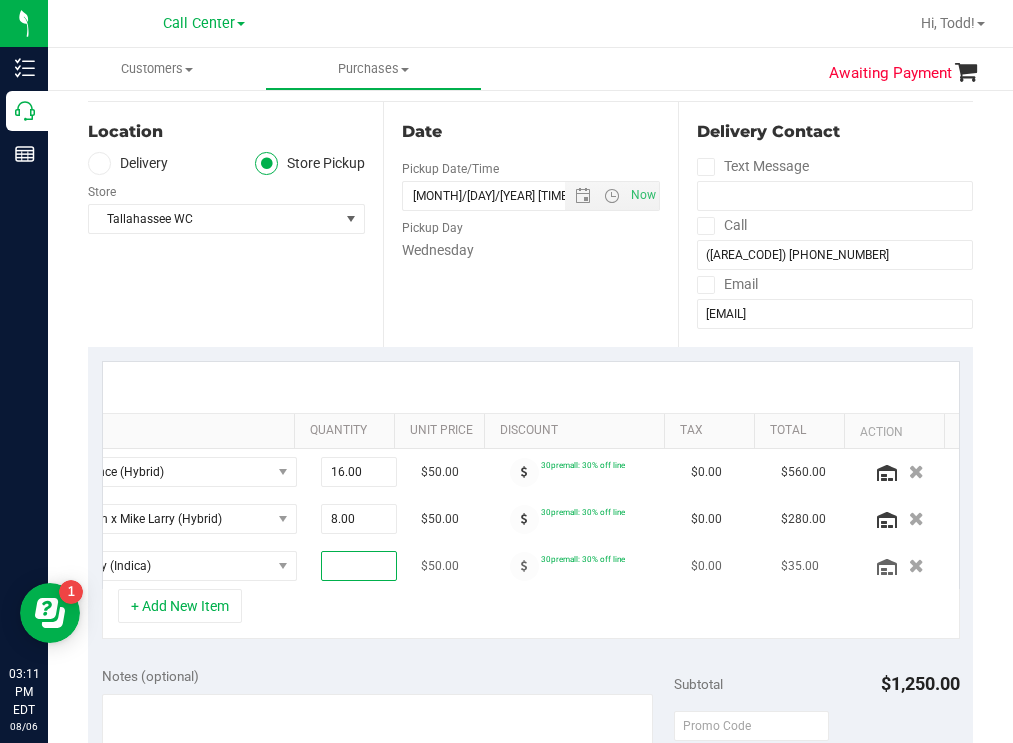 type on "4" 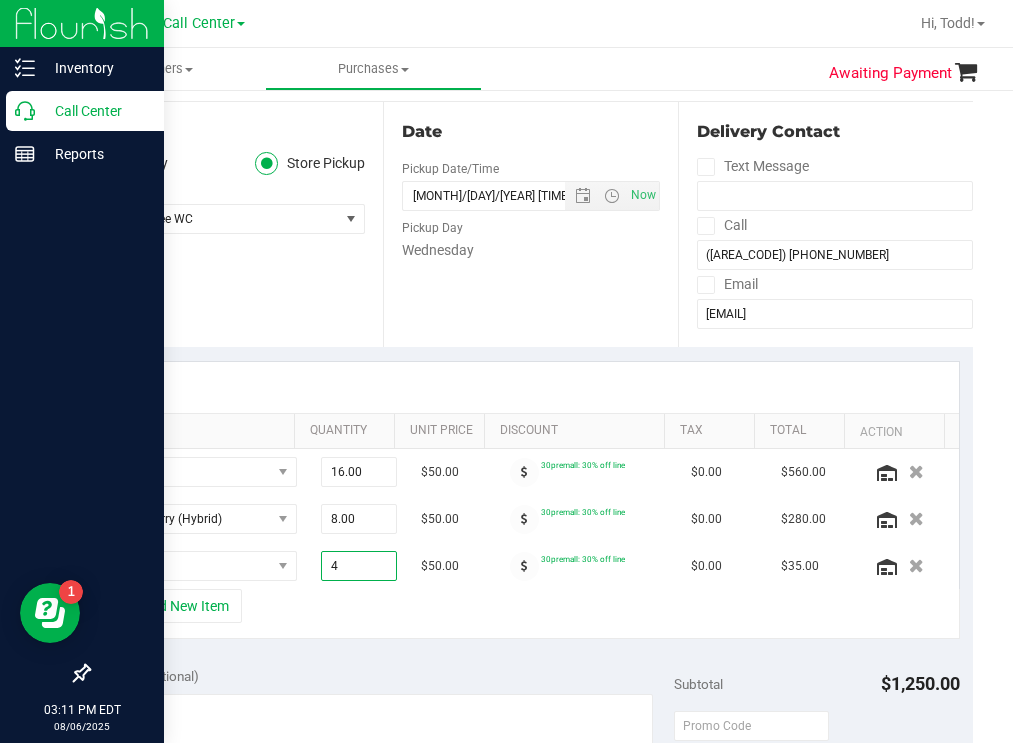 type on "4.00" 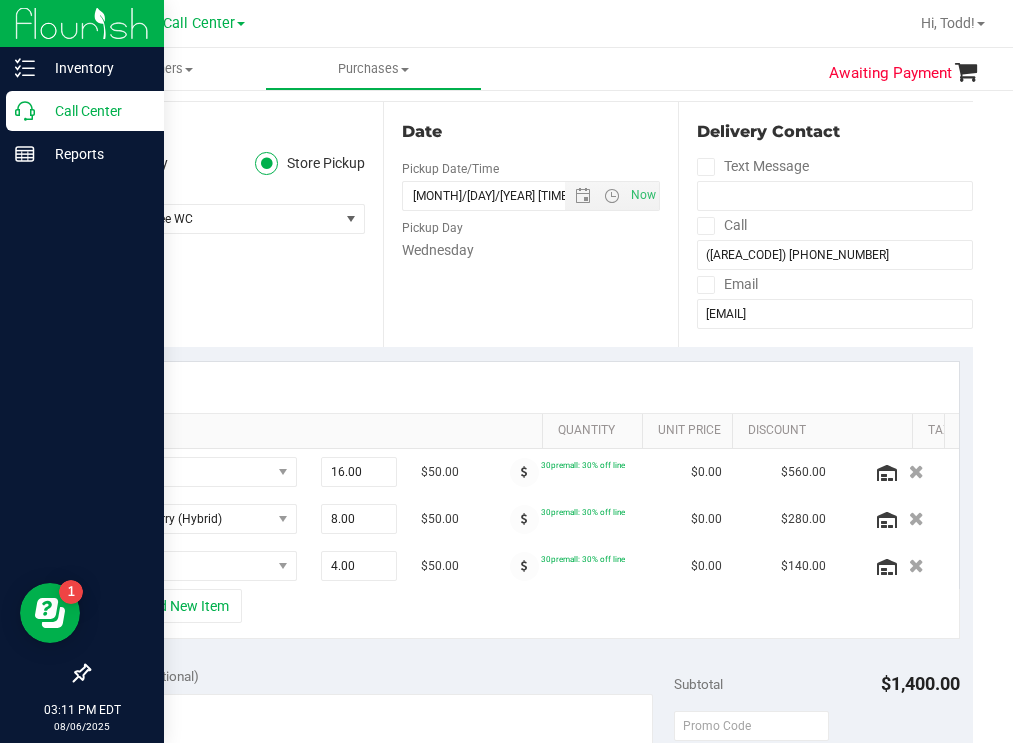 scroll, scrollTop: 0, scrollLeft: 0, axis: both 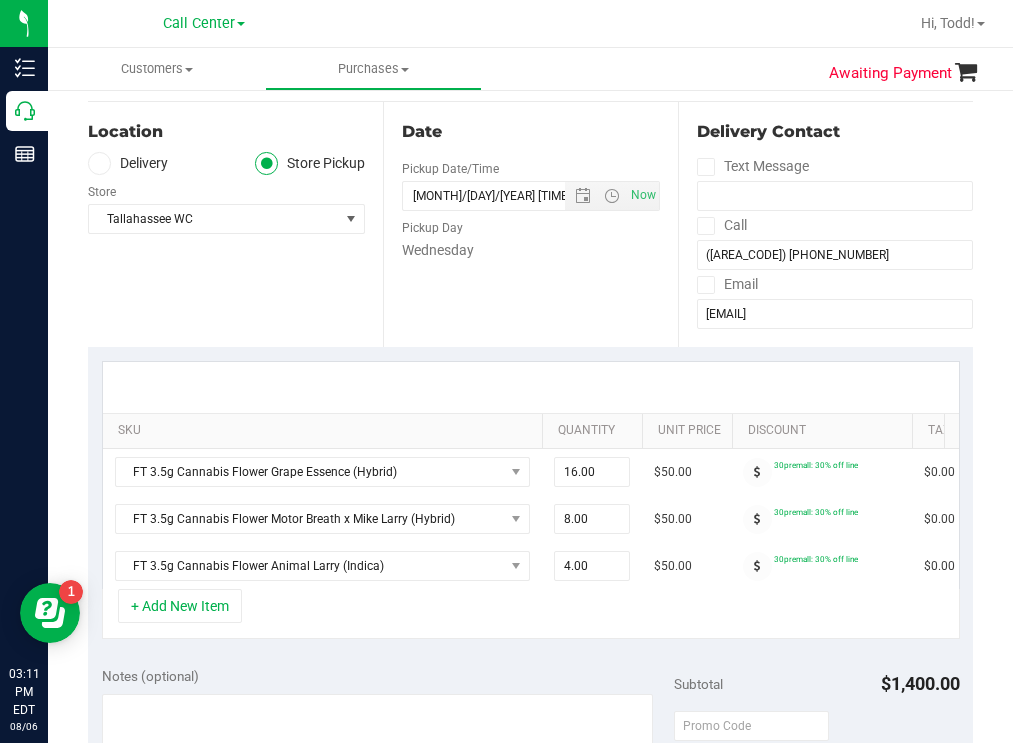 click on "Location
Delivery
Store Pickup
Store
Tallahassee WC Select Store Bonita Springs WC Boynton Beach WC Bradenton WC Brandon WC Brooksville WC Call Center Clermont WC Crestview WC Deerfield Beach WC Delray Beach WC Deltona WC Ft Walton Beach WC Ft. Lauderdale WC Ft. Myers WC Gainesville WC Jax Atlantic WC JAX DC REP Jax WC Key West WC Lakeland WC Largo WC Lehigh Acres DC REP Merritt Island WC Miami 72nd WC Miami Beach WC Miami Dadeland WC Miramar DC REP New Port Richey WC North Palm Beach WC North Port WC Ocala WC Orange Park WC Orlando Colonial WC Orlando DC REP Orlando WC Oviedo WC Palm Bay WC Palm Coast WC Panama City WC Pensacola WC Sebring WC" at bounding box center [235, 224] 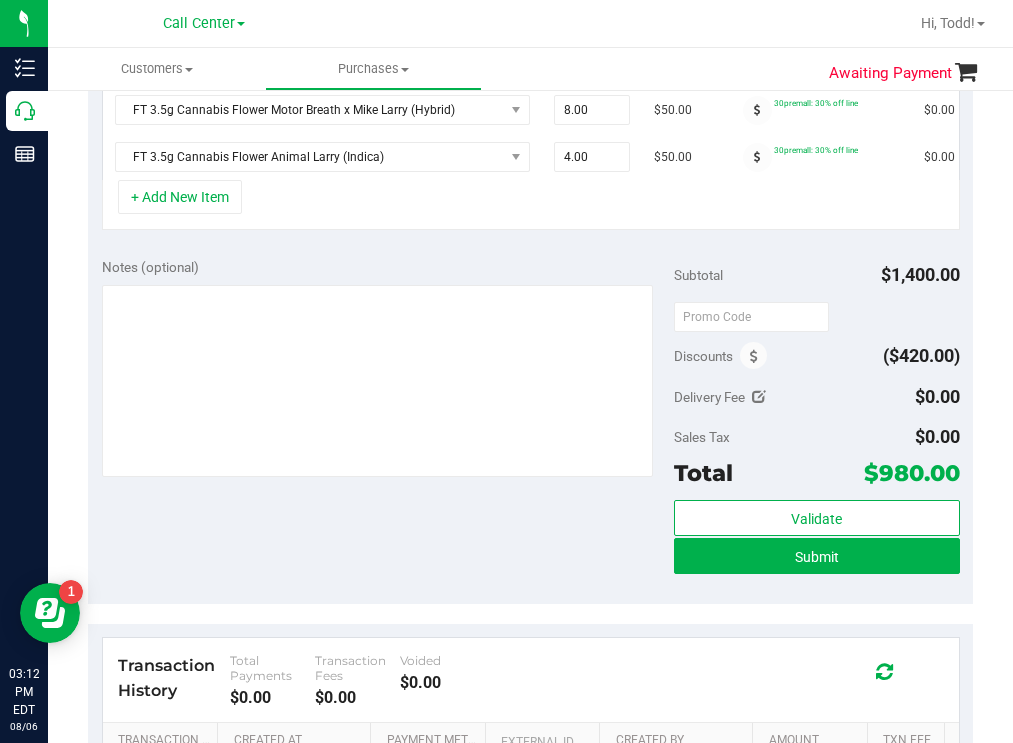 scroll, scrollTop: 500, scrollLeft: 0, axis: vertical 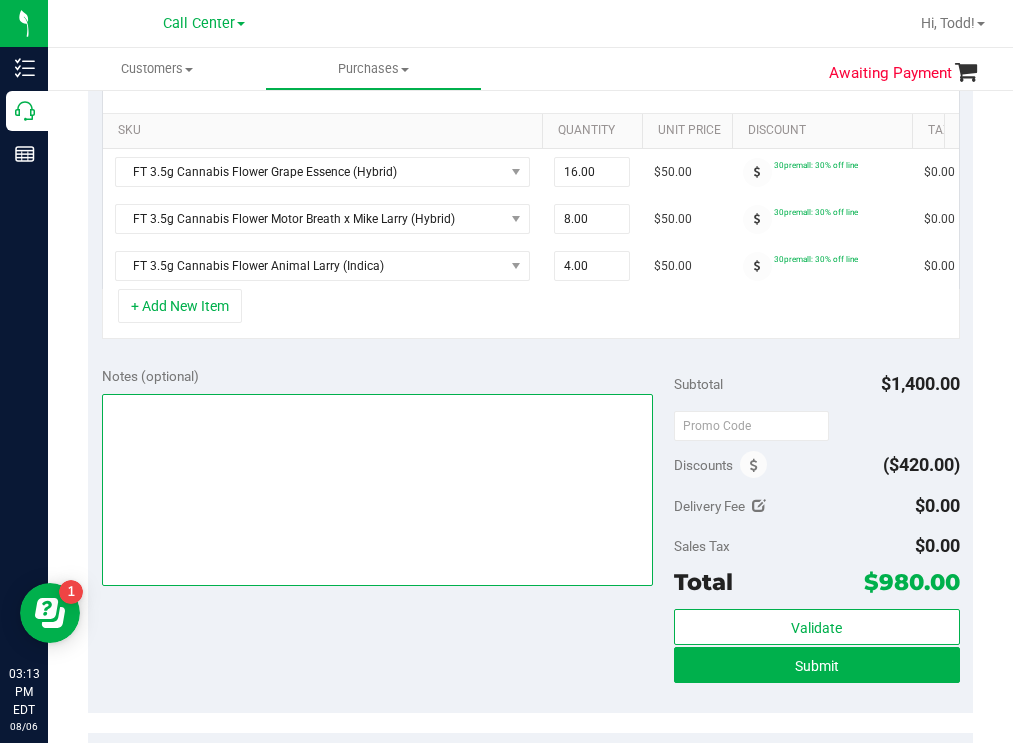 click at bounding box center (378, 490) 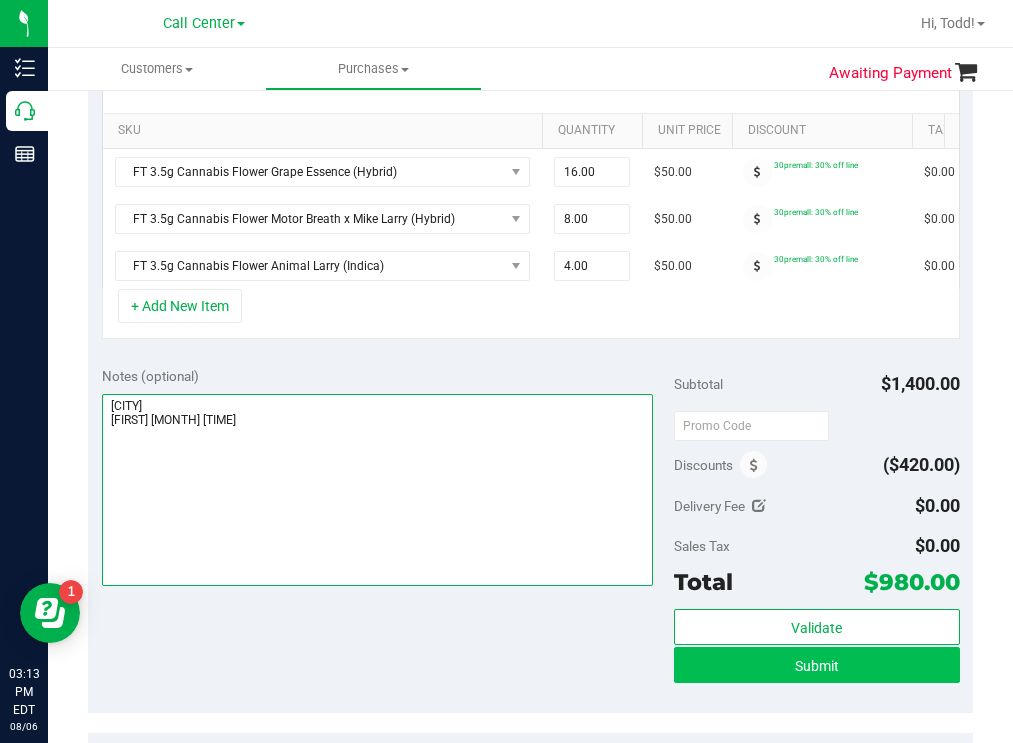 type on "[CITY]
[FIRST] [MONTH] [TIME]" 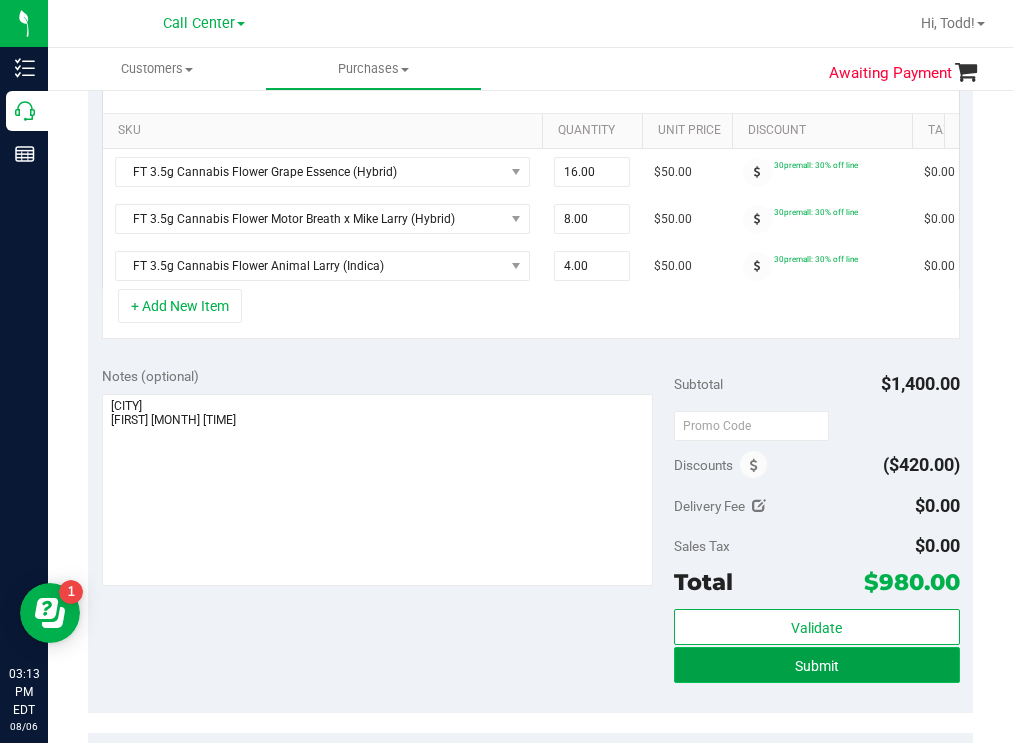 click on "Submit" at bounding box center (817, 665) 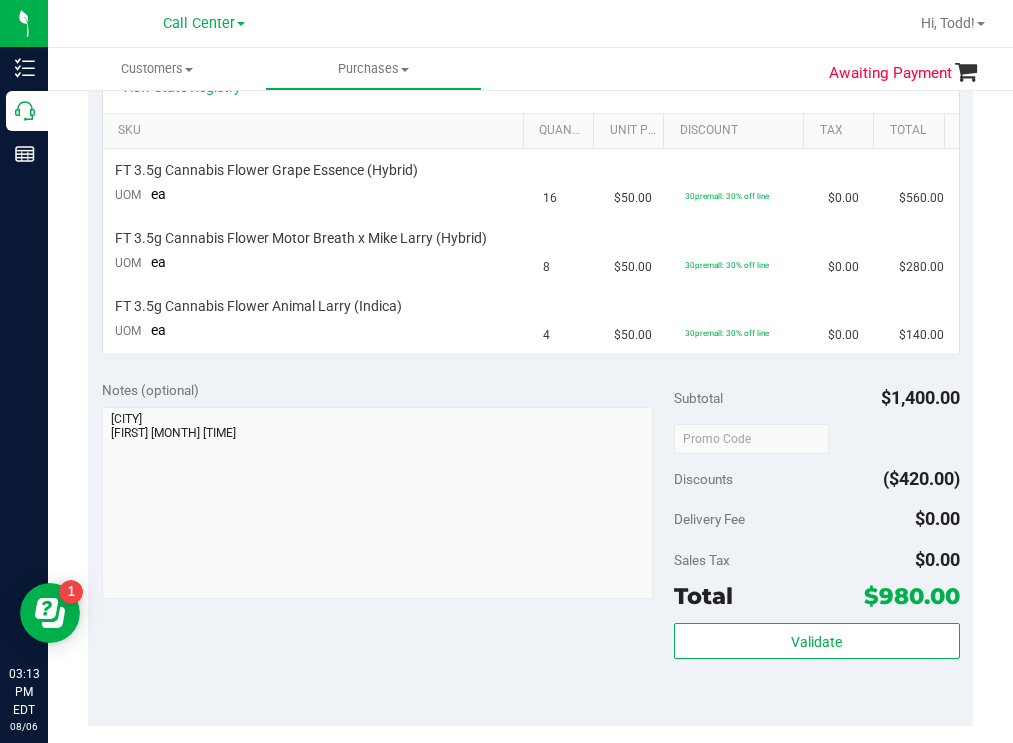 click at bounding box center [633, 23] 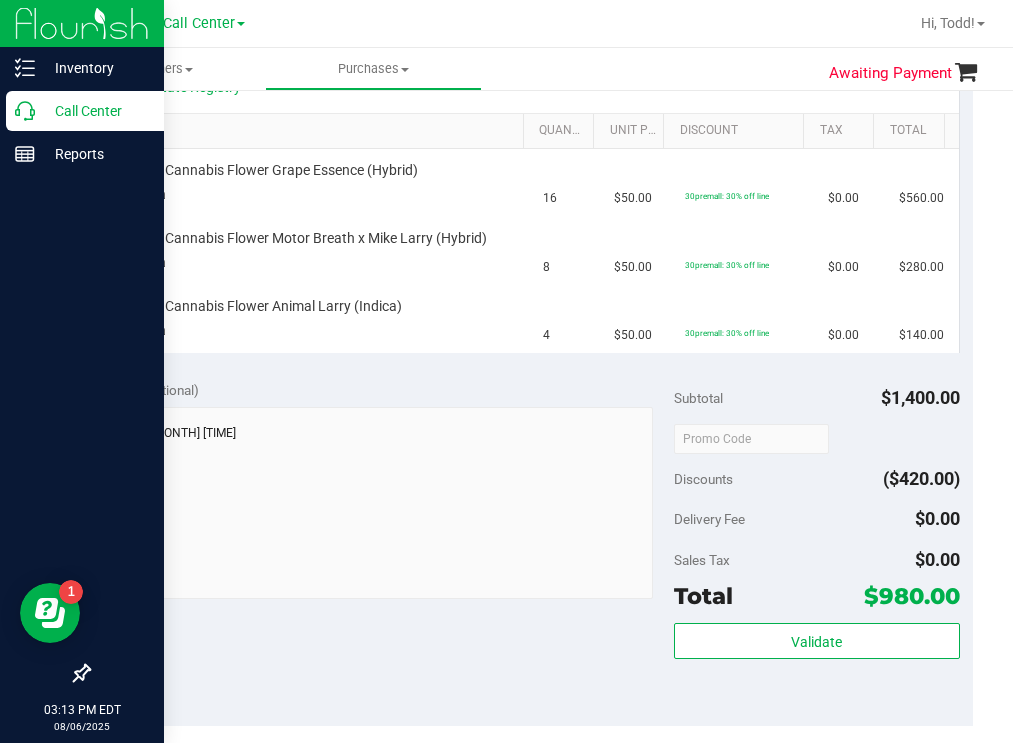 click on "Call Center" at bounding box center (95, 111) 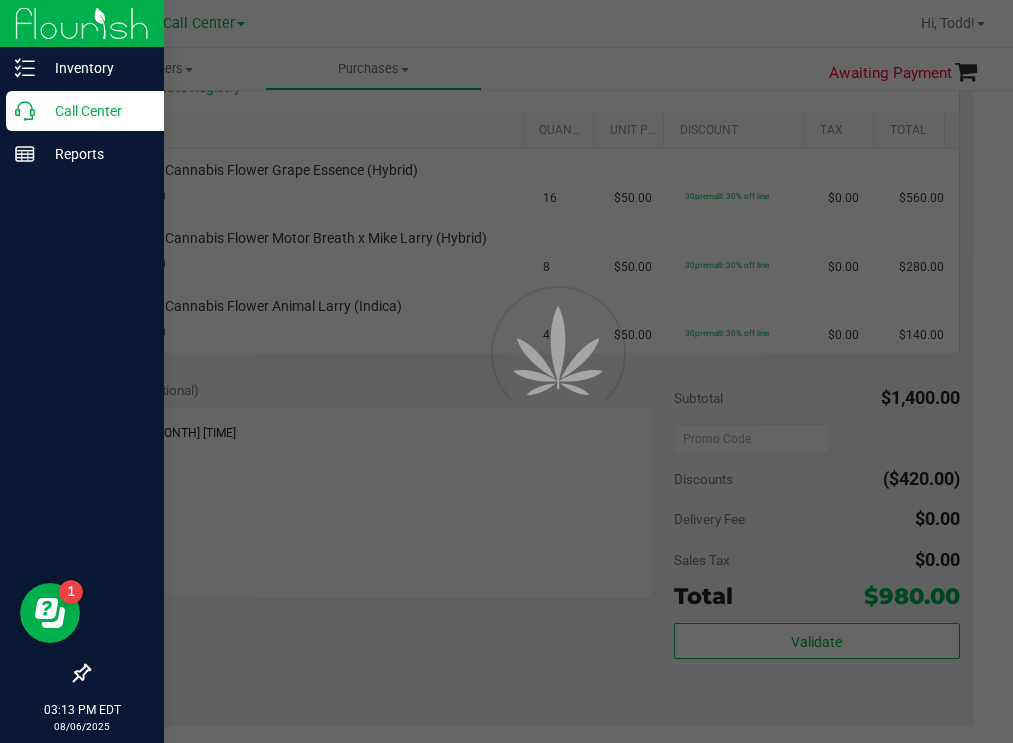 scroll, scrollTop: 0, scrollLeft: 0, axis: both 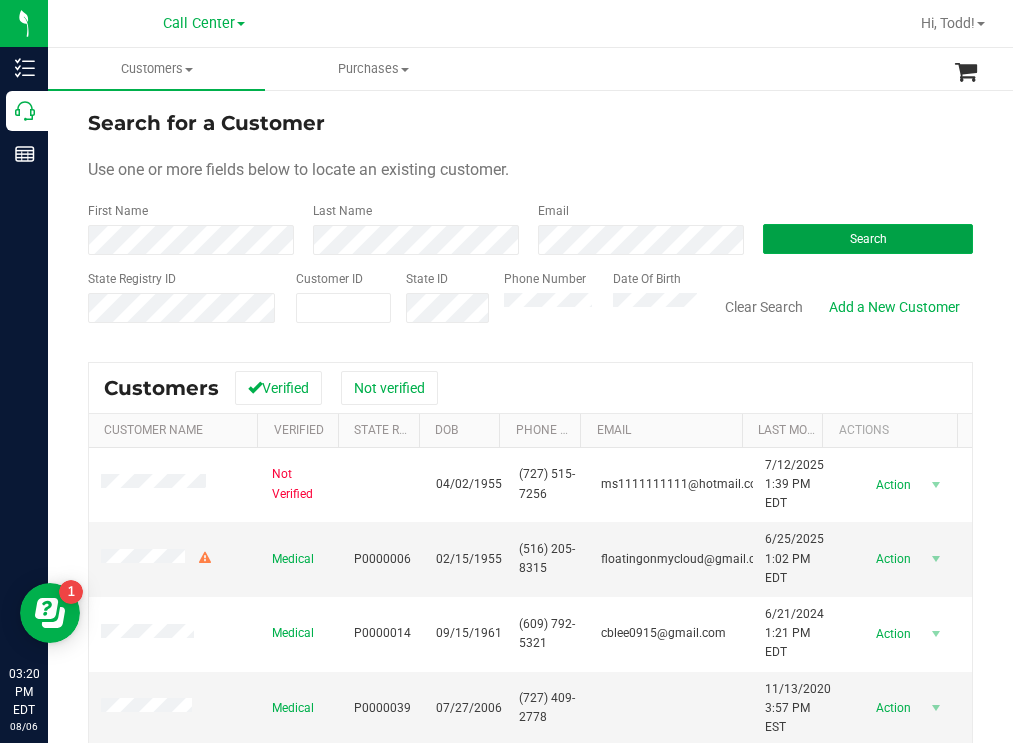 drag, startPoint x: 822, startPoint y: 232, endPoint x: 482, endPoint y: 127, distance: 355.84406 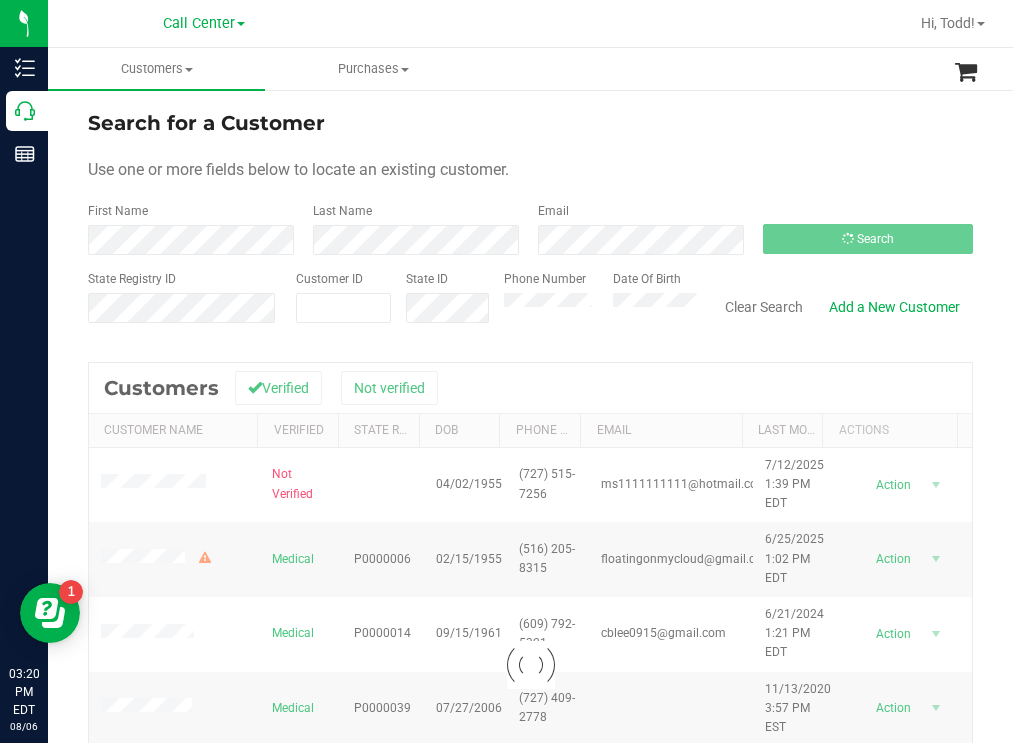 click on "Search for a Customer
Use one or more fields below to locate an existing customer.
First Name
Last Name
Email
Search
State Registry ID
Customer ID
State ID
Phone Number
Date Of Birth" at bounding box center (530, 224) 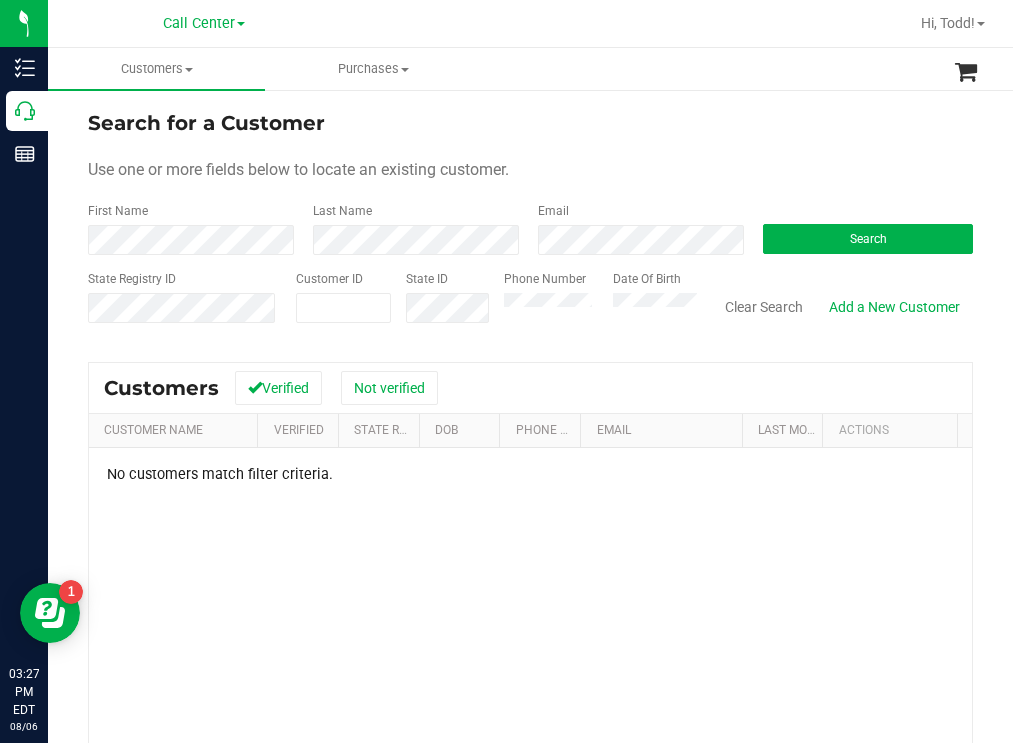 click on "Phone Number
Date Of Birth" at bounding box center [593, 305] 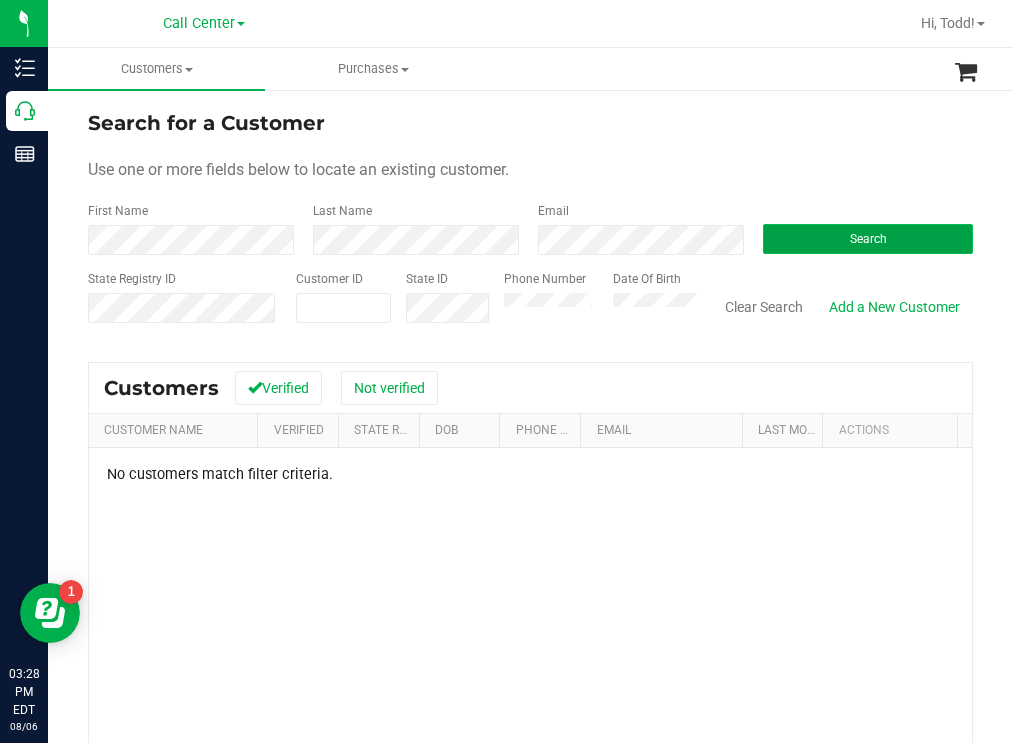 click on "Search" at bounding box center [868, 239] 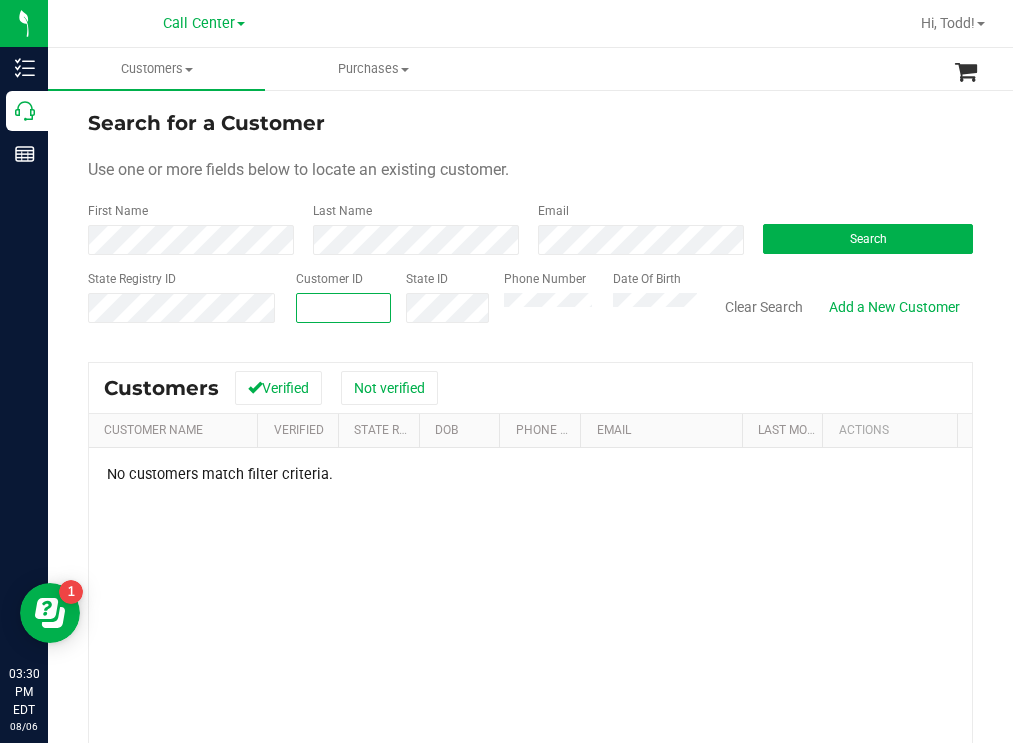 paste on "[SSN]" 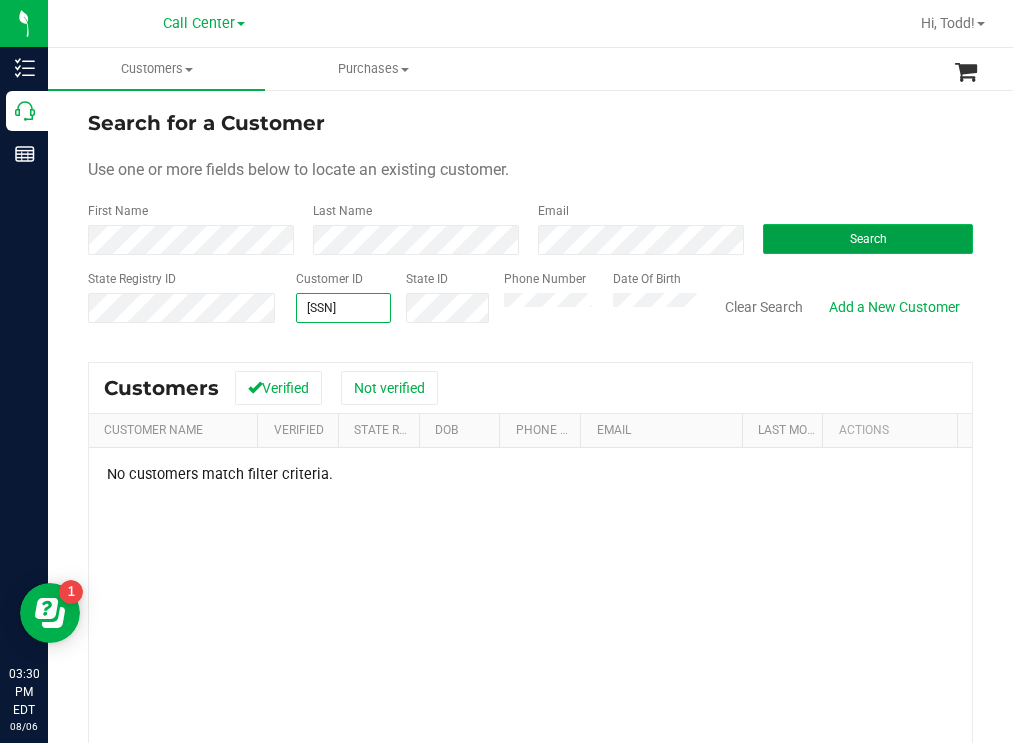 type on "[SSN]" 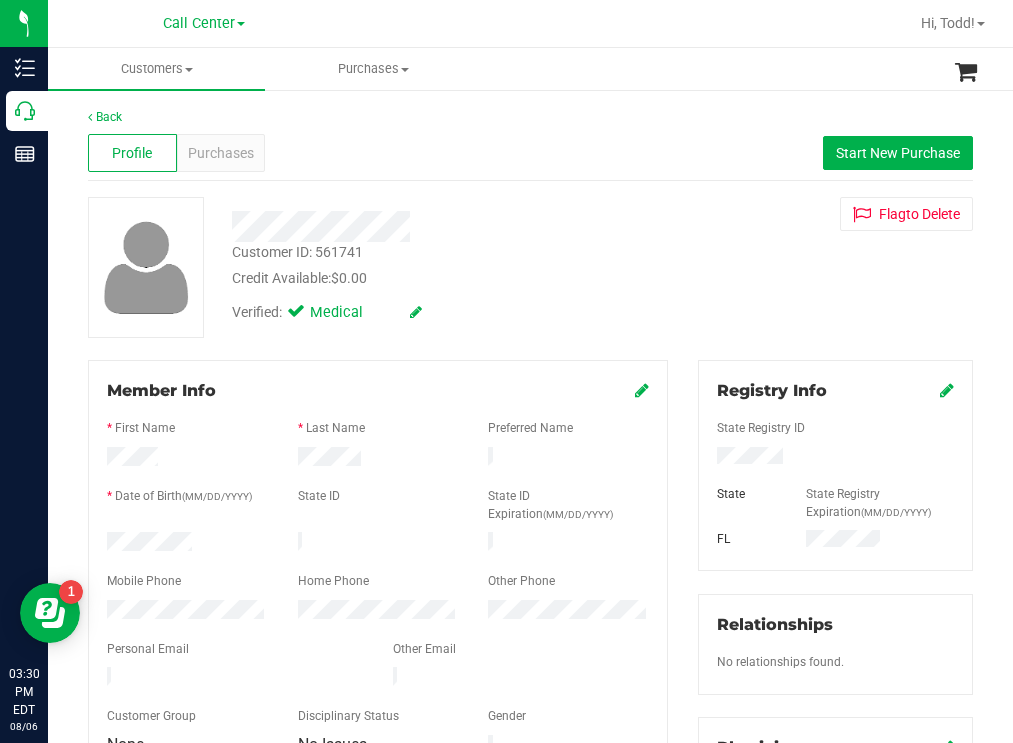 click at bounding box center [187, 544] 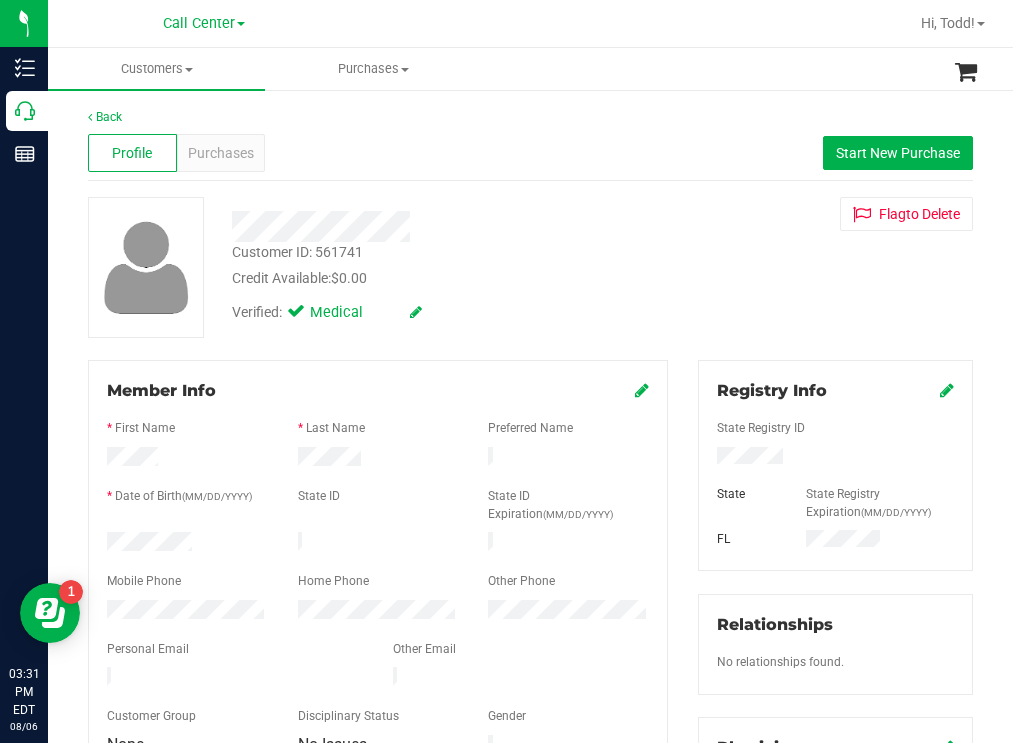 click at bounding box center (835, 458) 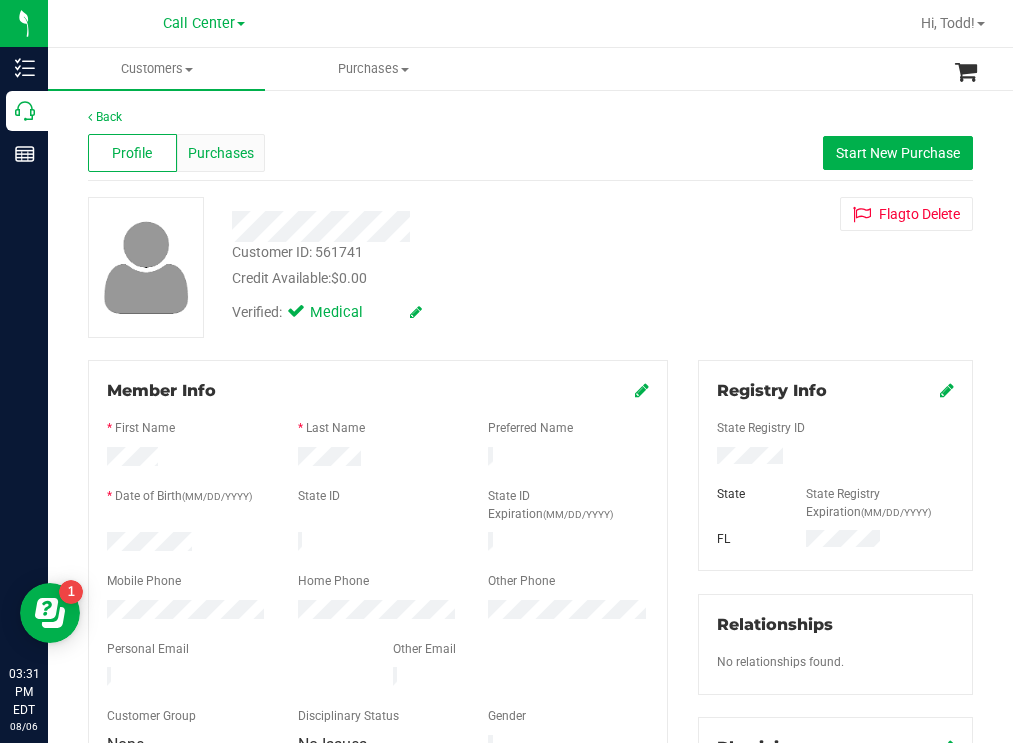 click on "Purchases" at bounding box center [221, 153] 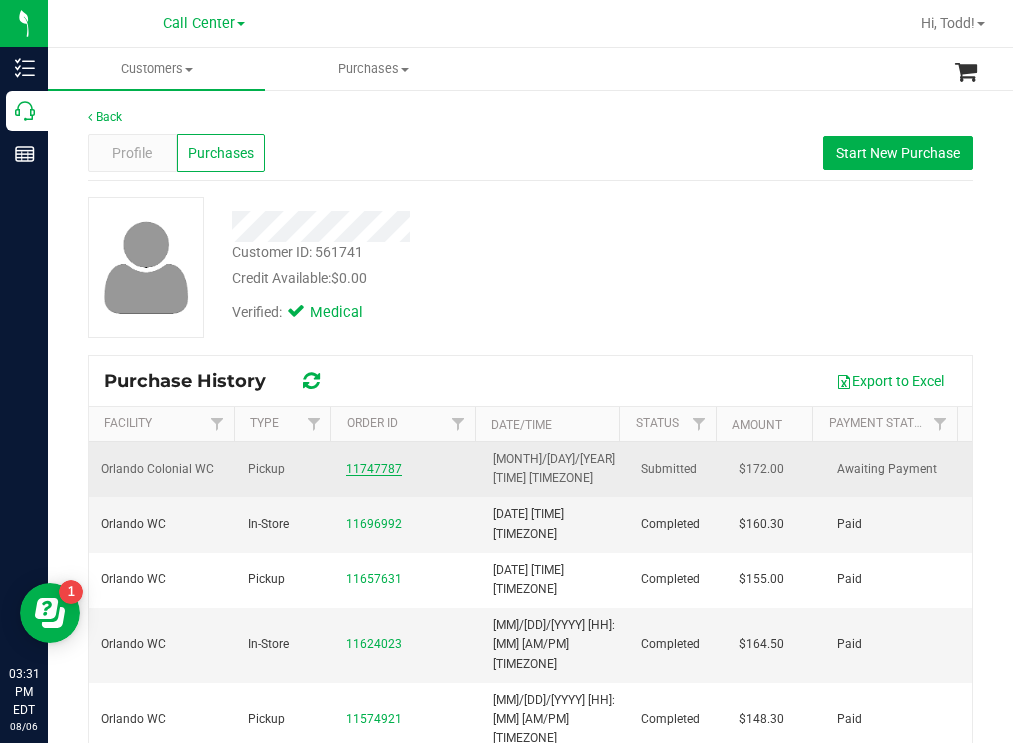 click on "11747787" at bounding box center (374, 469) 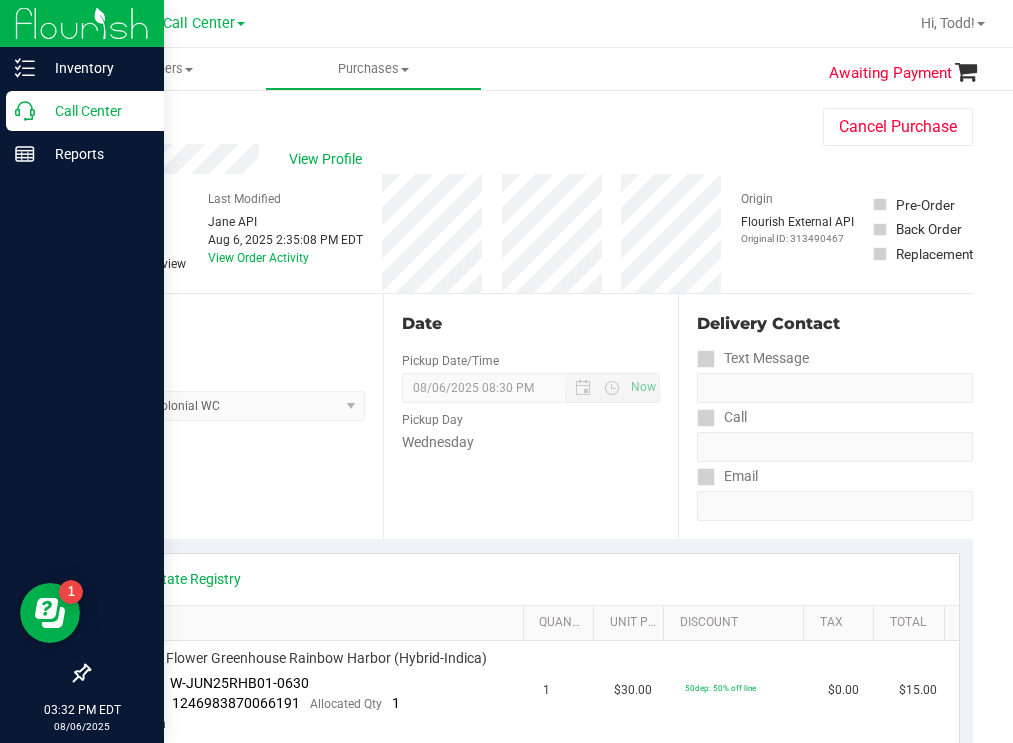 click on "Call Center" at bounding box center (95, 111) 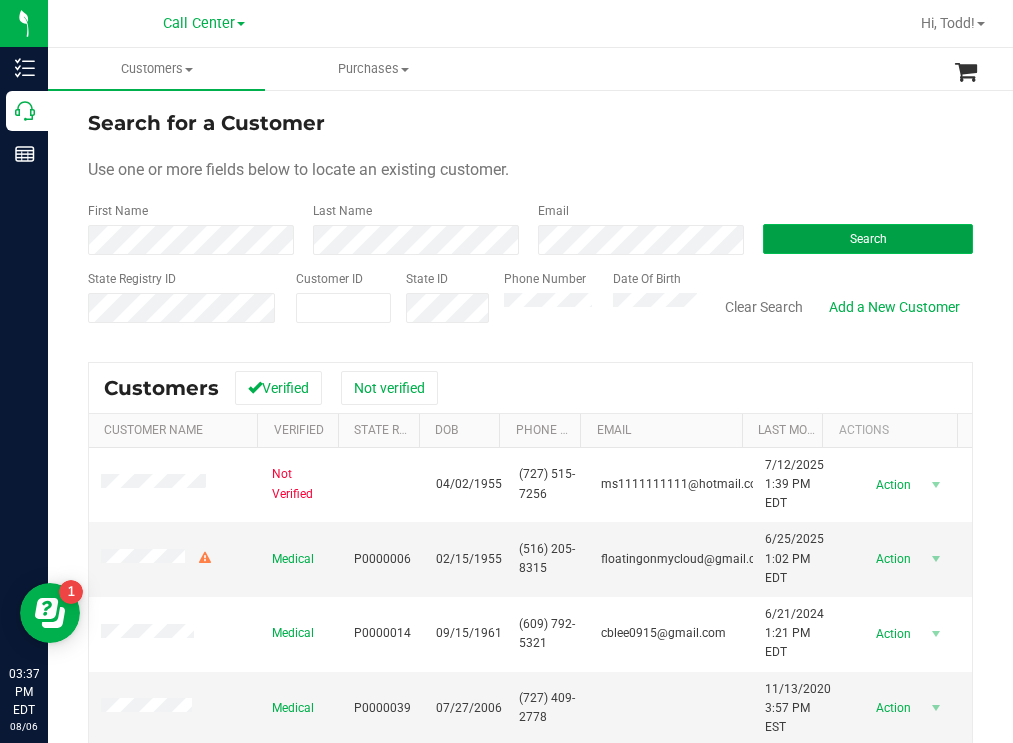 click on "Search" at bounding box center (868, 239) 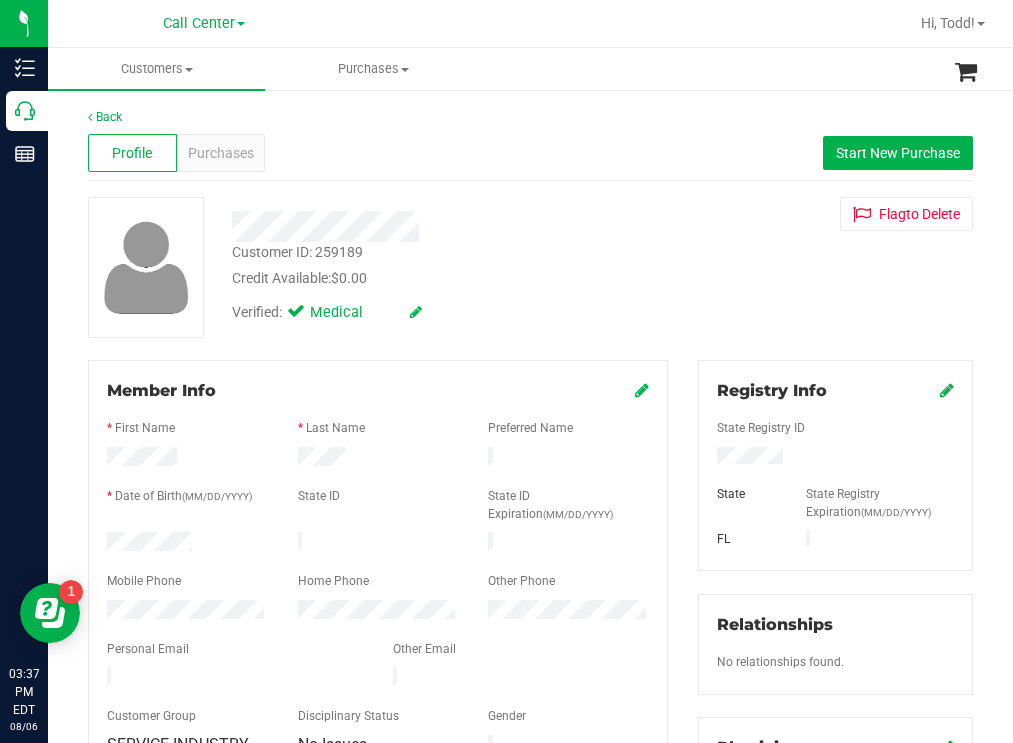 click at bounding box center (835, 458) 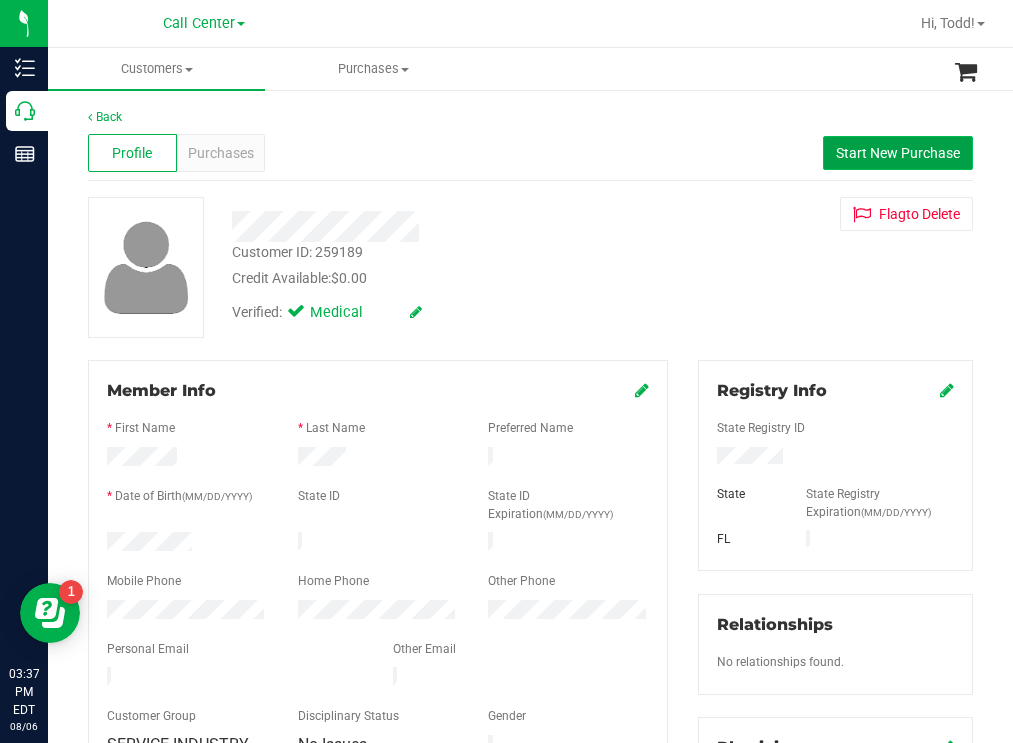 click on "Start New Purchase" at bounding box center (898, 153) 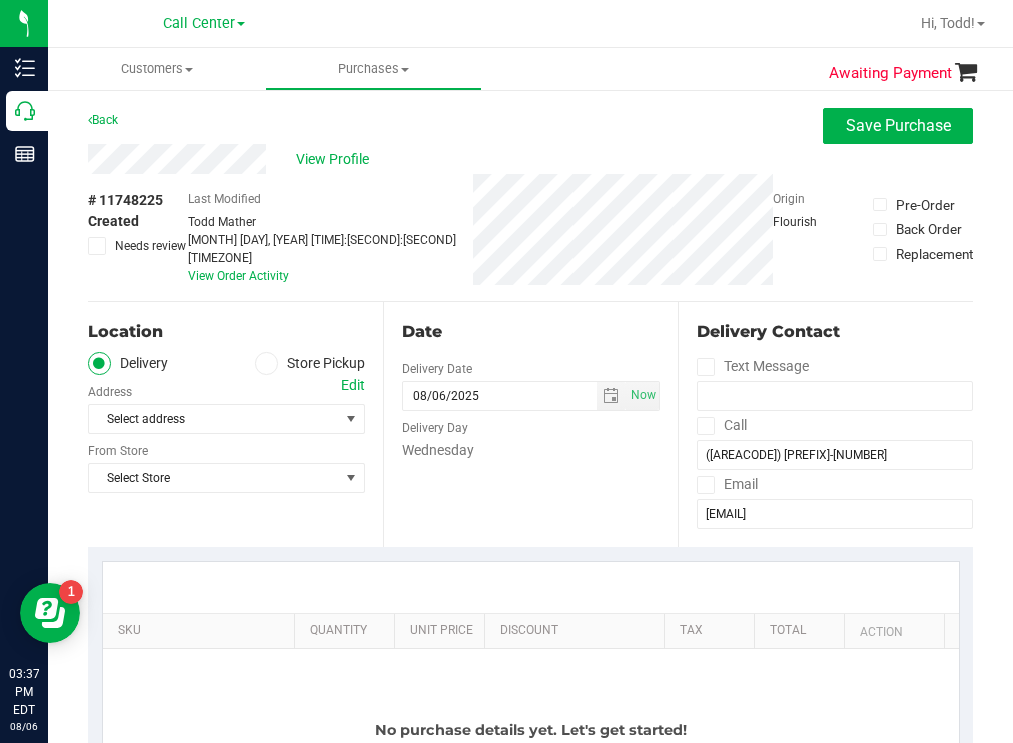 click at bounding box center (266, 363) 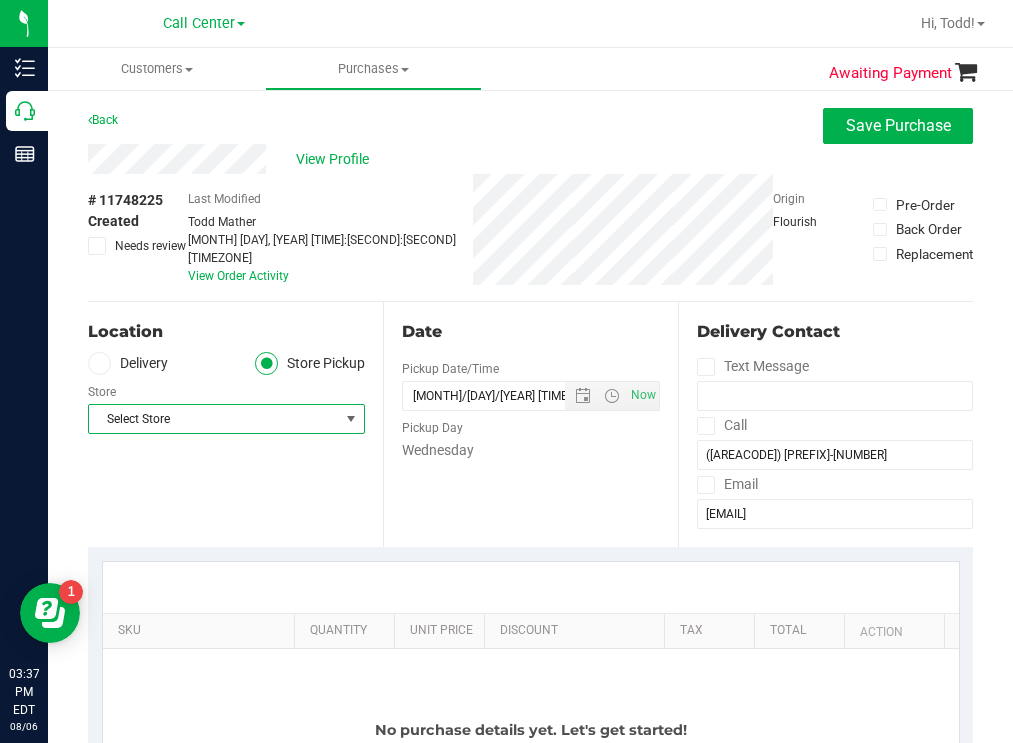 click on "Select Store" at bounding box center [214, 419] 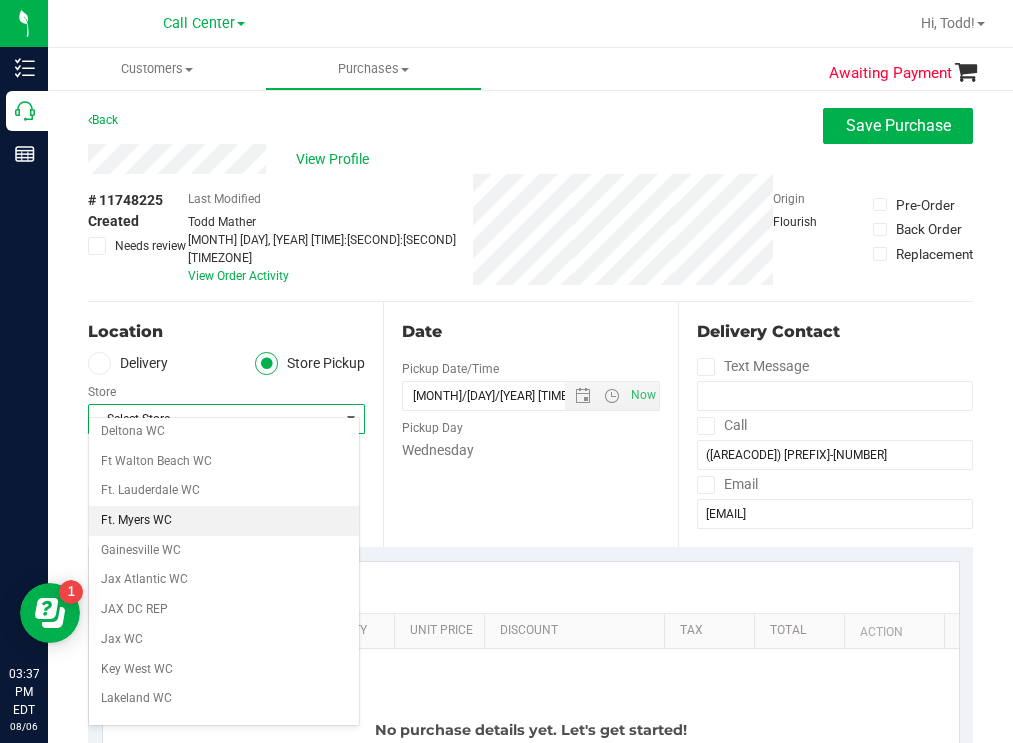 scroll, scrollTop: 400, scrollLeft: 0, axis: vertical 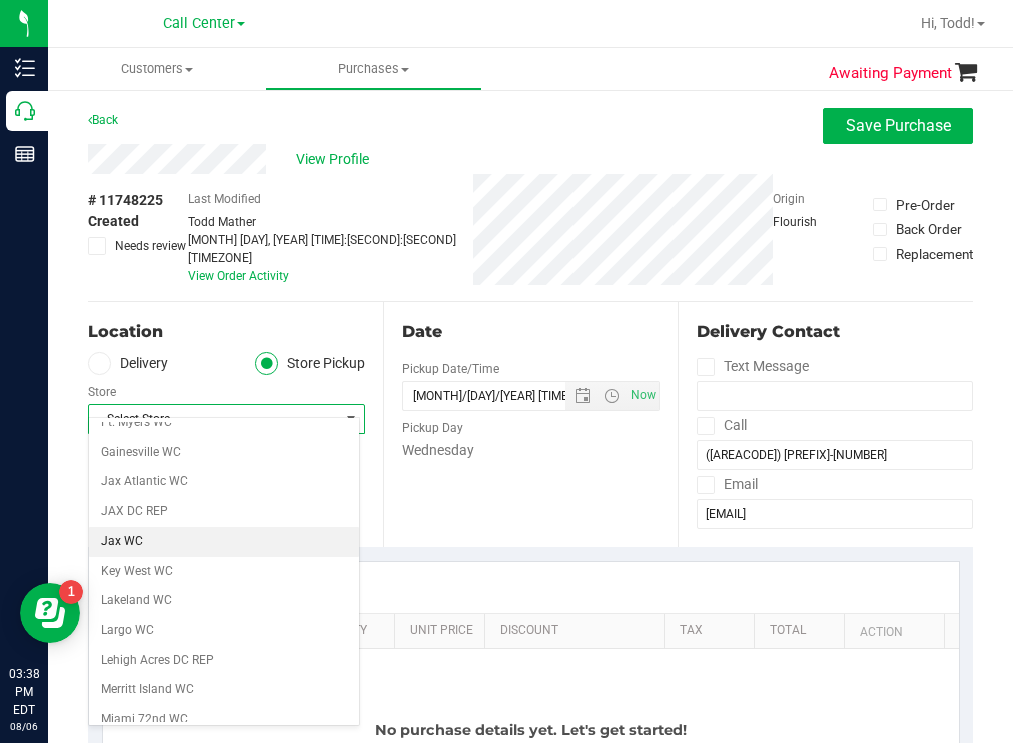 click on "Jax WC" at bounding box center (224, 542) 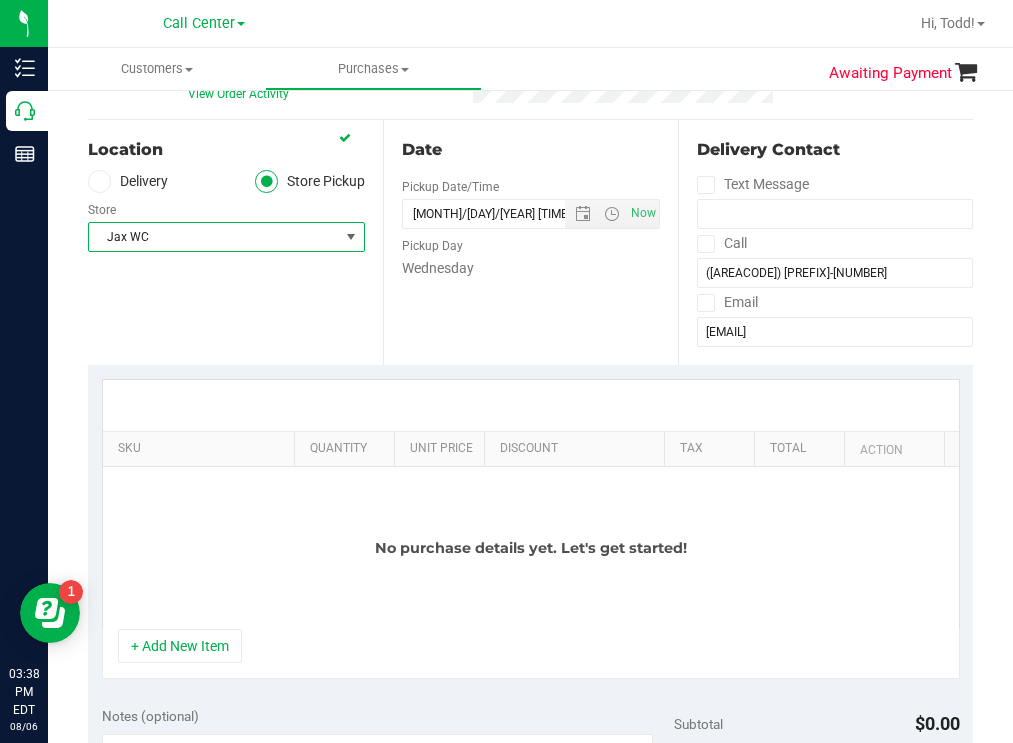 scroll, scrollTop: 200, scrollLeft: 0, axis: vertical 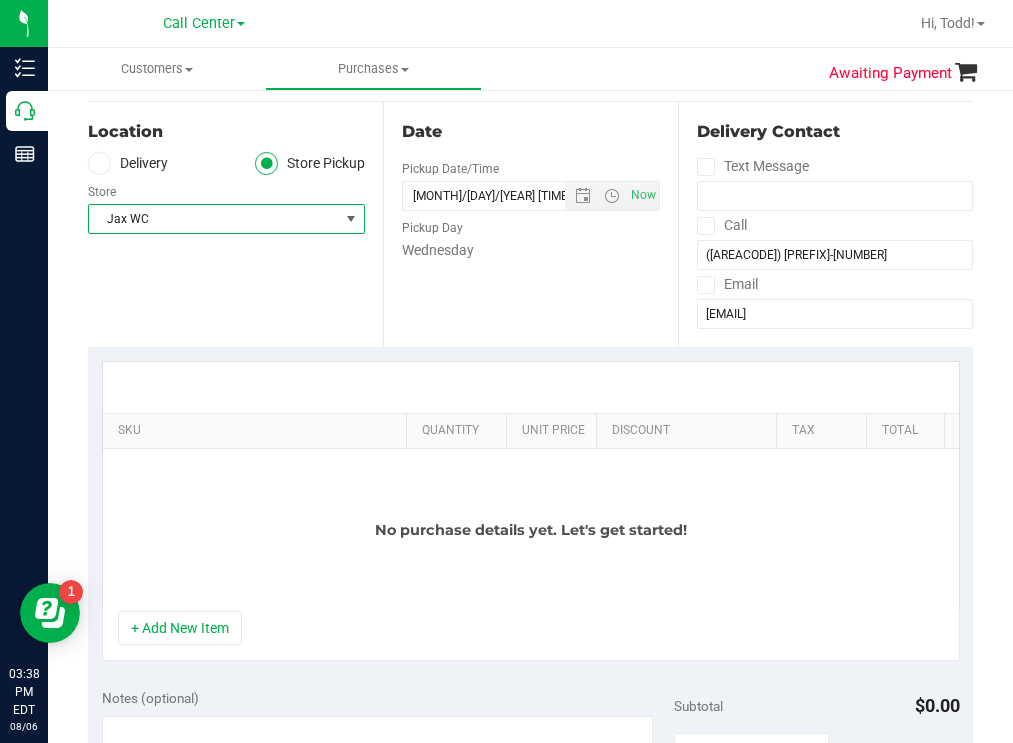 drag, startPoint x: 275, startPoint y: 407, endPoint x: 611, endPoint y: 374, distance: 337.61664 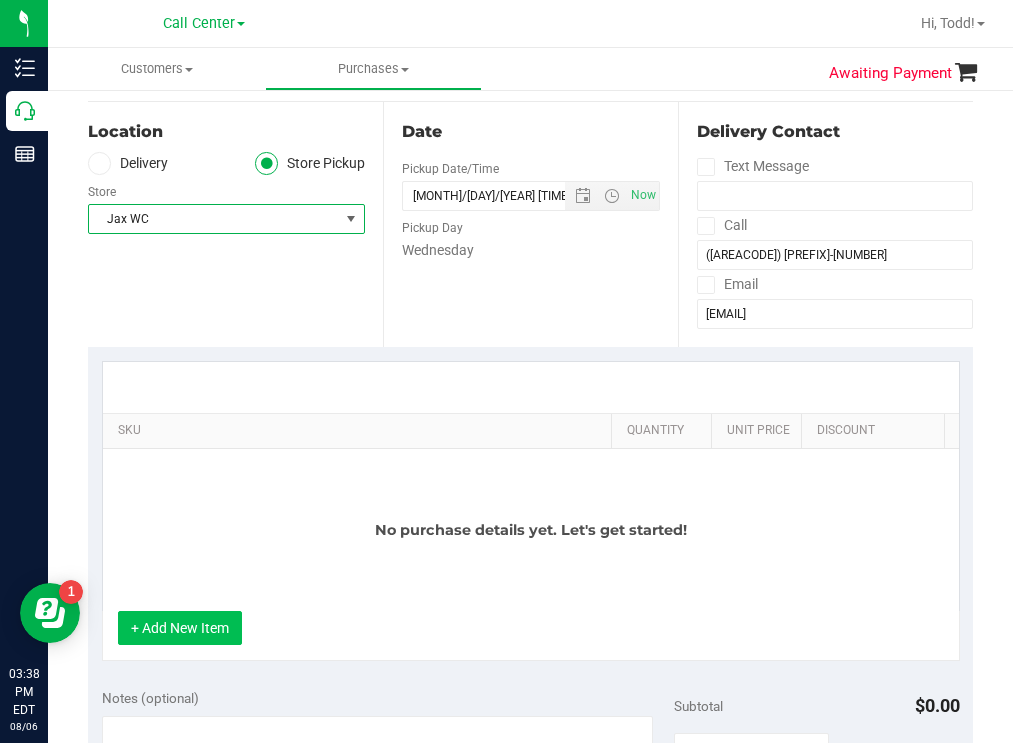 click on "+ Add New Item" at bounding box center (180, 628) 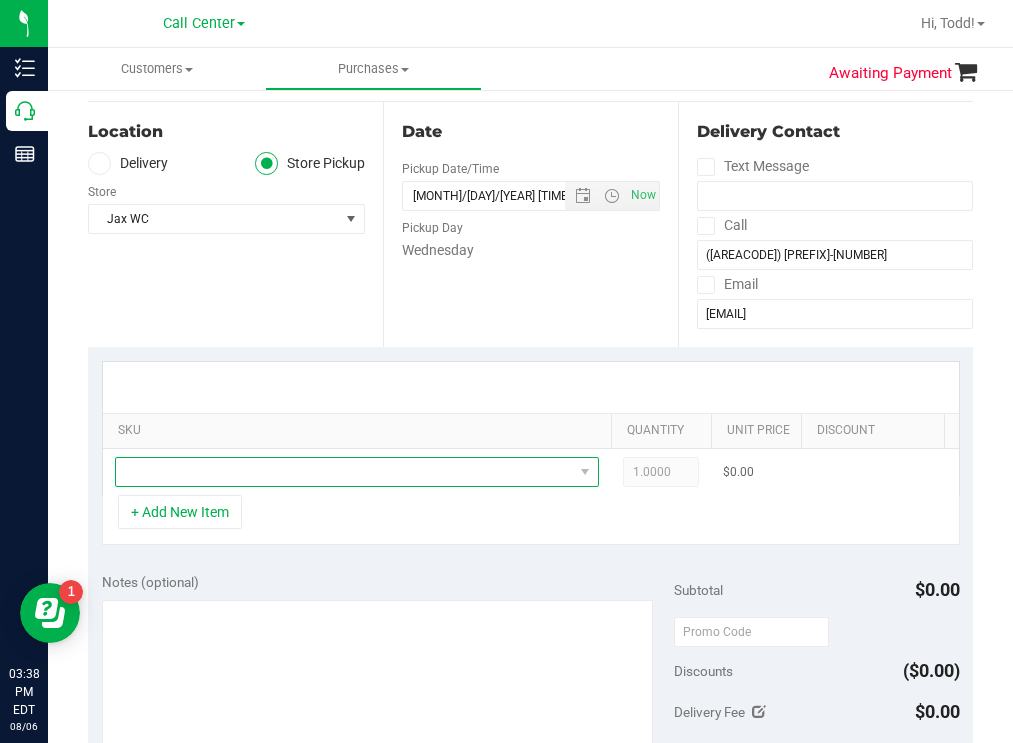 click at bounding box center (344, 472) 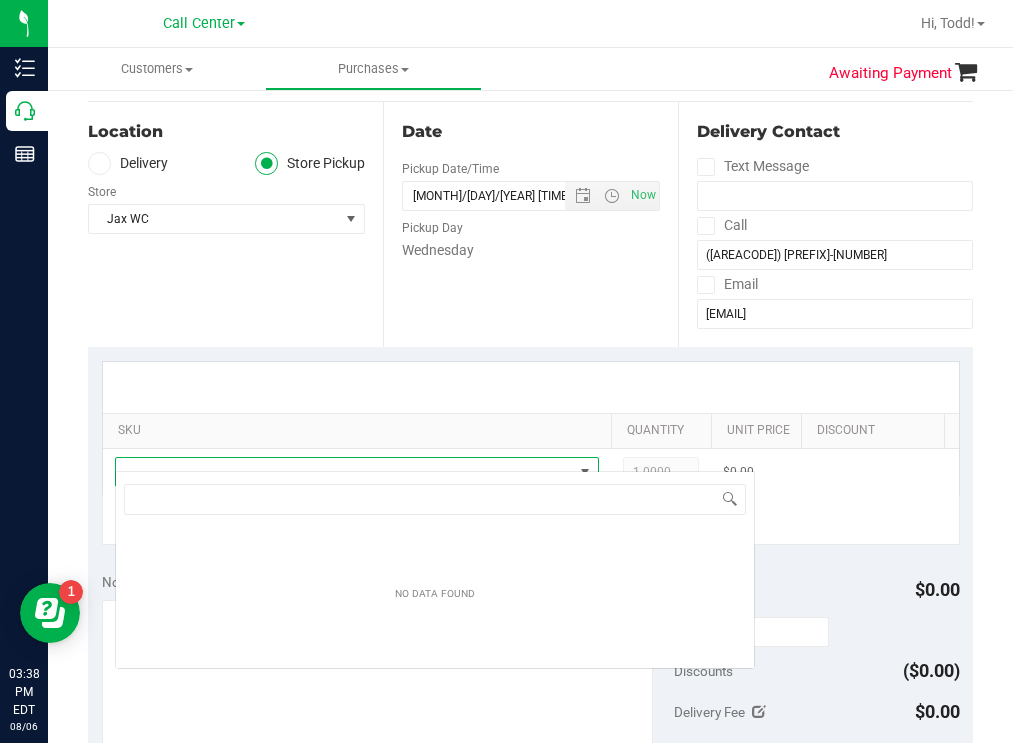 scroll, scrollTop: 99970, scrollLeft: 99516, axis: both 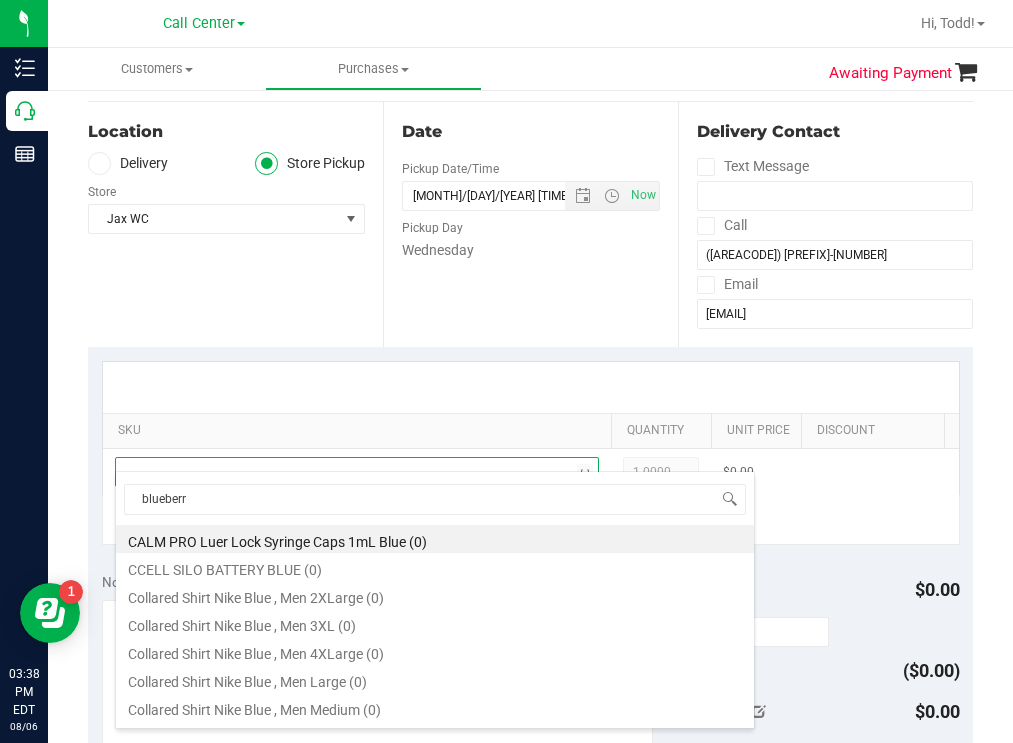 type on "blueberry" 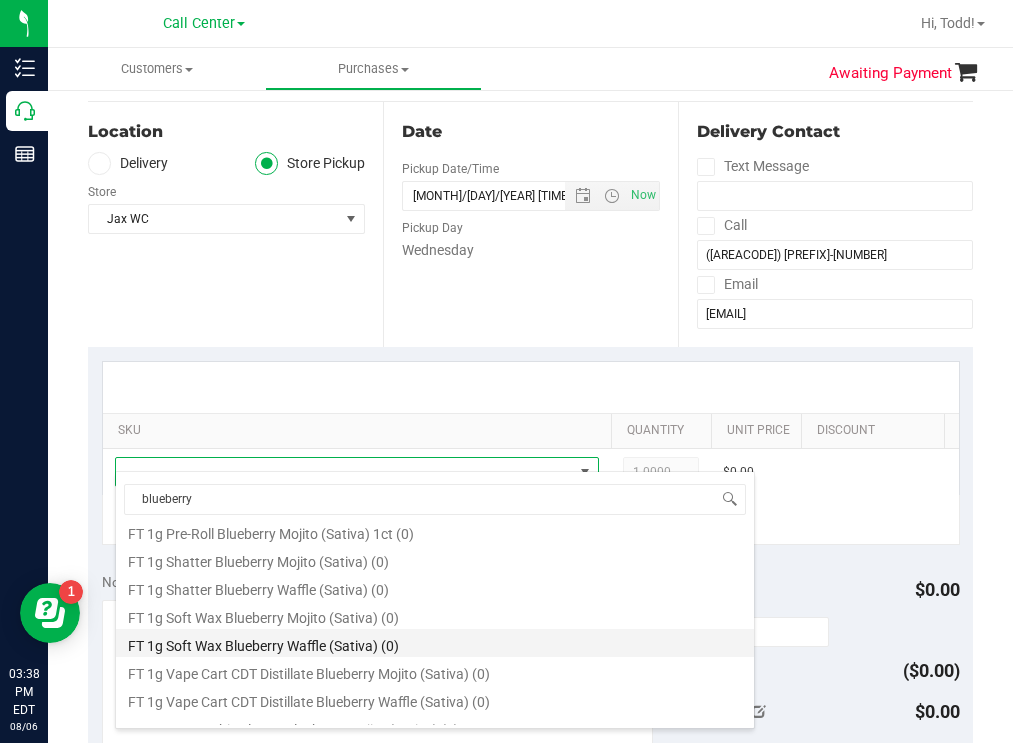 scroll, scrollTop: 892, scrollLeft: 0, axis: vertical 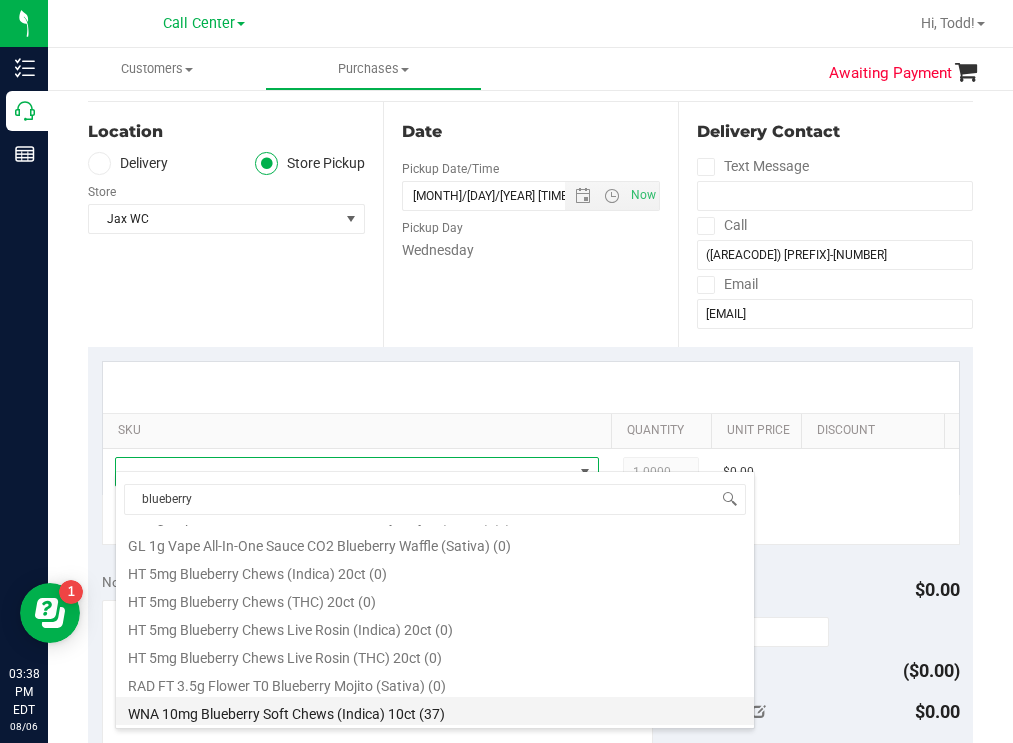 click on "WNA 10mg Blueberry Soft Chews (Indica) 10ct (37)" at bounding box center [435, 711] 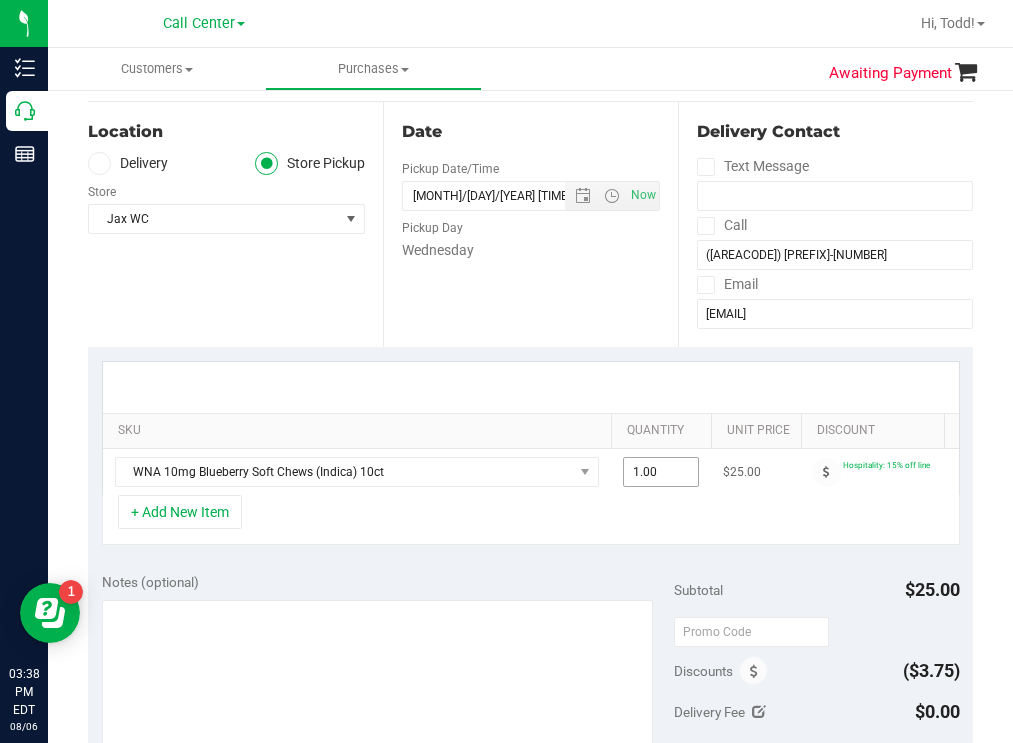 click on "1.00 1" at bounding box center (661, 472) 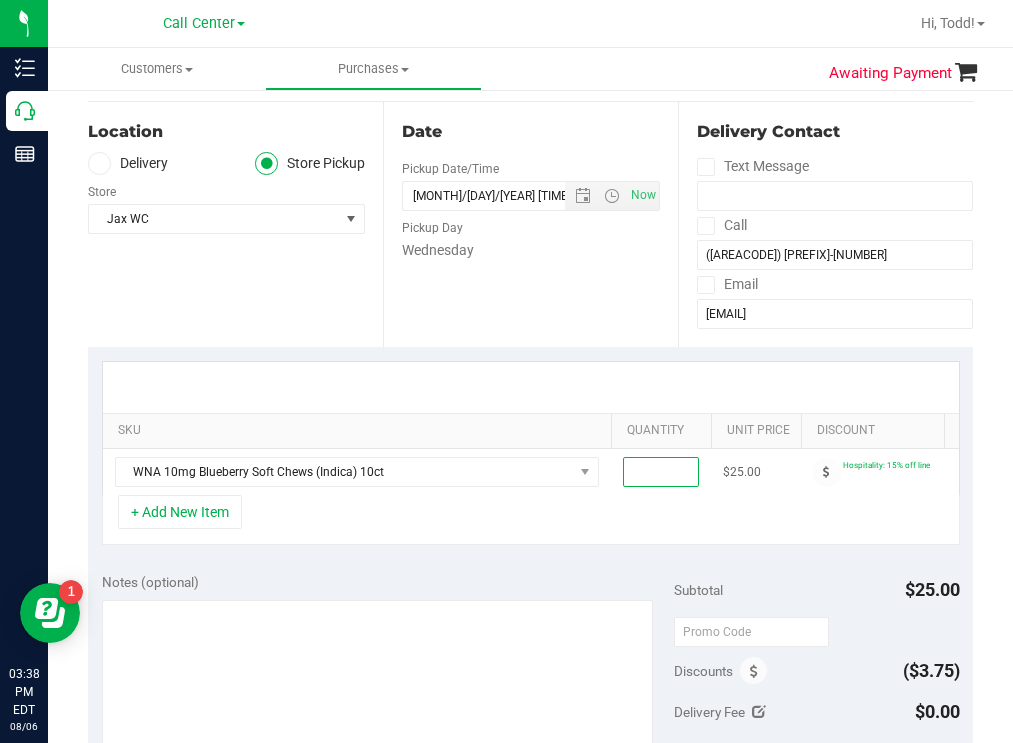 type on "2" 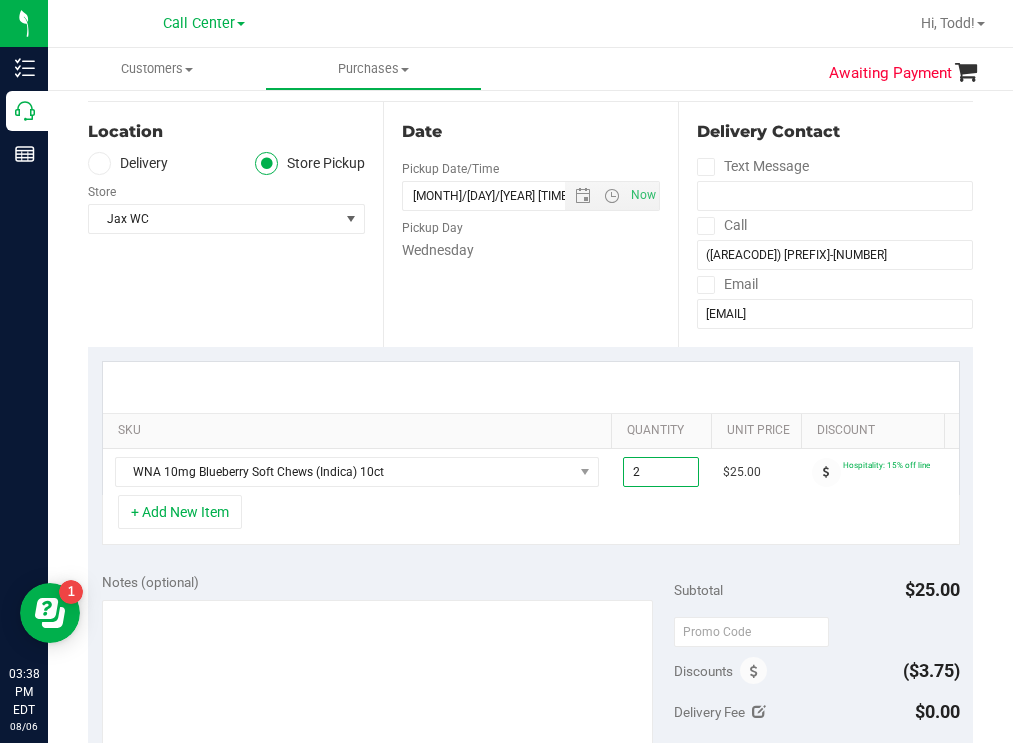 type on "2.00" 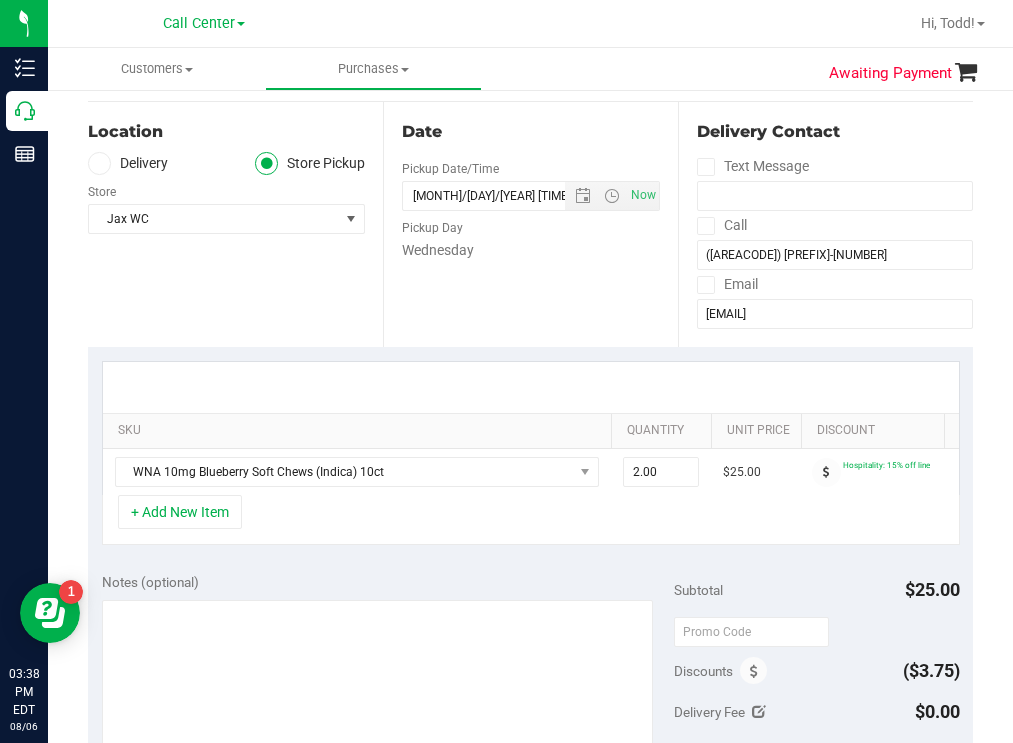 click on "Date
Pickup Date/Time
08/06/2025
Now
08/06/2025 03:37 PM
Now
Pickup Day
Wednesday" at bounding box center [530, 224] 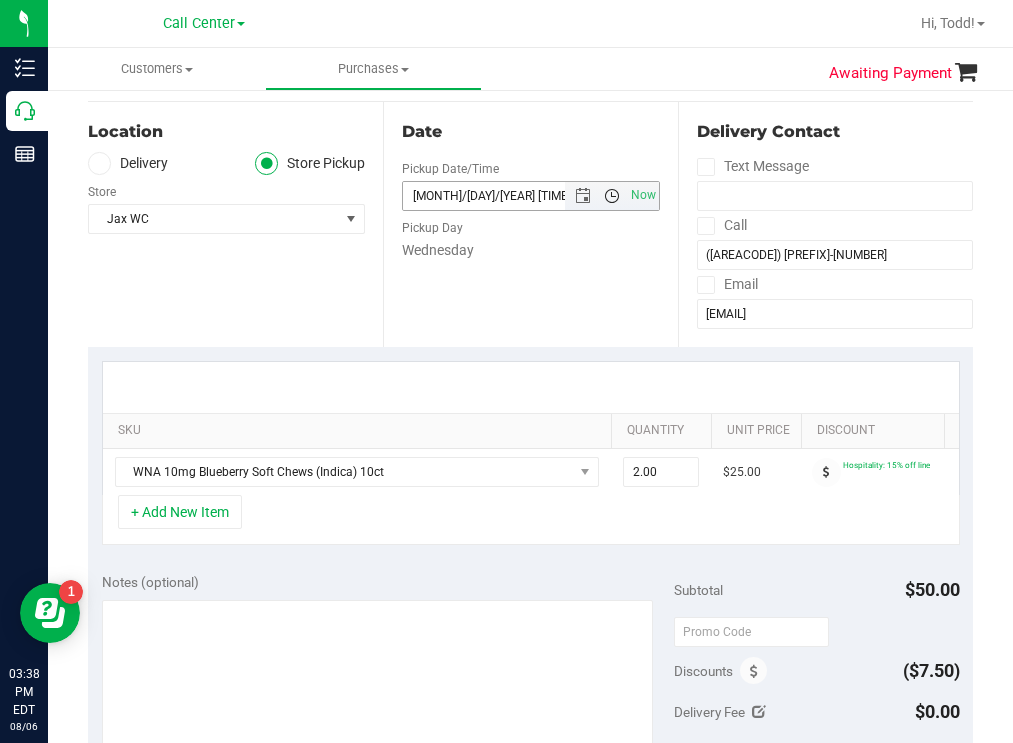 click at bounding box center (612, 196) 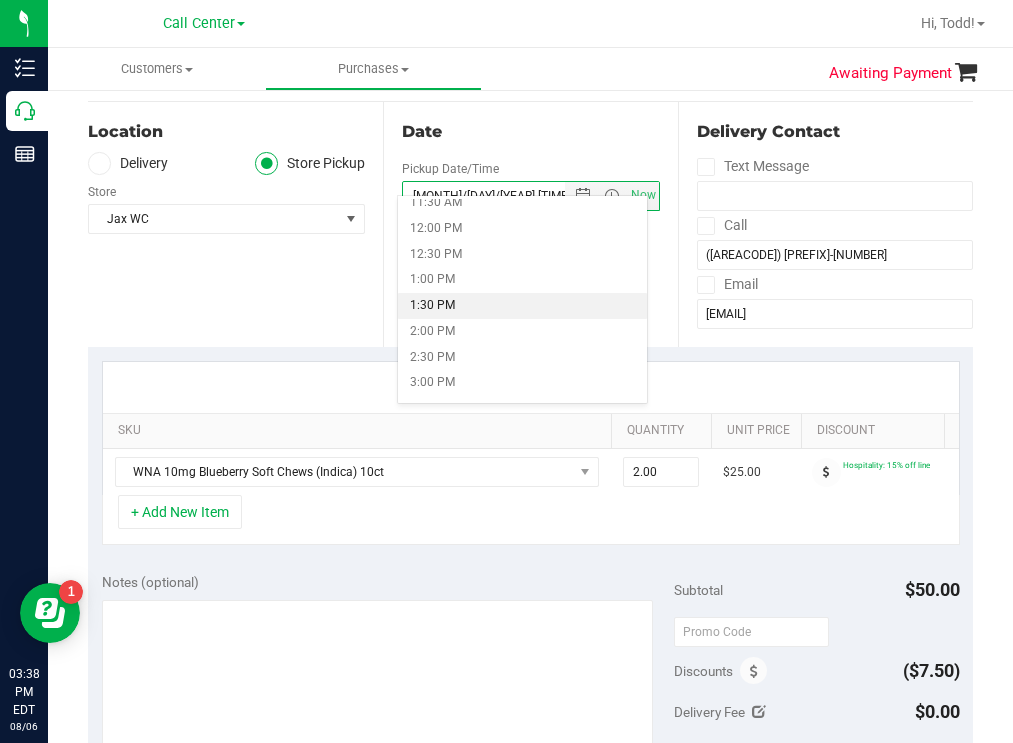 scroll, scrollTop: 700, scrollLeft: 0, axis: vertical 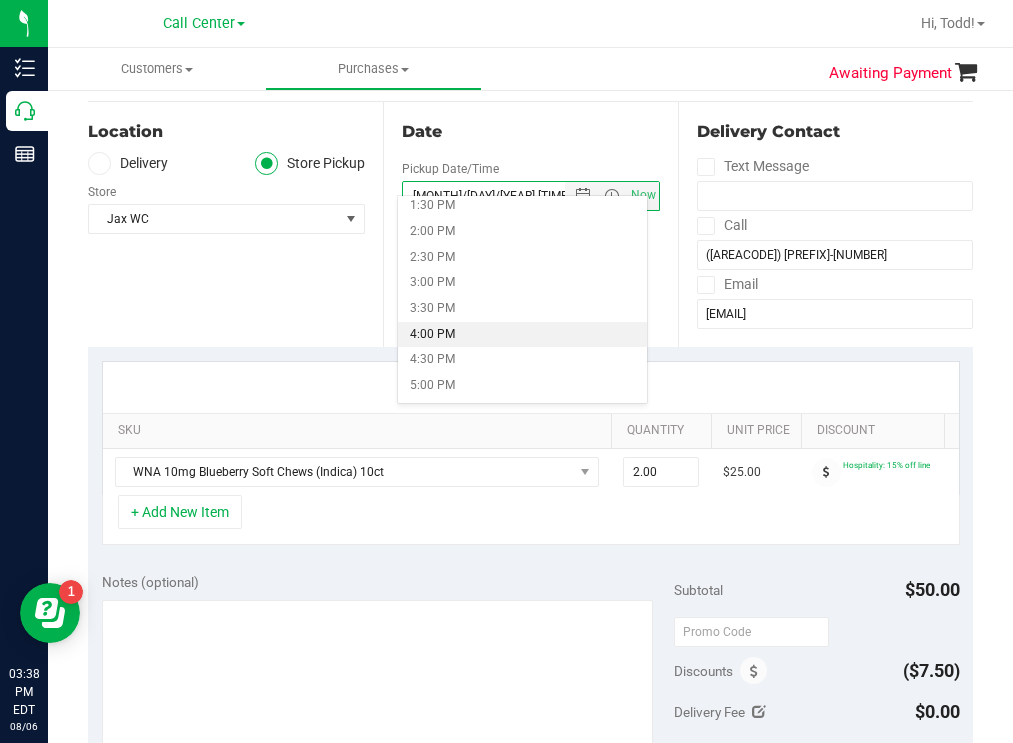 click on "4:00 PM" at bounding box center [522, 335] 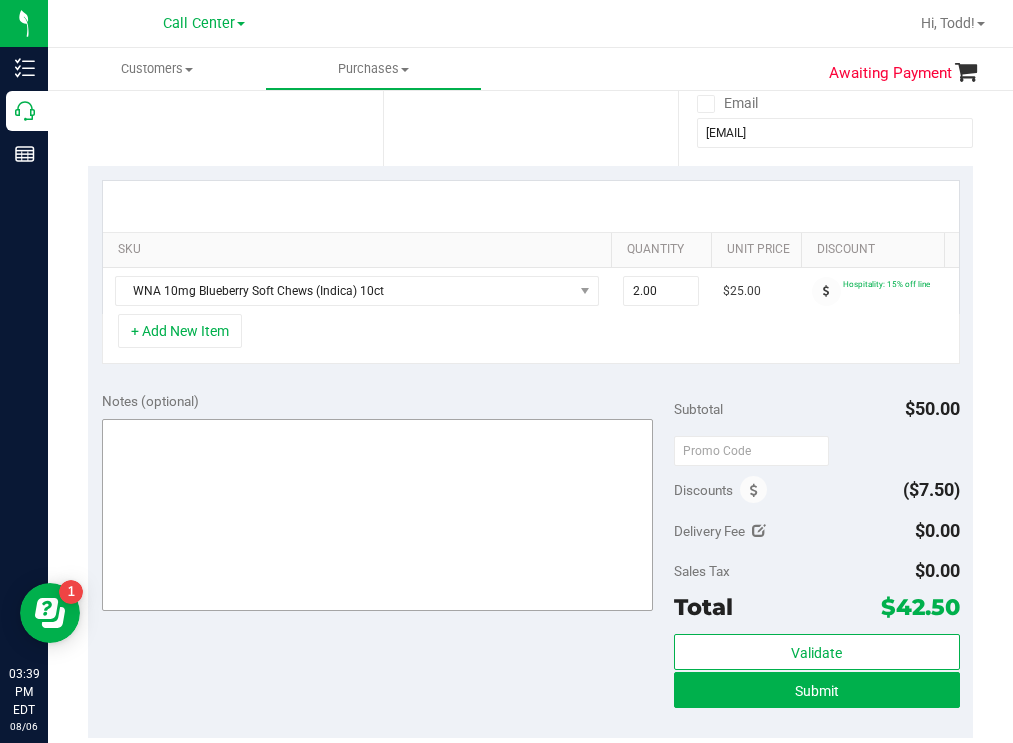 scroll, scrollTop: 400, scrollLeft: 0, axis: vertical 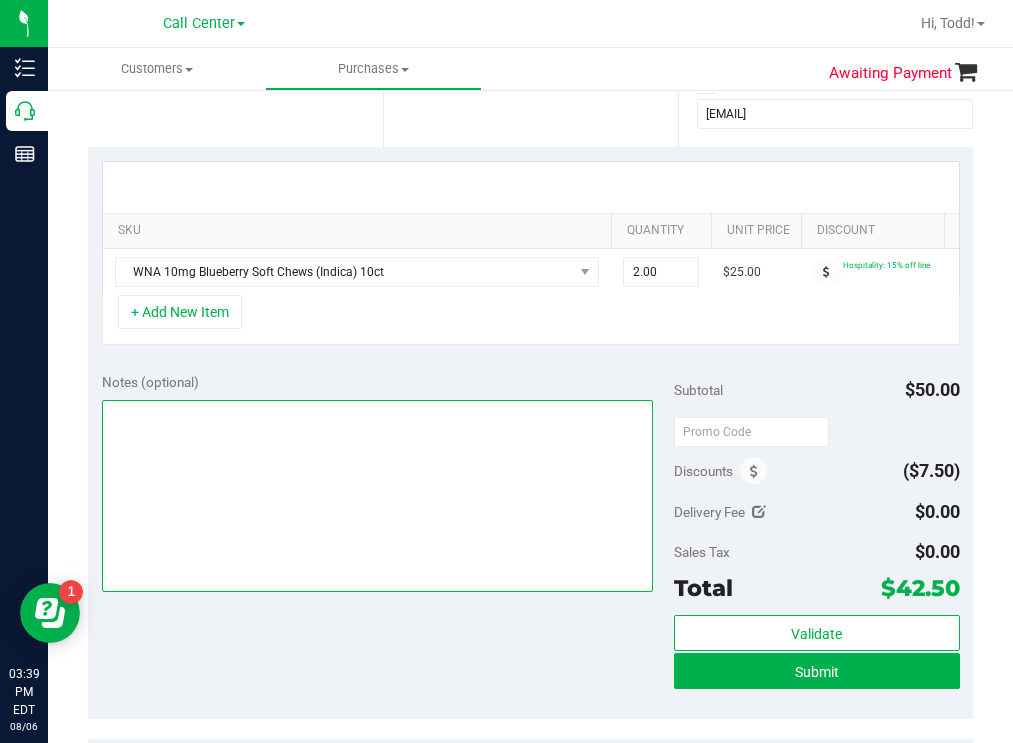 click at bounding box center (378, 496) 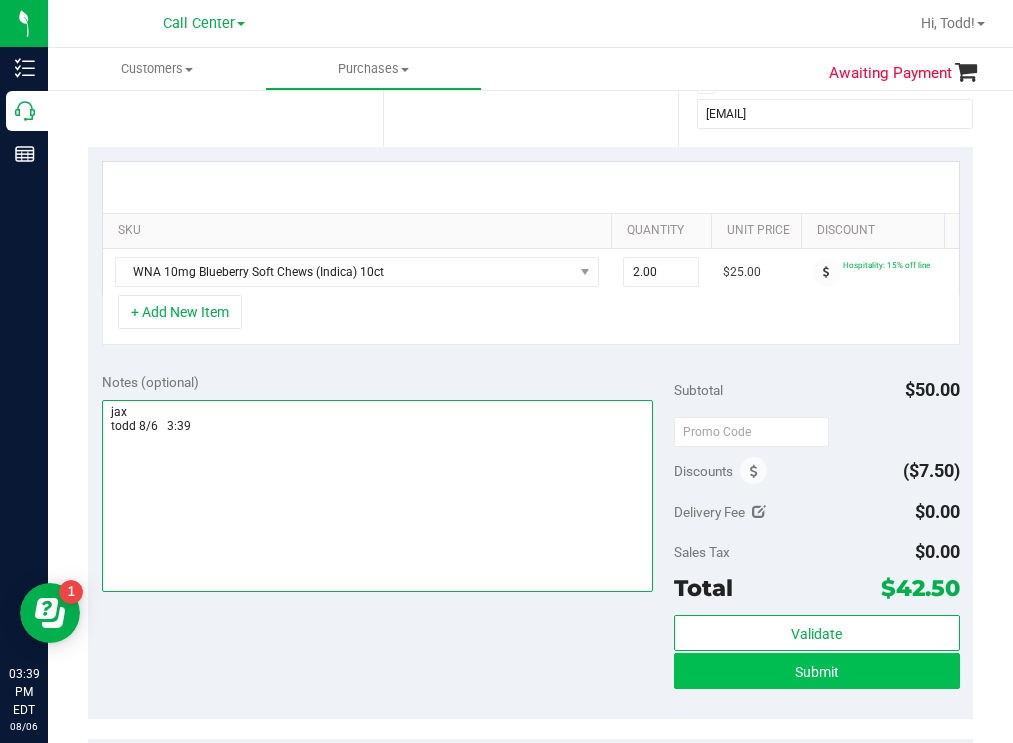 type on "jax
todd 8/6   3:39" 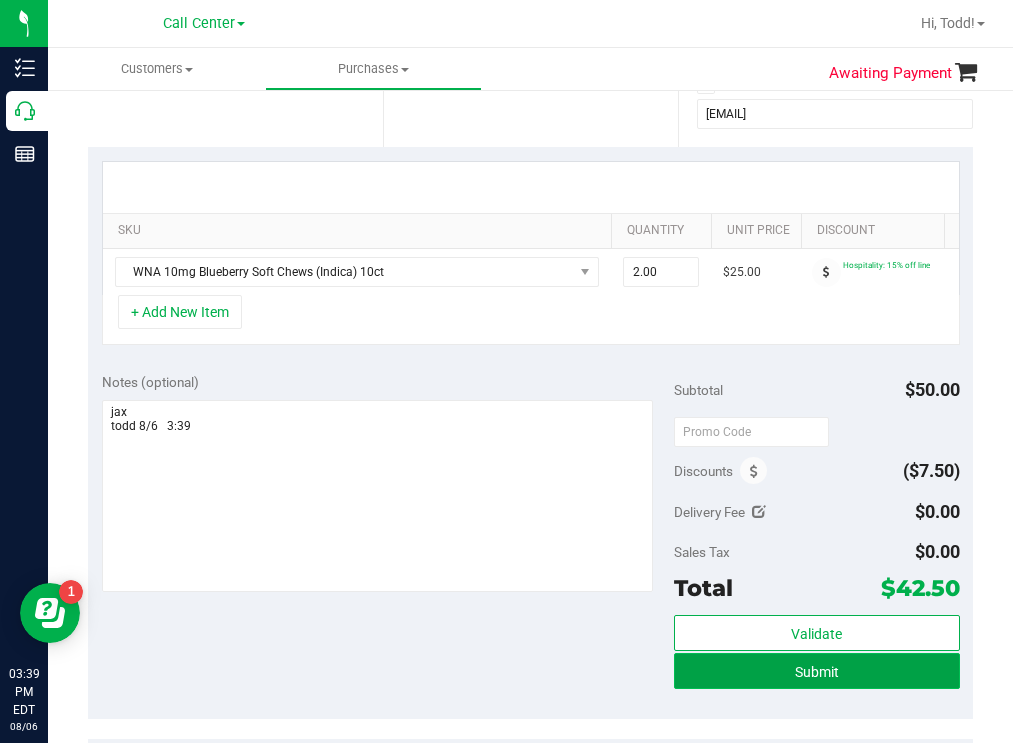 click on "Submit" at bounding box center (817, 671) 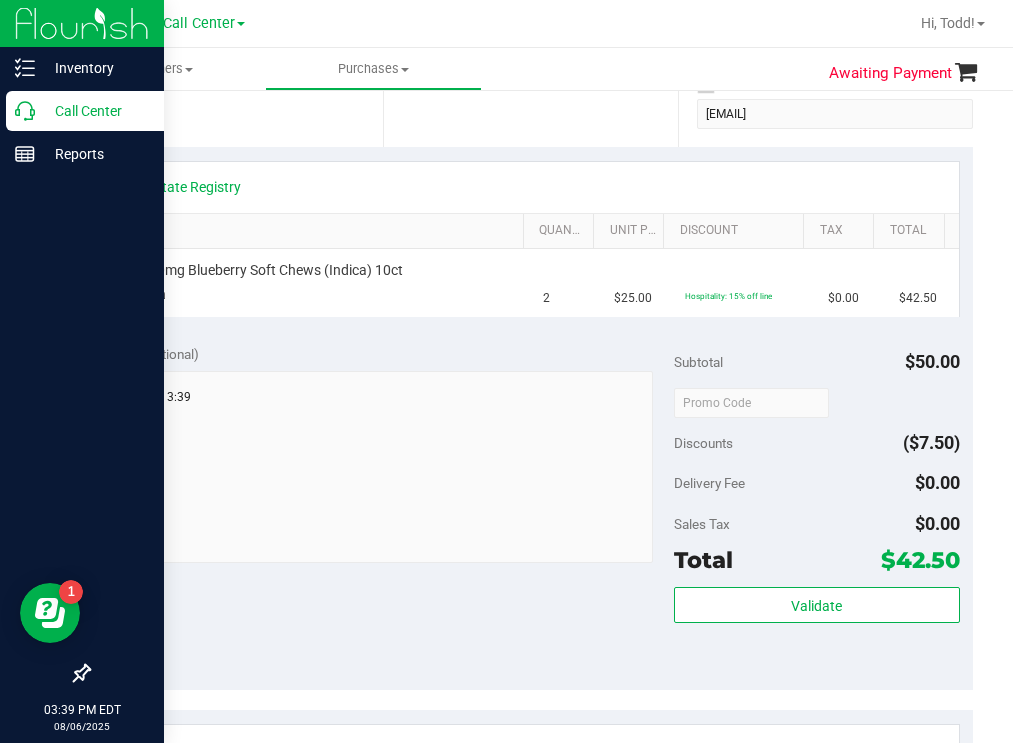click on "Call Center" at bounding box center [95, 111] 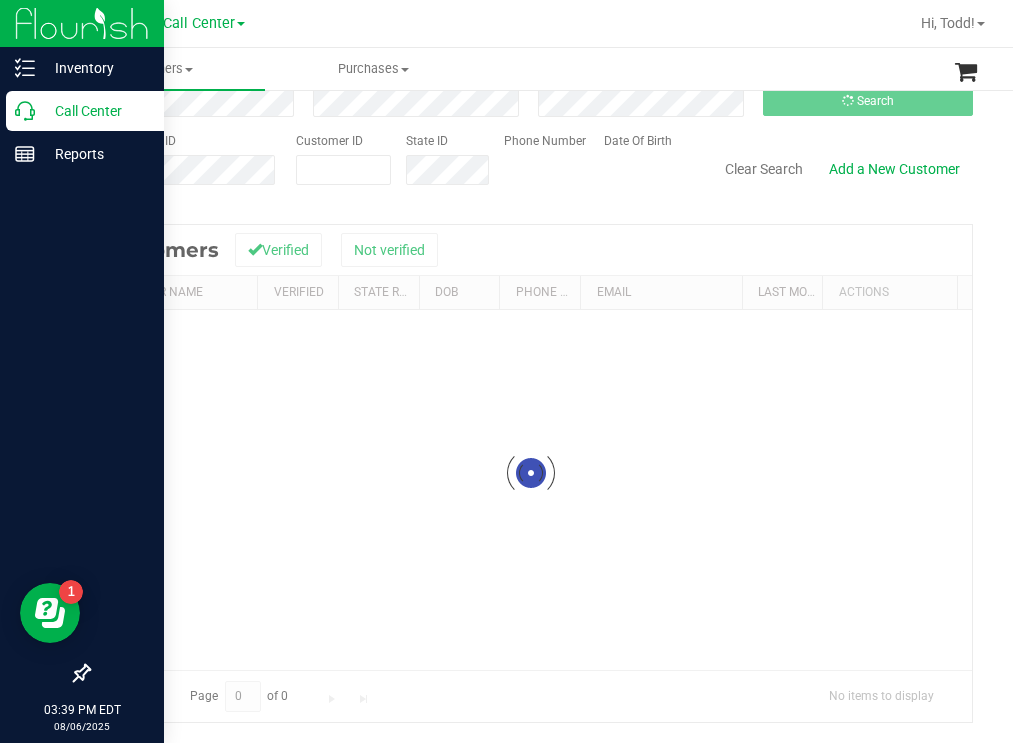 scroll, scrollTop: 0, scrollLeft: 0, axis: both 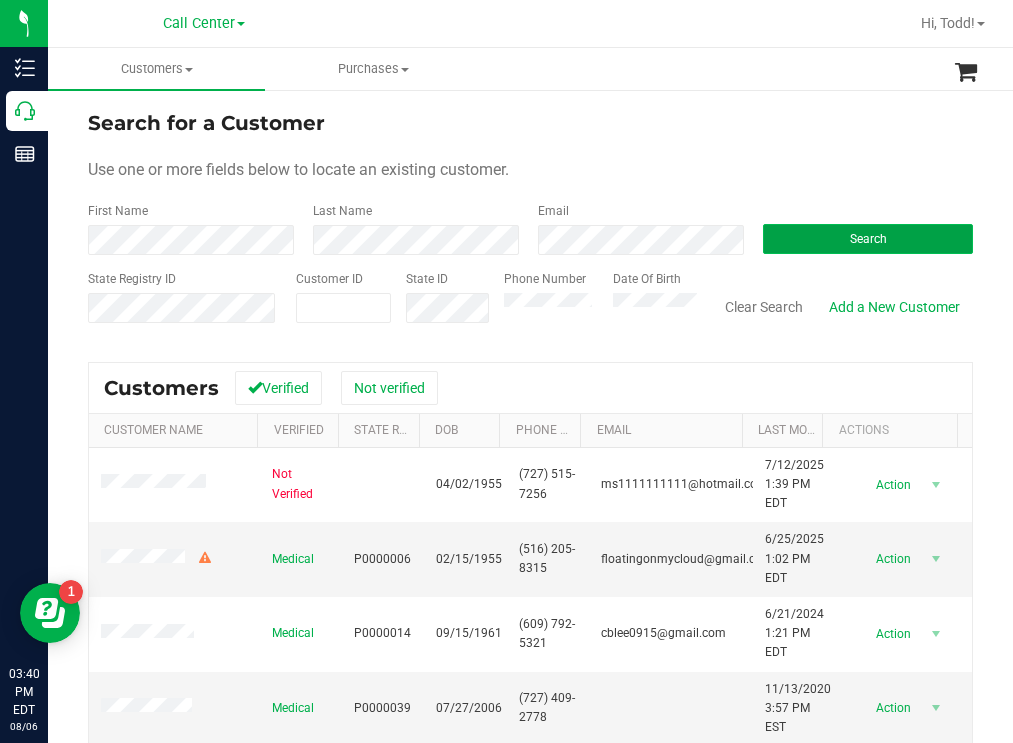 click on "Search" at bounding box center [868, 239] 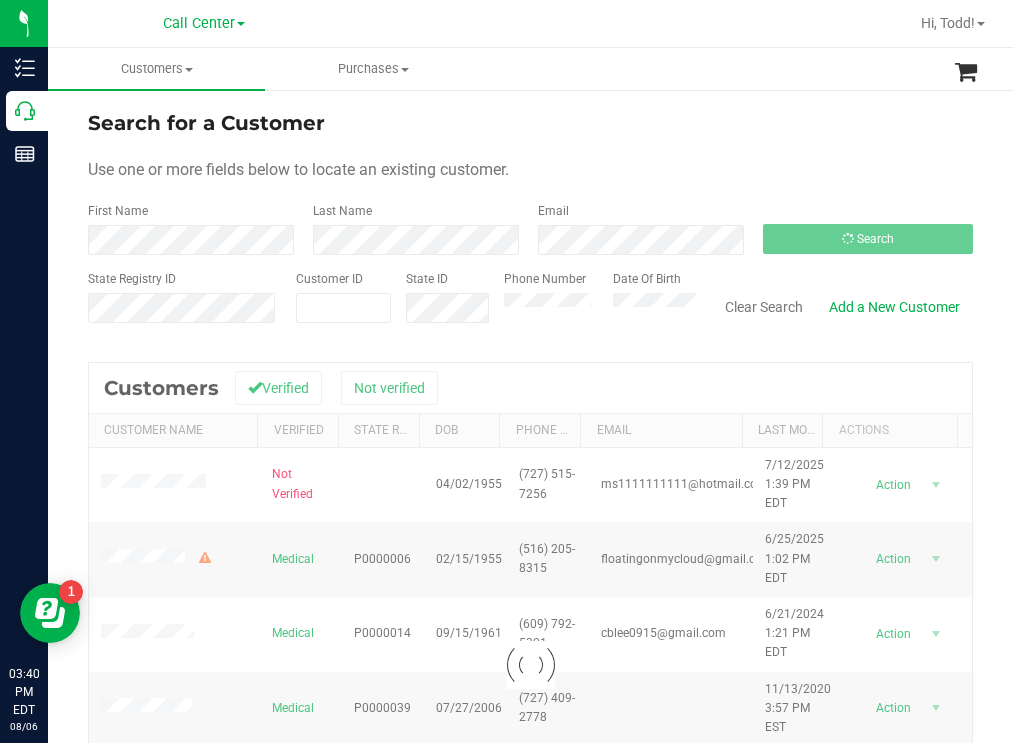 click on "Search for a Customer" at bounding box center [530, 123] 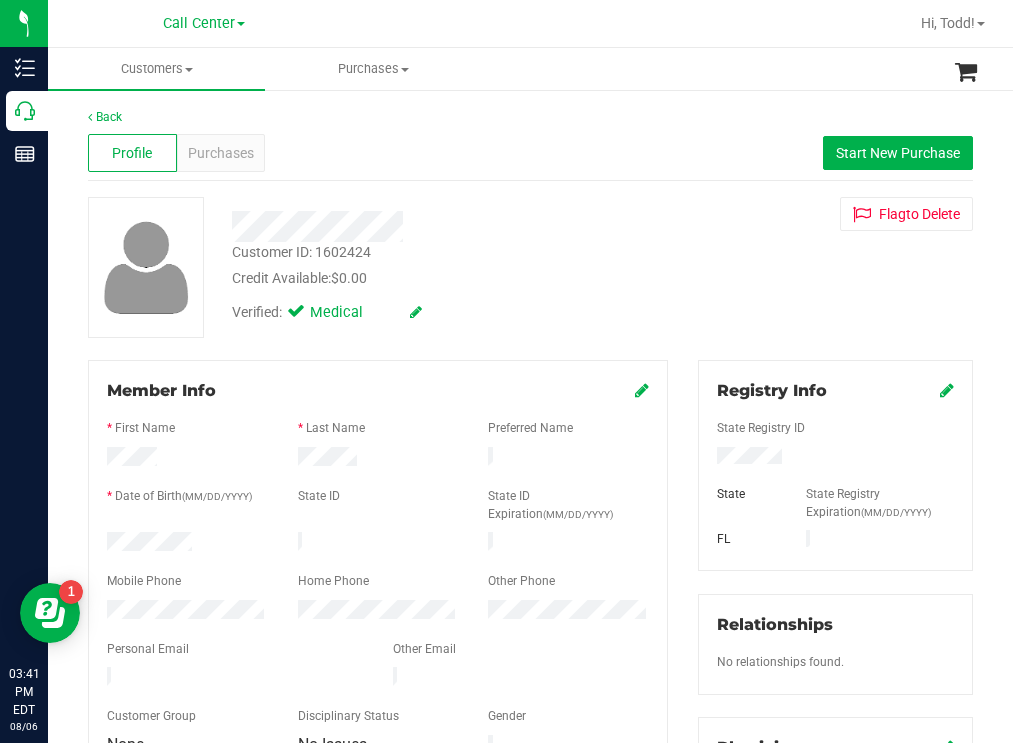 drag, startPoint x: 780, startPoint y: 448, endPoint x: 694, endPoint y: 452, distance: 86.09297 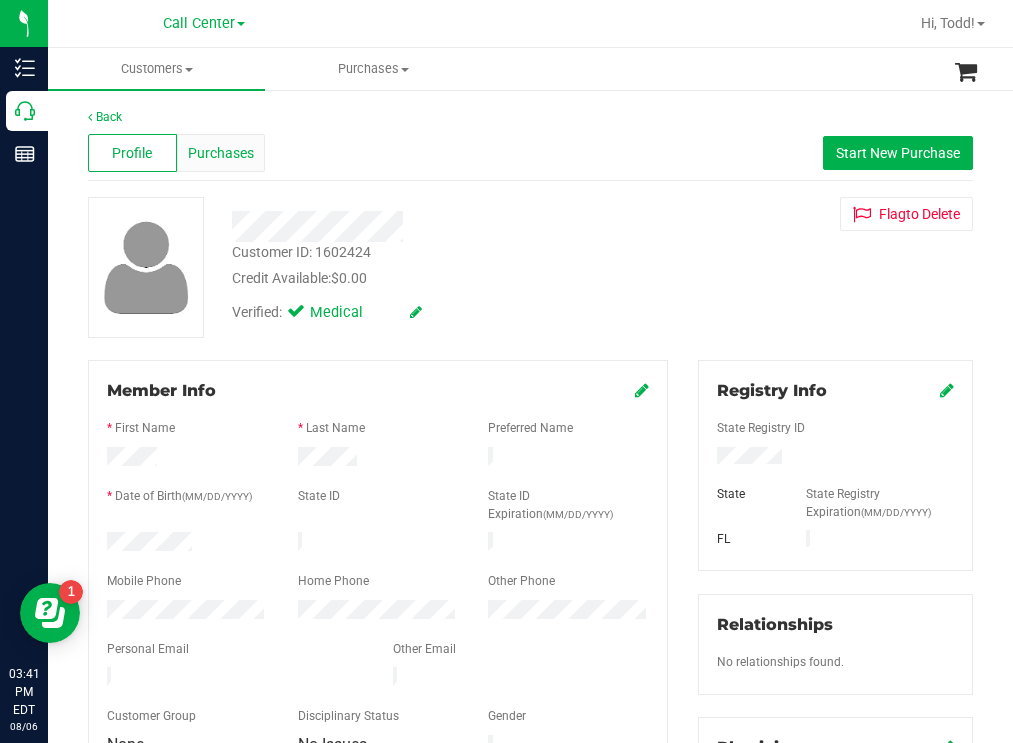 click on "Purchases" at bounding box center [221, 153] 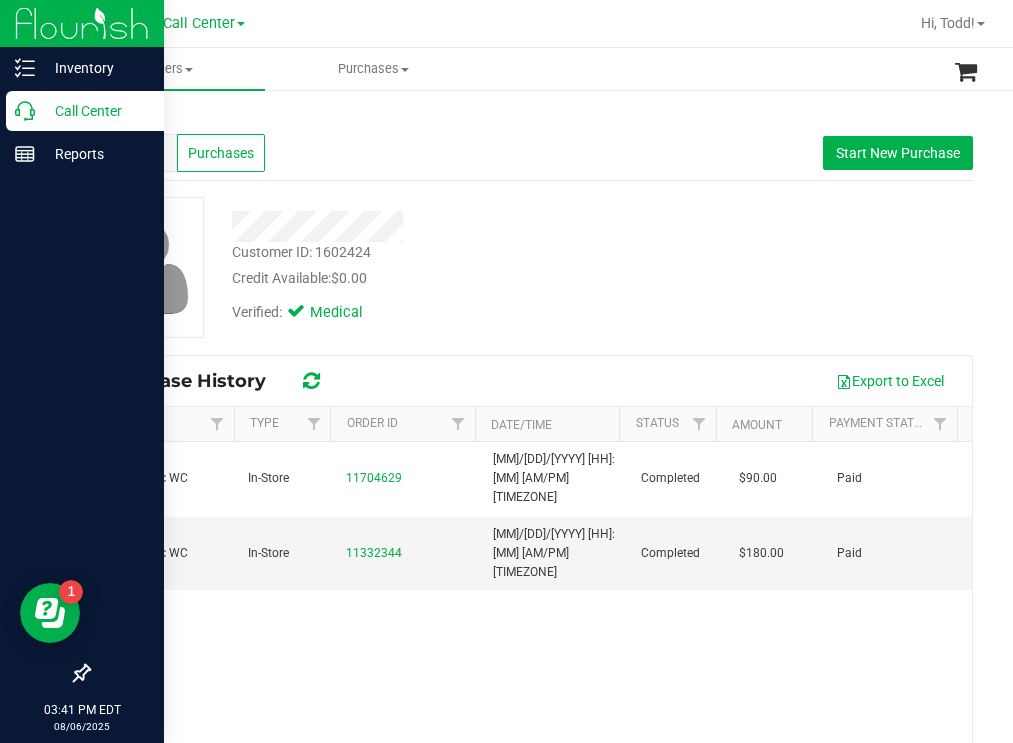 click on "Call Center" at bounding box center (95, 111) 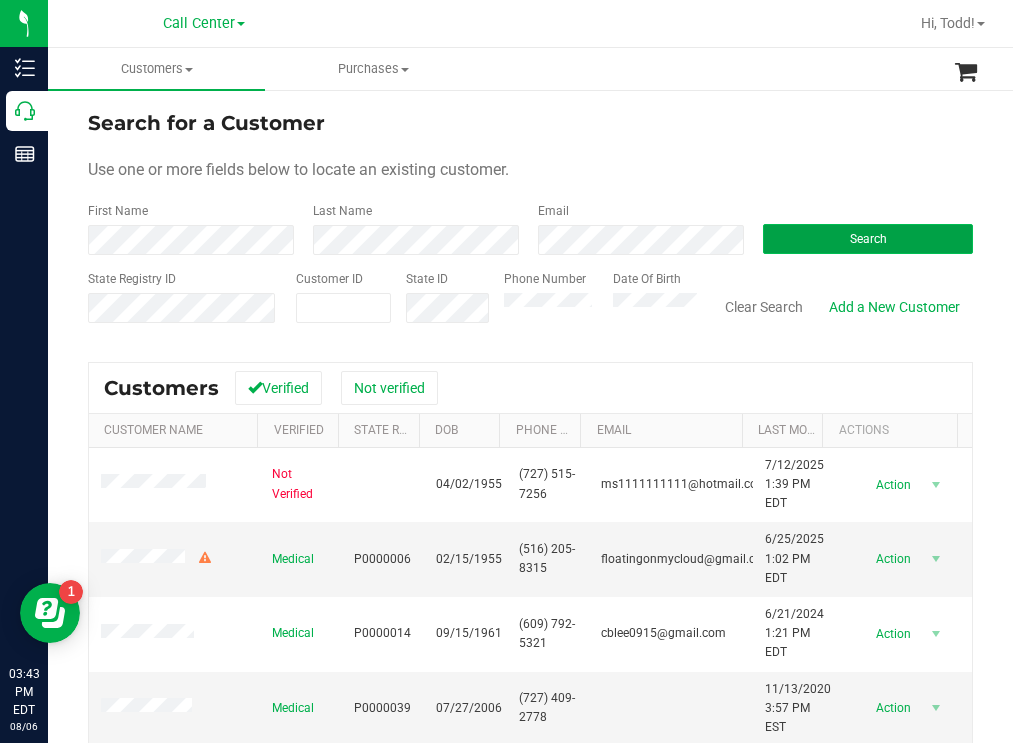 click on "Search" at bounding box center [868, 239] 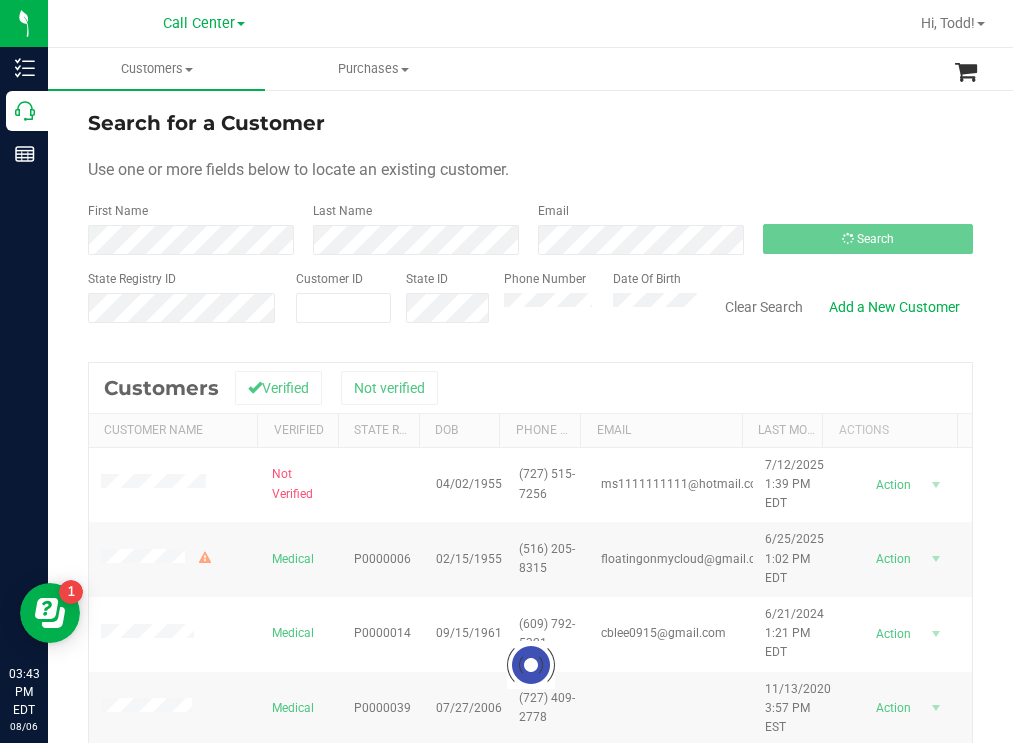 click on "Search for a Customer
Use one or more fields below to locate an existing customer.
First Name
Last Name
Email
Search
State Registry ID
Customer ID
State ID
Phone Number
Date Of Birth" at bounding box center (530, 224) 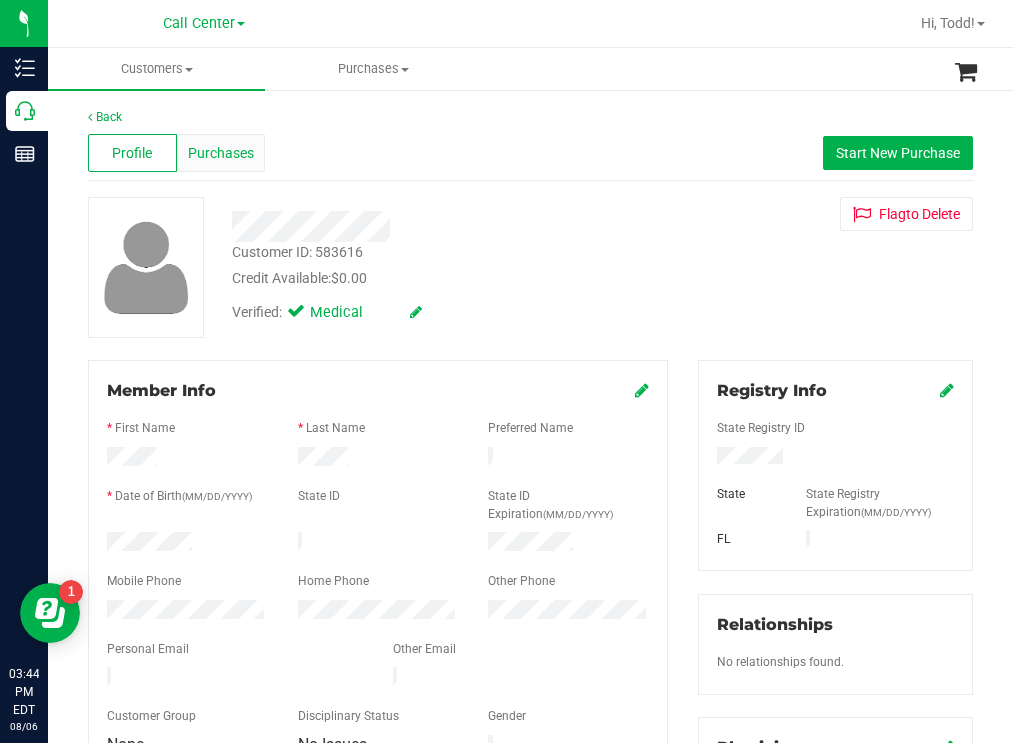 click on "Purchases" at bounding box center [221, 153] 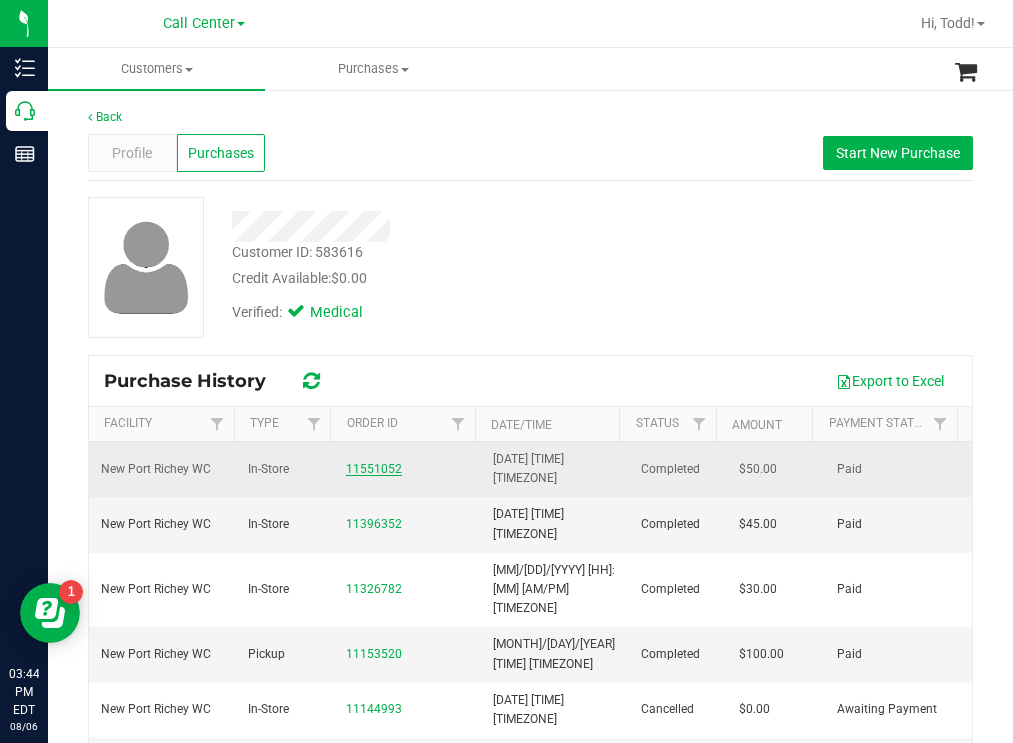 click on "11551052" at bounding box center (374, 469) 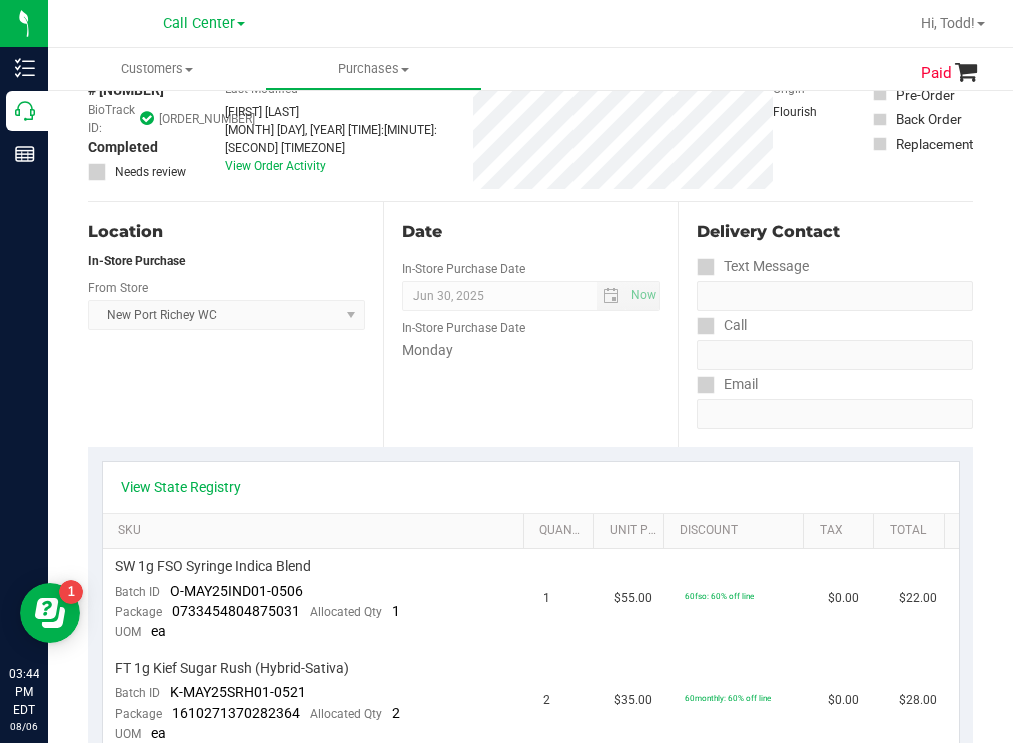 scroll, scrollTop: 0, scrollLeft: 0, axis: both 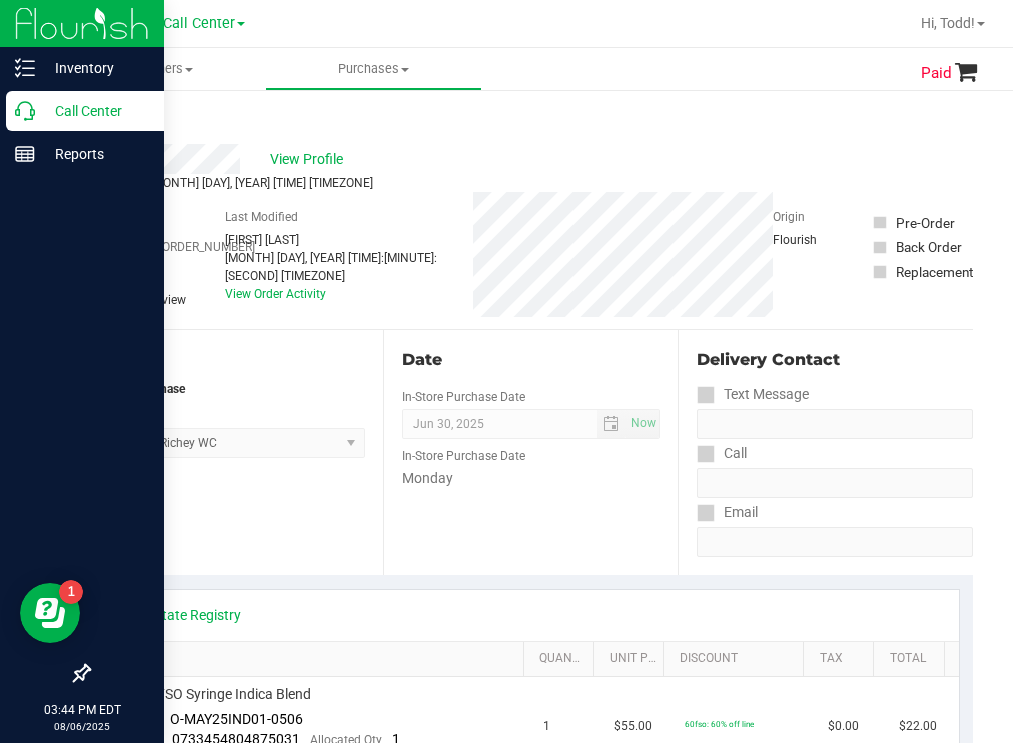click on "Call Center" at bounding box center (95, 111) 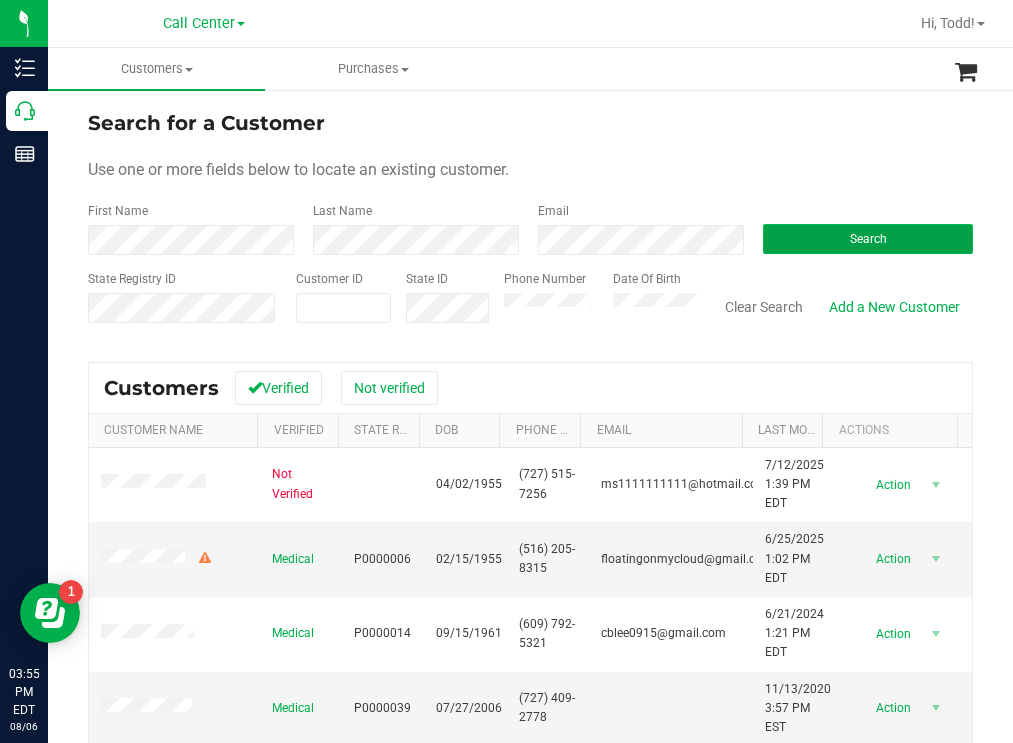 click on "Search" at bounding box center (868, 239) 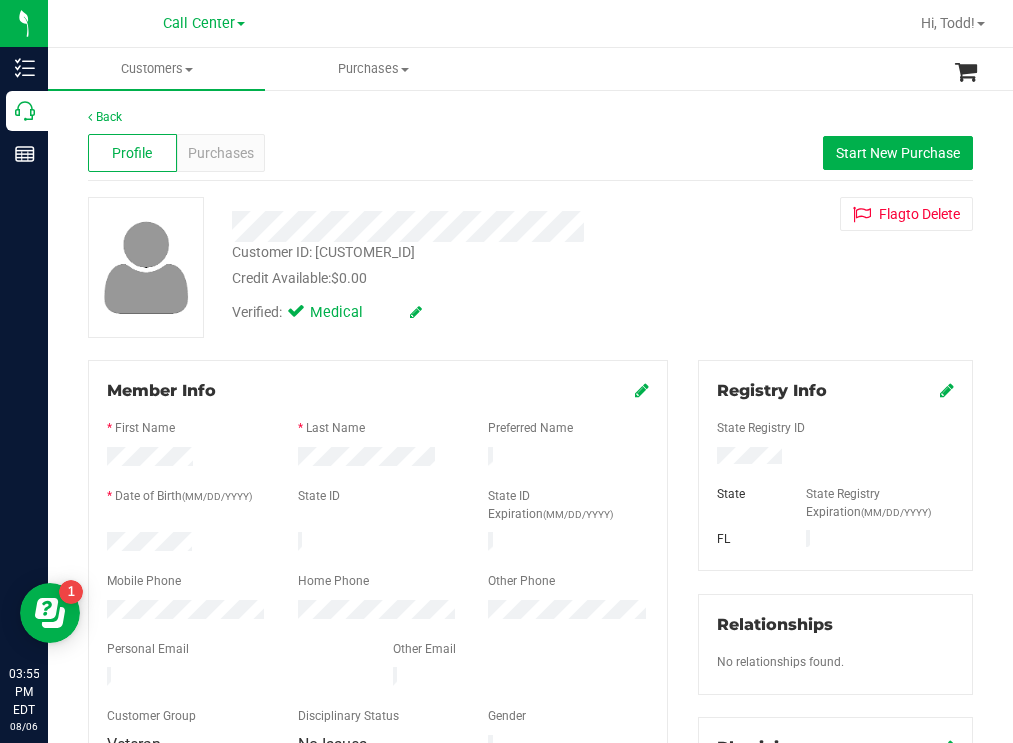 click at bounding box center (187, 544) 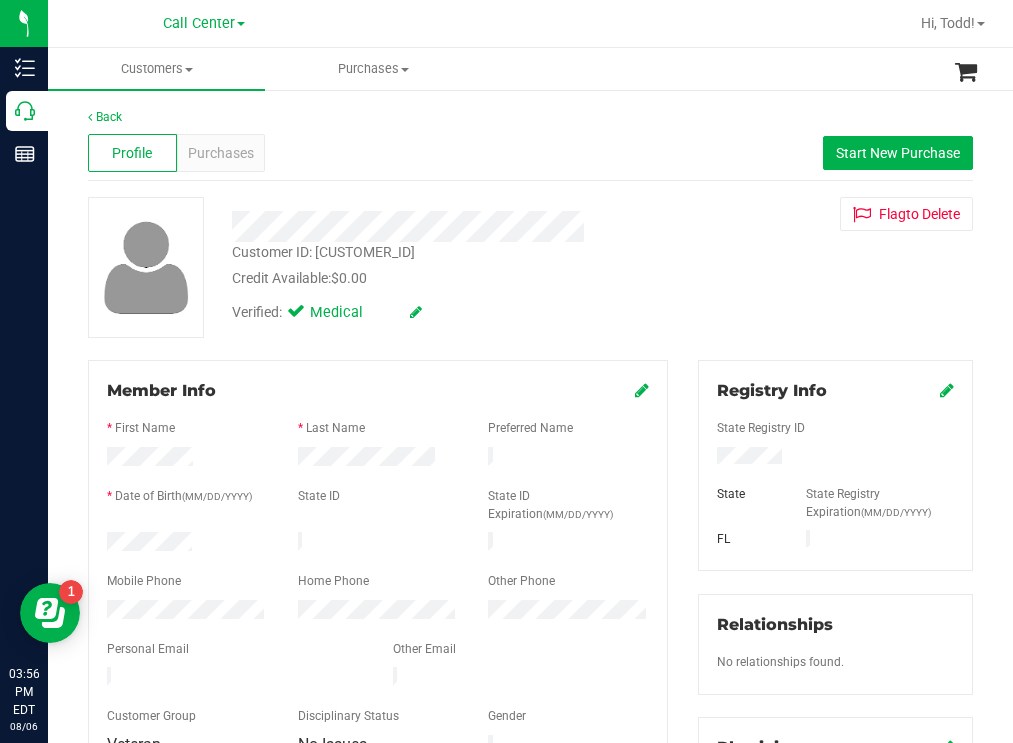 drag, startPoint x: 733, startPoint y: 300, endPoint x: 597, endPoint y: 234, distance: 151.16878 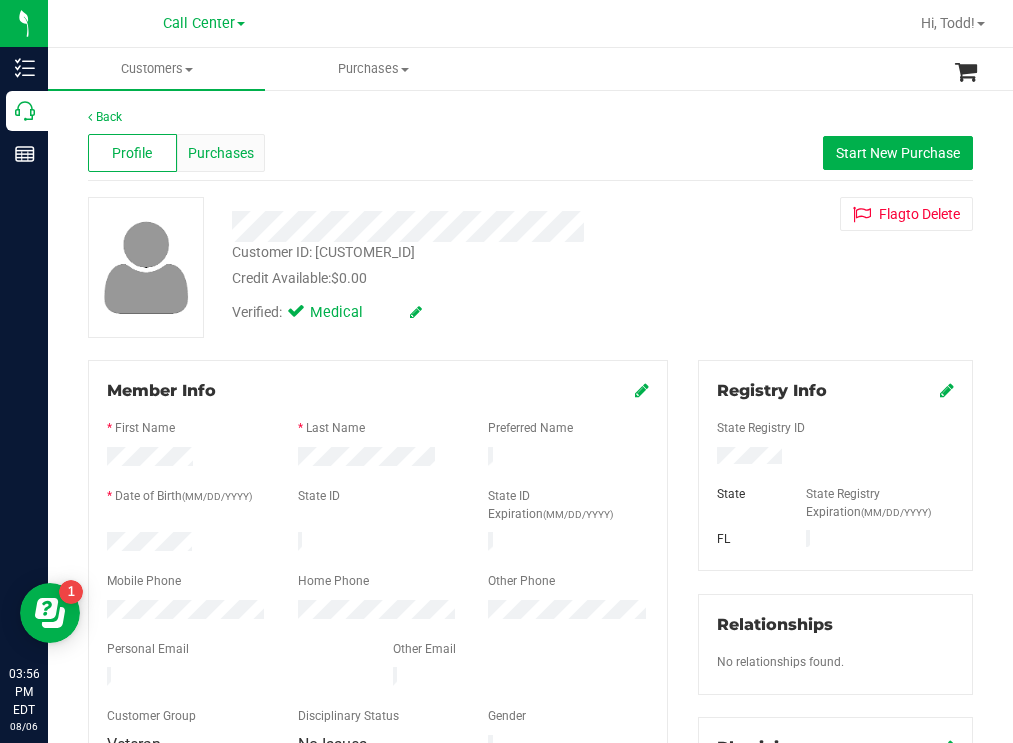 drag, startPoint x: 233, startPoint y: 153, endPoint x: 243, endPoint y: 152, distance: 10.049875 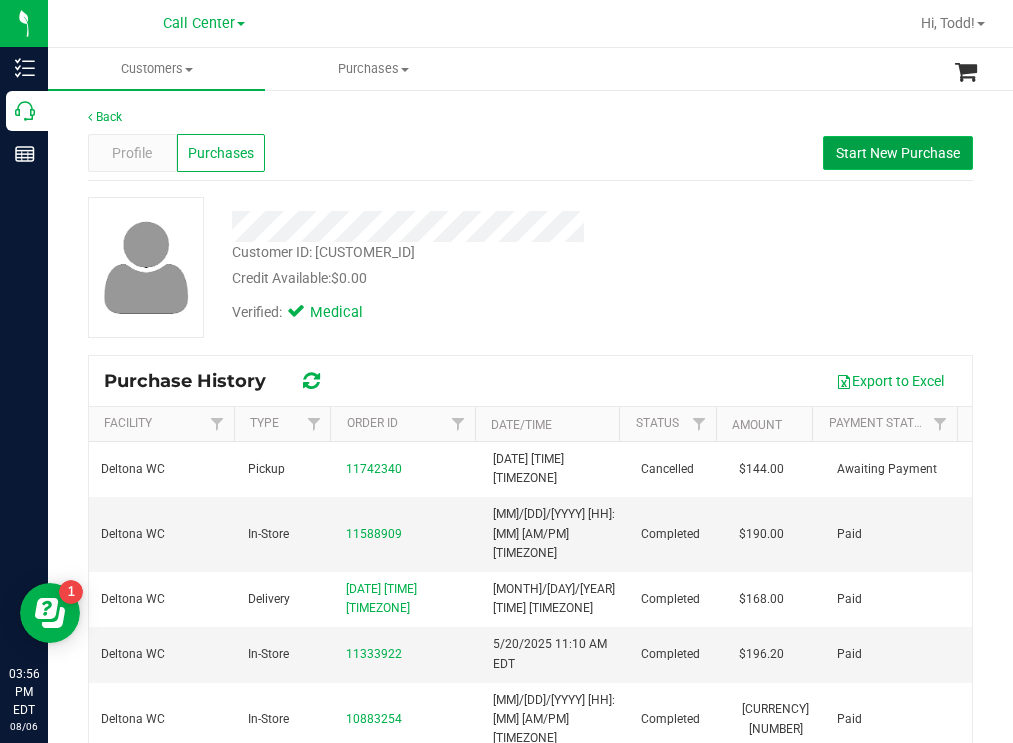 click on "Start New Purchase" at bounding box center [898, 153] 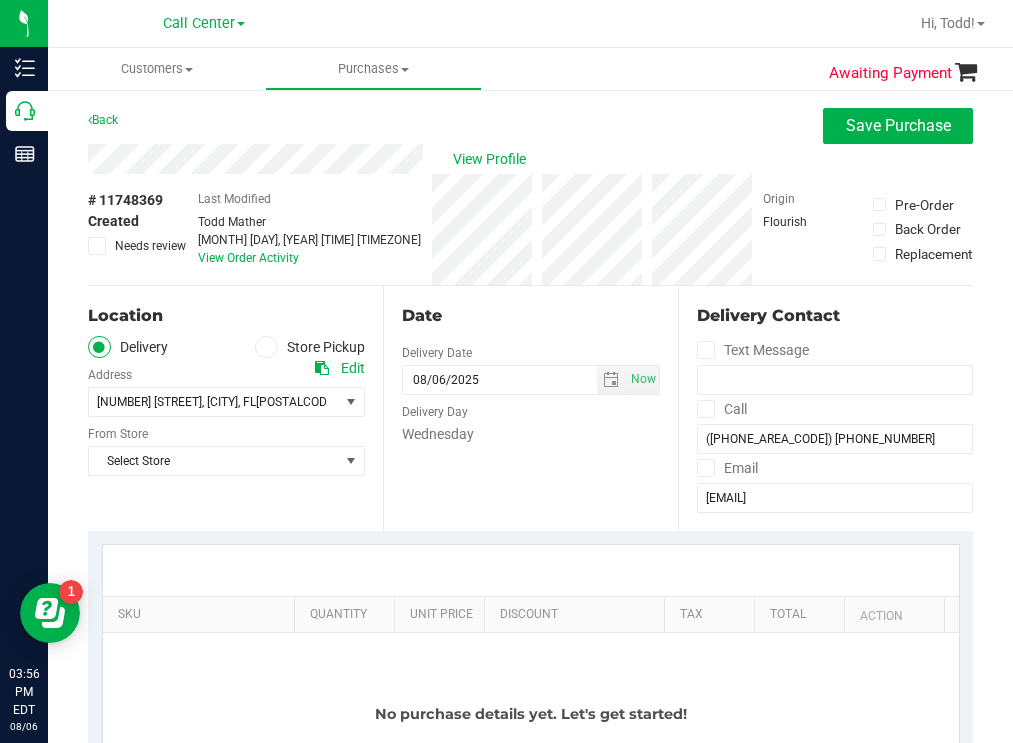 click on "Store Pickup" at bounding box center [310, 347] 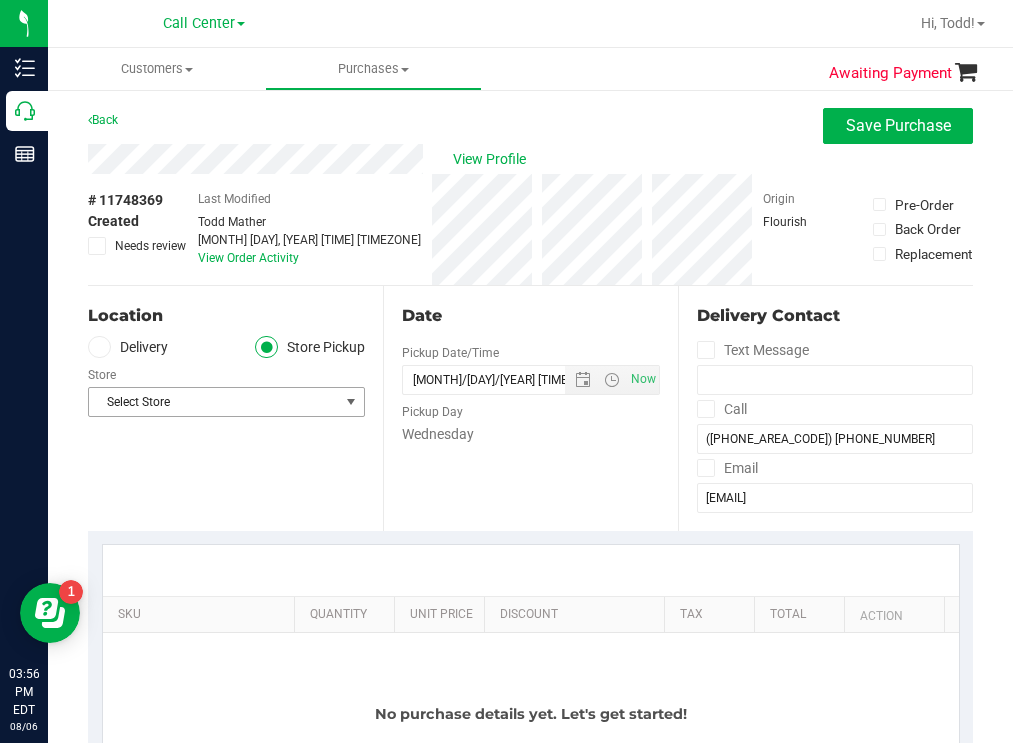 click on "Select Store" at bounding box center [214, 402] 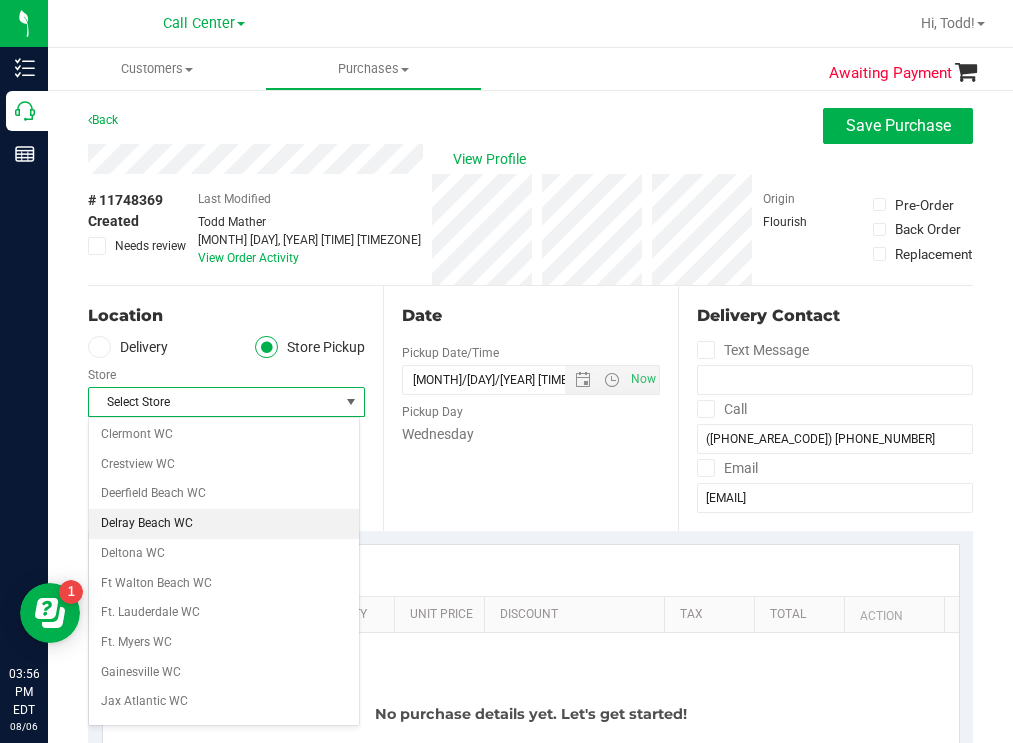 scroll, scrollTop: 200, scrollLeft: 0, axis: vertical 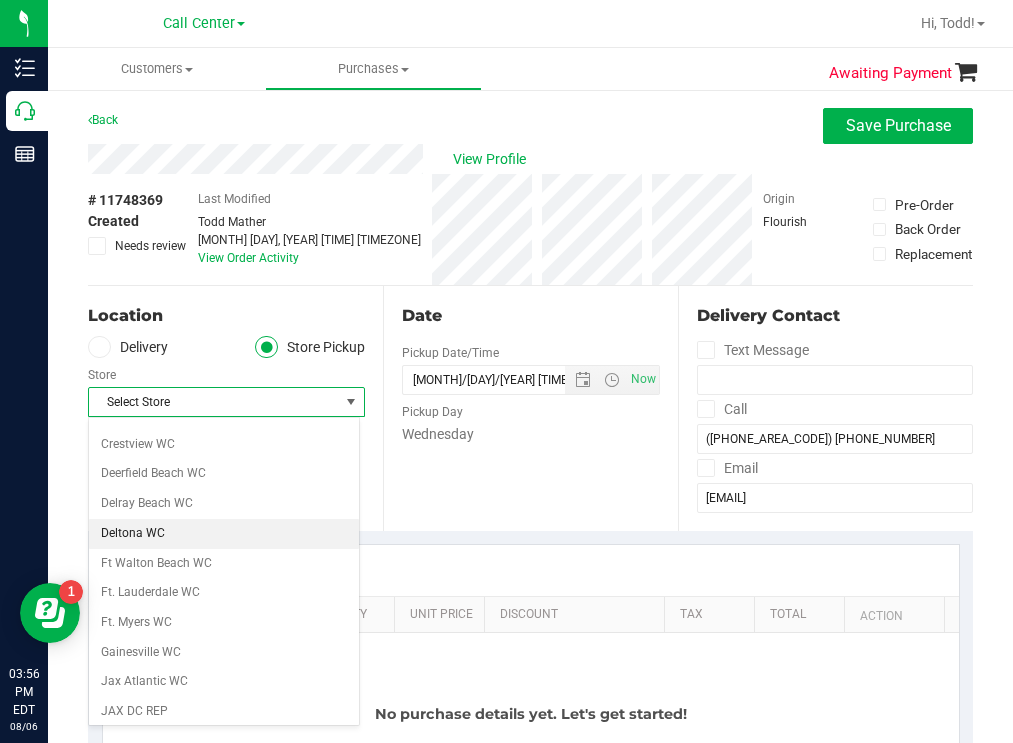 click on "Deltona WC" at bounding box center (224, 534) 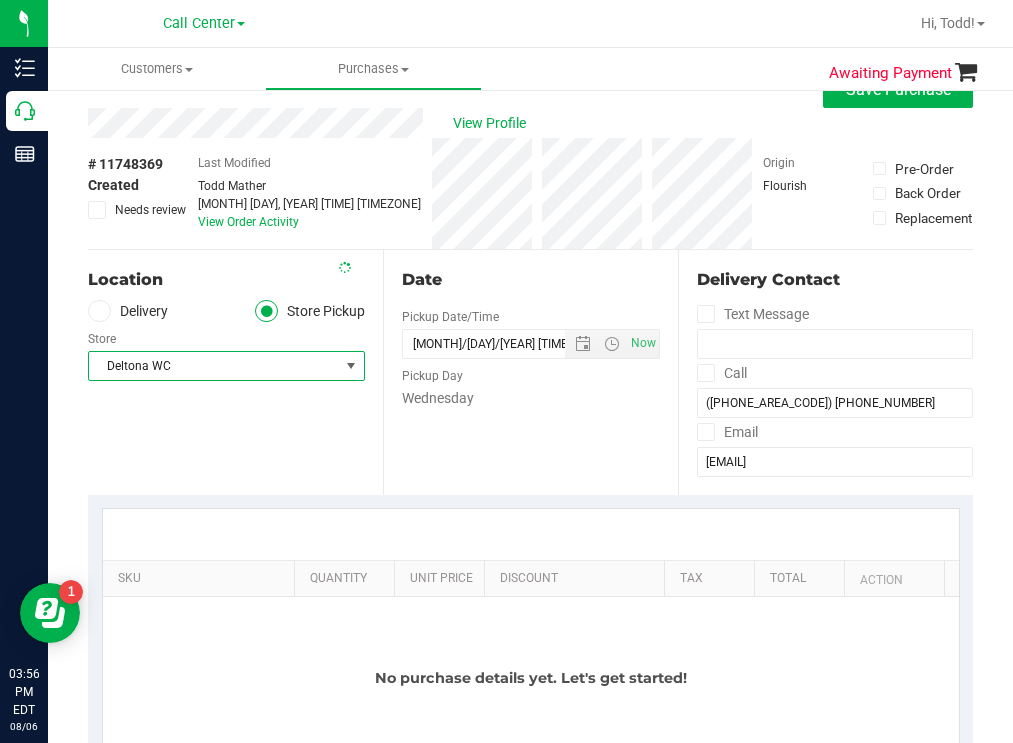 scroll, scrollTop: 100, scrollLeft: 0, axis: vertical 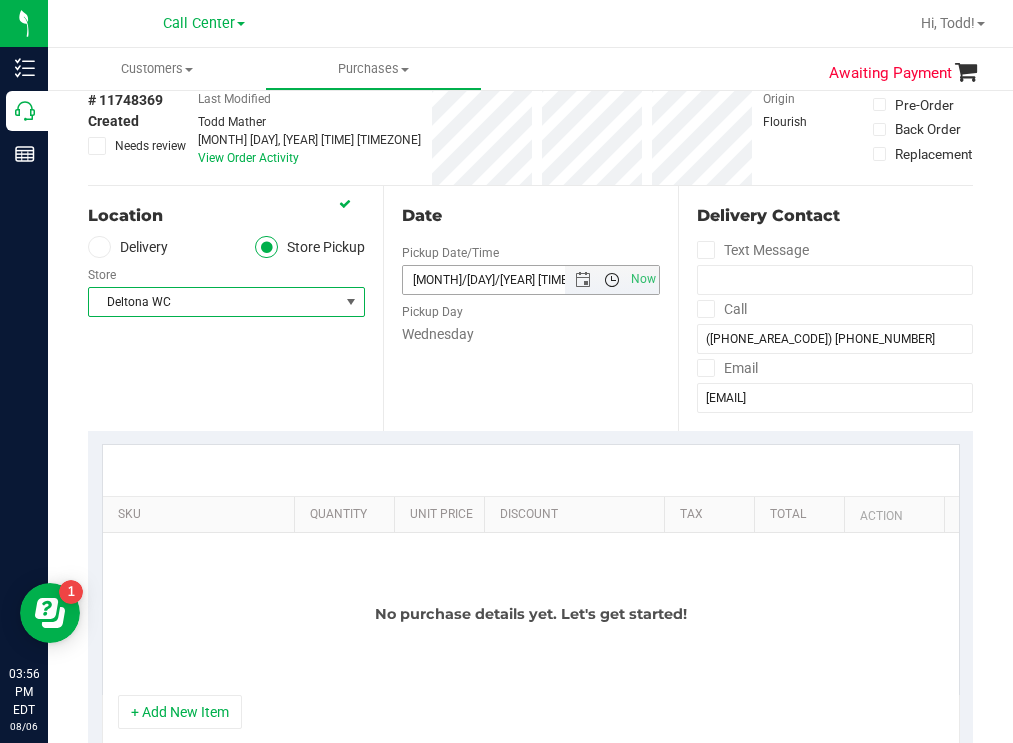 click at bounding box center (612, 280) 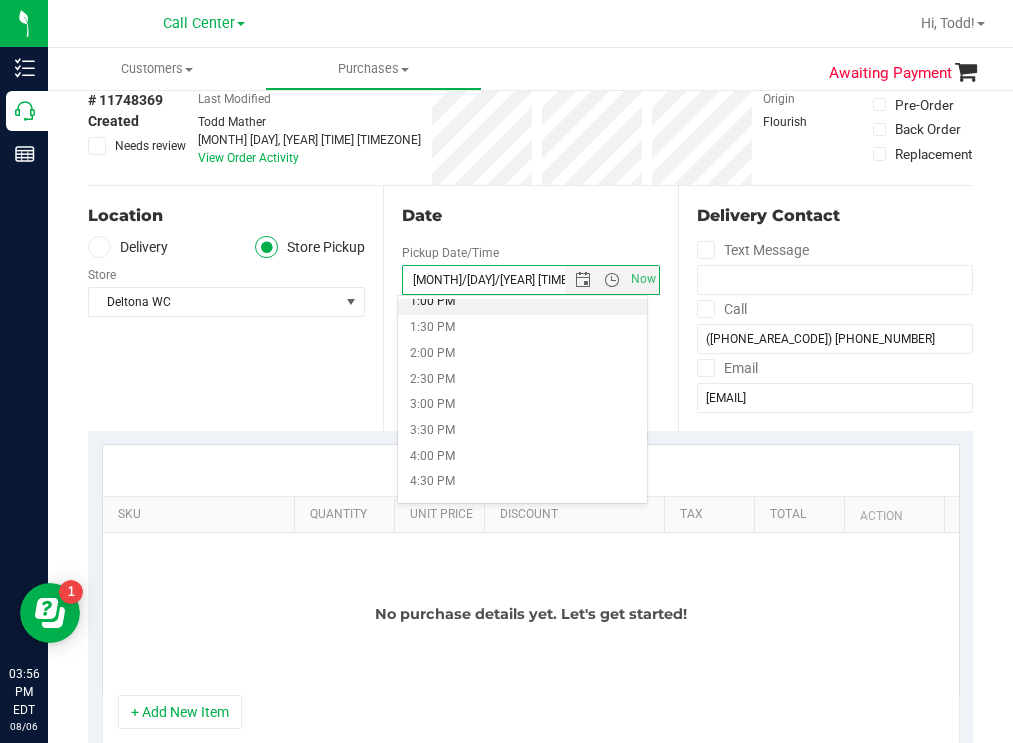 scroll, scrollTop: 700, scrollLeft: 0, axis: vertical 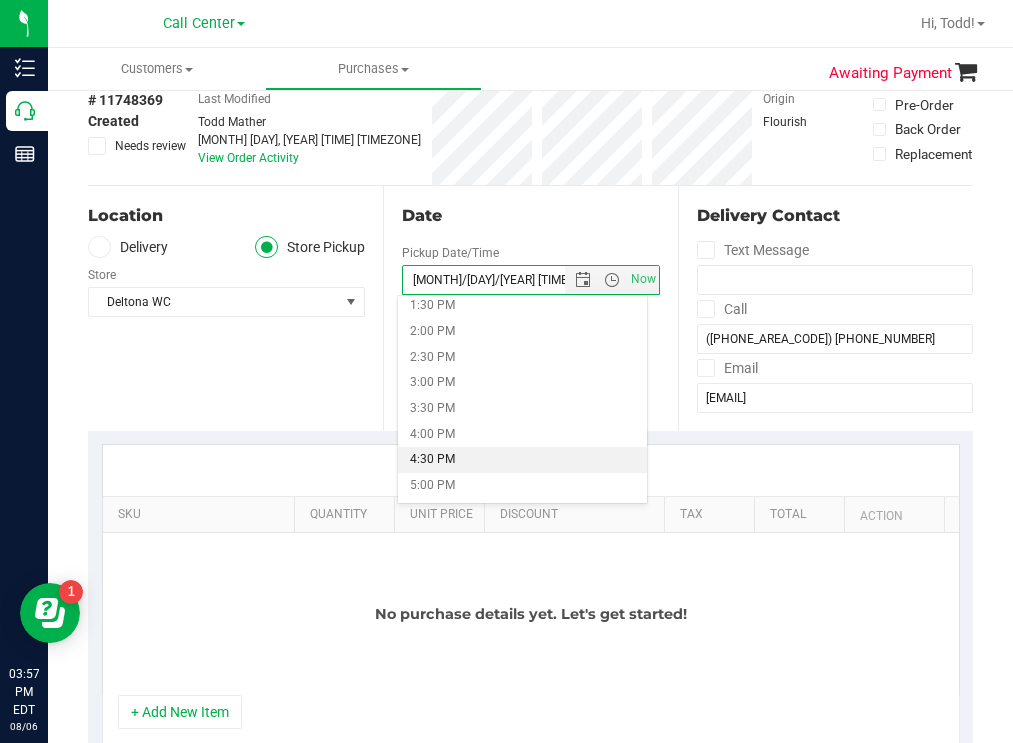drag, startPoint x: 441, startPoint y: 455, endPoint x: 427, endPoint y: 443, distance: 18.439089 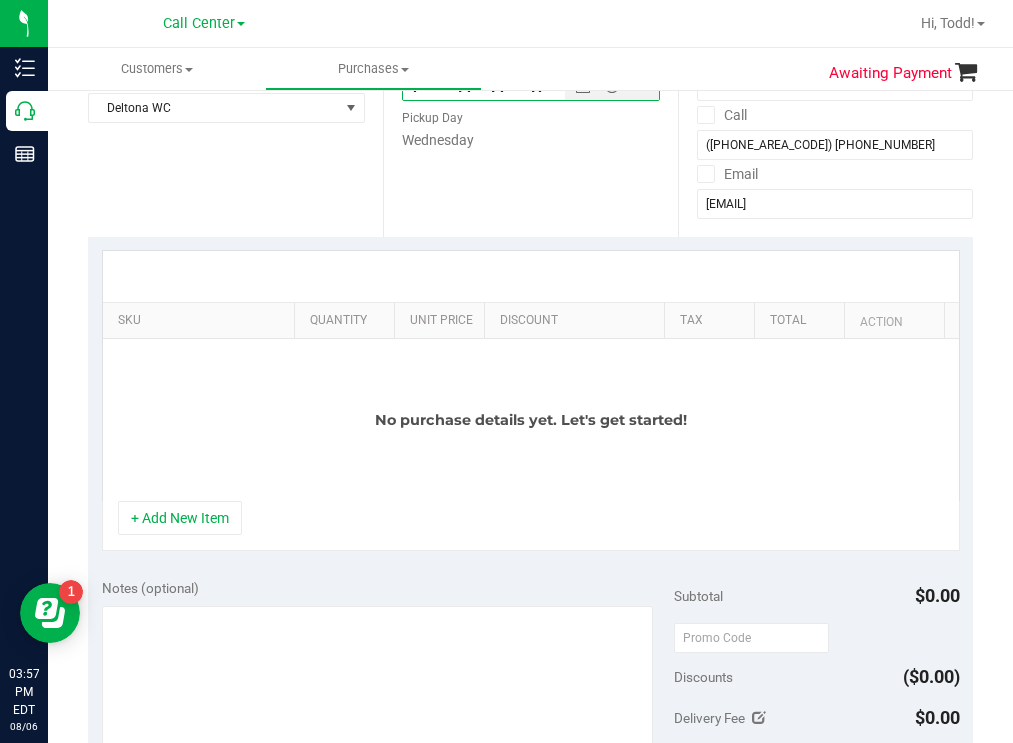 scroll, scrollTop: 300, scrollLeft: 0, axis: vertical 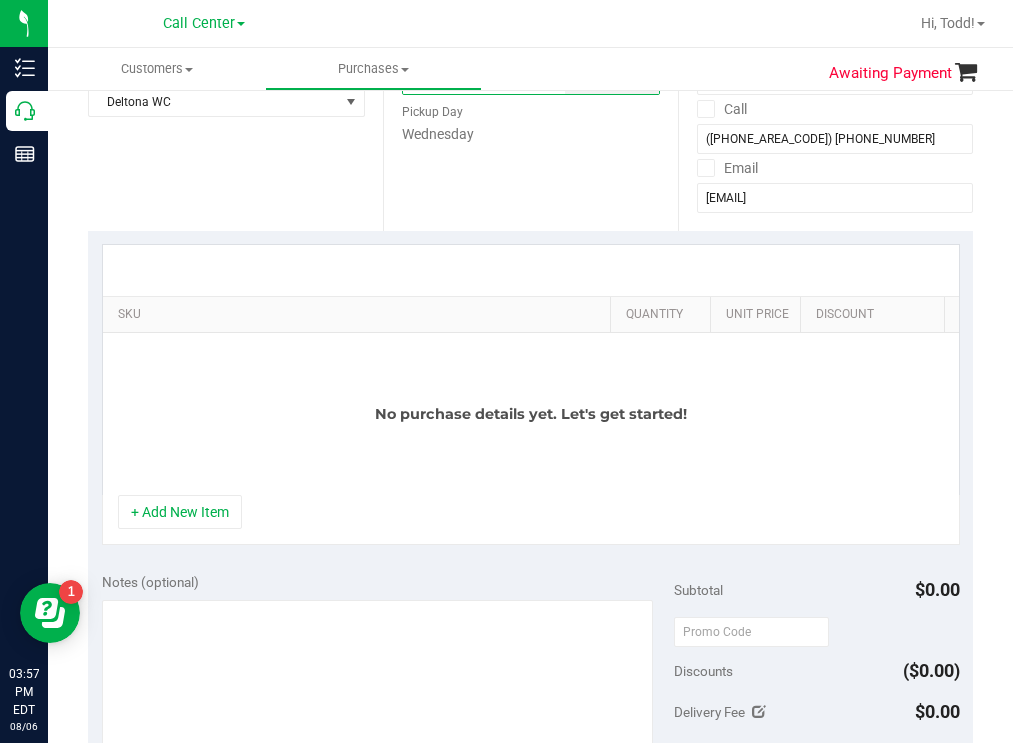 drag, startPoint x: 279, startPoint y: 316, endPoint x: 613, endPoint y: 318, distance: 334.00598 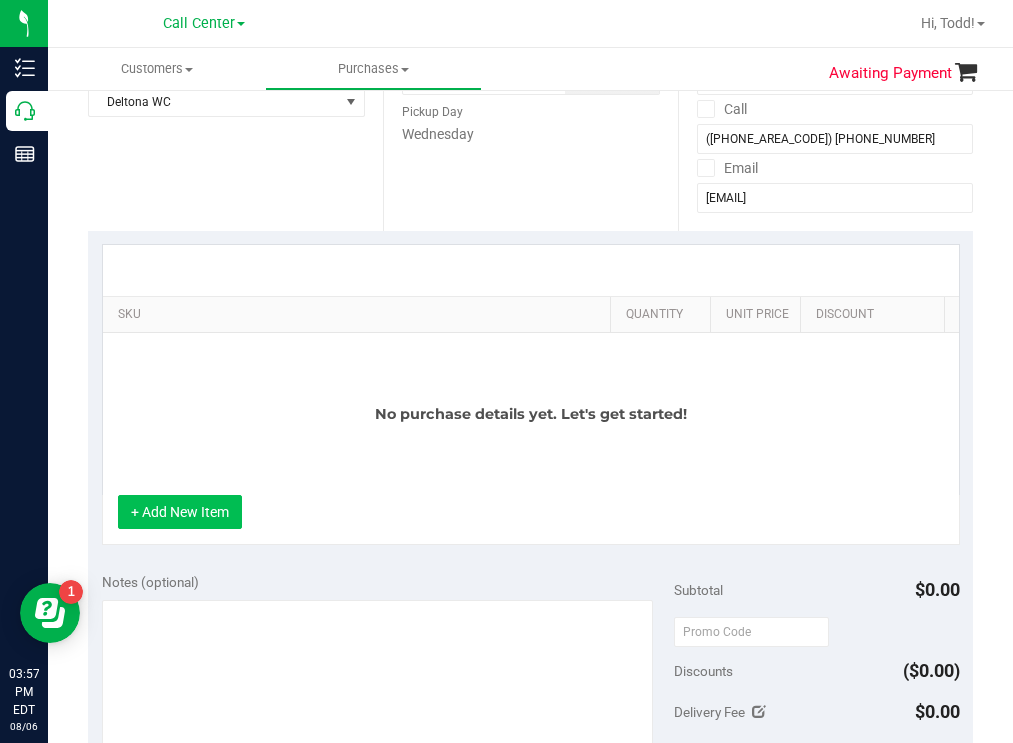 click on "+ Add New Item" at bounding box center [180, 512] 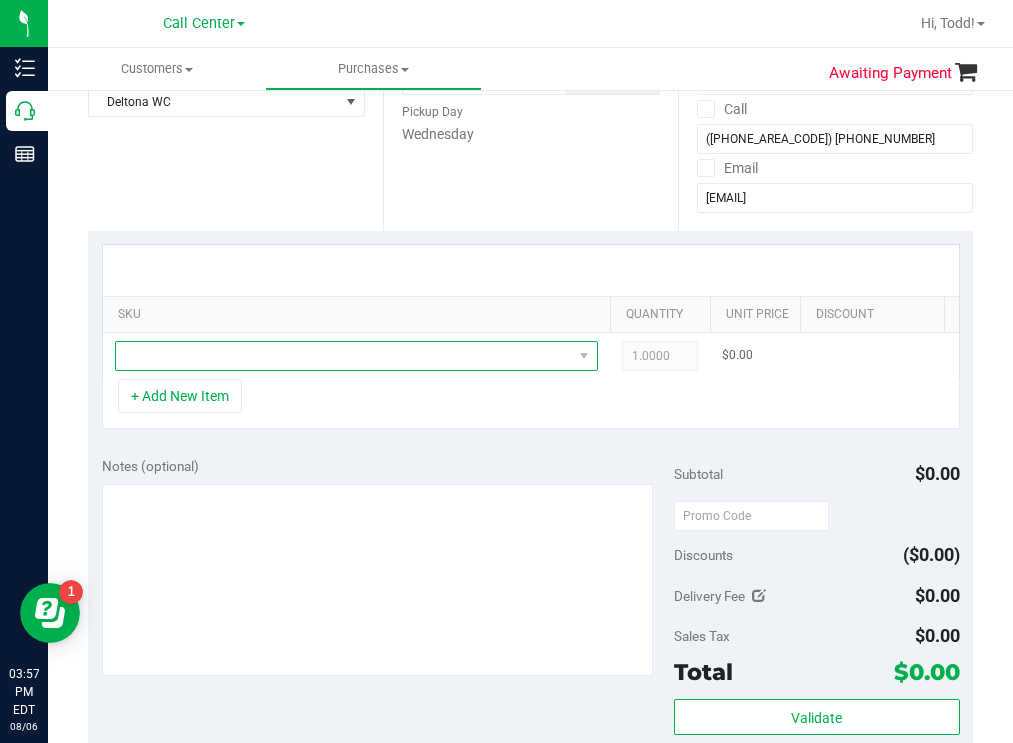 click at bounding box center (344, 356) 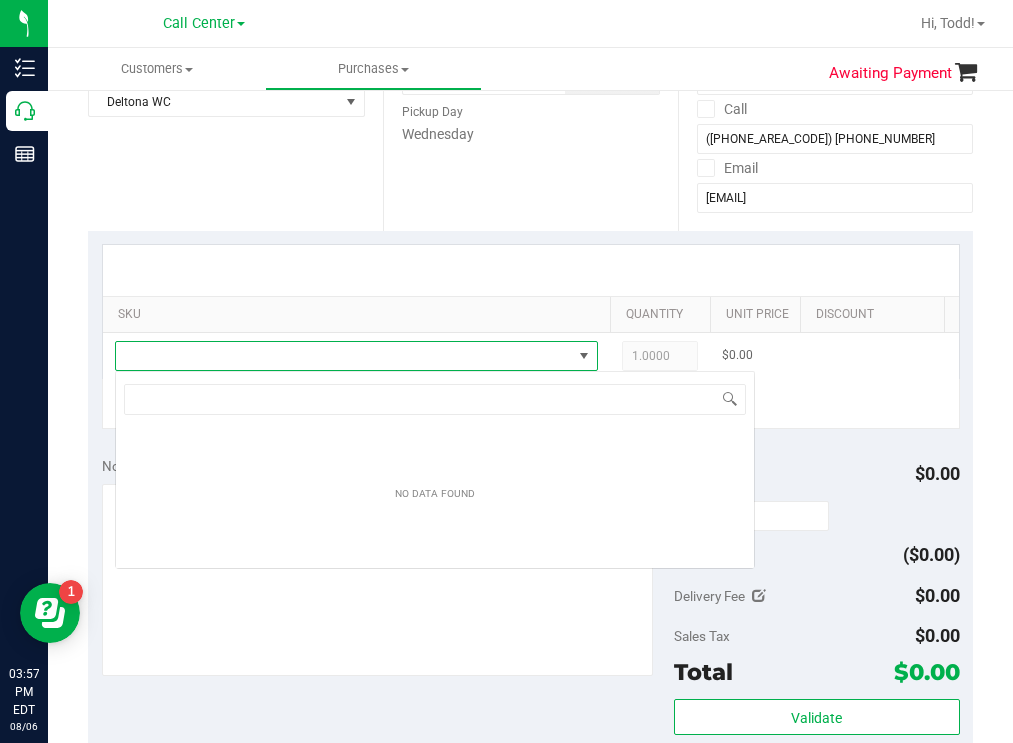 scroll, scrollTop: 99970, scrollLeft: 99517, axis: both 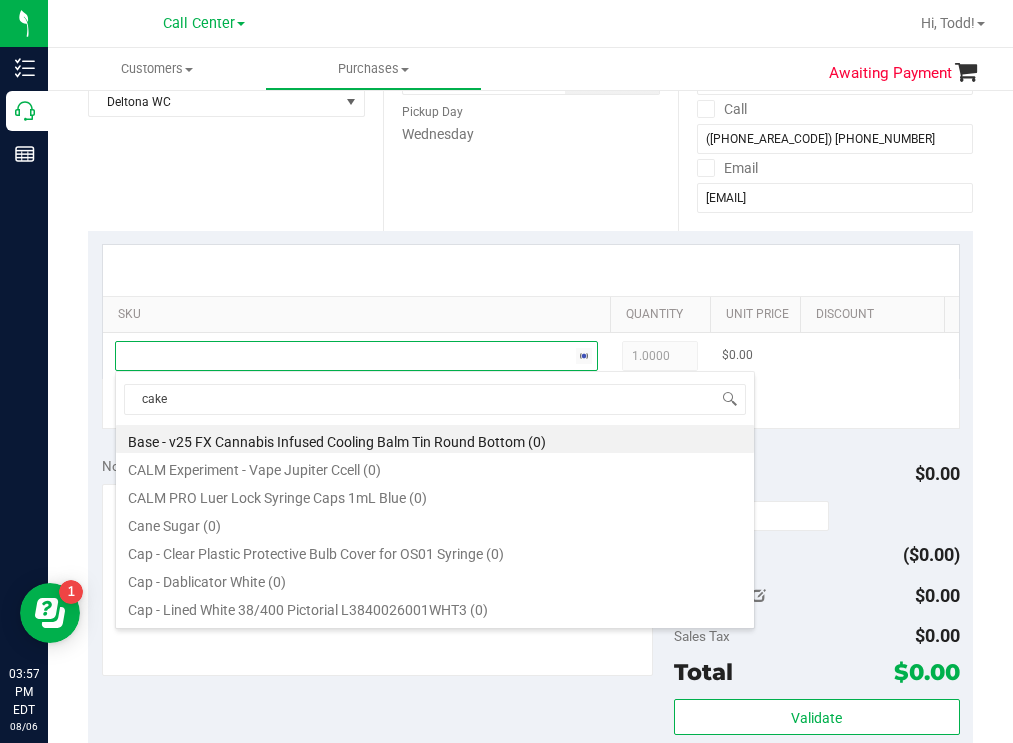 type on "cakez" 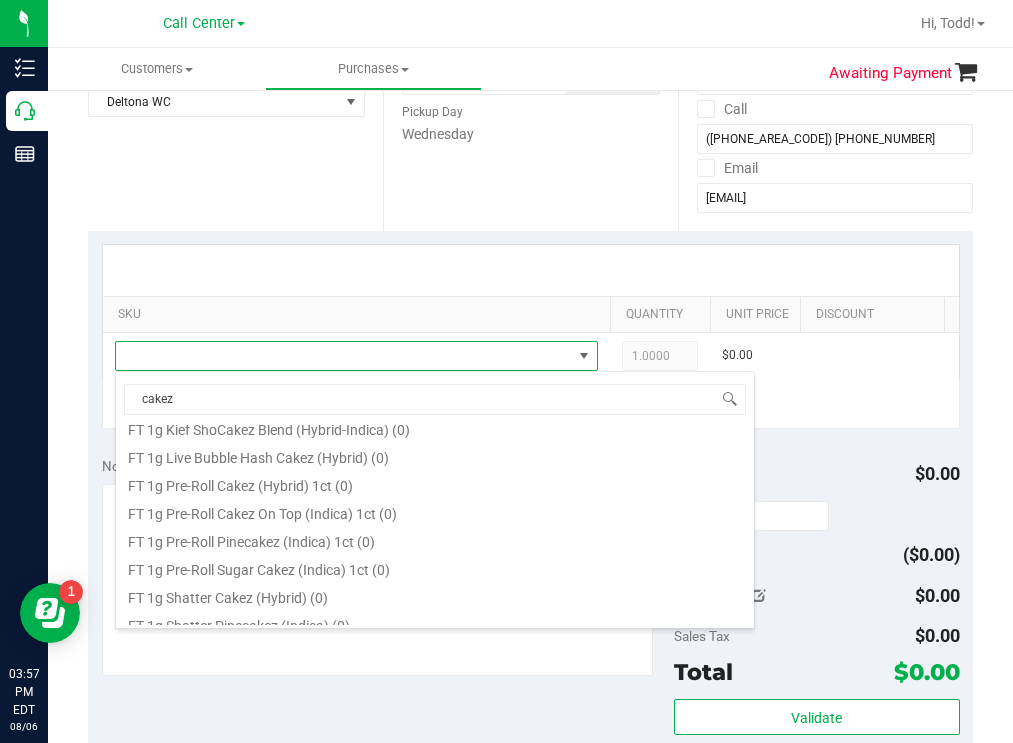 scroll, scrollTop: 700, scrollLeft: 0, axis: vertical 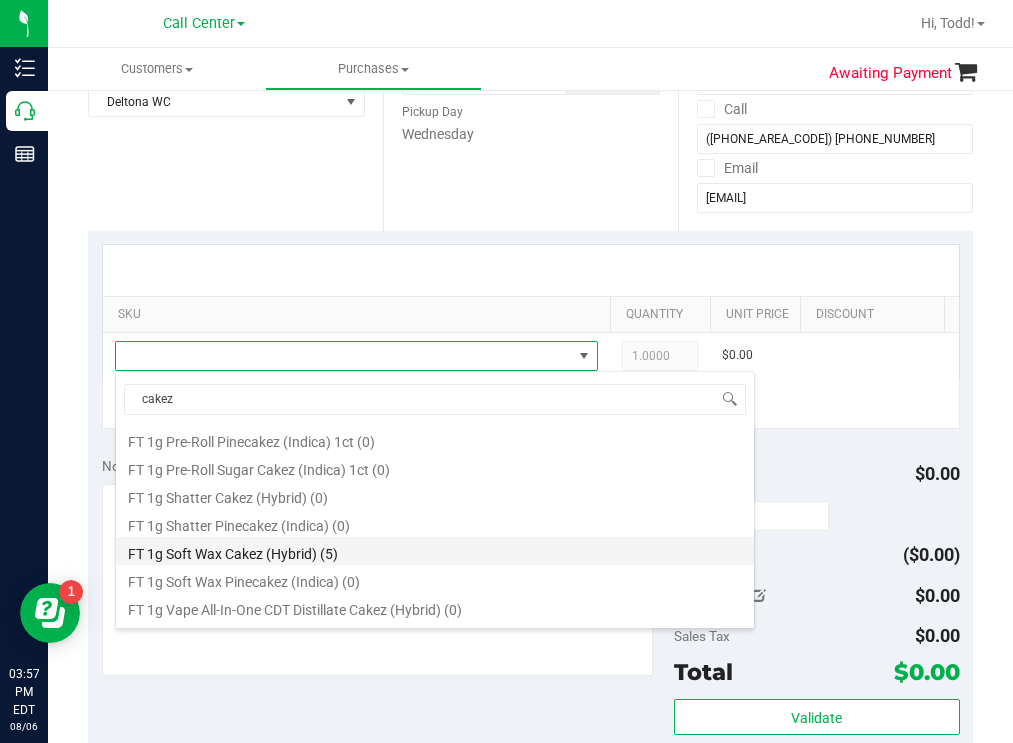 click on "FT 1g Soft Wax Cakez (Hybrid) (5)" at bounding box center (435, 551) 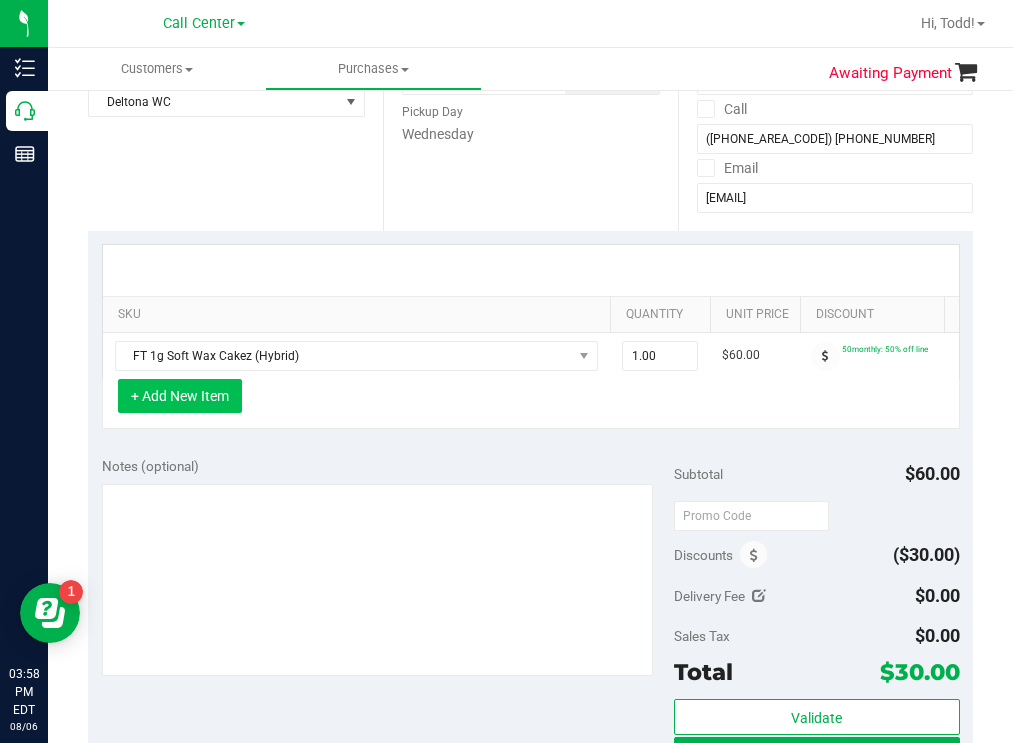 click on "+ Add New Item" at bounding box center [180, 396] 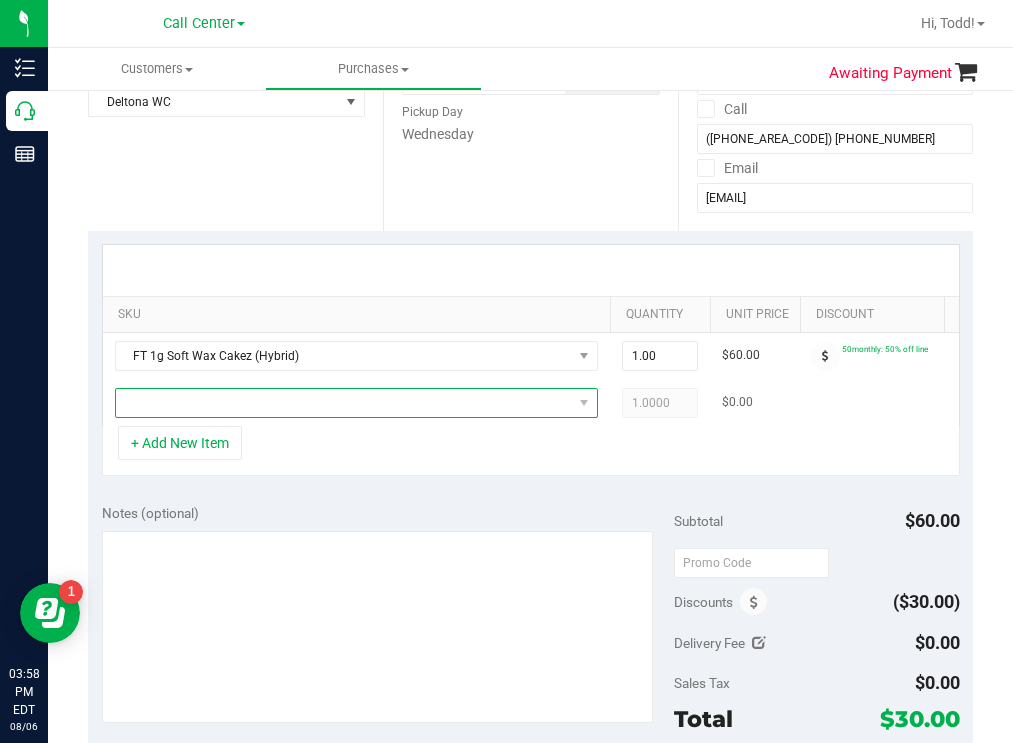 click at bounding box center [344, 403] 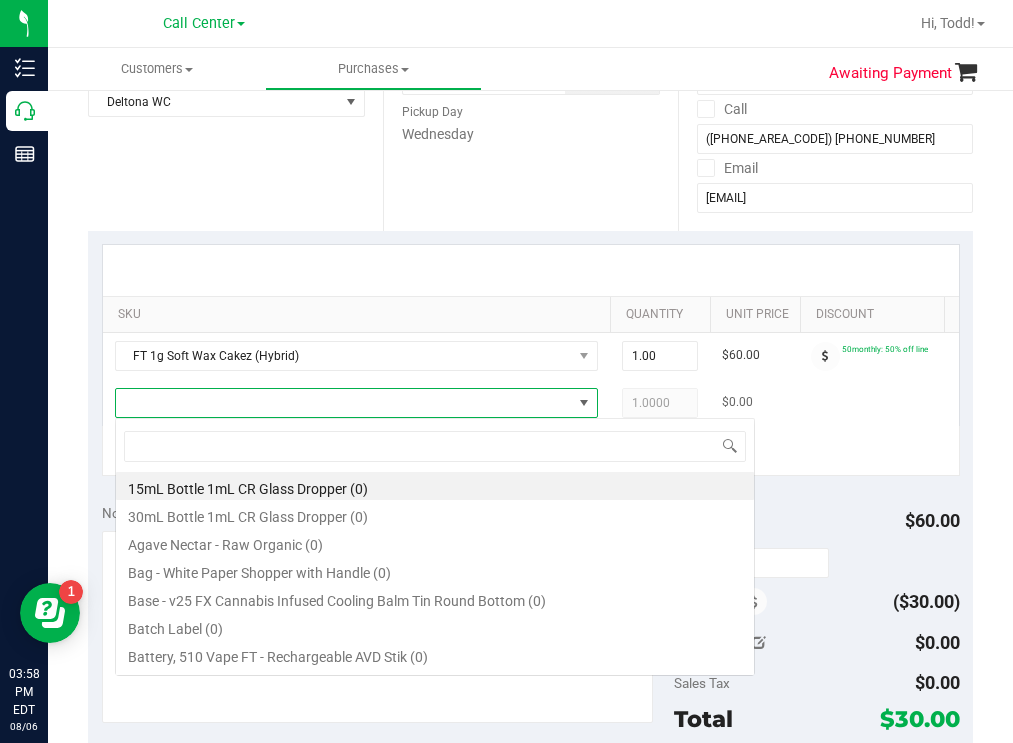 scroll, scrollTop: 99970, scrollLeft: 99517, axis: both 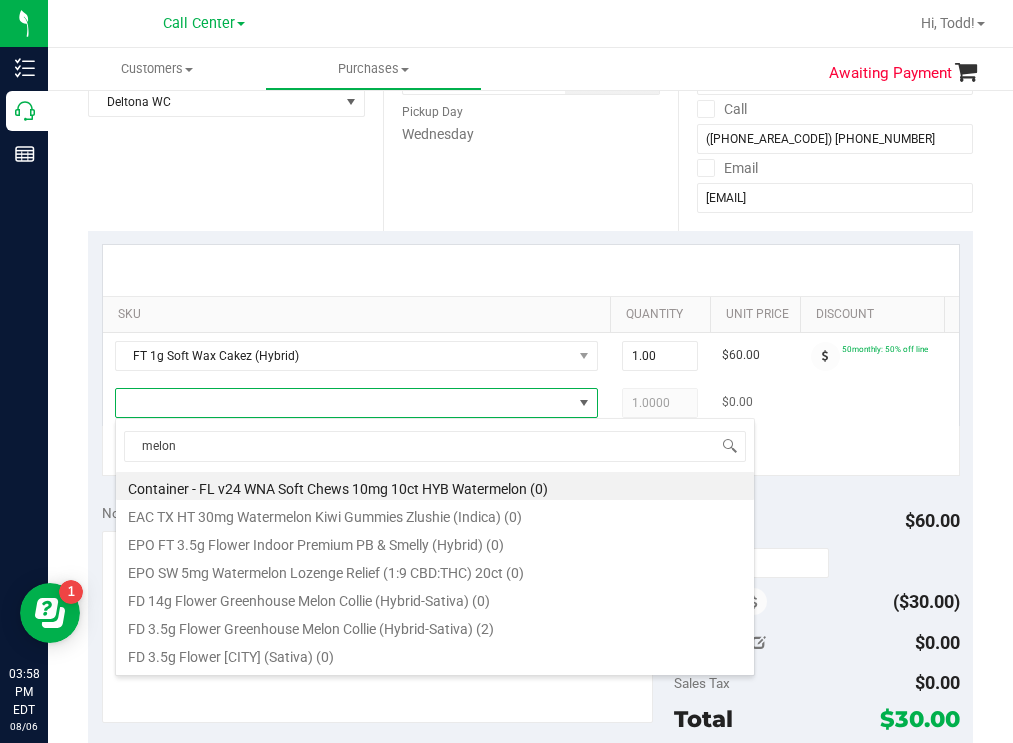 type on "melon c" 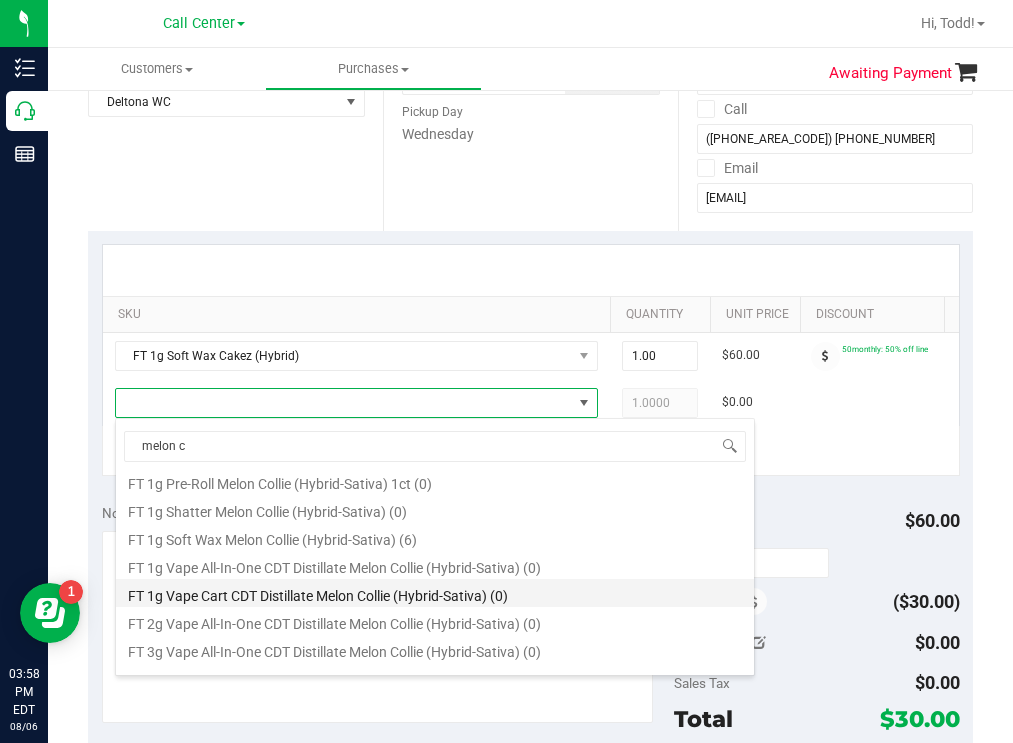 scroll, scrollTop: 300, scrollLeft: 0, axis: vertical 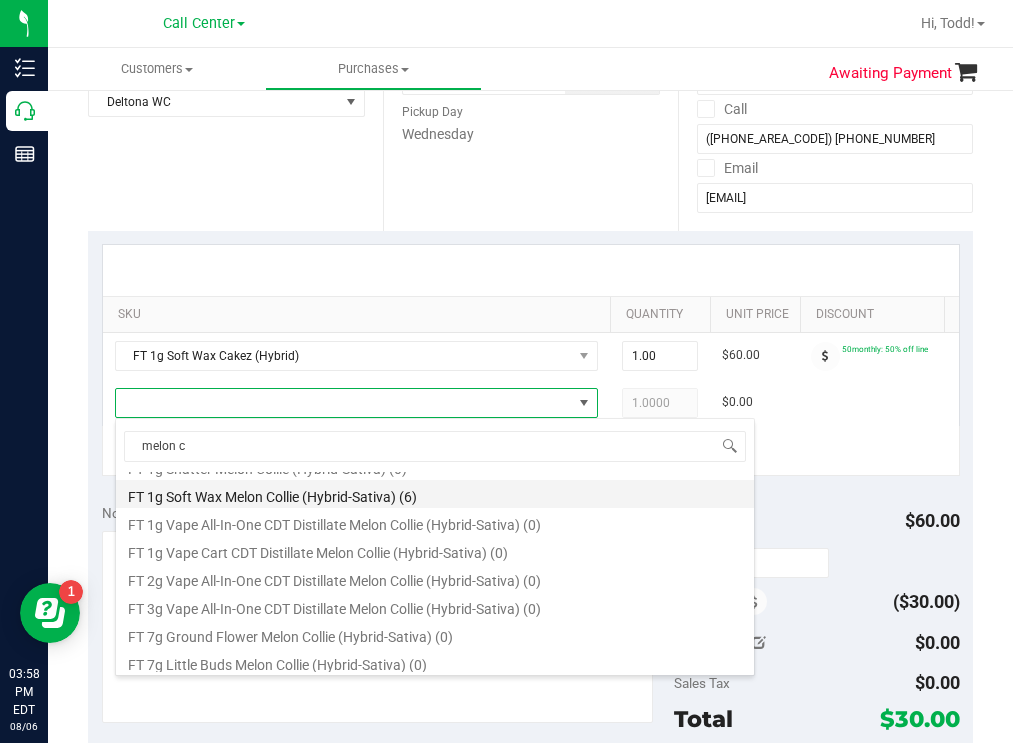 click on "FT 1g Soft Wax Melon Collie (Hybrid-Sativa) (6)" at bounding box center (435, 494) 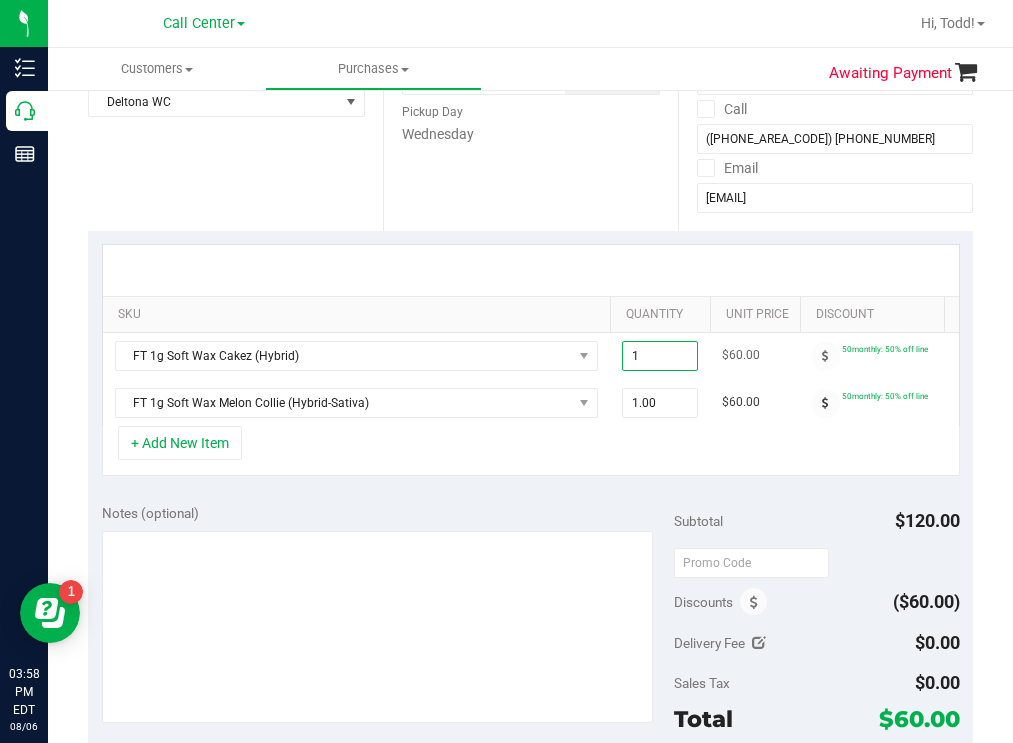 click on "1.00 1" at bounding box center (660, 356) 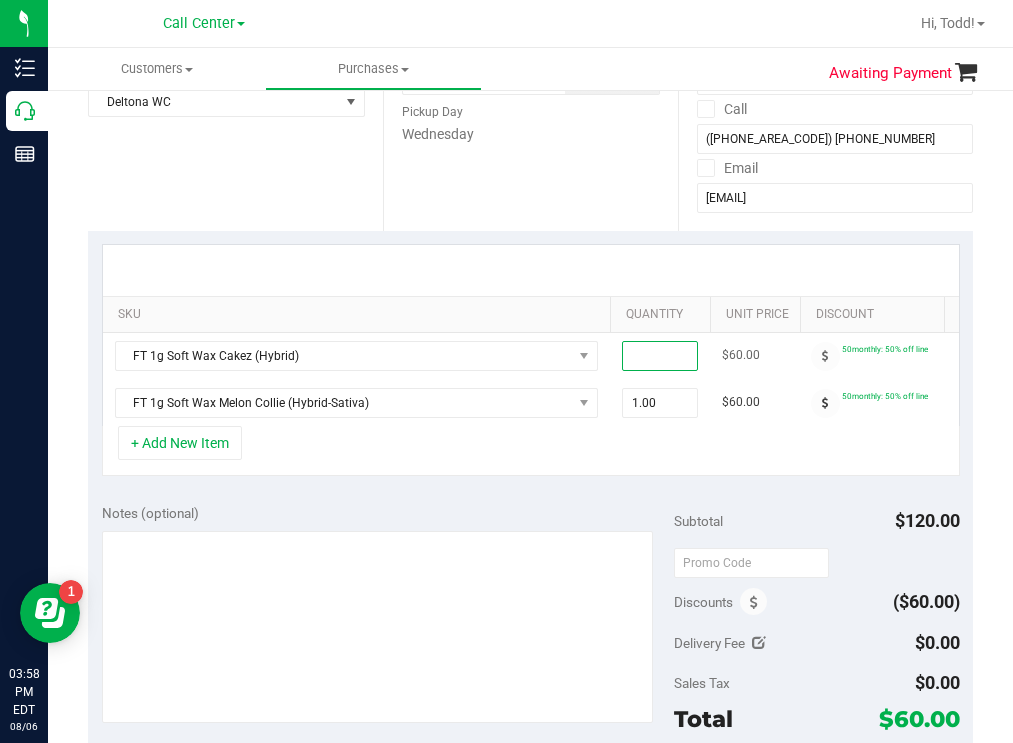type on "2" 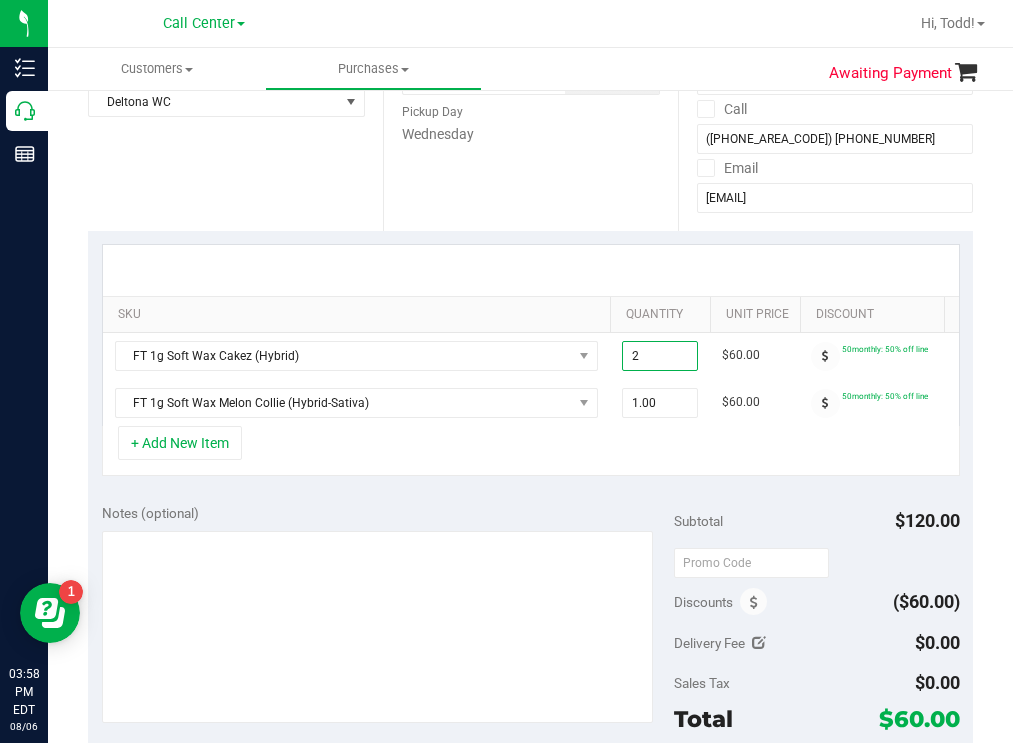 type on "2.00" 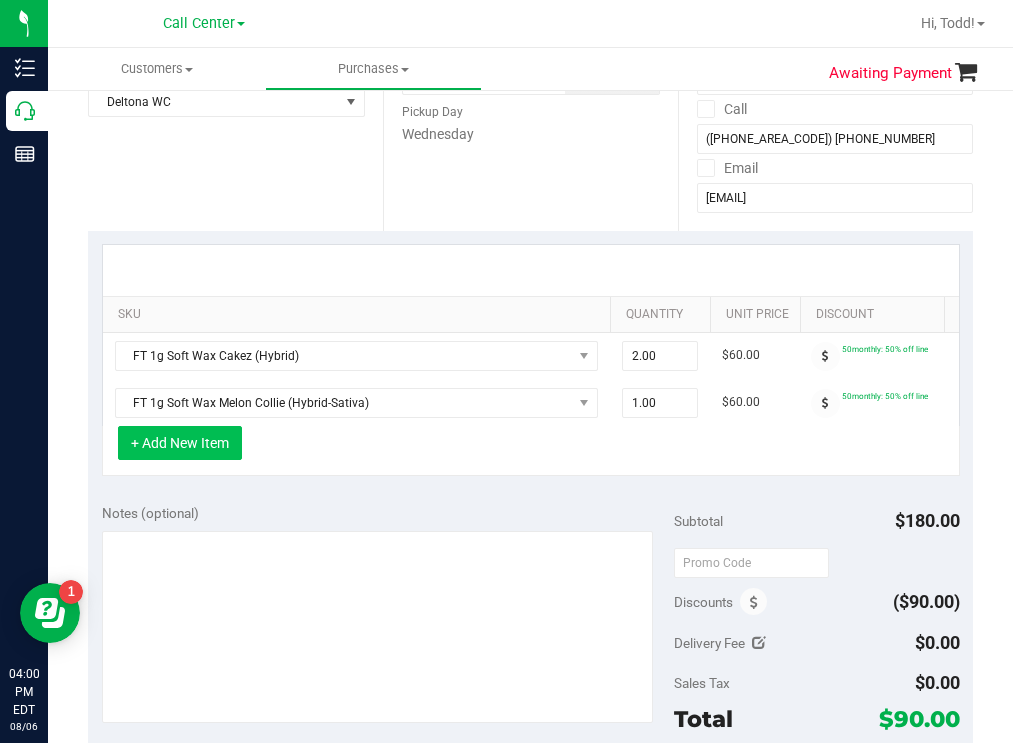 click on "+ Add New Item" at bounding box center (180, 443) 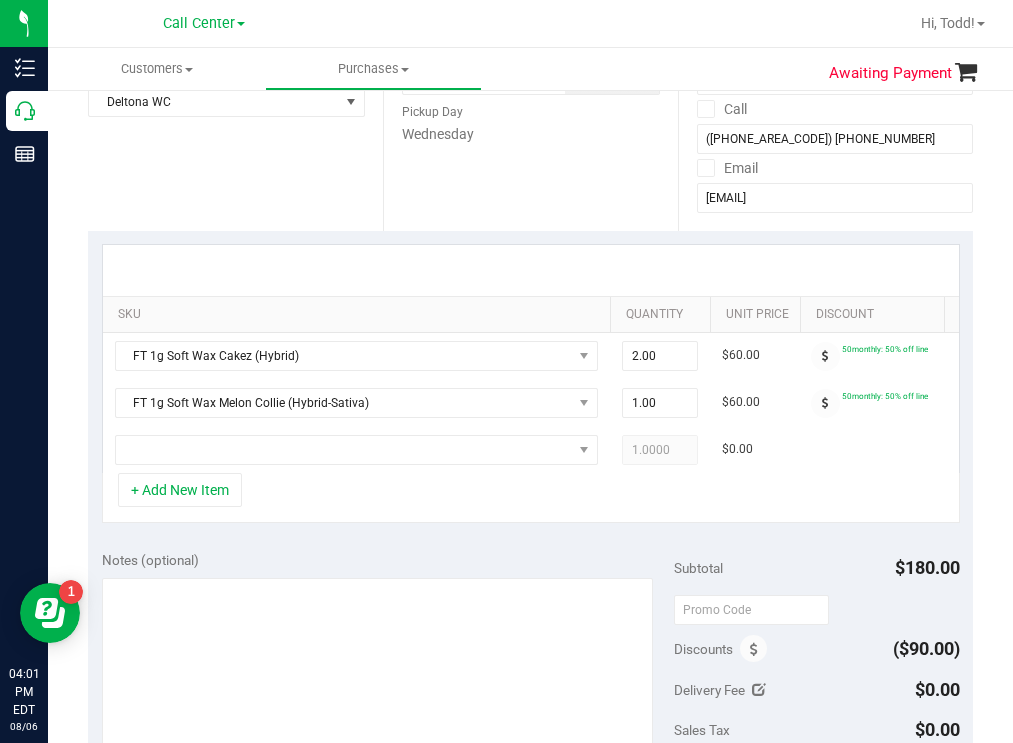 scroll, scrollTop: 0, scrollLeft: 126, axis: horizontal 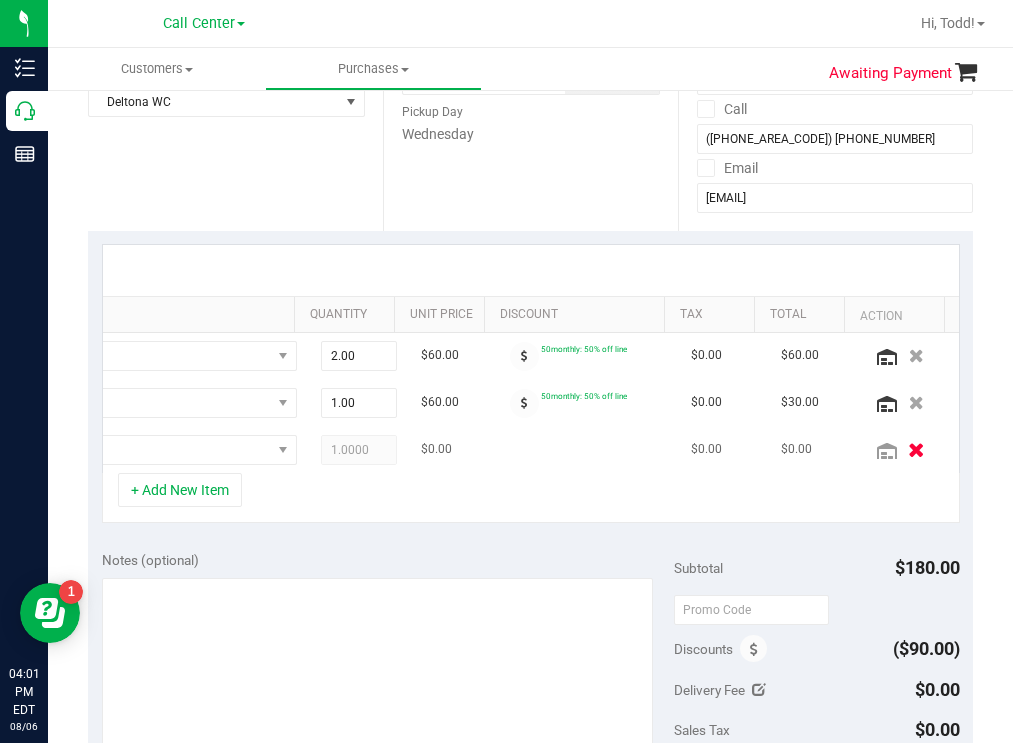 click at bounding box center (916, 449) 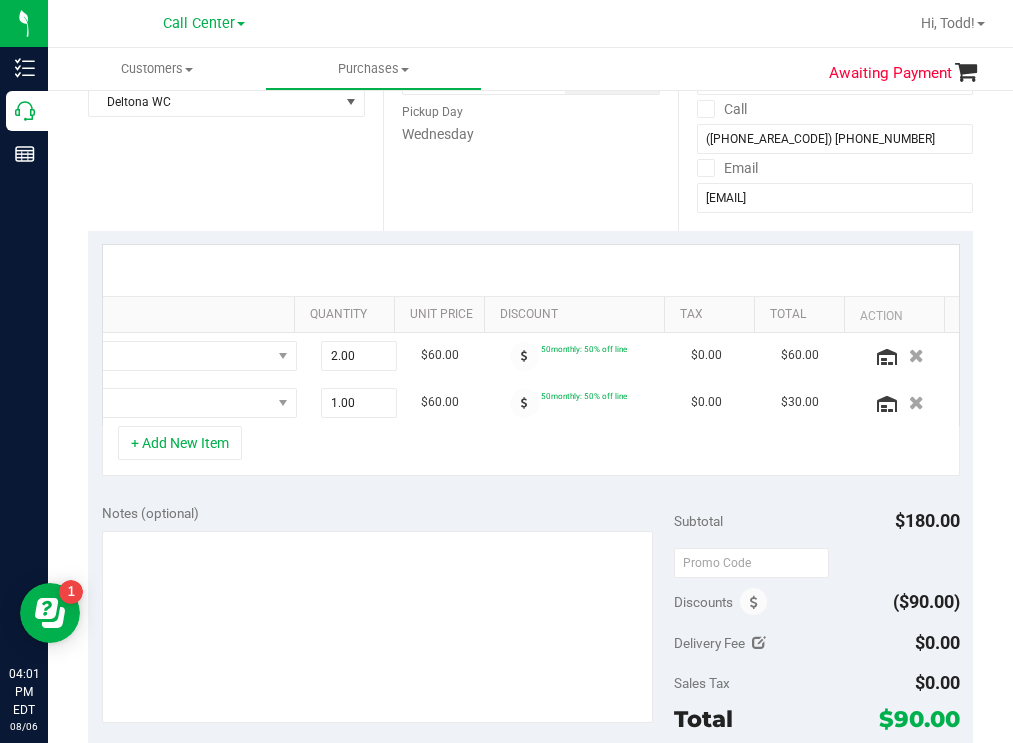 scroll, scrollTop: 0, scrollLeft: 262, axis: horizontal 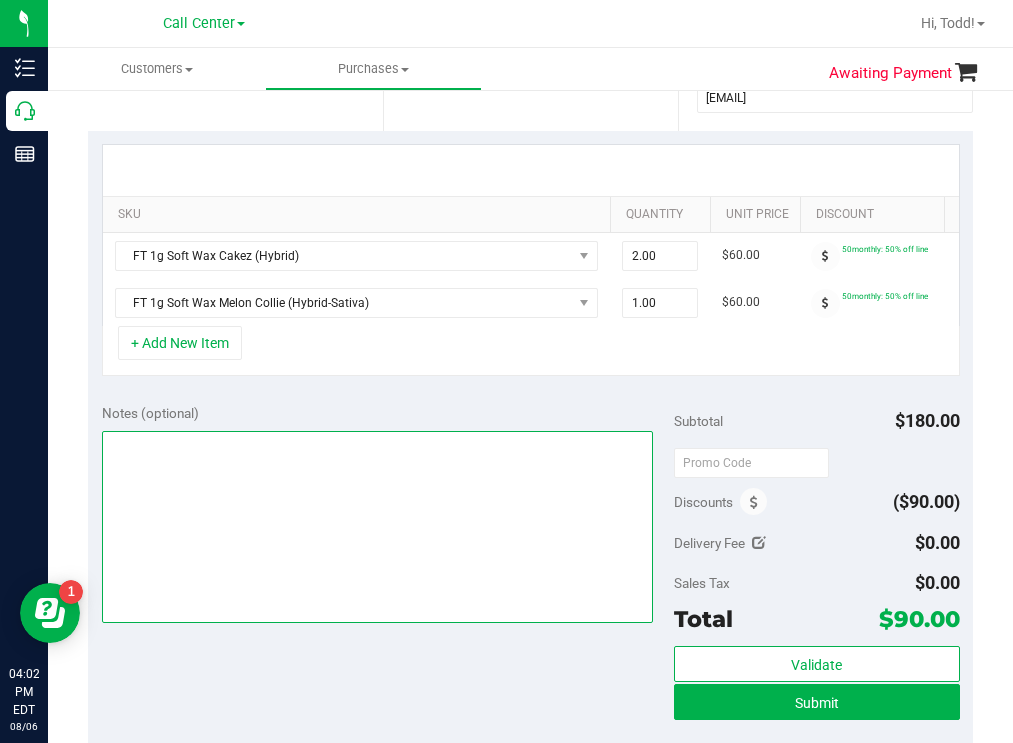 click at bounding box center [378, 527] 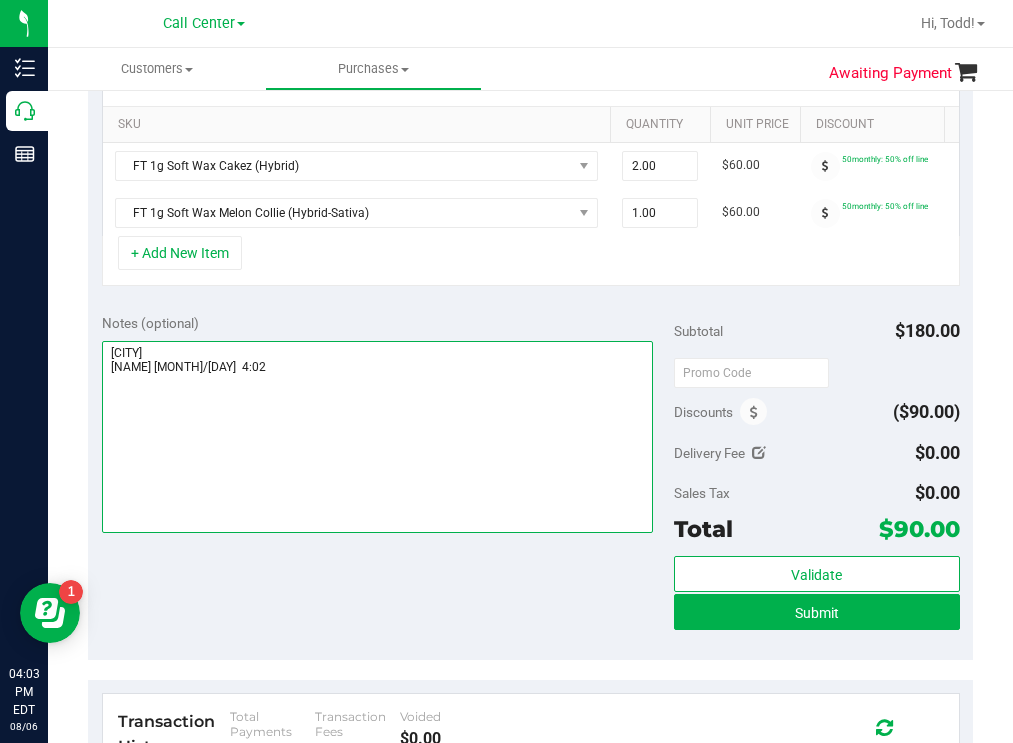 scroll, scrollTop: 500, scrollLeft: 0, axis: vertical 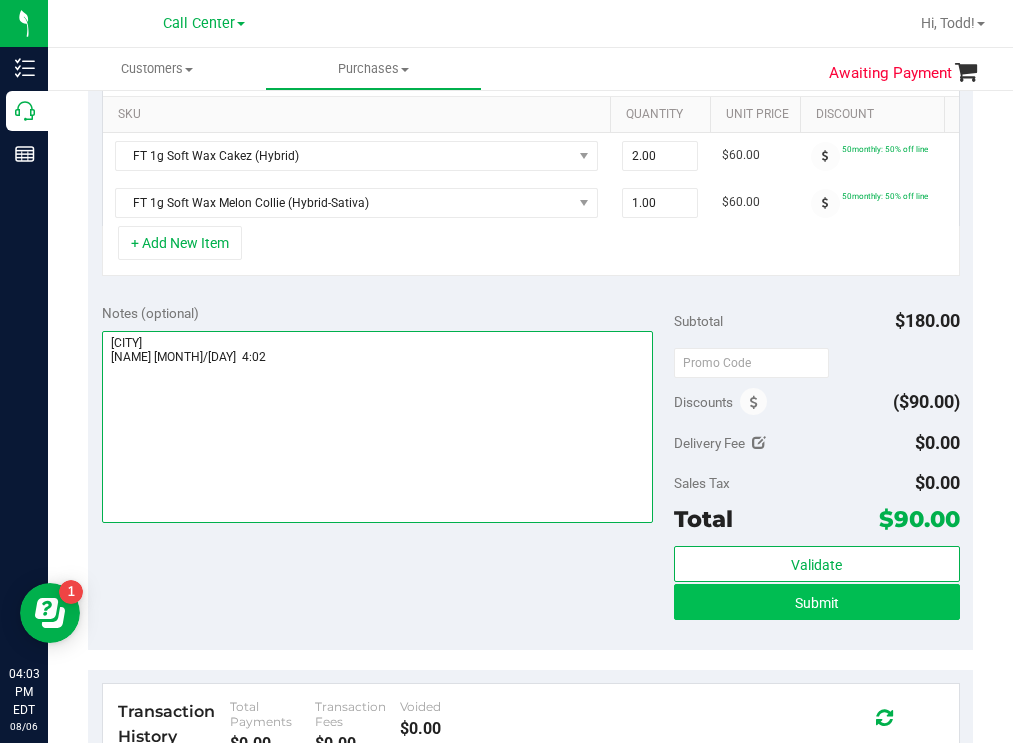 type on "[CITY]
[NAME] [MONTH]/[DAY]  4:02" 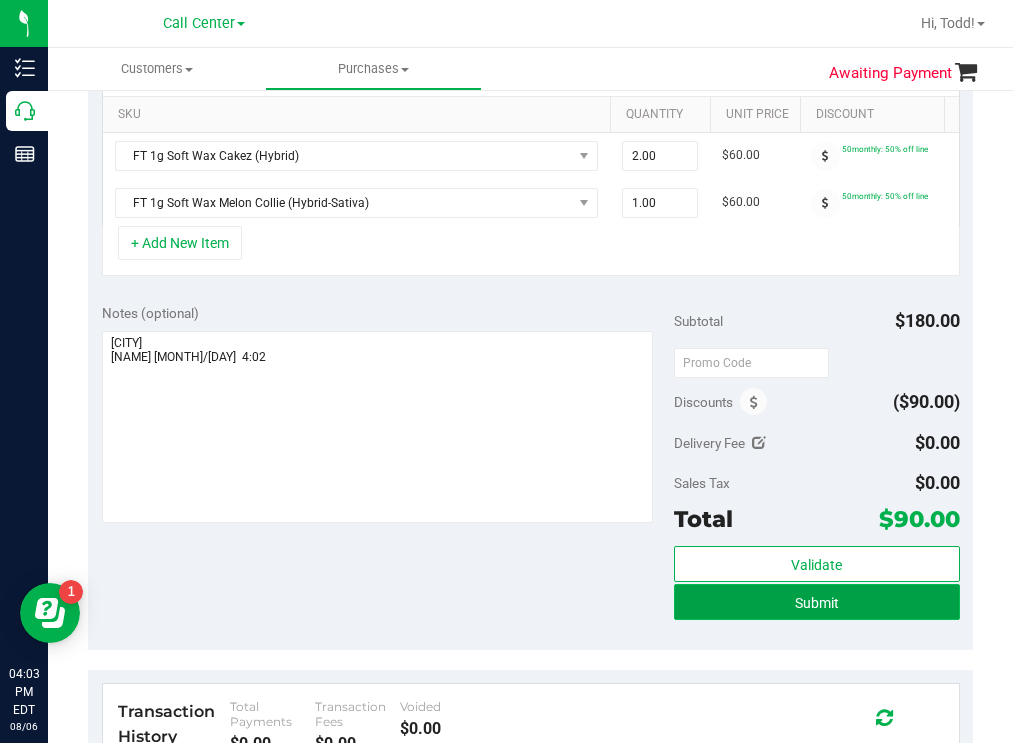 click on "Submit" at bounding box center (817, 602) 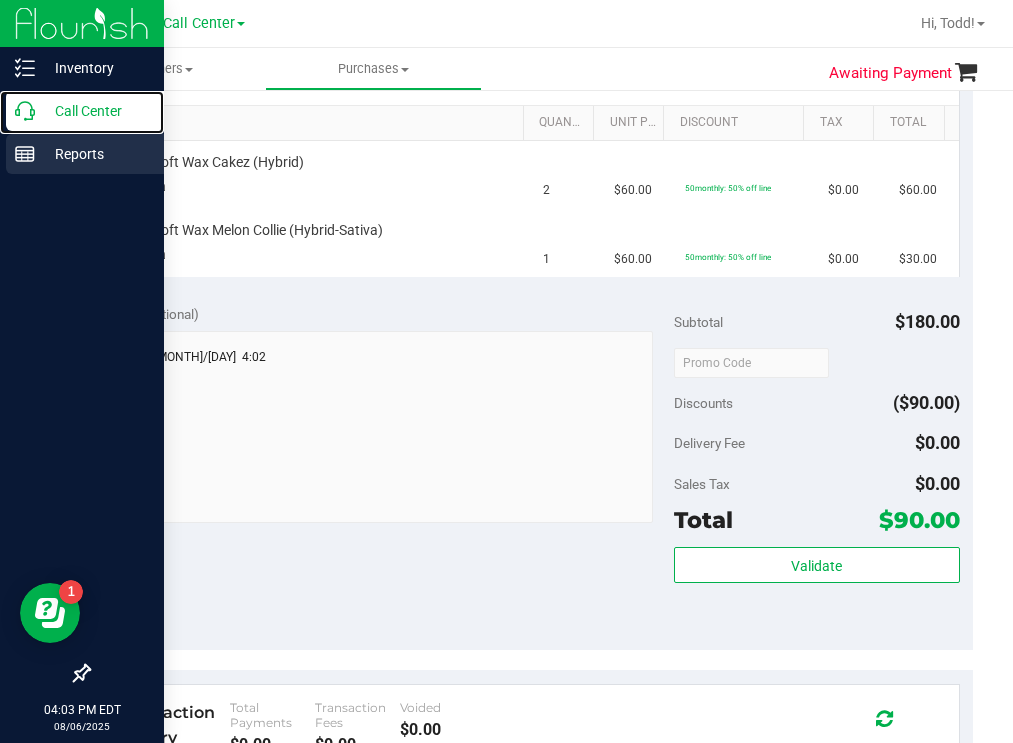 drag, startPoint x: 61, startPoint y: 107, endPoint x: 2, endPoint y: 147, distance: 71.281136 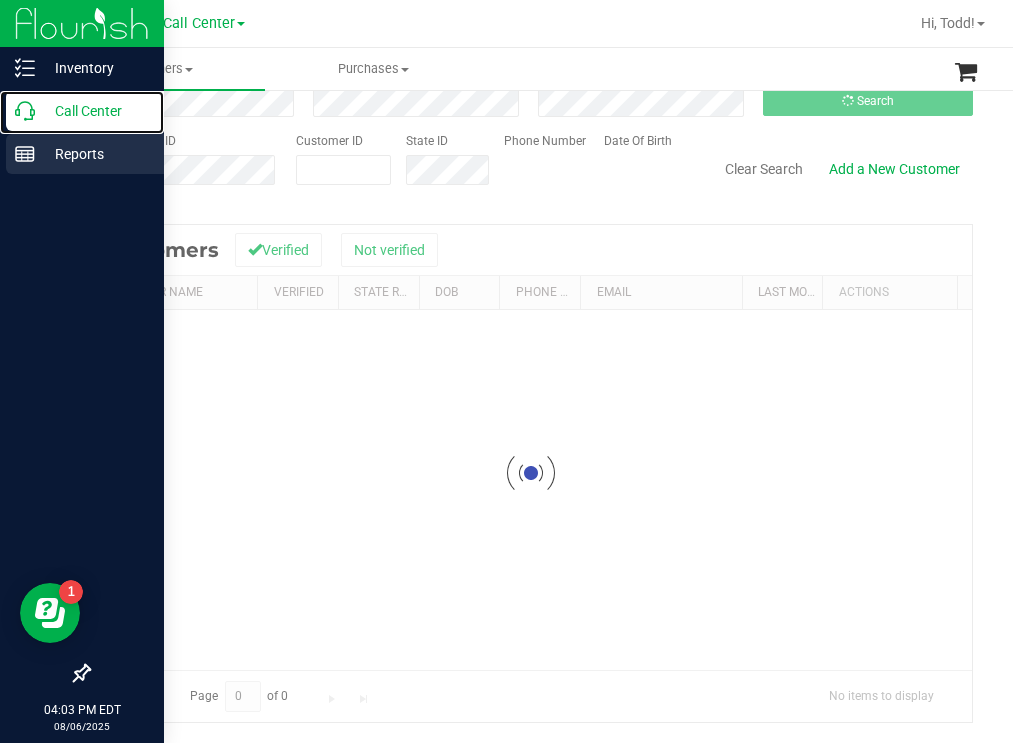 scroll, scrollTop: 0, scrollLeft: 0, axis: both 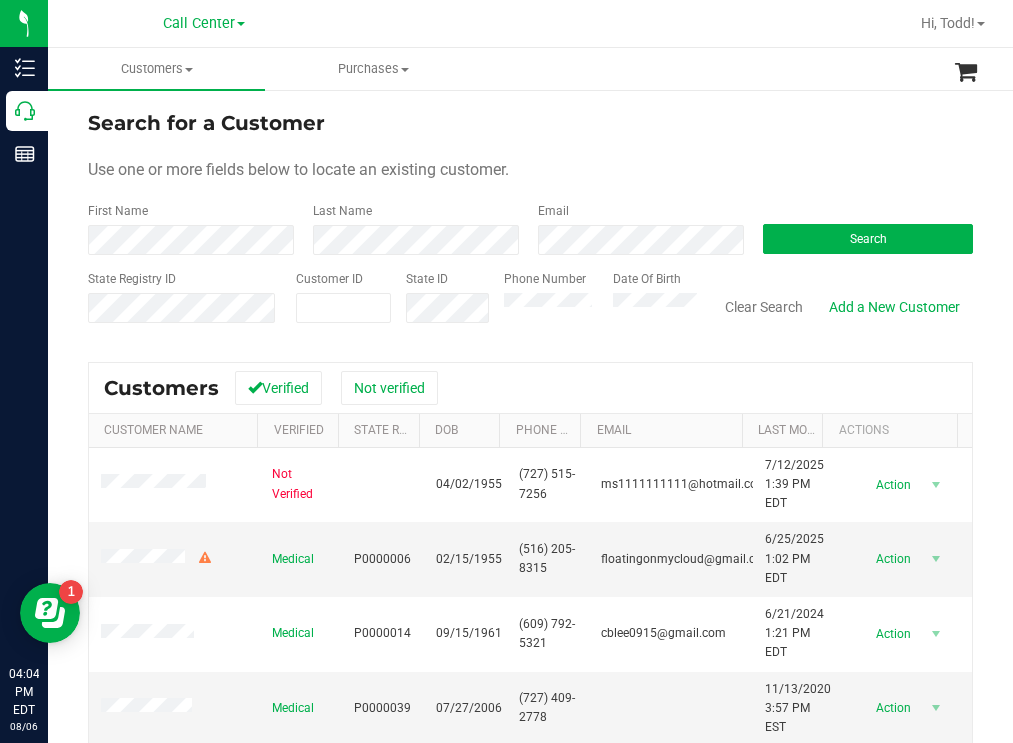 click on "Search for a Customer
Use one or more fields below to locate an existing customer.
First Name
Last Name
Email
Search
State Registry ID
Customer ID
State ID
Phone Number
Date Of Birth" at bounding box center (530, 224) 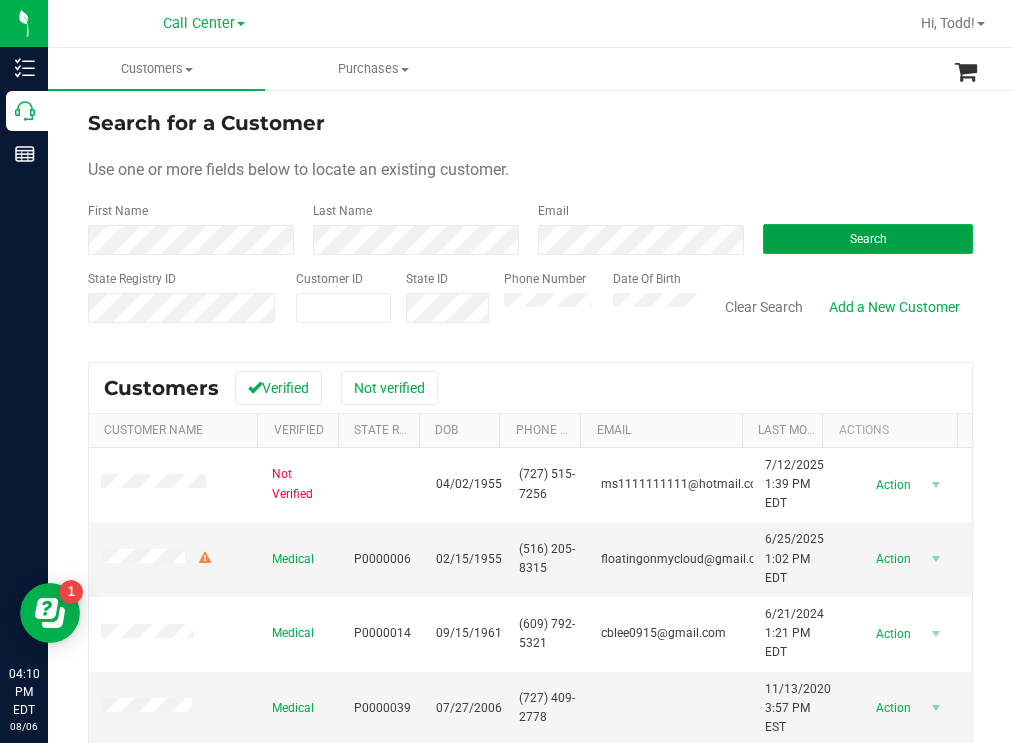click on "Search" at bounding box center [868, 239] 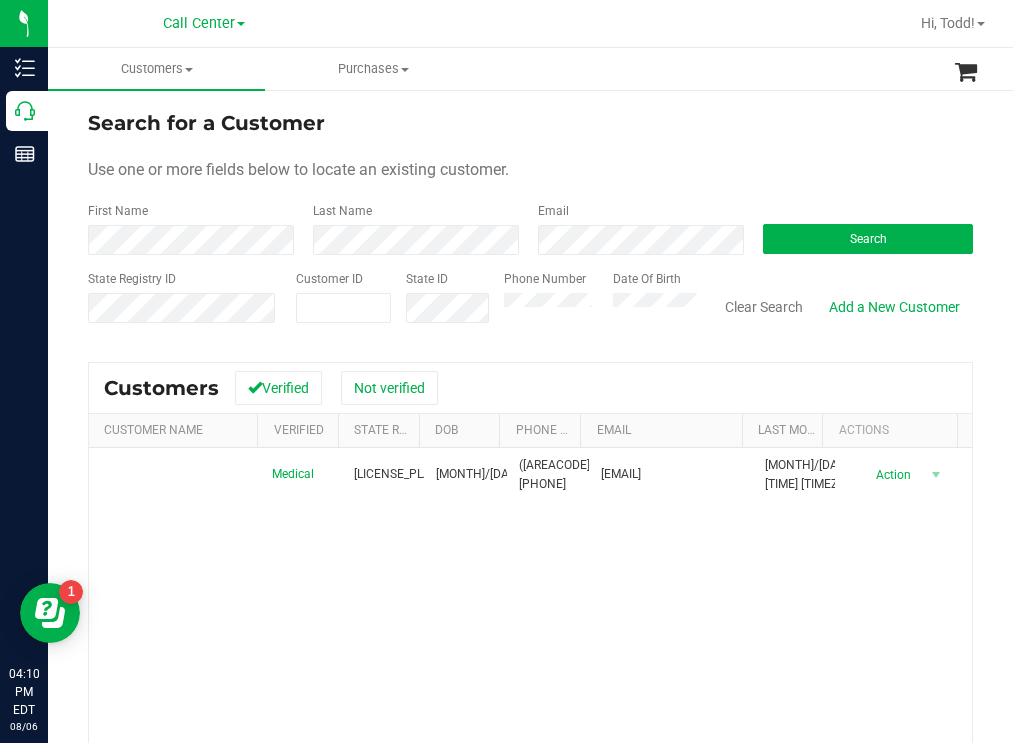 click on "Search for a Customer
Use one or more fields below to locate an existing customer.
First Name
Last Name
Email
Search
State Registry ID
Customer ID
State ID
Phone Number
Date Of Birth" at bounding box center [530, 224] 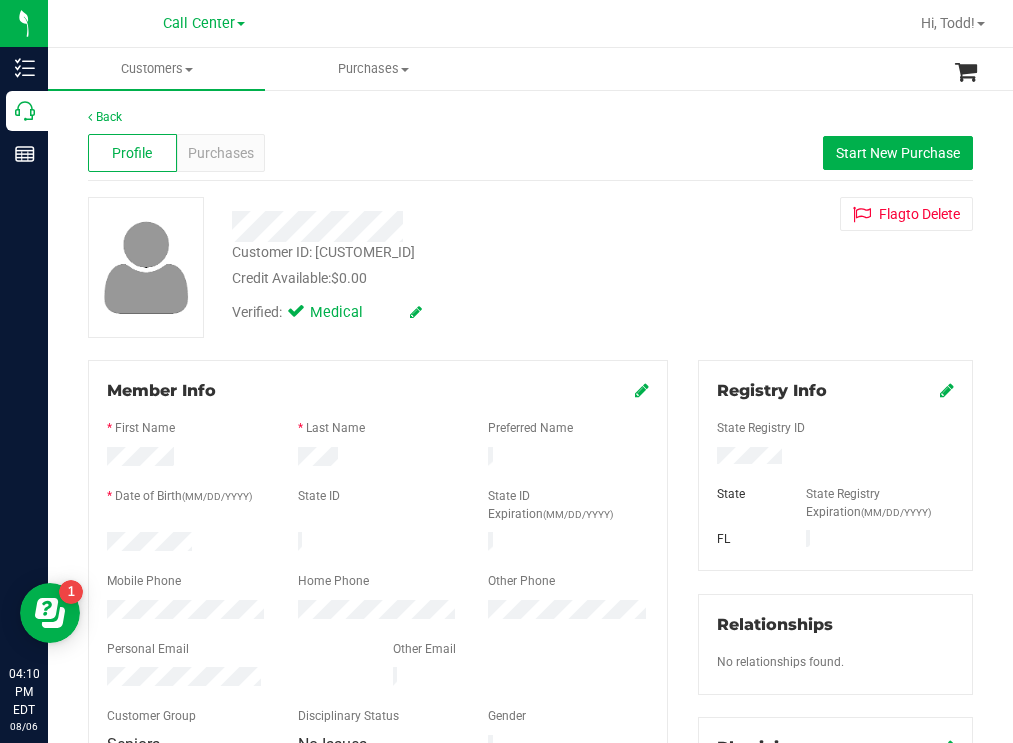 drag, startPoint x: 205, startPoint y: 538, endPoint x: 105, endPoint y: 538, distance: 100 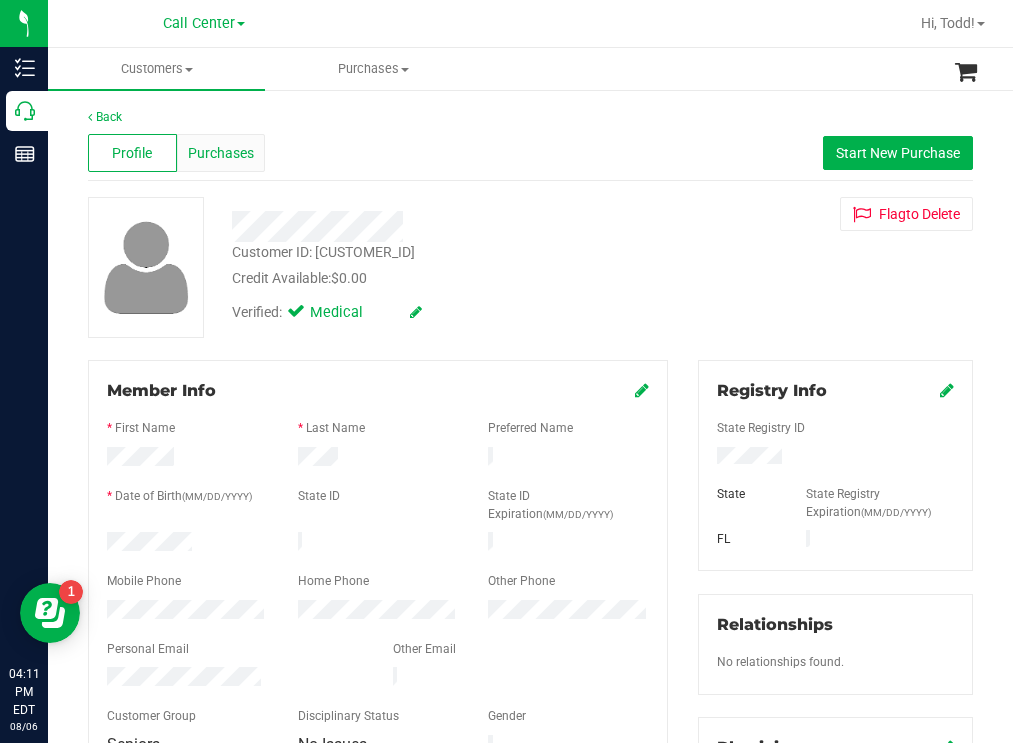 click on "Purchases" at bounding box center (221, 153) 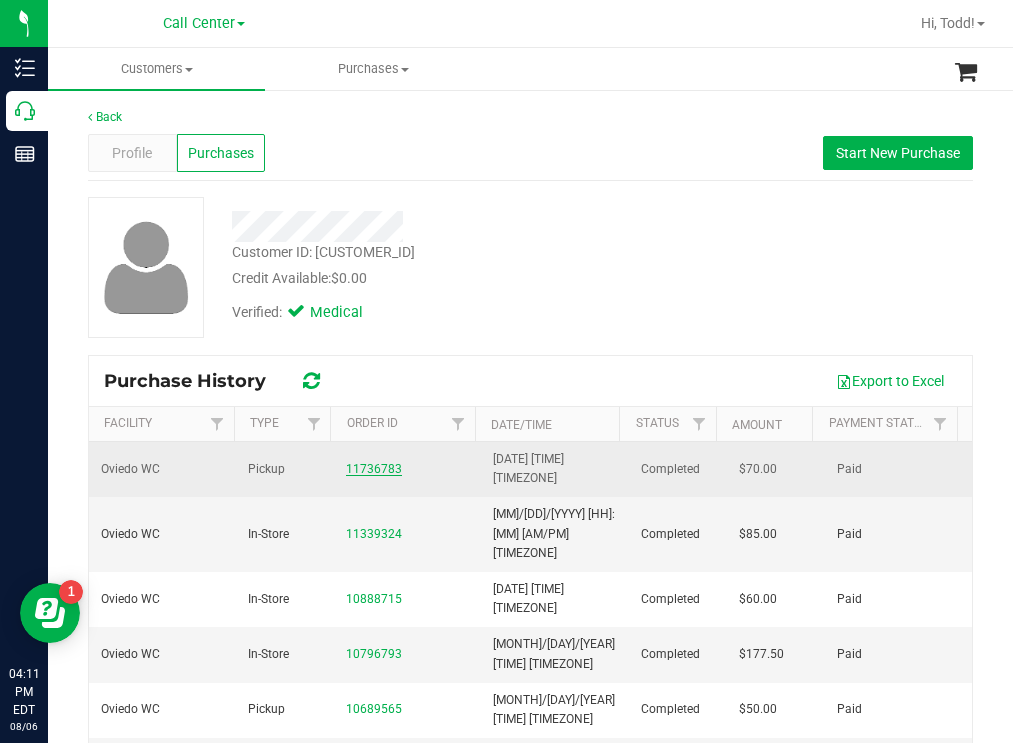 click on "11736783" at bounding box center [374, 469] 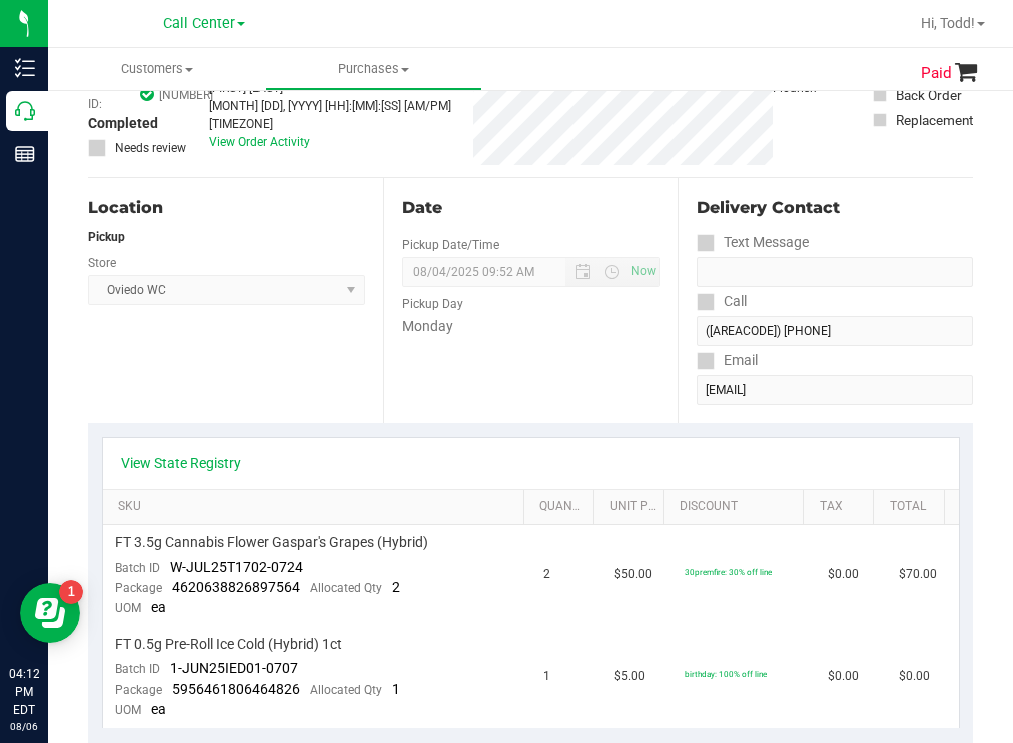 scroll, scrollTop: 400, scrollLeft: 0, axis: vertical 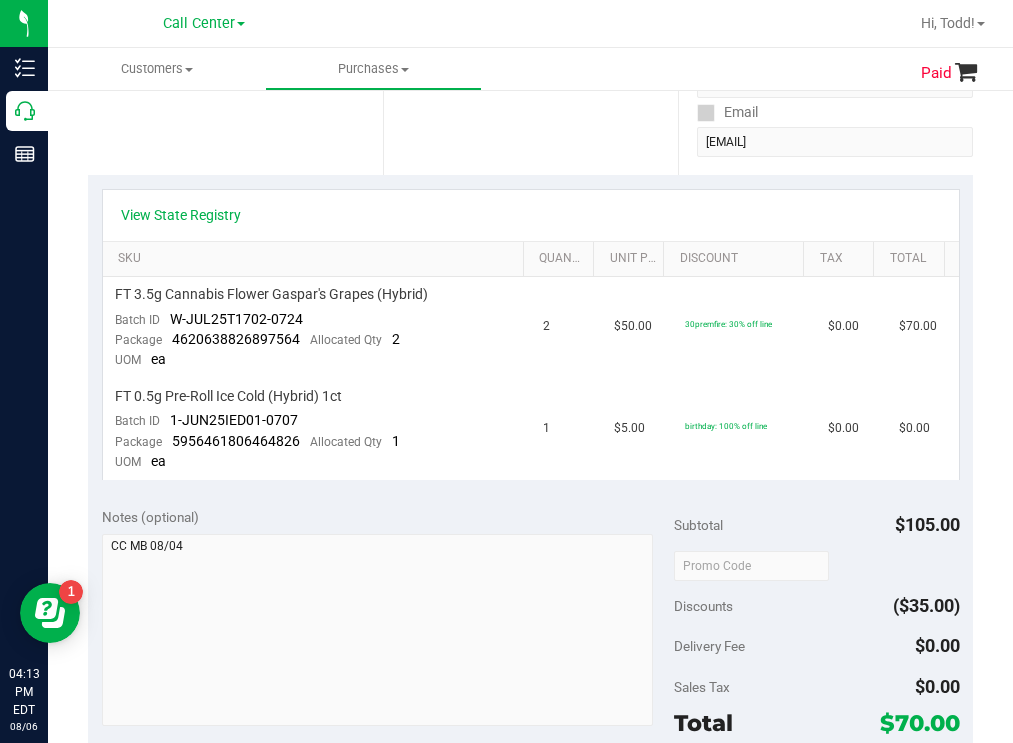 drag, startPoint x: 511, startPoint y: 140, endPoint x: 441, endPoint y: 142, distance: 70.028564 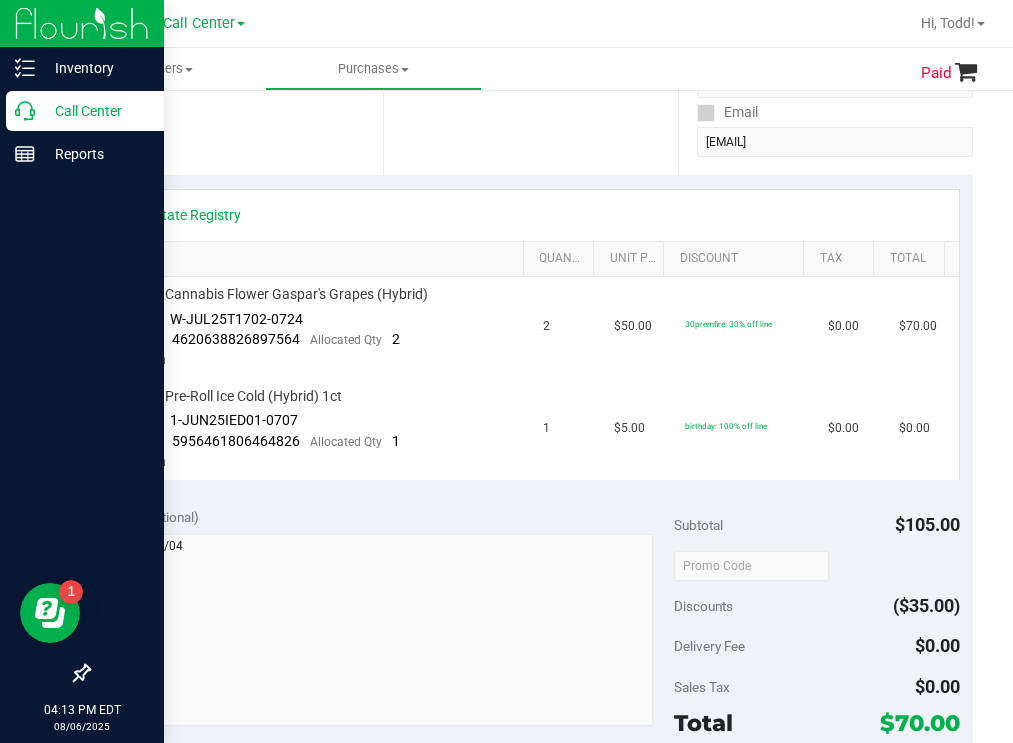 click on "Call Center" at bounding box center [95, 111] 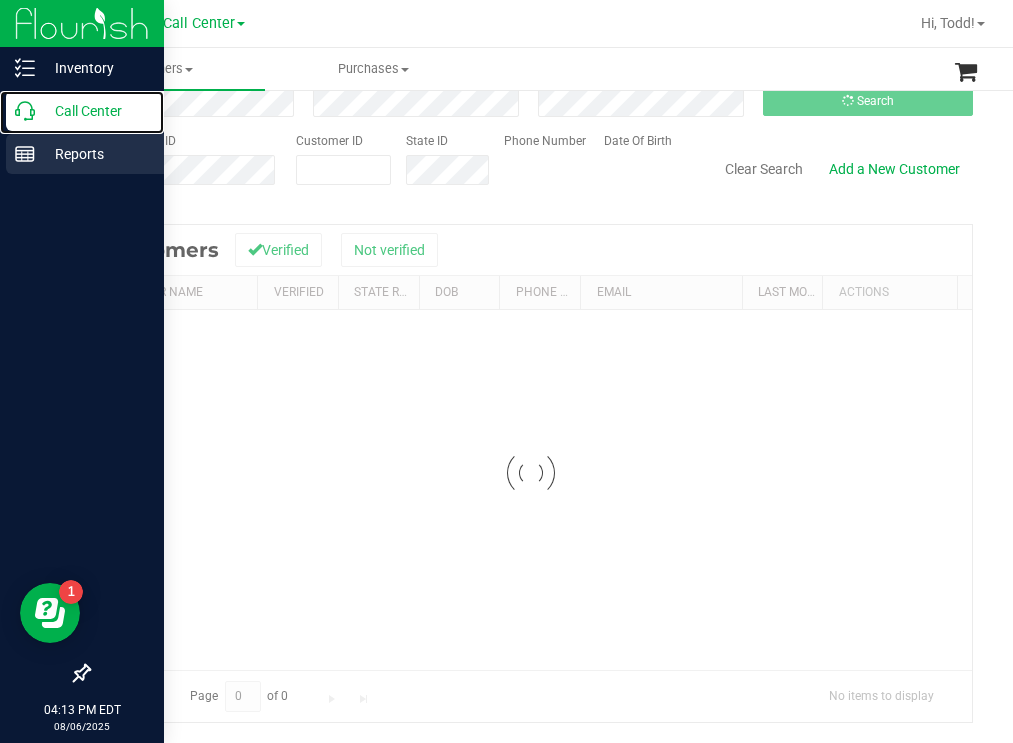 scroll, scrollTop: 0, scrollLeft: 0, axis: both 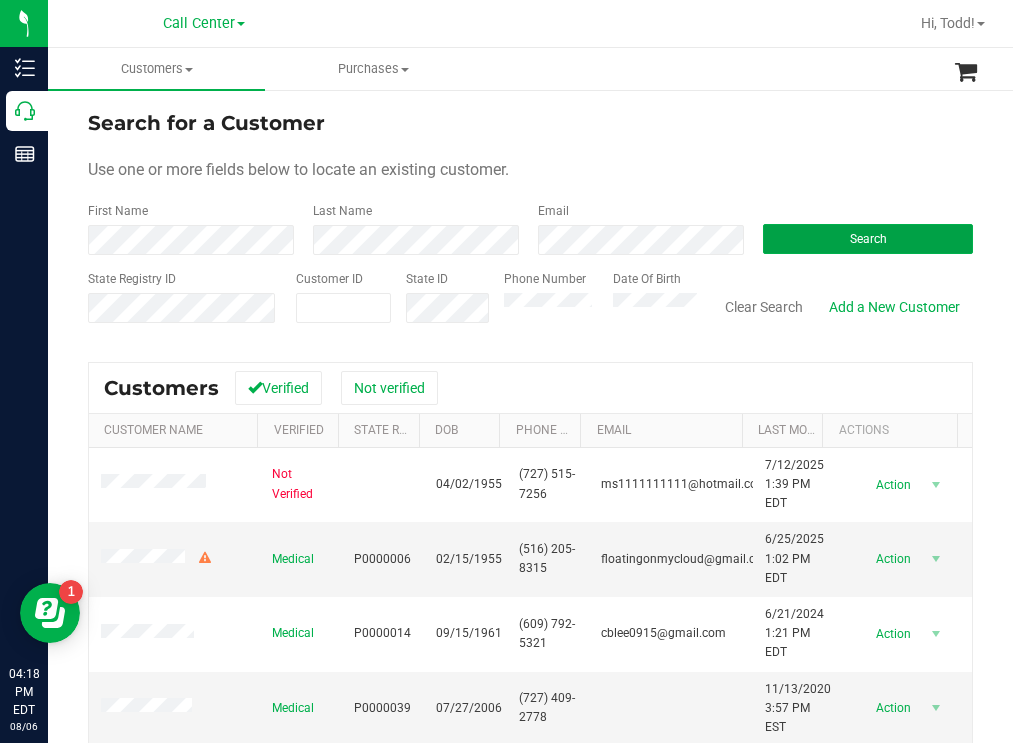 drag, startPoint x: 779, startPoint y: 237, endPoint x: 559, endPoint y: 158, distance: 233.75415 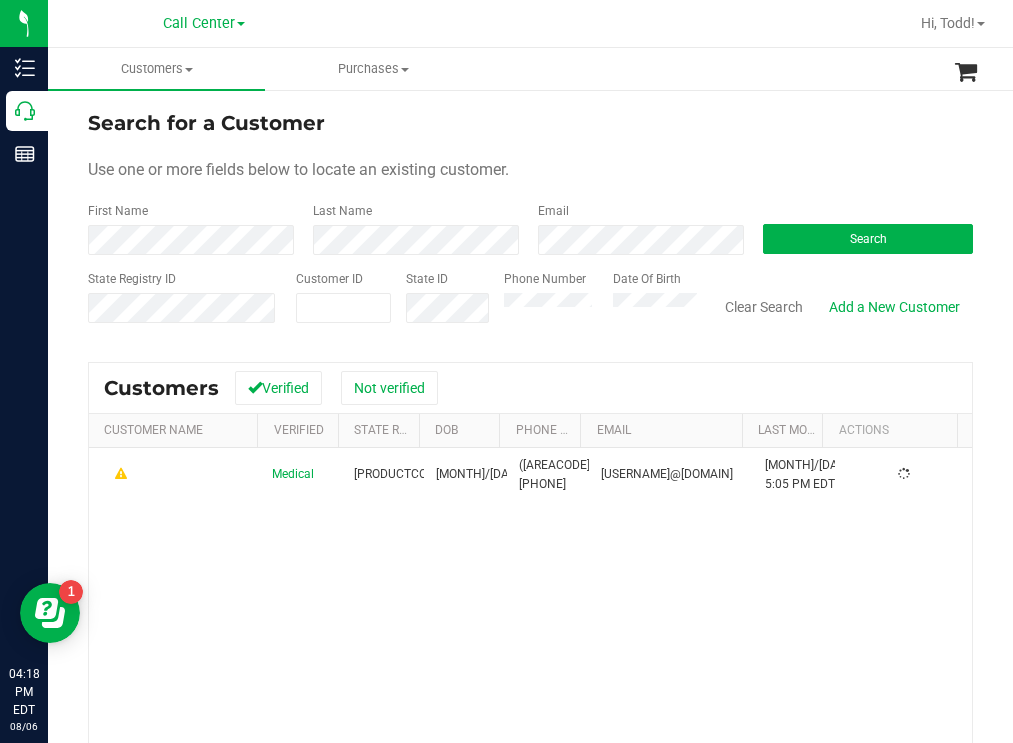 click on "Search for a Customer
Use one or more fields below to locate an existing customer.
First Name
Last Name
Email
Search
State Registry ID
Customer ID
State ID
Phone Number
Date Of Birth" at bounding box center [530, 224] 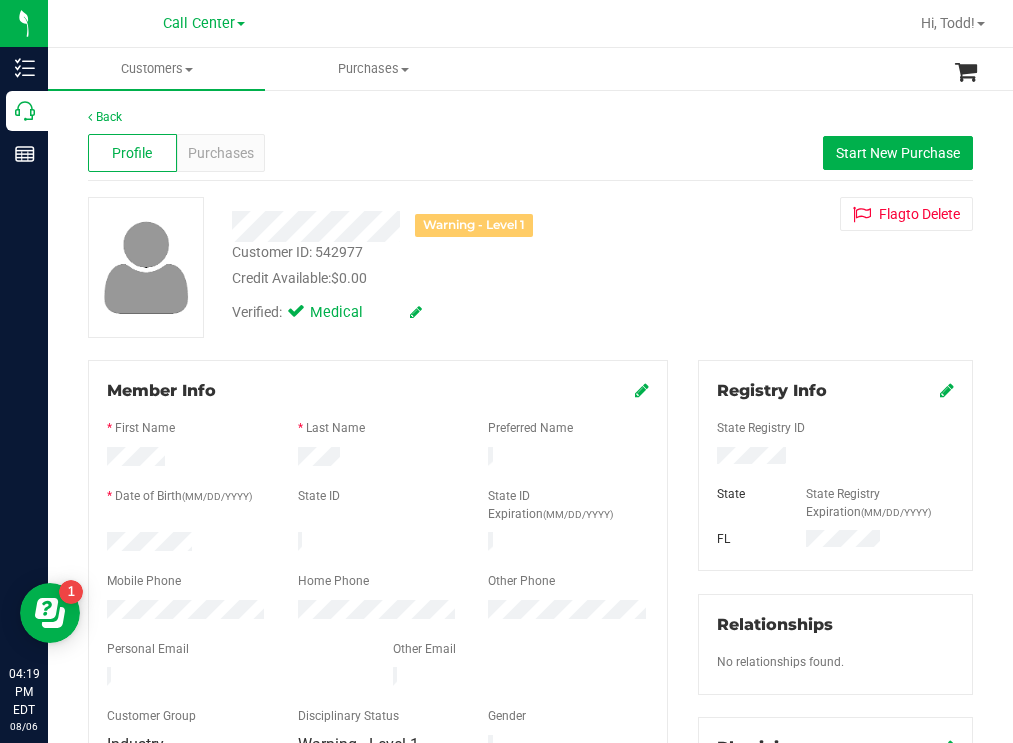 click on "Verified:
Medical" at bounding box center (446, 311) 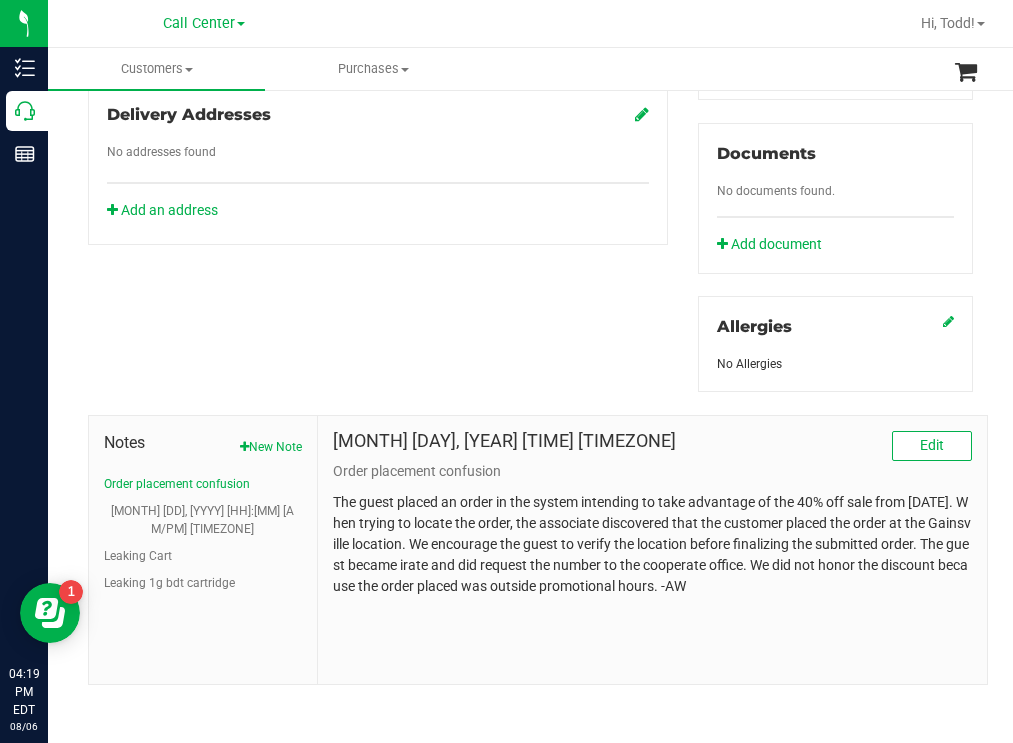 scroll, scrollTop: 721, scrollLeft: 0, axis: vertical 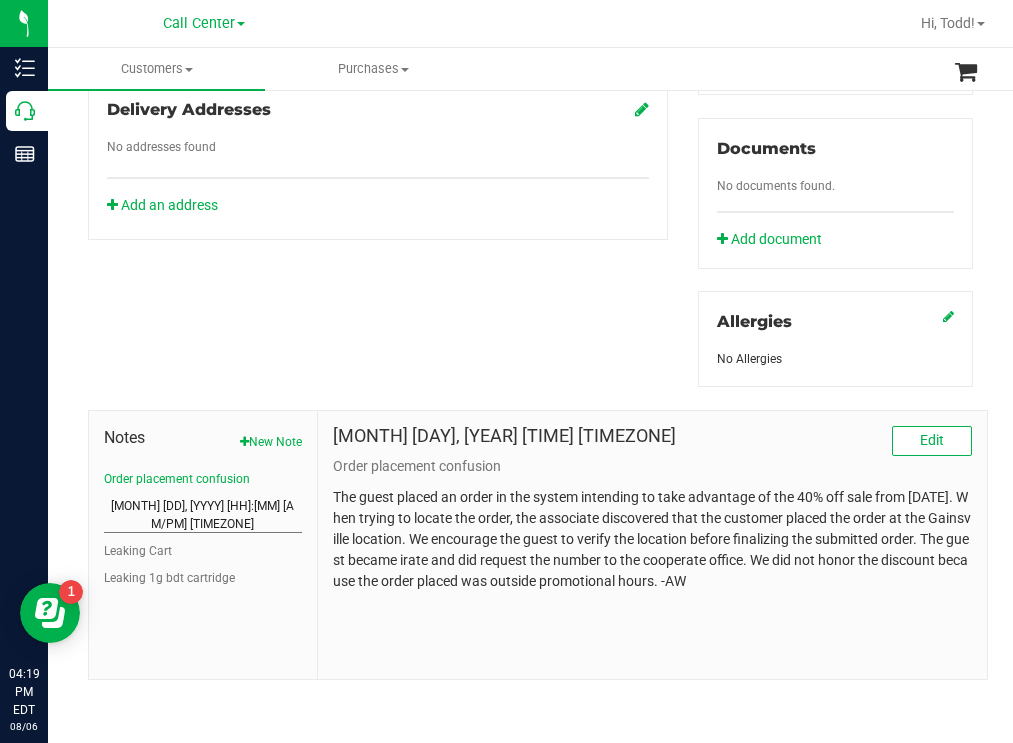 click on "[MONTH] [DD], [YYYY] [HH]:[MM] [AM/PM] [TIMEZONE]" at bounding box center [203, 515] 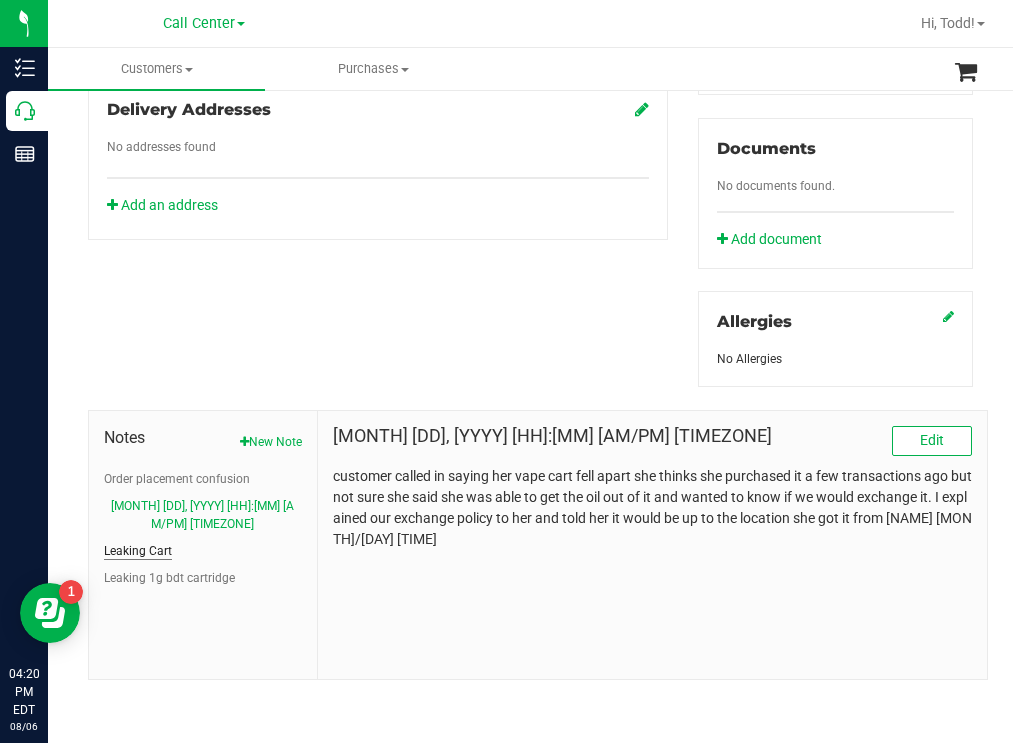click on "Leaking Cart" at bounding box center (138, 551) 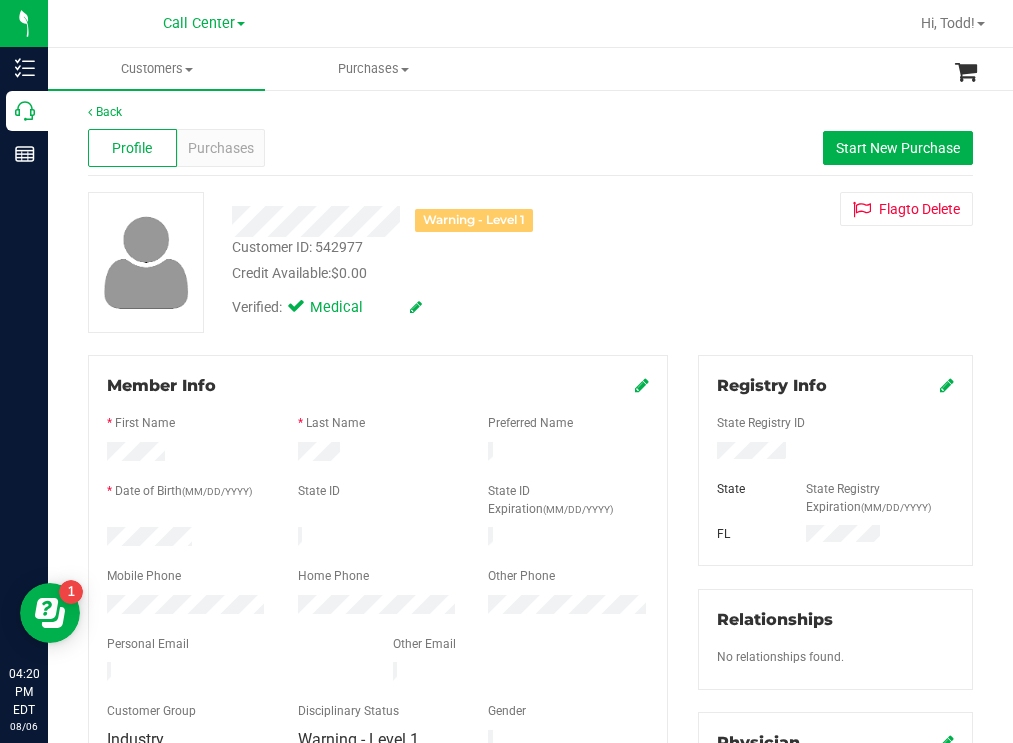 scroll, scrollTop: 0, scrollLeft: 0, axis: both 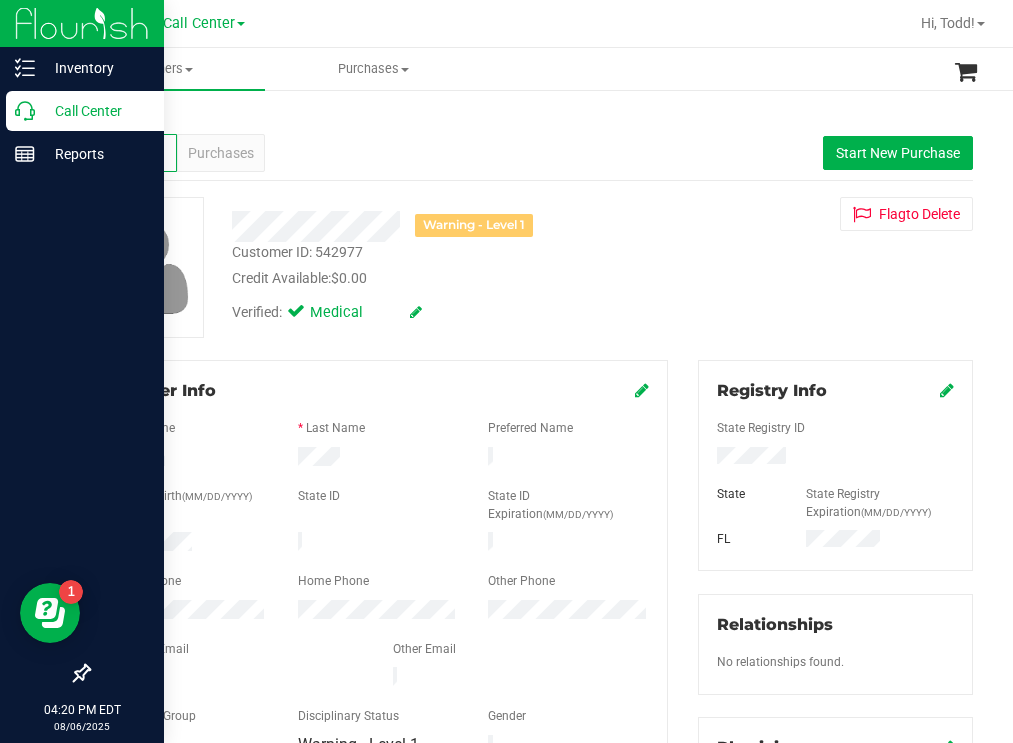 click on "Call Center" at bounding box center [95, 111] 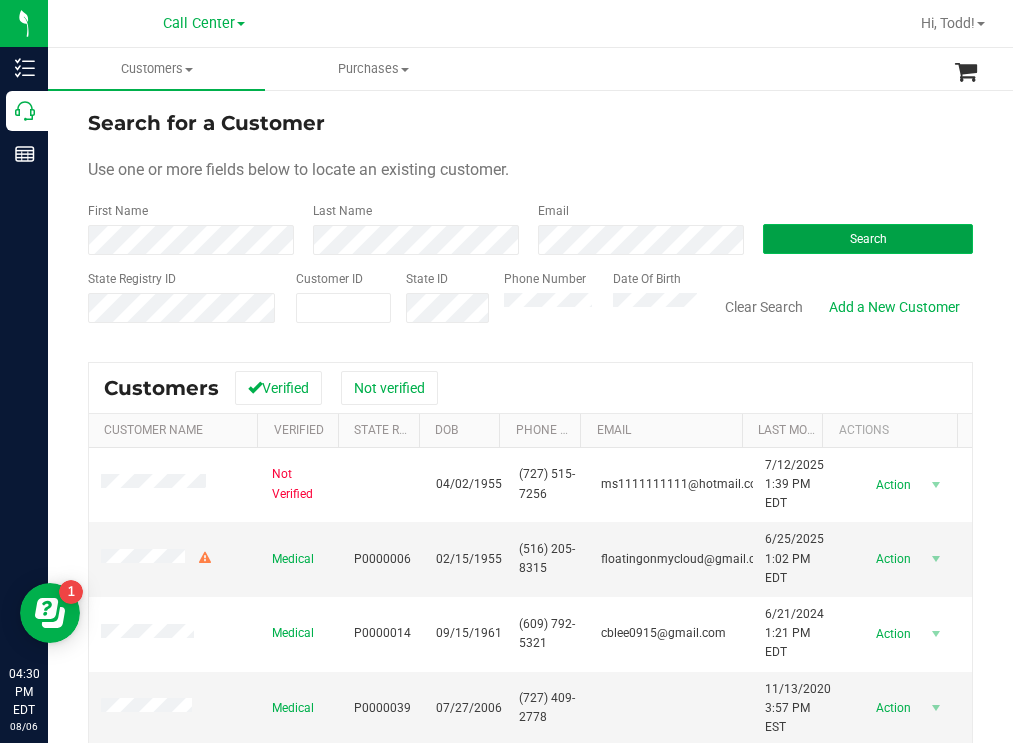 click on "Search" at bounding box center (868, 239) 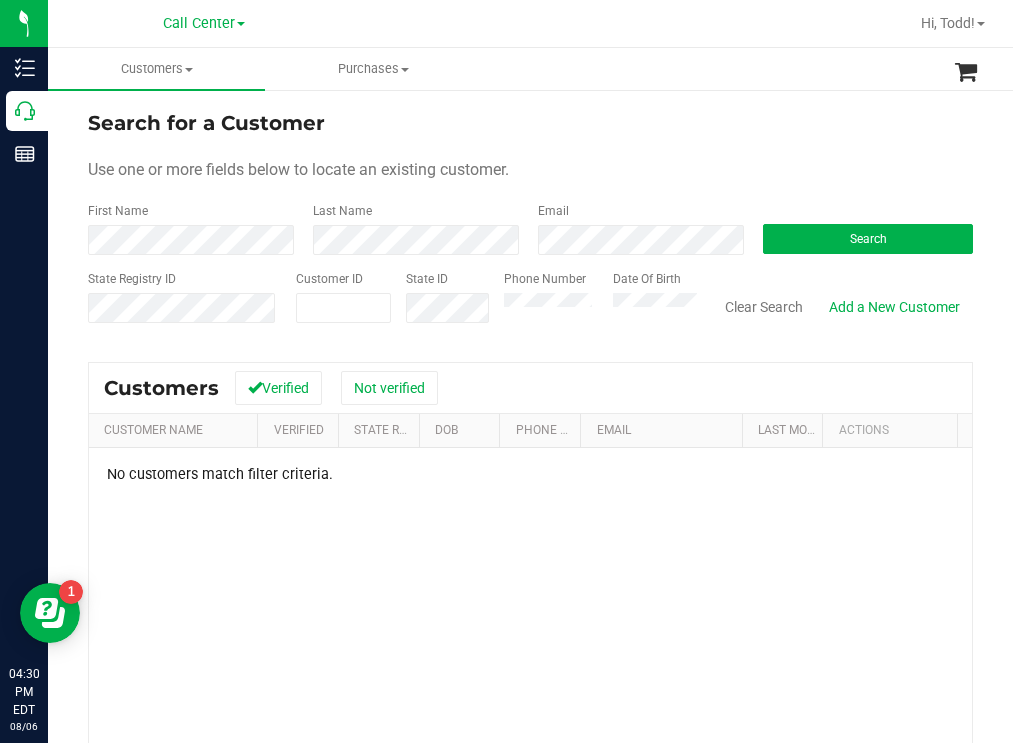 click on "Search for a Customer
Use one or more fields below to locate an existing customer.
First Name
Last Name
Email
Search
State Registry ID
Customer ID
State ID
Phone Number" at bounding box center [530, 538] 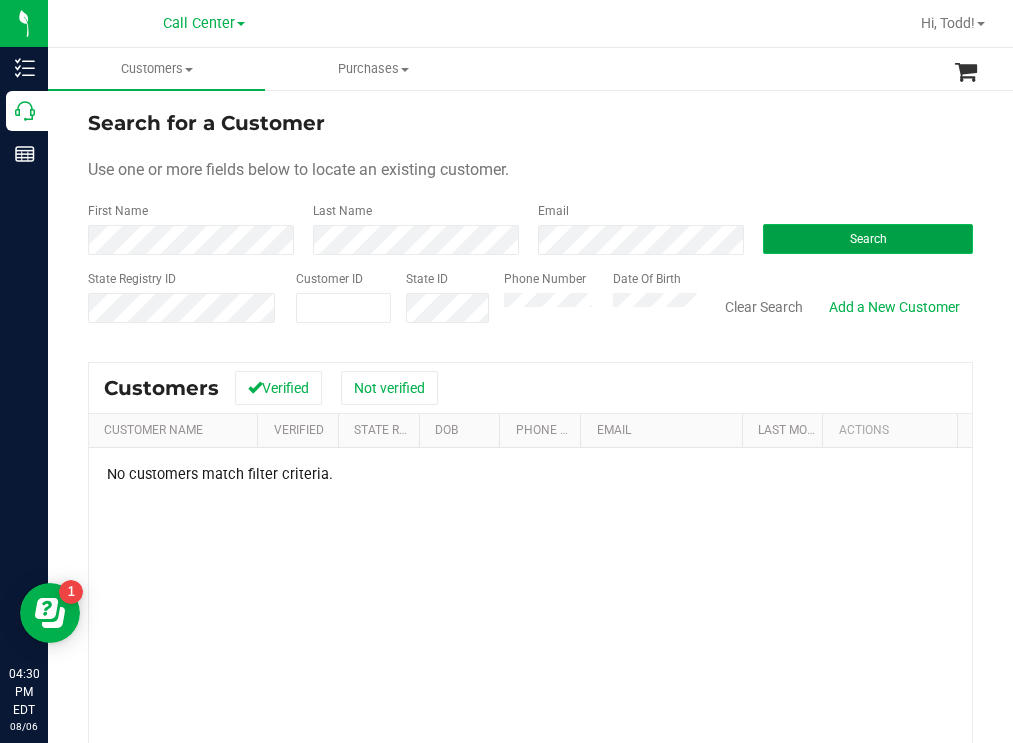 click on "Search" at bounding box center (868, 239) 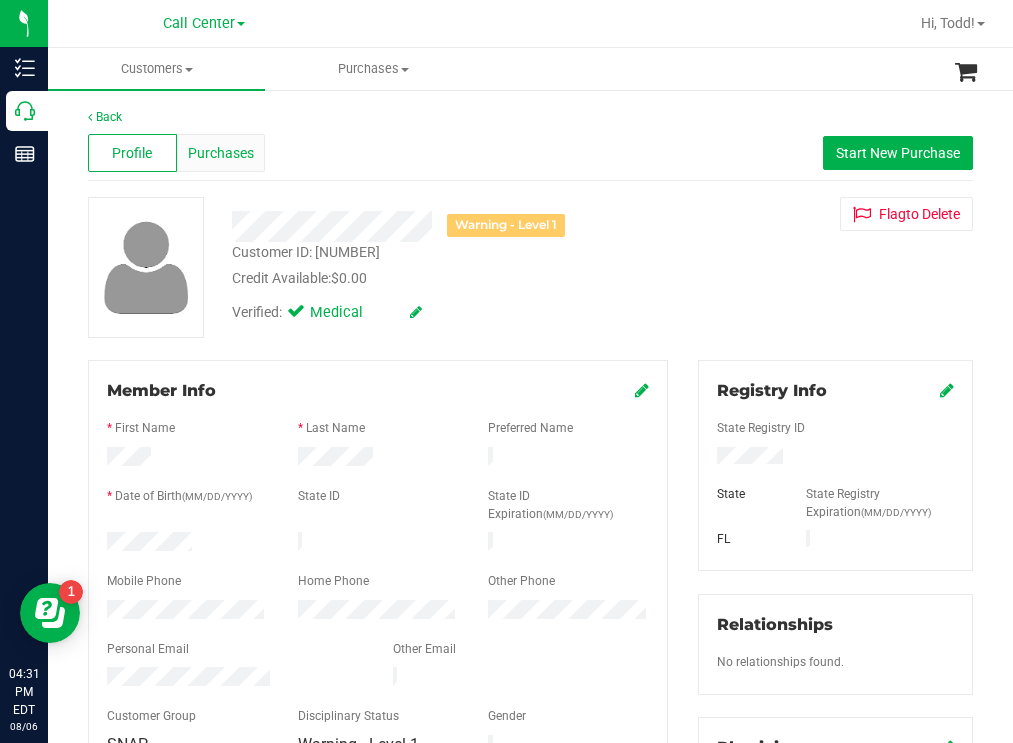 click on "Purchases" at bounding box center (221, 153) 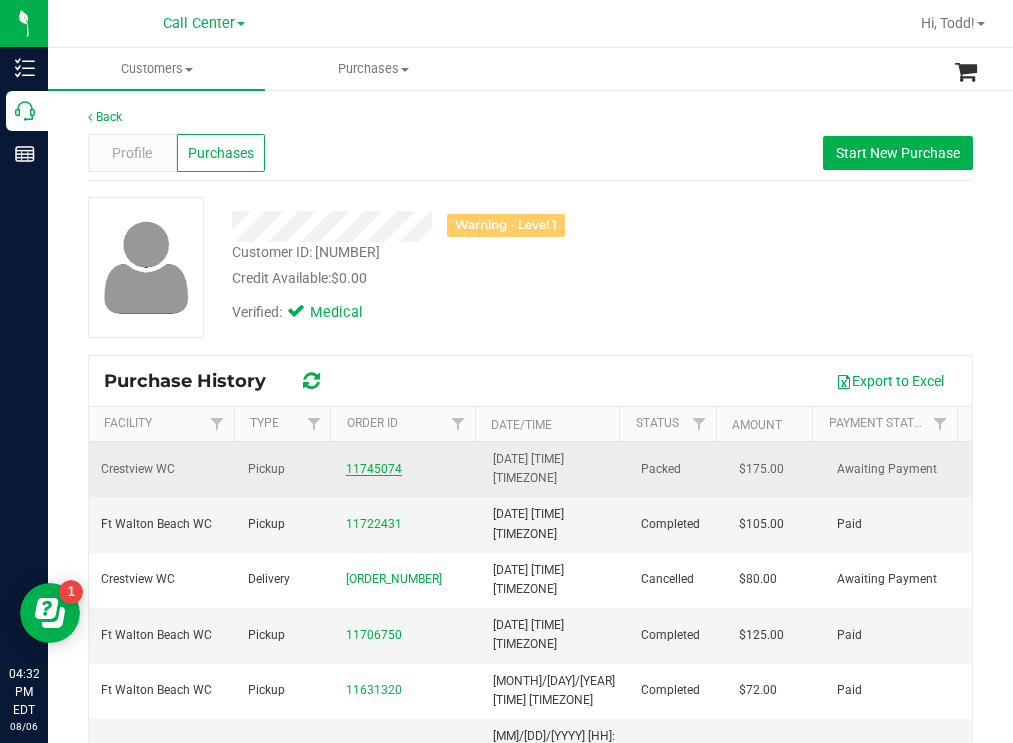 click on "11745074" at bounding box center [374, 469] 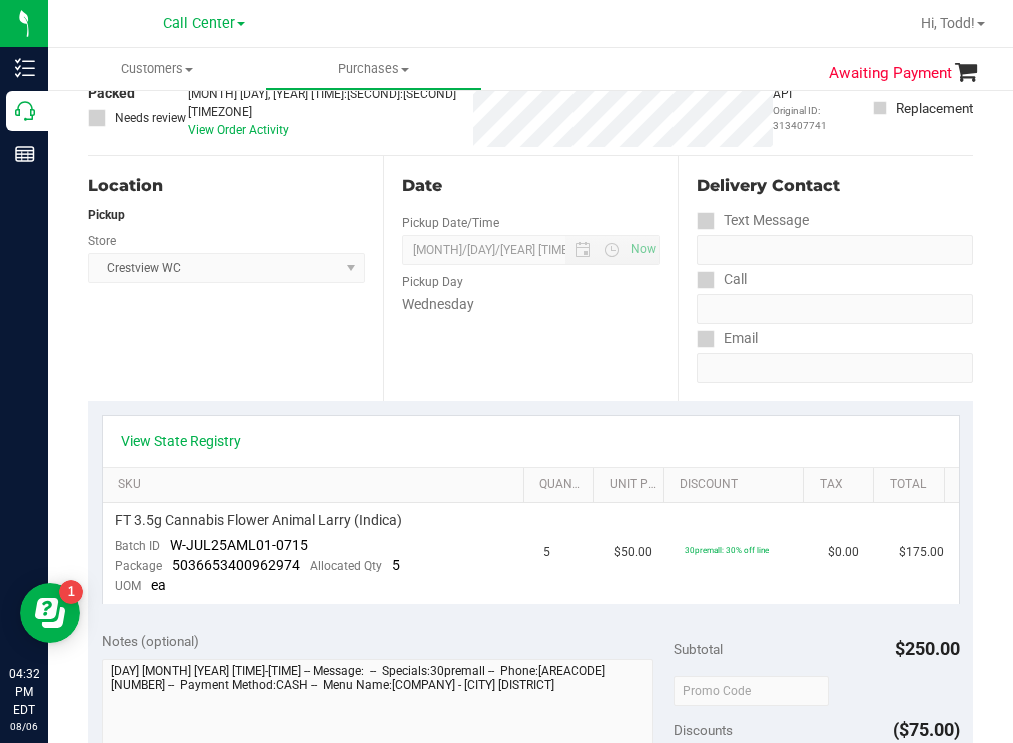 scroll, scrollTop: 0, scrollLeft: 0, axis: both 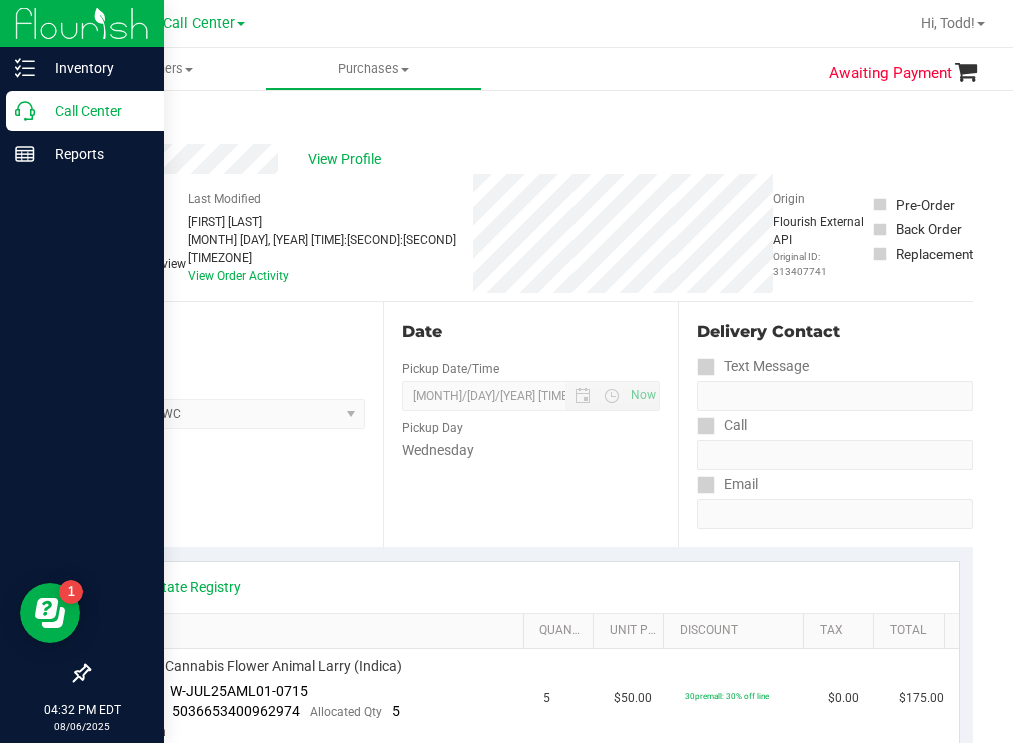 click on "Call Center" at bounding box center [95, 111] 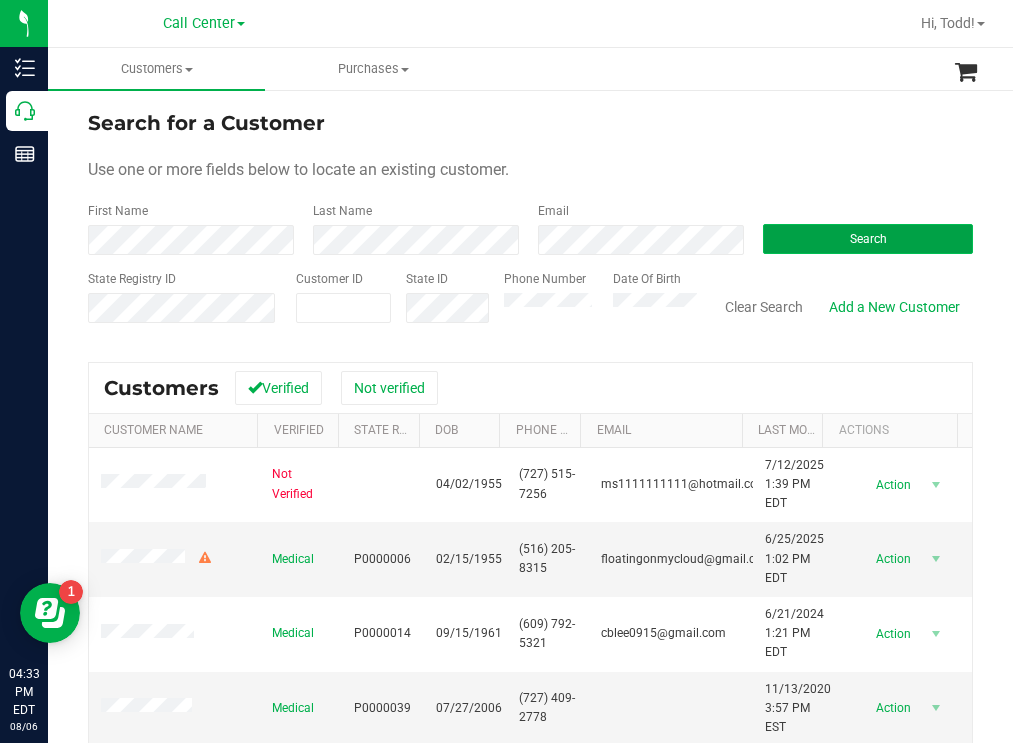 click on "Search" at bounding box center (868, 239) 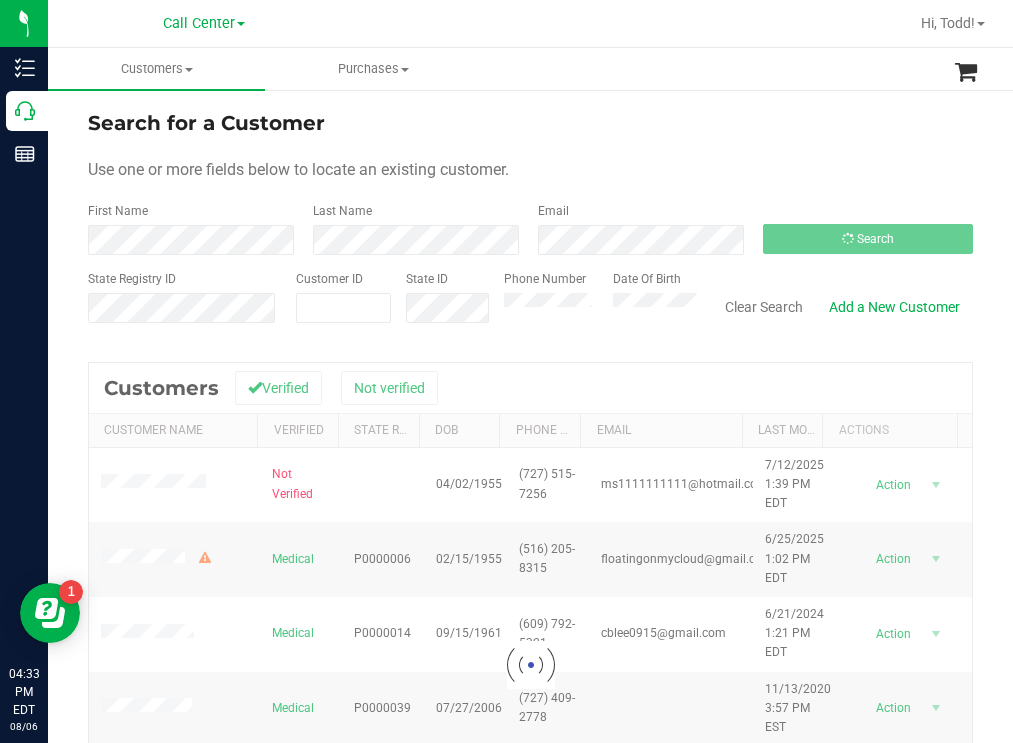 drag, startPoint x: 573, startPoint y: 139, endPoint x: 300, endPoint y: 104, distance: 275.23444 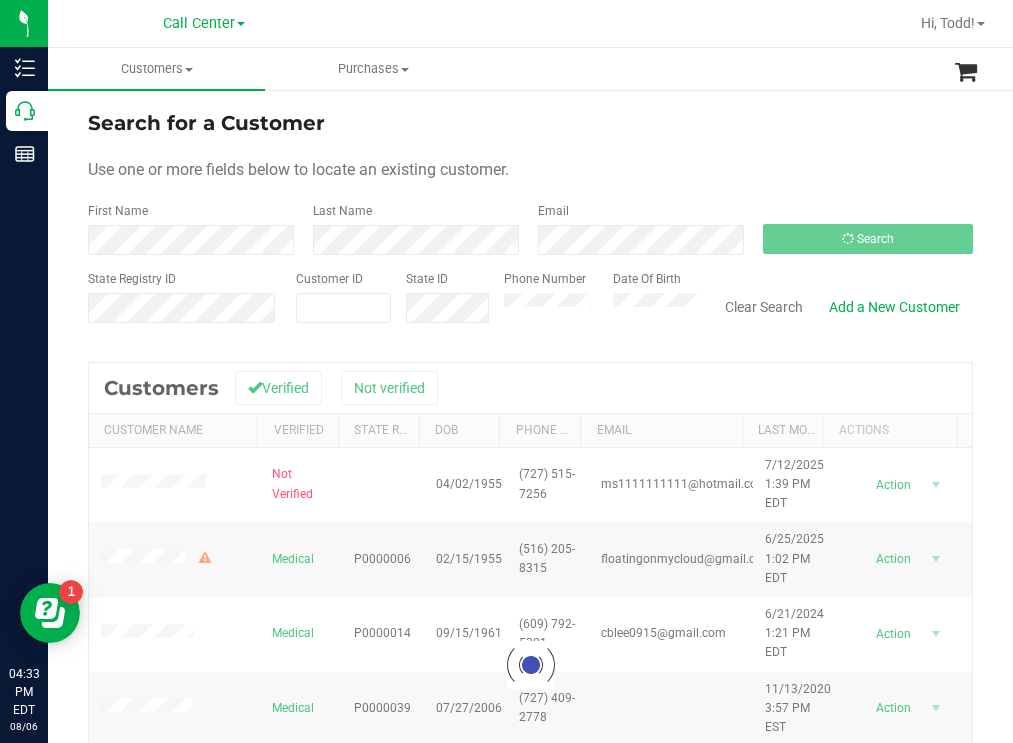 click on "Search for a Customer
Use one or more fields below to locate an existing customer.
First Name
Last Name
Email
Search
State Registry ID
Customer ID
State ID
Phone Number
Date Of Birth" at bounding box center (530, 224) 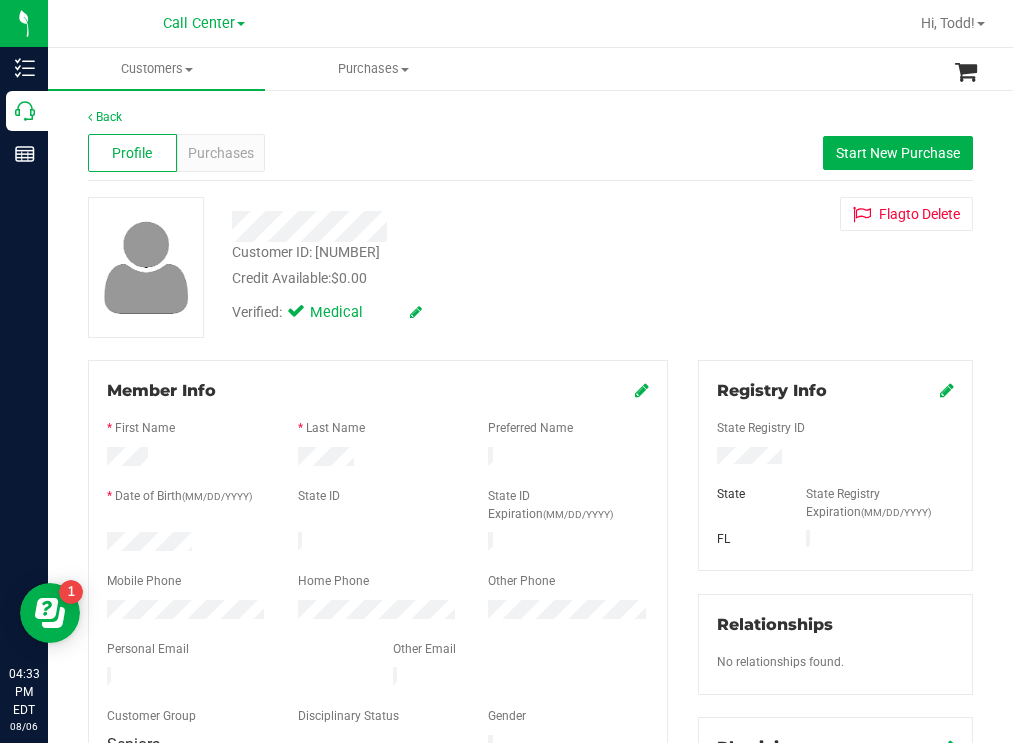 drag, startPoint x: 193, startPoint y: 537, endPoint x: 102, endPoint y: 543, distance: 91.197586 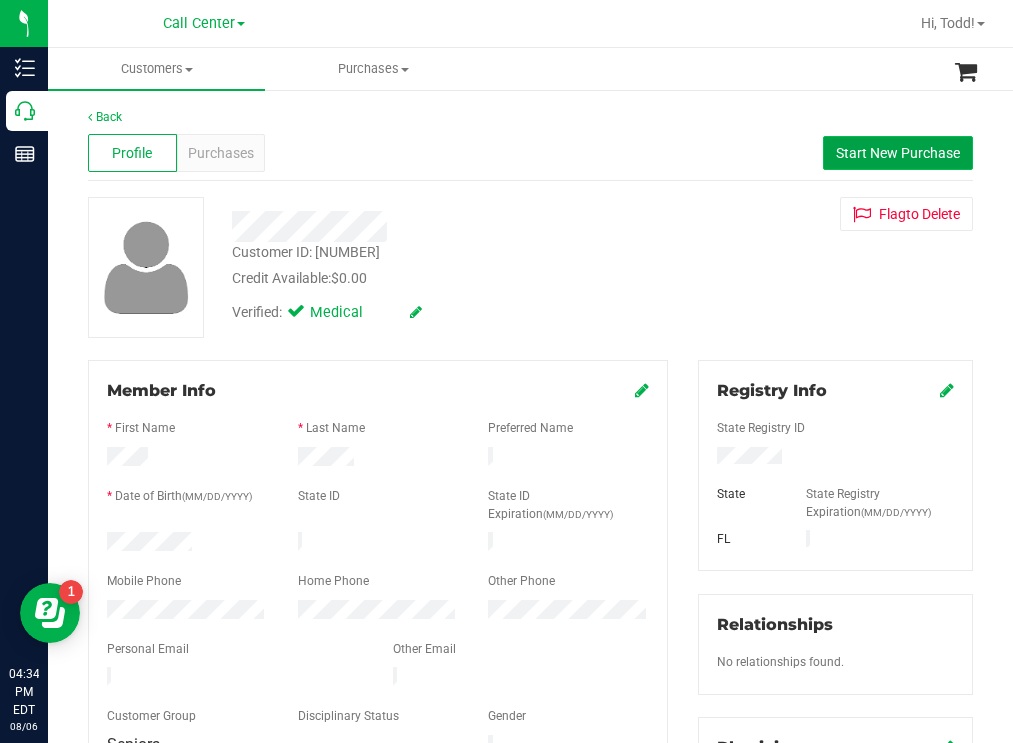 click on "Start New Purchase" at bounding box center (898, 153) 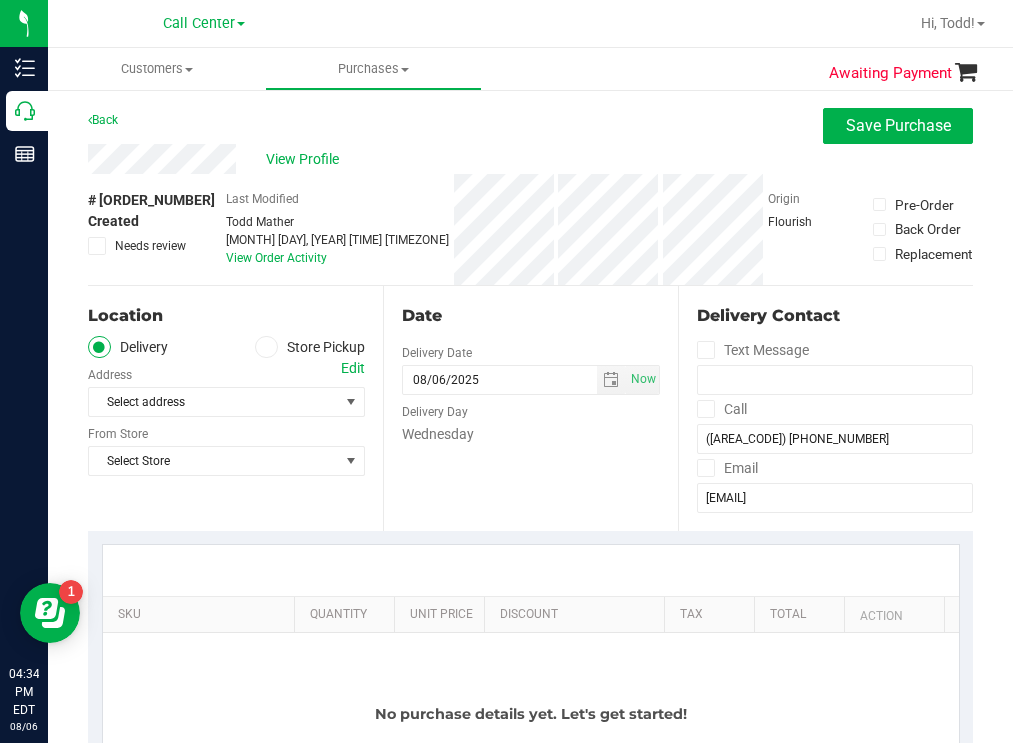 click at bounding box center (266, 347) 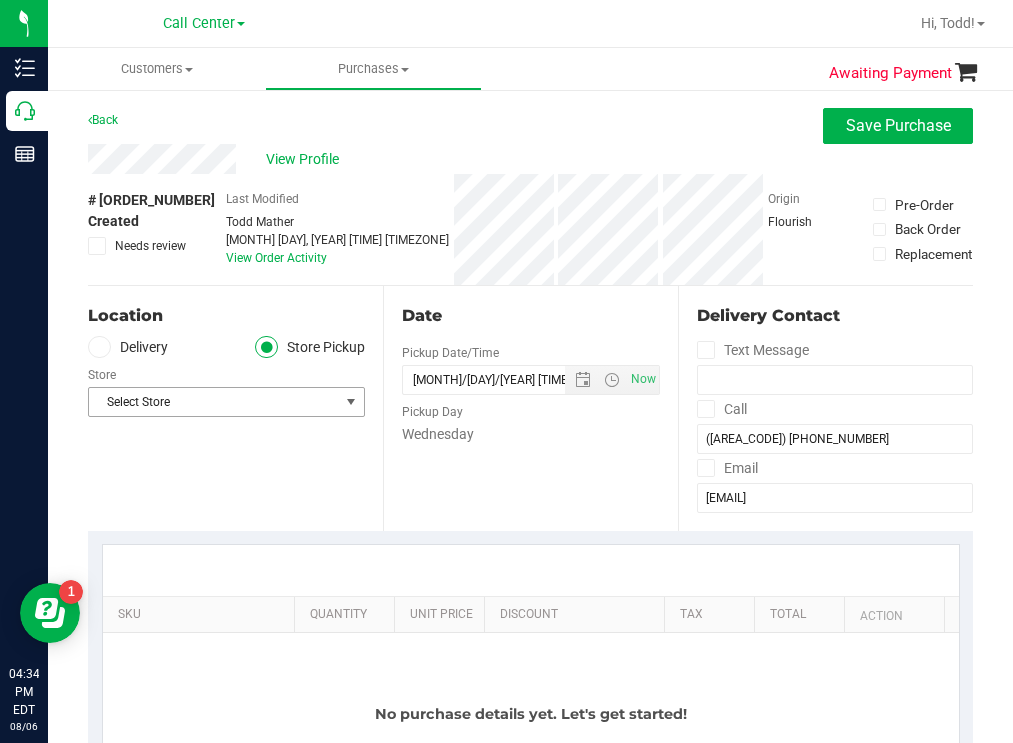 click on "Select Store" at bounding box center (214, 402) 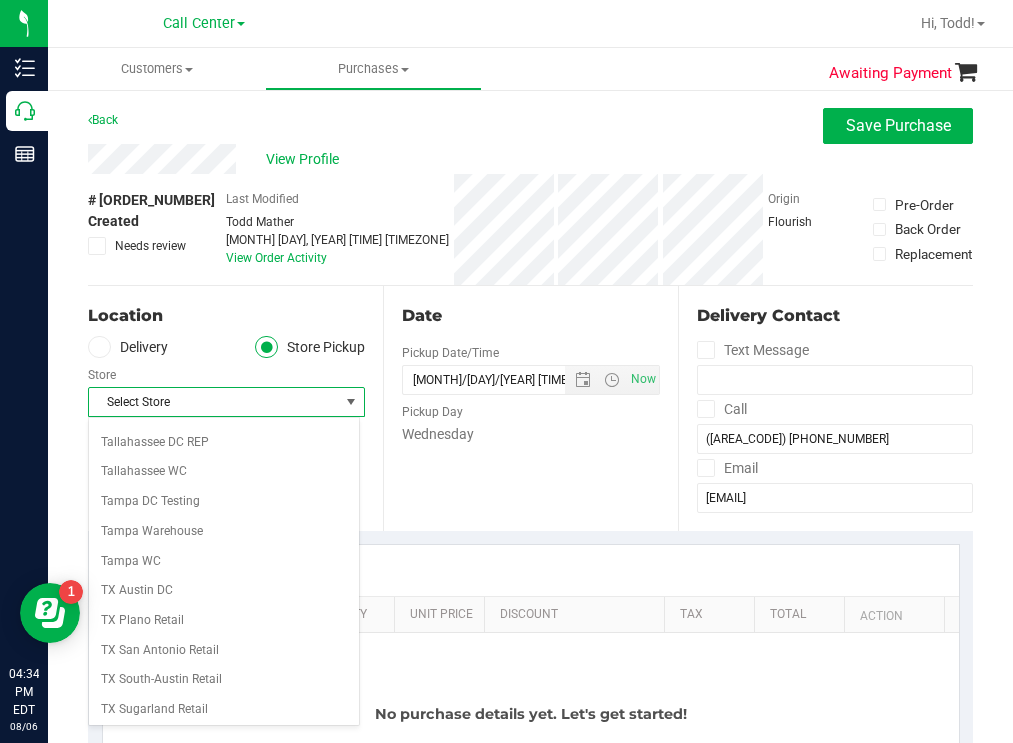scroll, scrollTop: 1453, scrollLeft: 0, axis: vertical 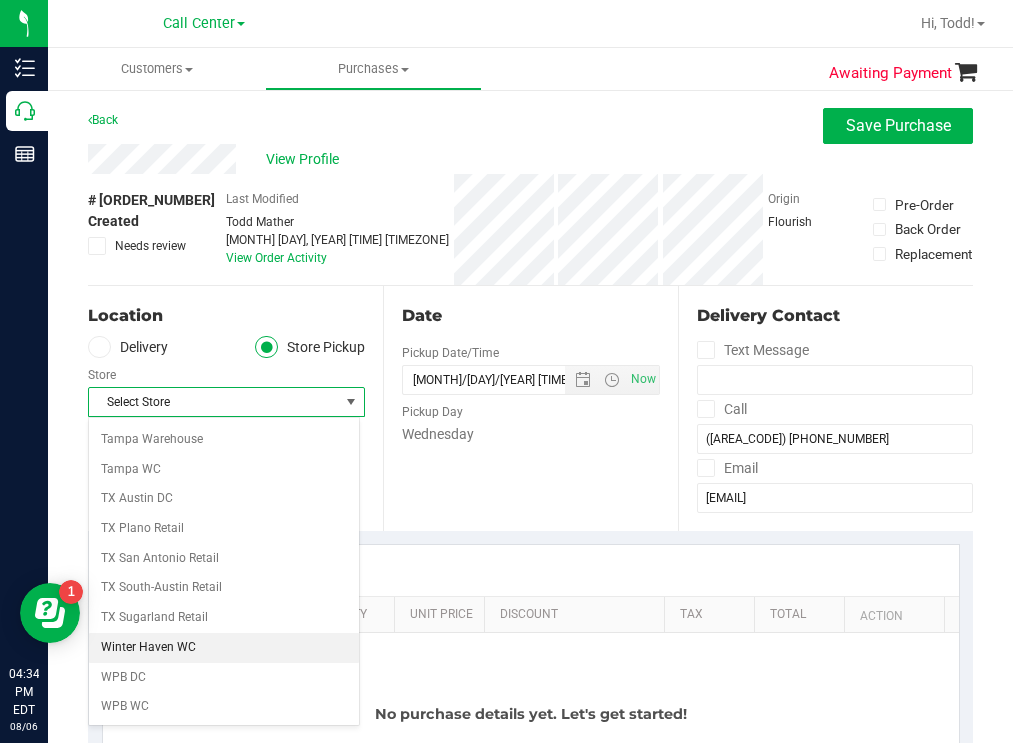 click on "Winter Haven WC" at bounding box center [224, 648] 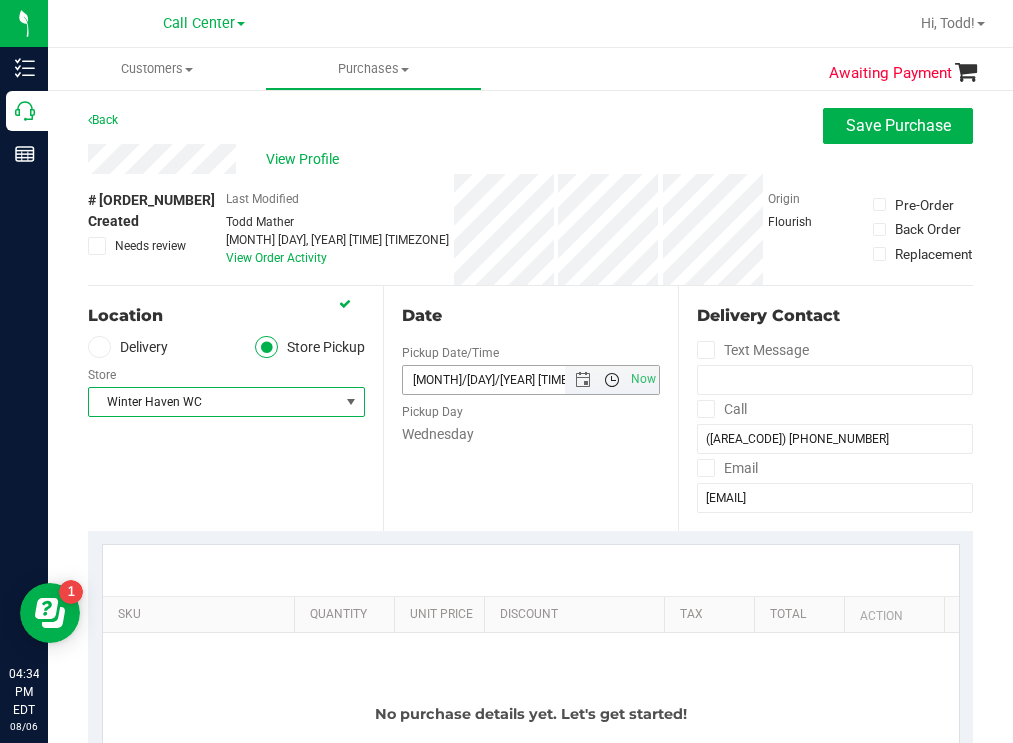 click at bounding box center [612, 380] 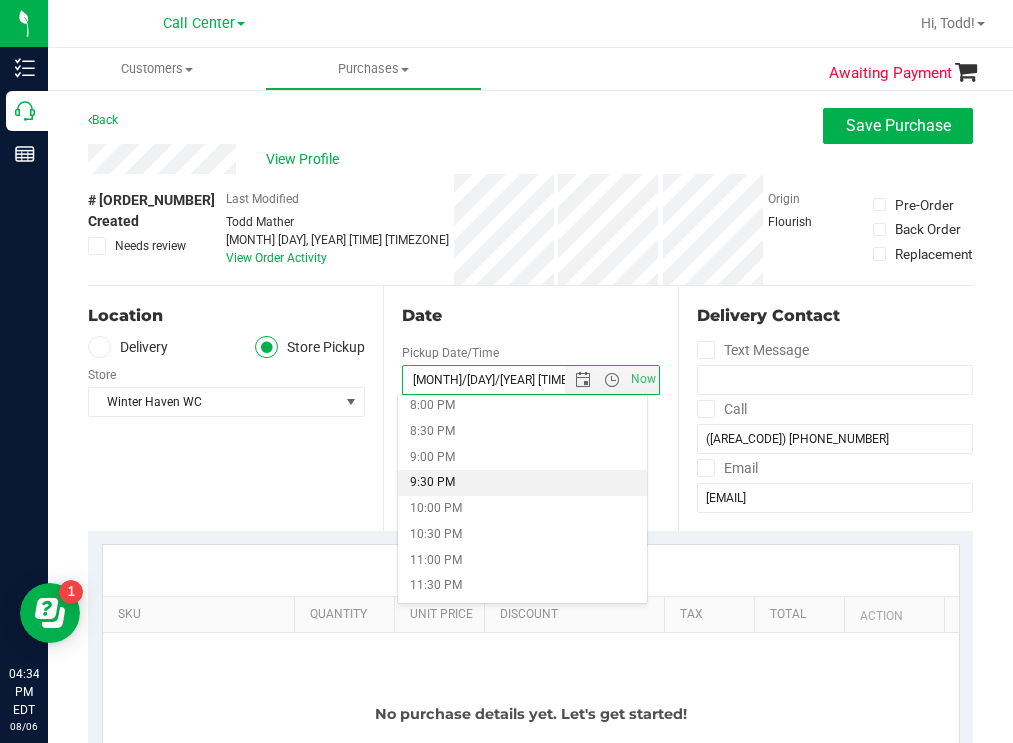 scroll, scrollTop: 734, scrollLeft: 0, axis: vertical 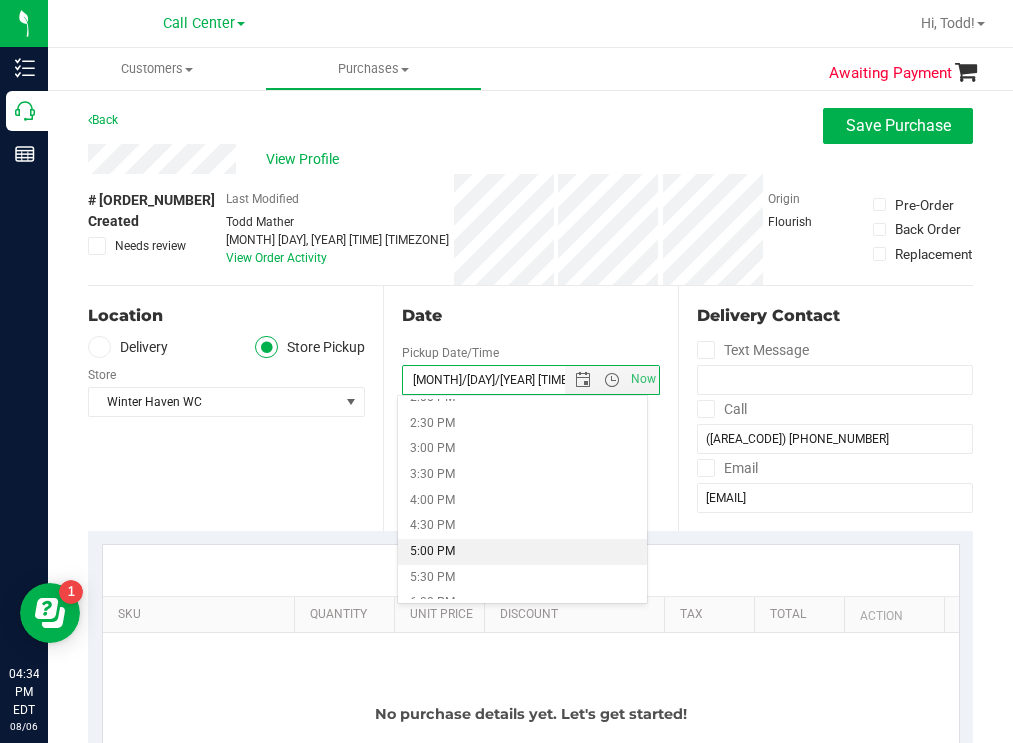 click on "5:00 PM" at bounding box center [522, 552] 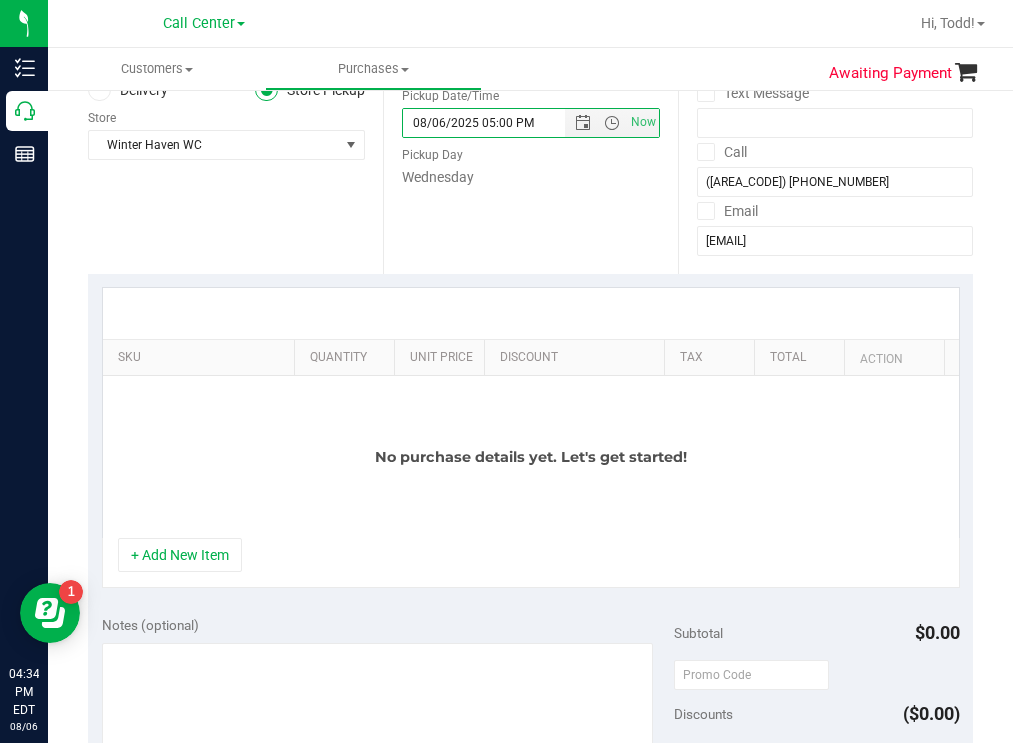 scroll, scrollTop: 300, scrollLeft: 0, axis: vertical 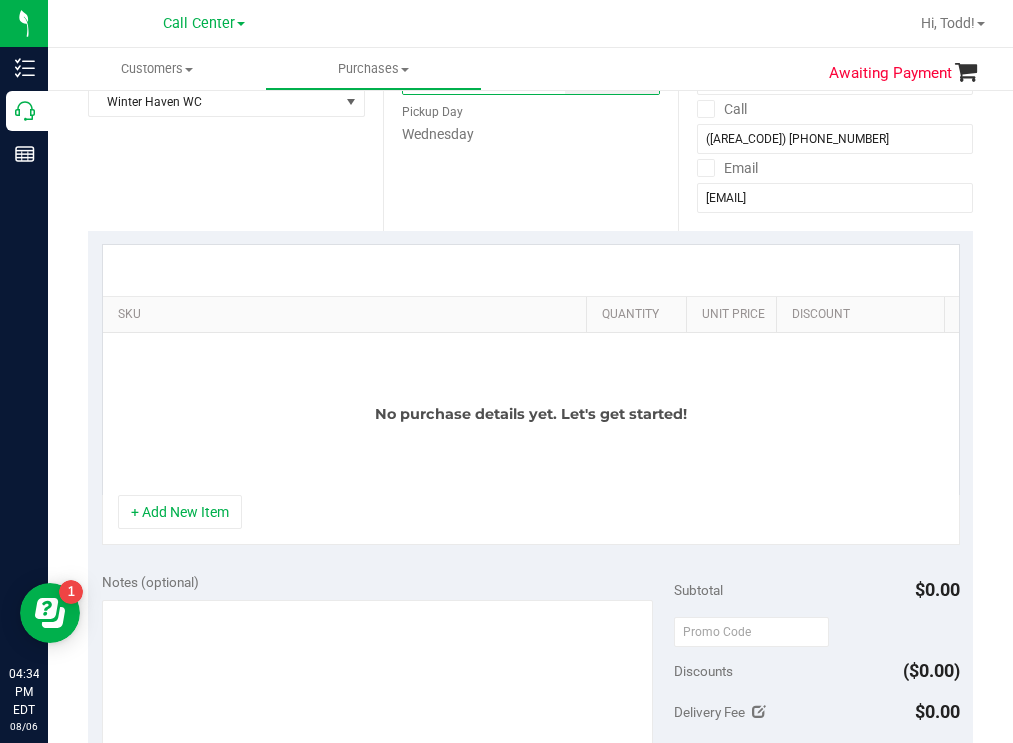 drag, startPoint x: 278, startPoint y: 311, endPoint x: 670, endPoint y: 307, distance: 392.02042 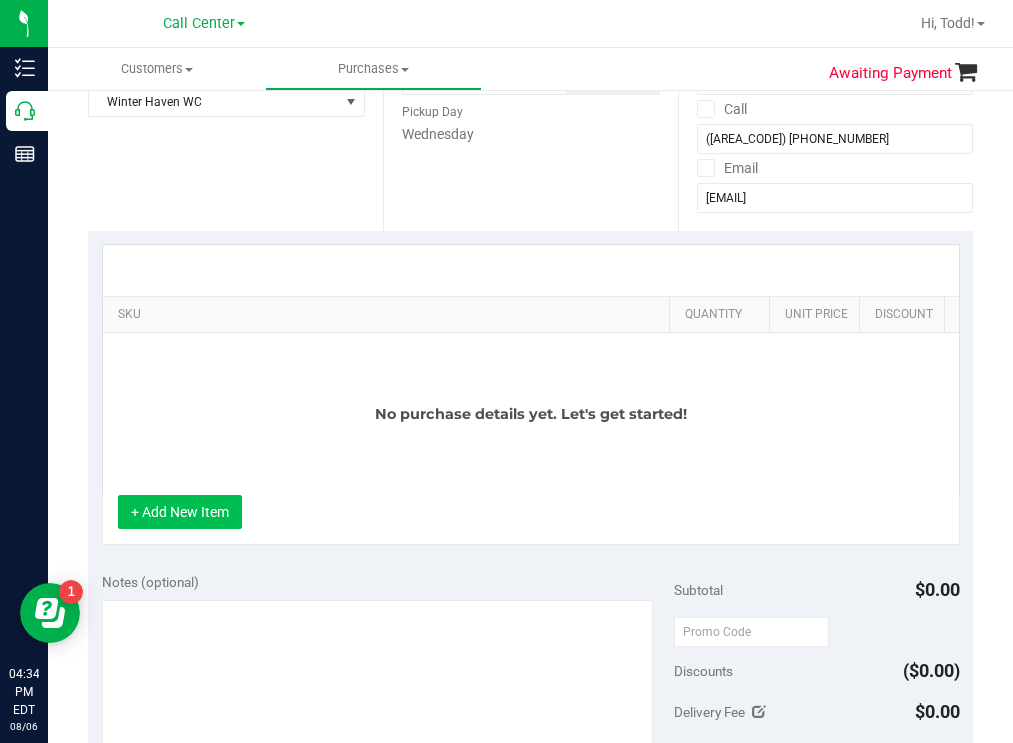 click on "+ Add New Item" at bounding box center (180, 512) 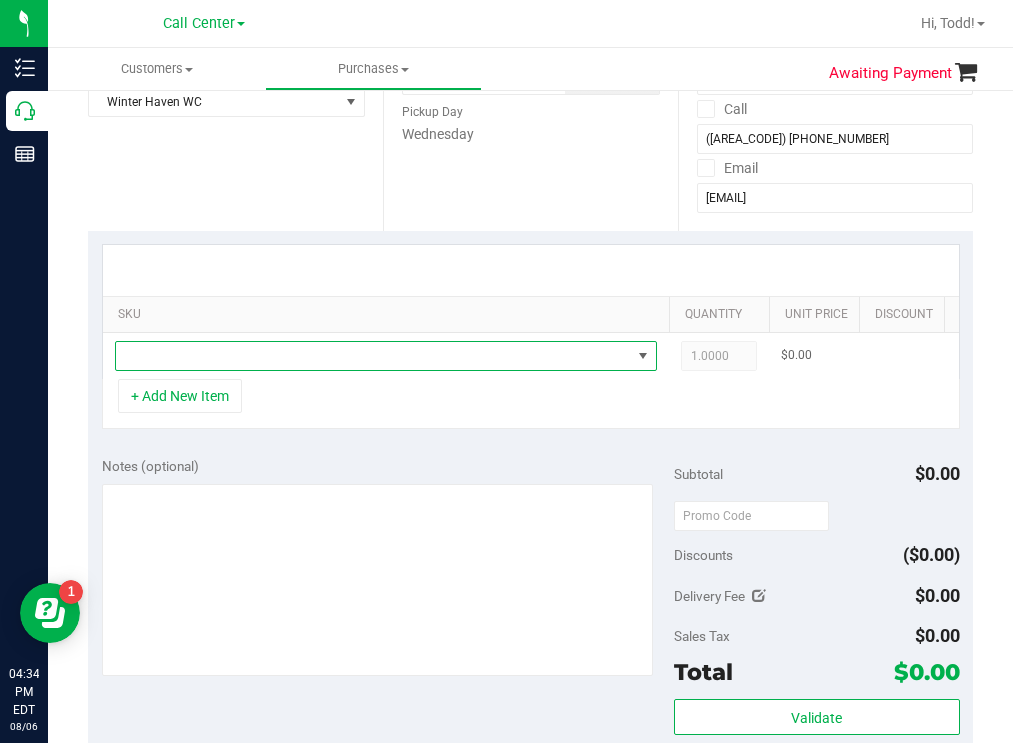 click at bounding box center (373, 356) 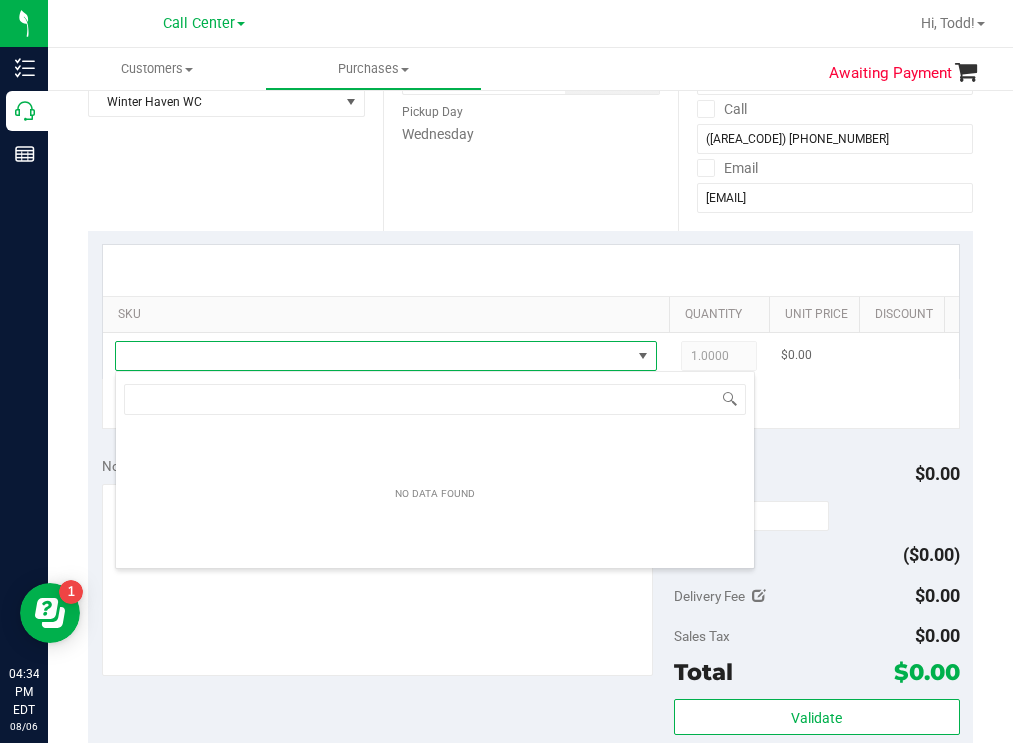 scroll, scrollTop: 99970, scrollLeft: 99458, axis: both 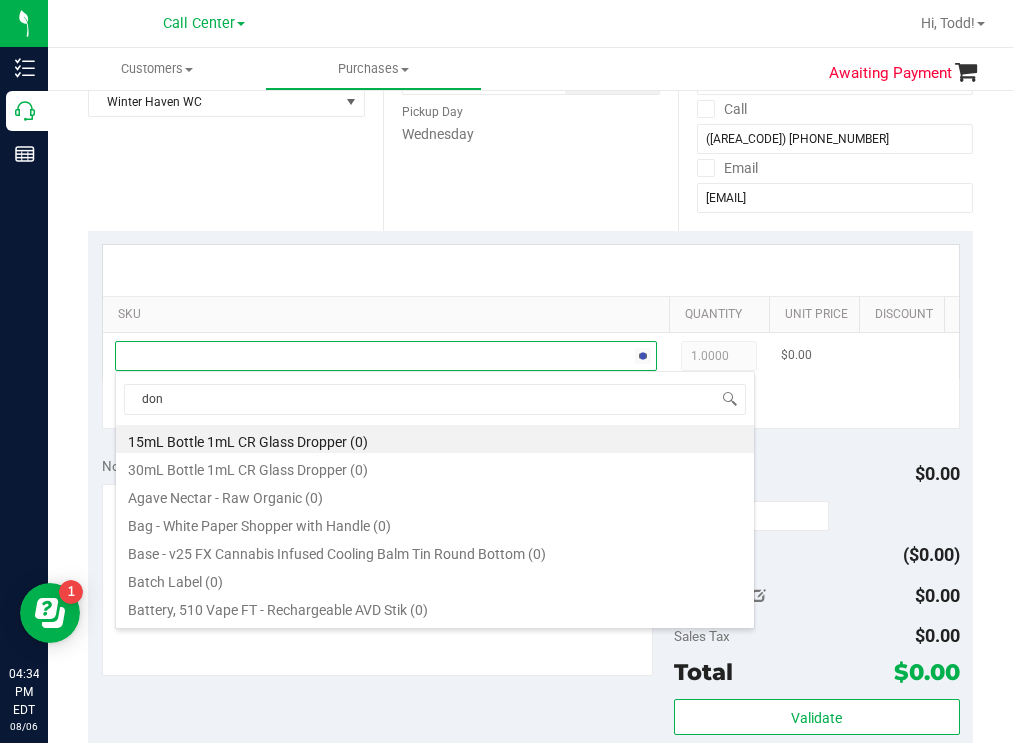 type on "donn" 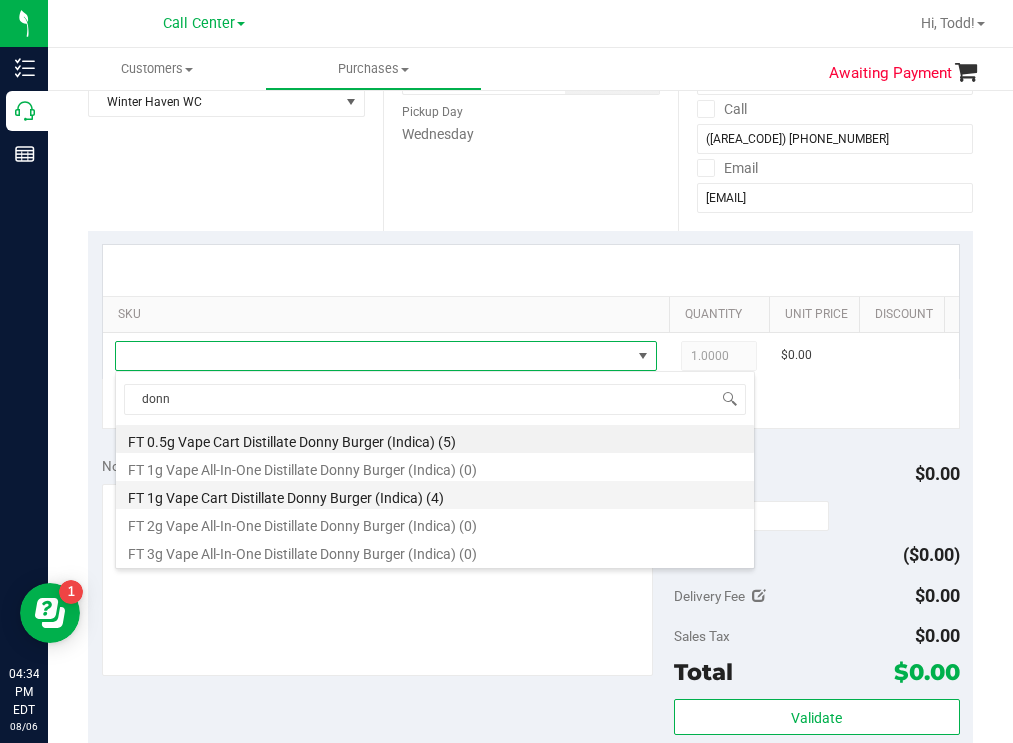 click on "FT 1g Vape Cart Distillate Donny Burger (Indica) (4)" at bounding box center [435, 495] 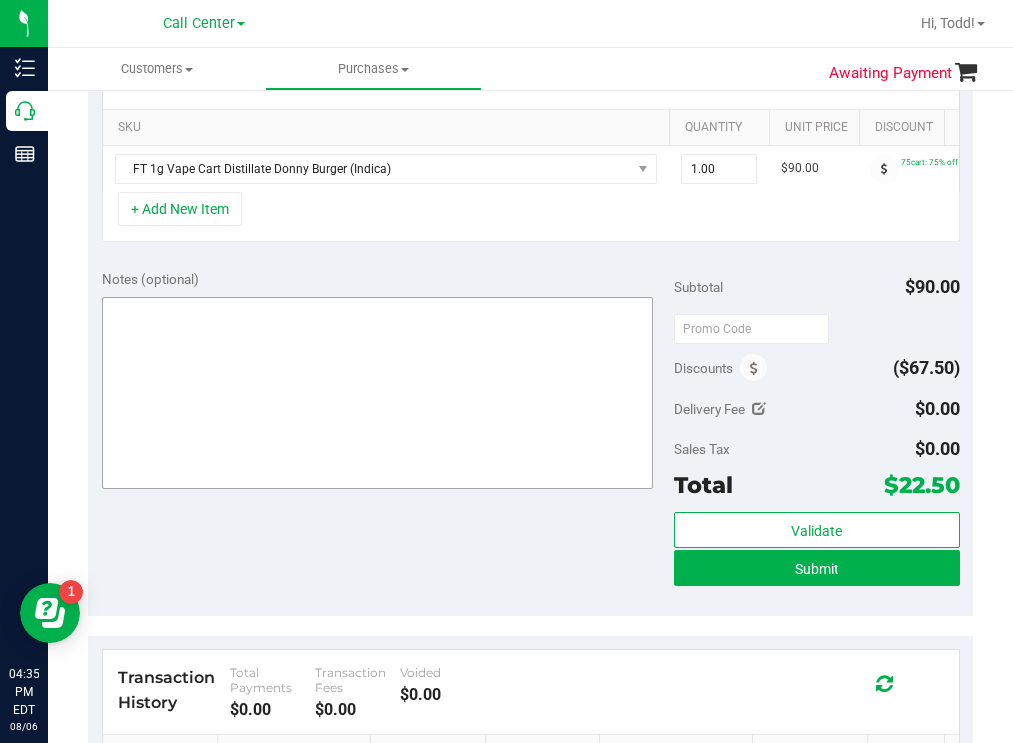 scroll, scrollTop: 500, scrollLeft: 0, axis: vertical 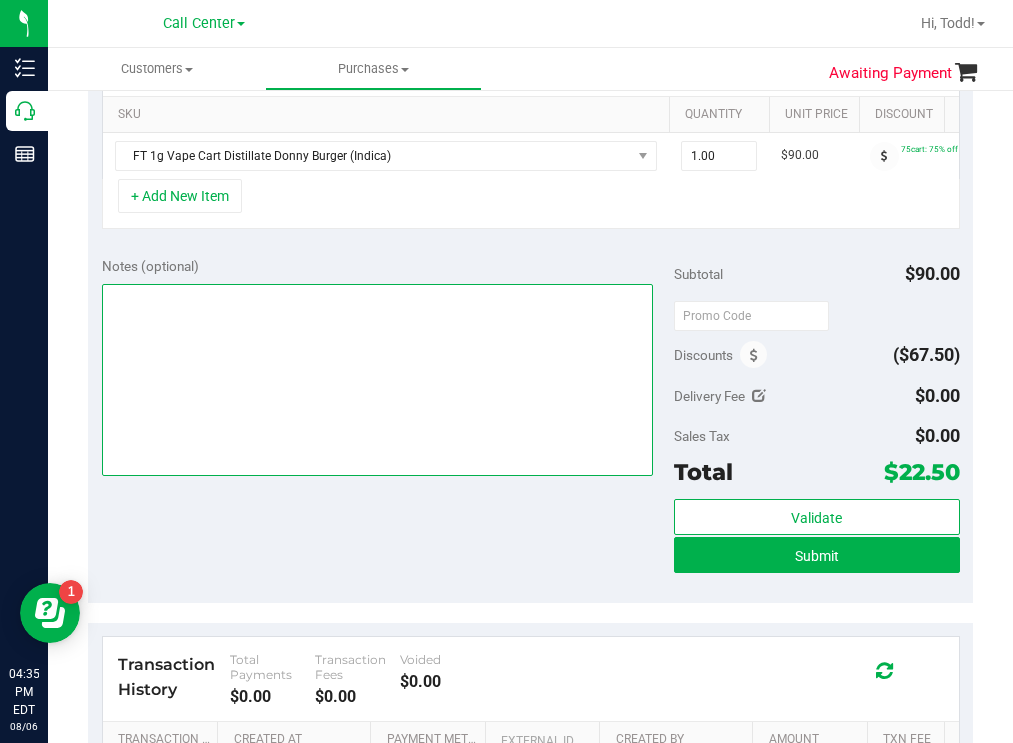 click at bounding box center [378, 380] 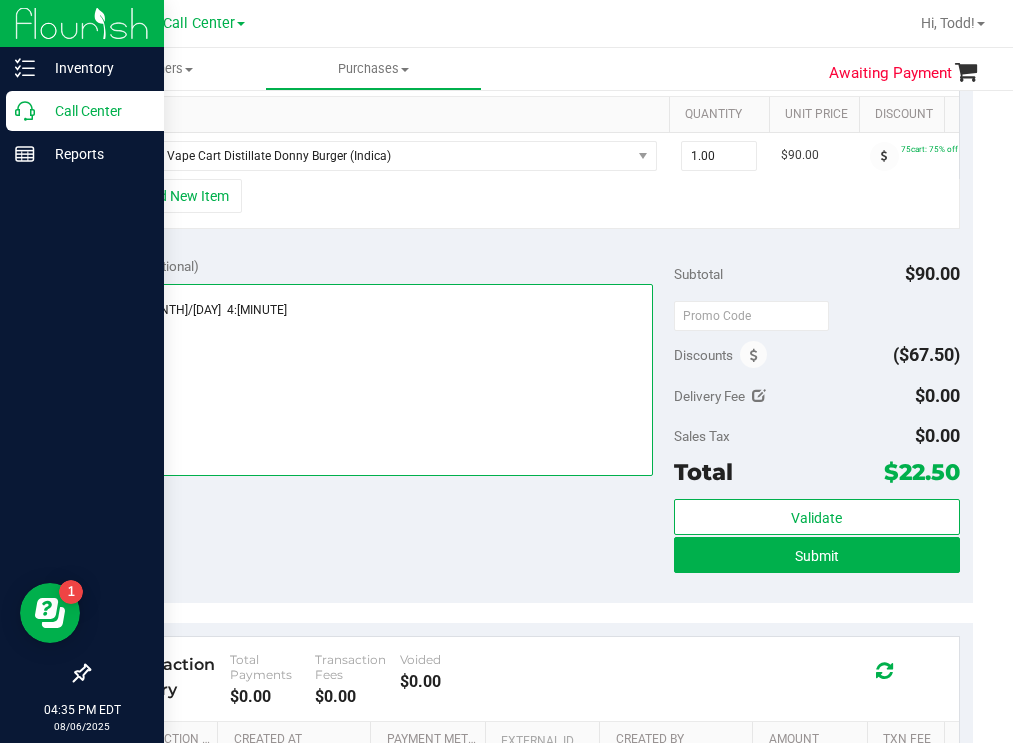 type on "[CITY]
todd [MONTH]/[DAY]  4:[MINUTE]" 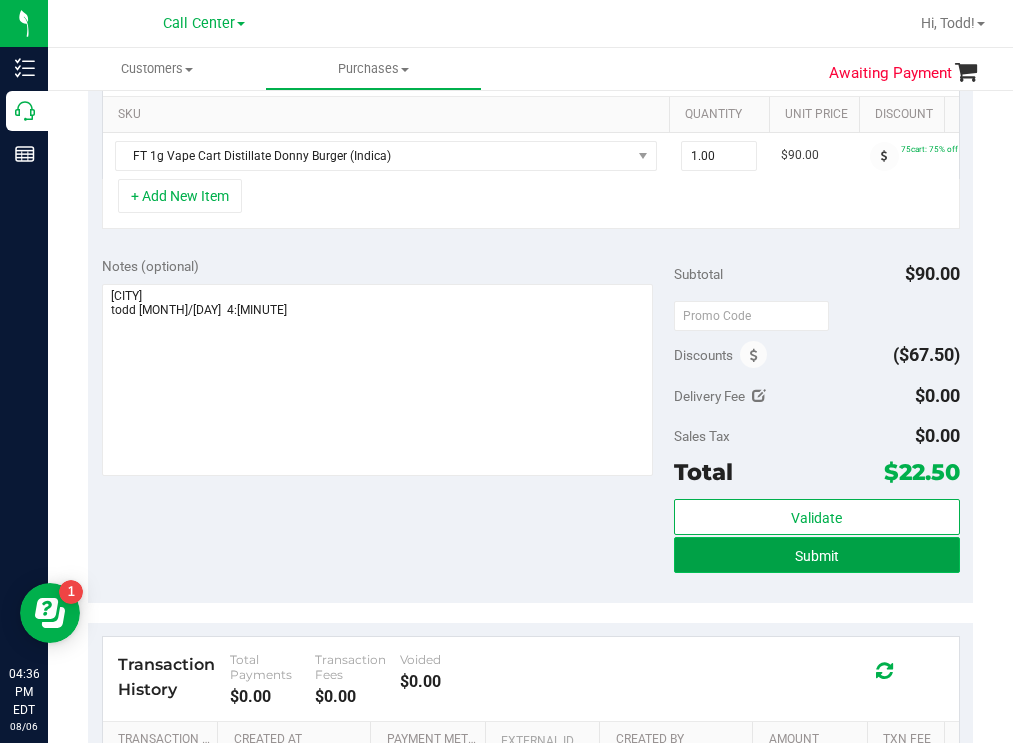 click on "Submit" at bounding box center [817, 555] 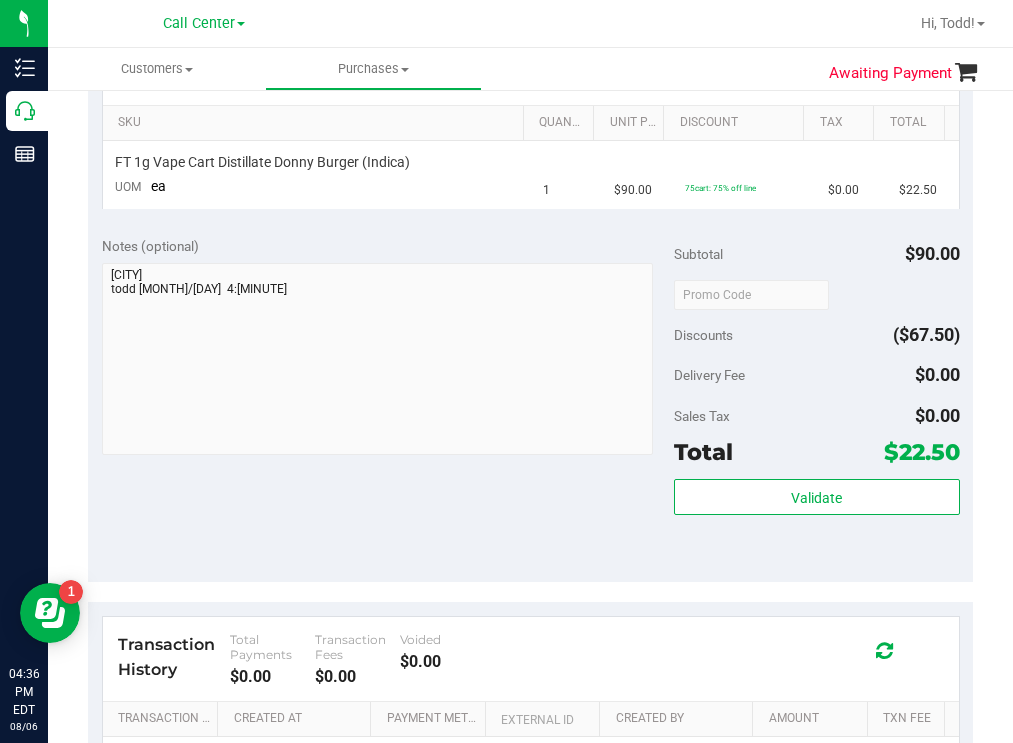 click on "Call Center   Hi, [FIRST]!" at bounding box center [530, 24] 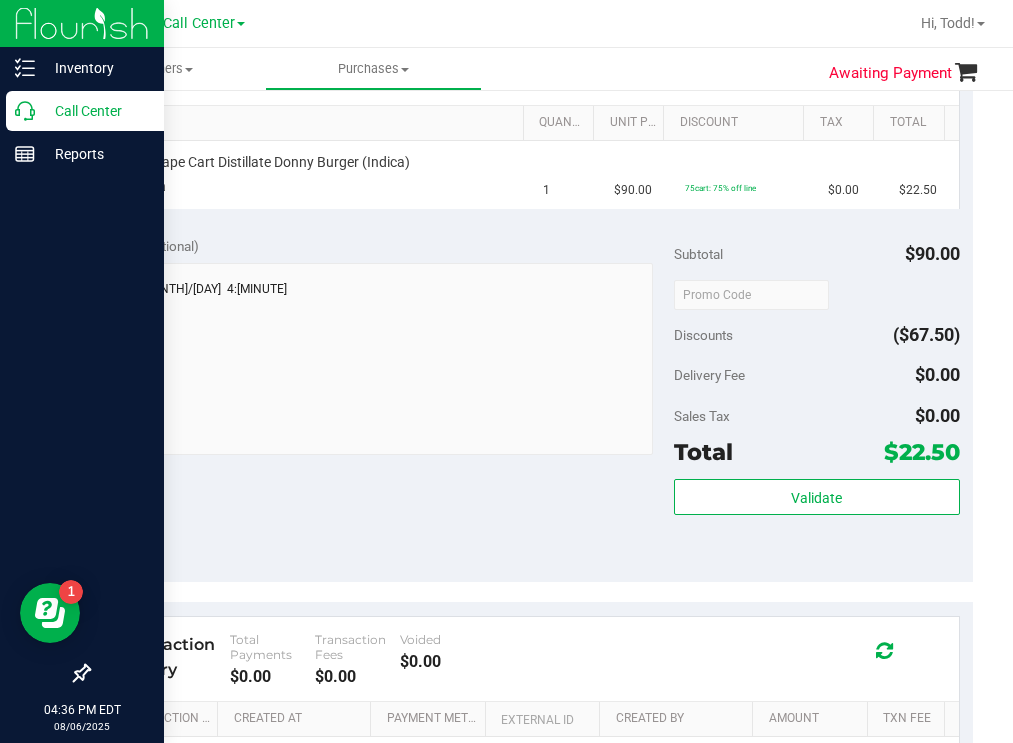 drag, startPoint x: 62, startPoint y: 103, endPoint x: 1, endPoint y: 109, distance: 61.294373 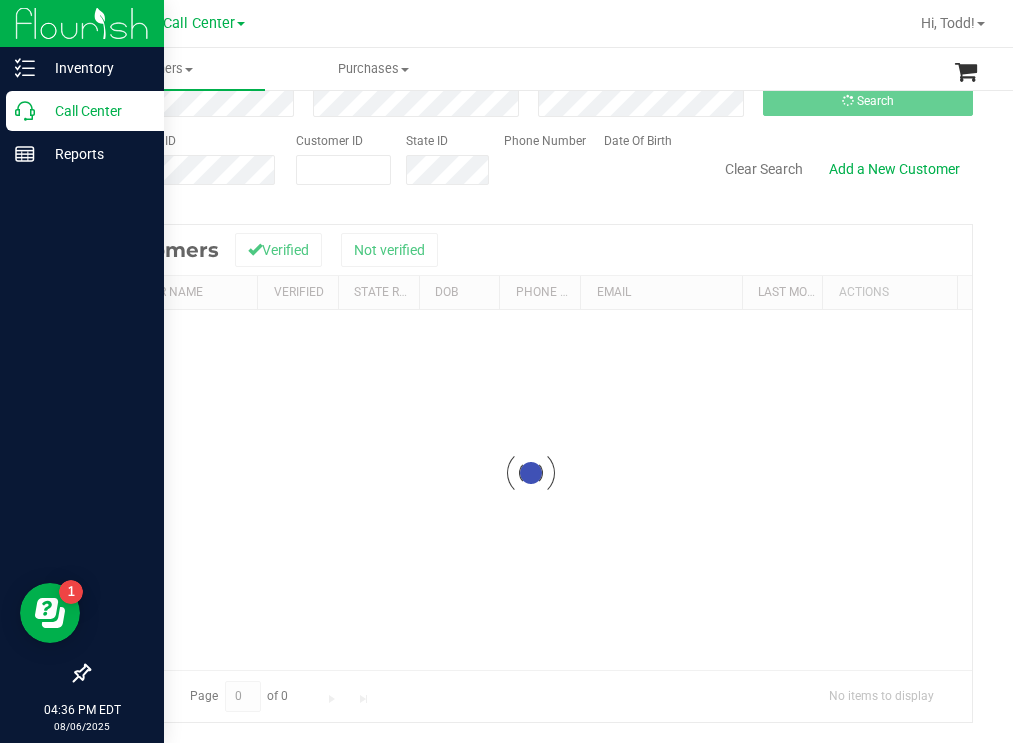 scroll, scrollTop: 0, scrollLeft: 0, axis: both 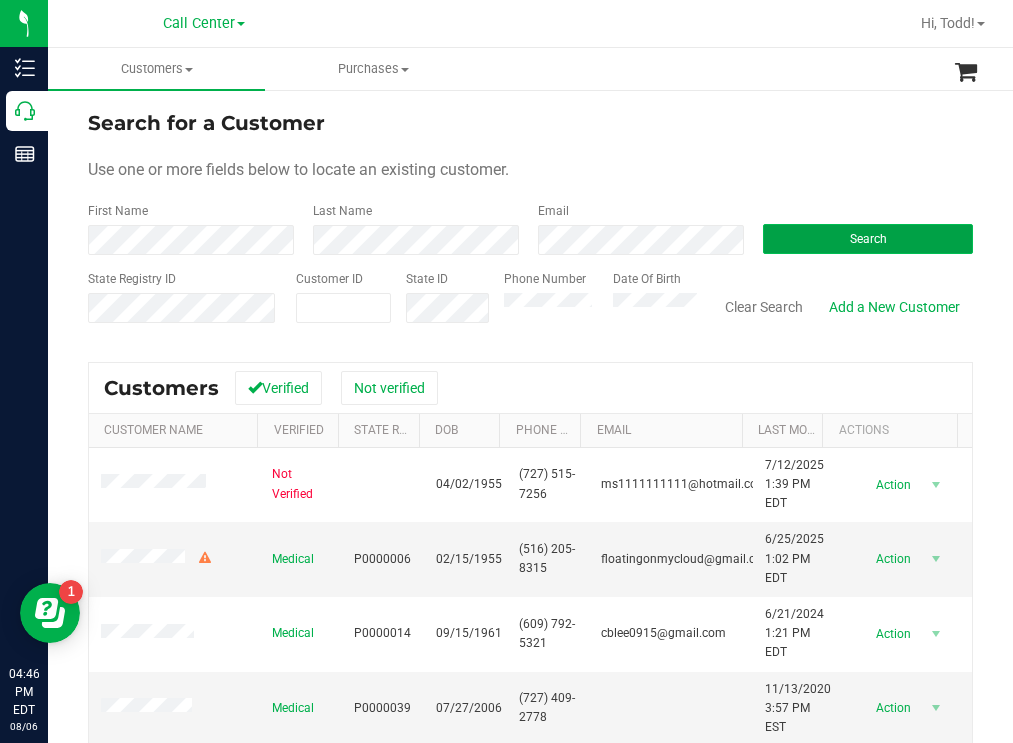 click on "Search" at bounding box center (868, 239) 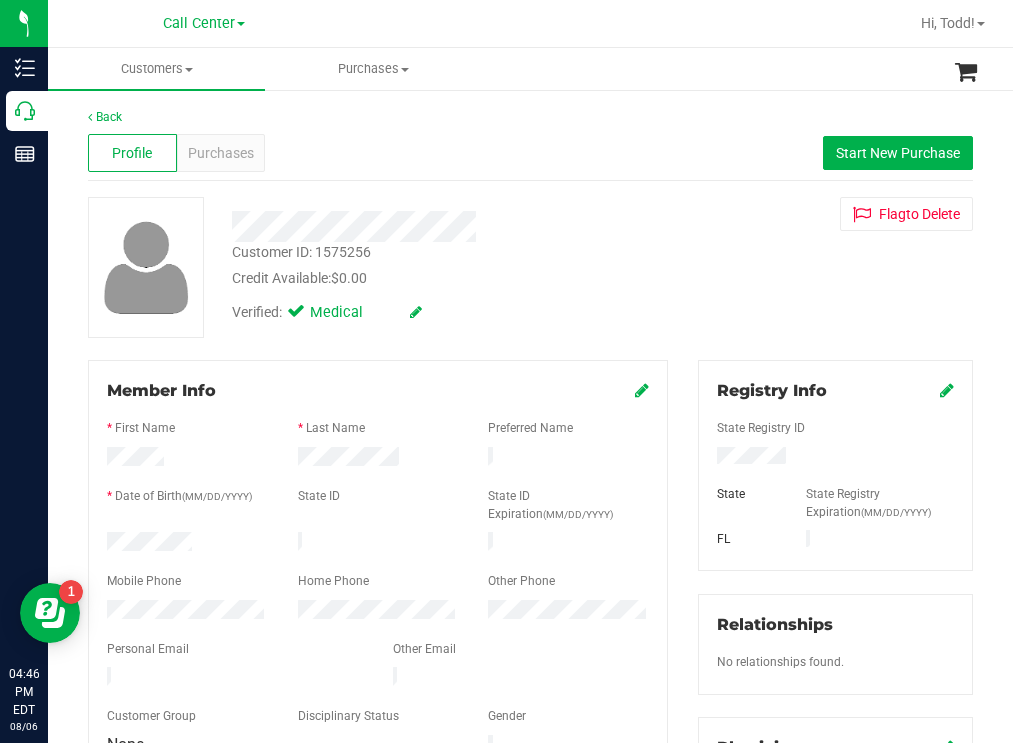 drag, startPoint x: 199, startPoint y: 533, endPoint x: 100, endPoint y: 536, distance: 99.04544 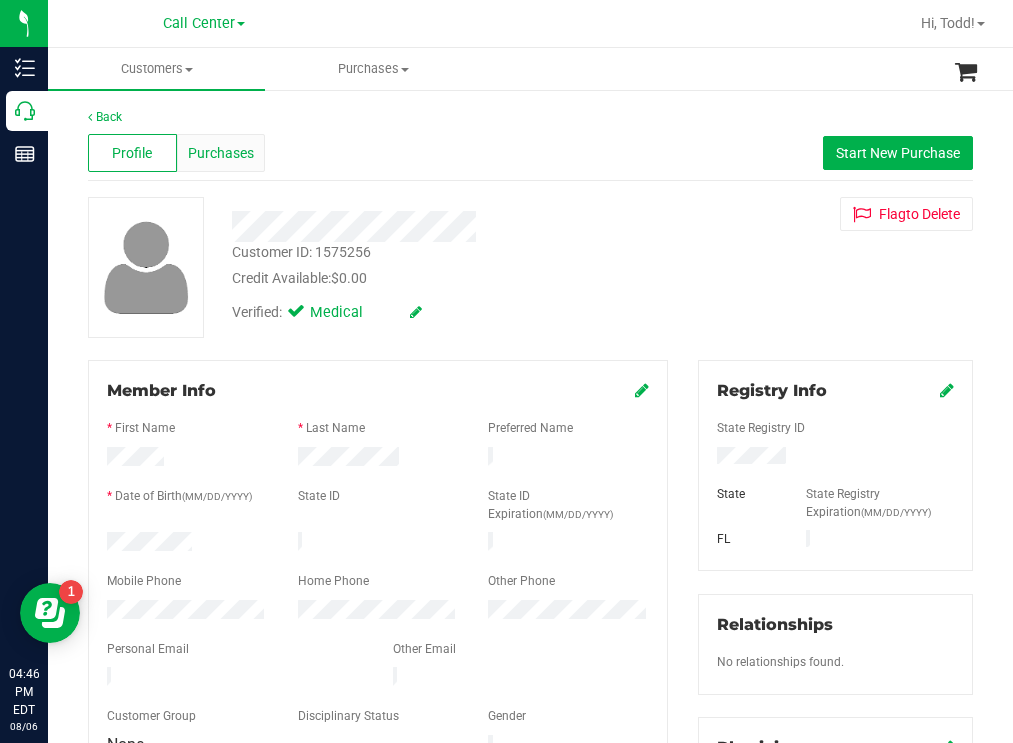 click on "Purchases" at bounding box center (221, 153) 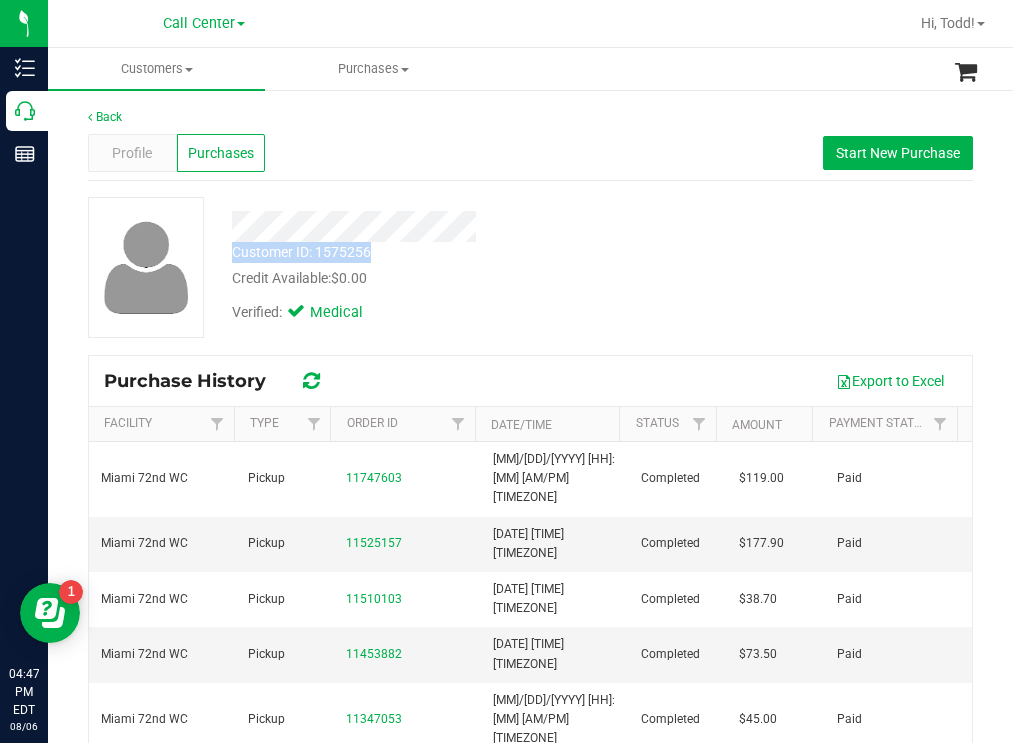 drag, startPoint x: 379, startPoint y: 251, endPoint x: 231, endPoint y: 250, distance: 148.00337 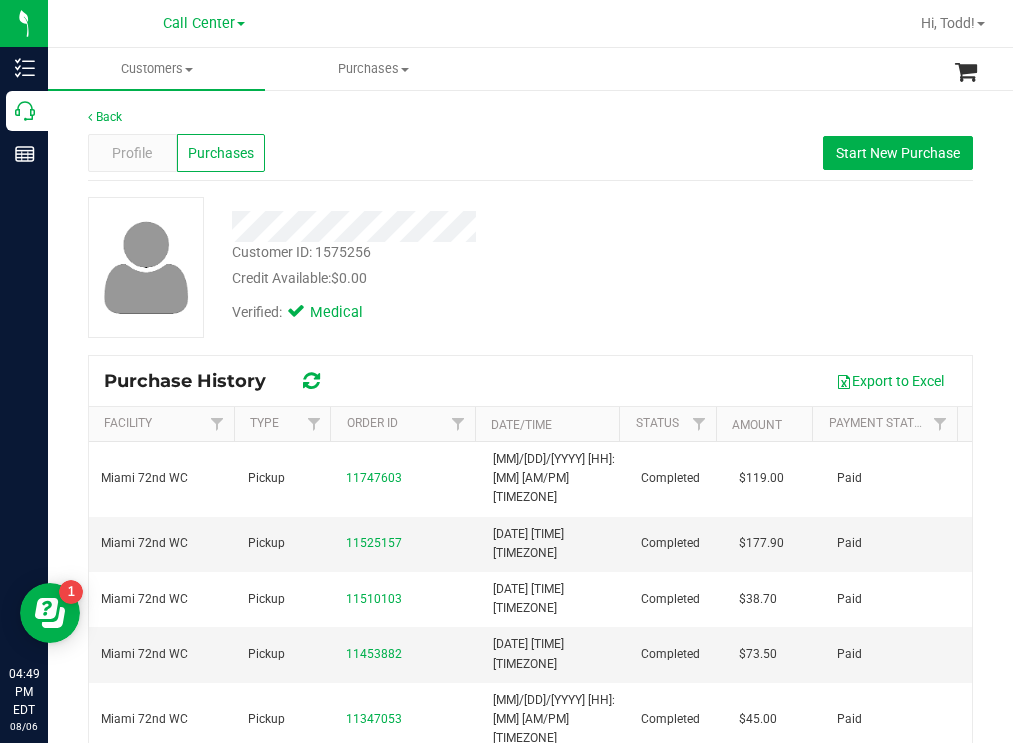 click at bounding box center (446, 226) 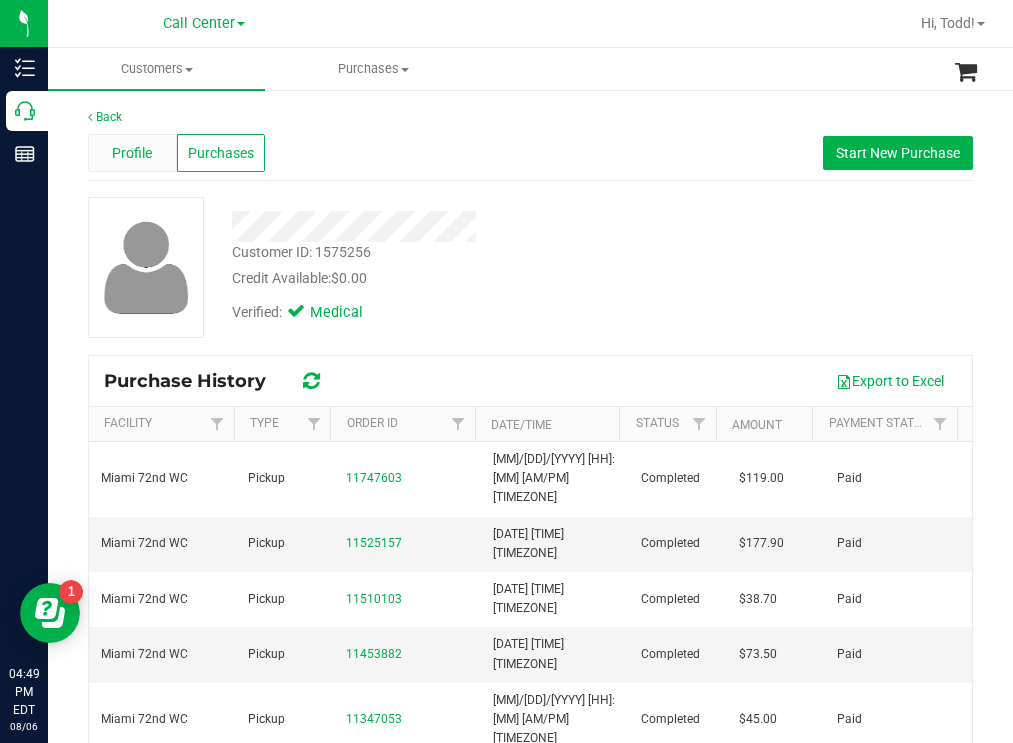 click on "Profile" at bounding box center [132, 153] 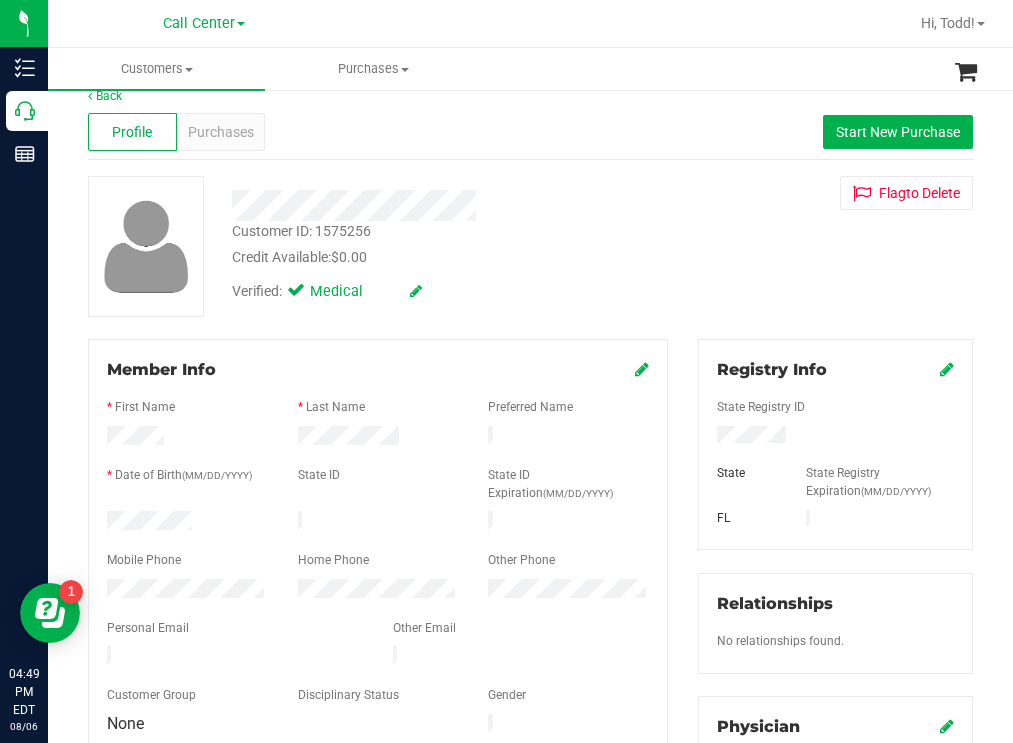 scroll, scrollTop: 0, scrollLeft: 0, axis: both 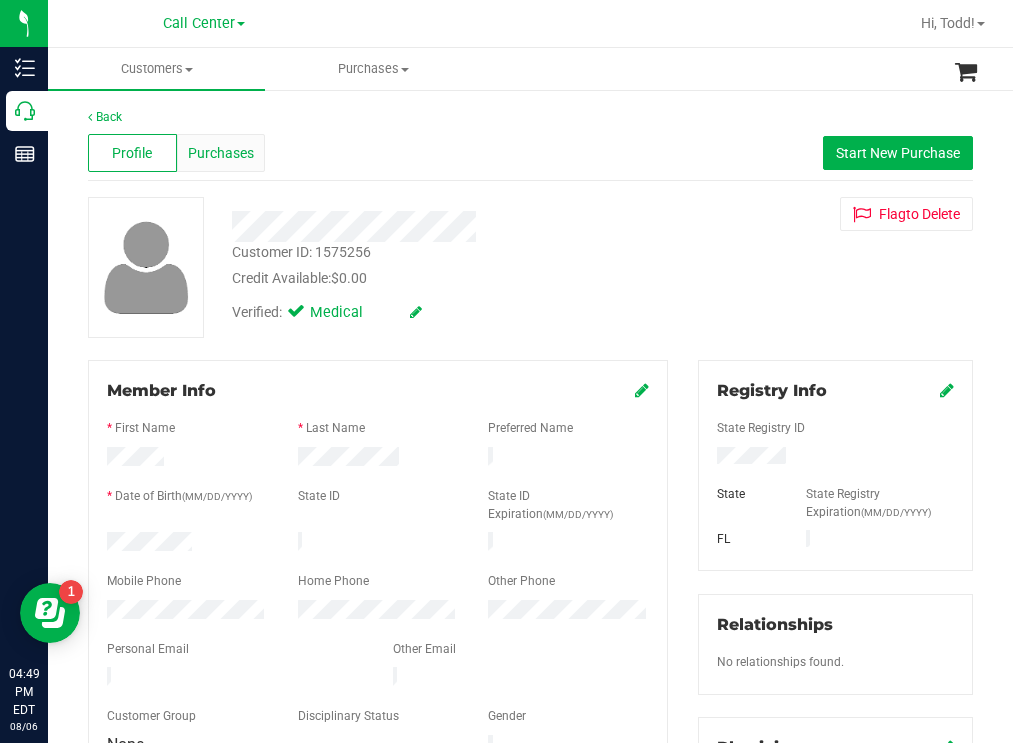 click on "Purchases" at bounding box center [221, 153] 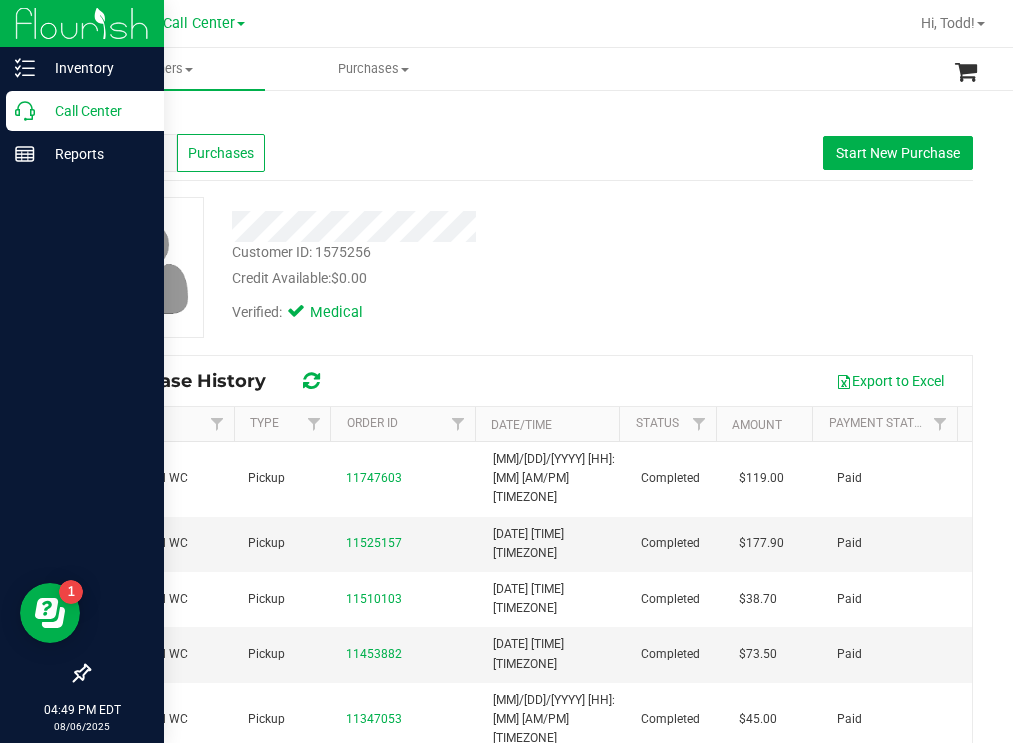 click on "Call Center" at bounding box center [95, 111] 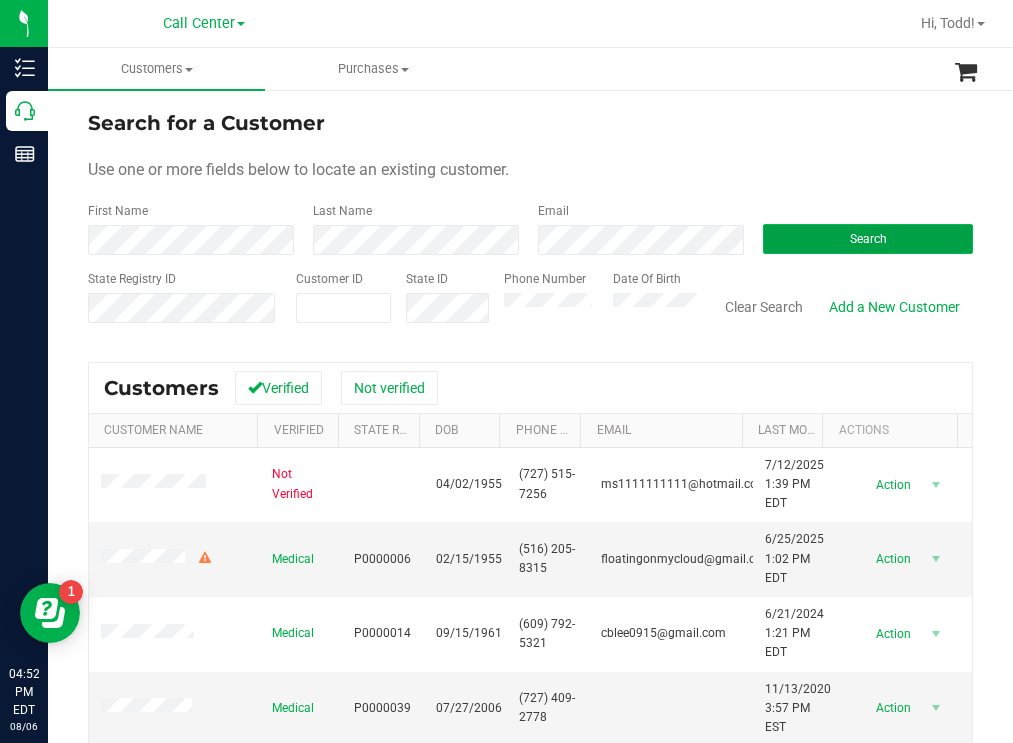click on "Search" at bounding box center (868, 239) 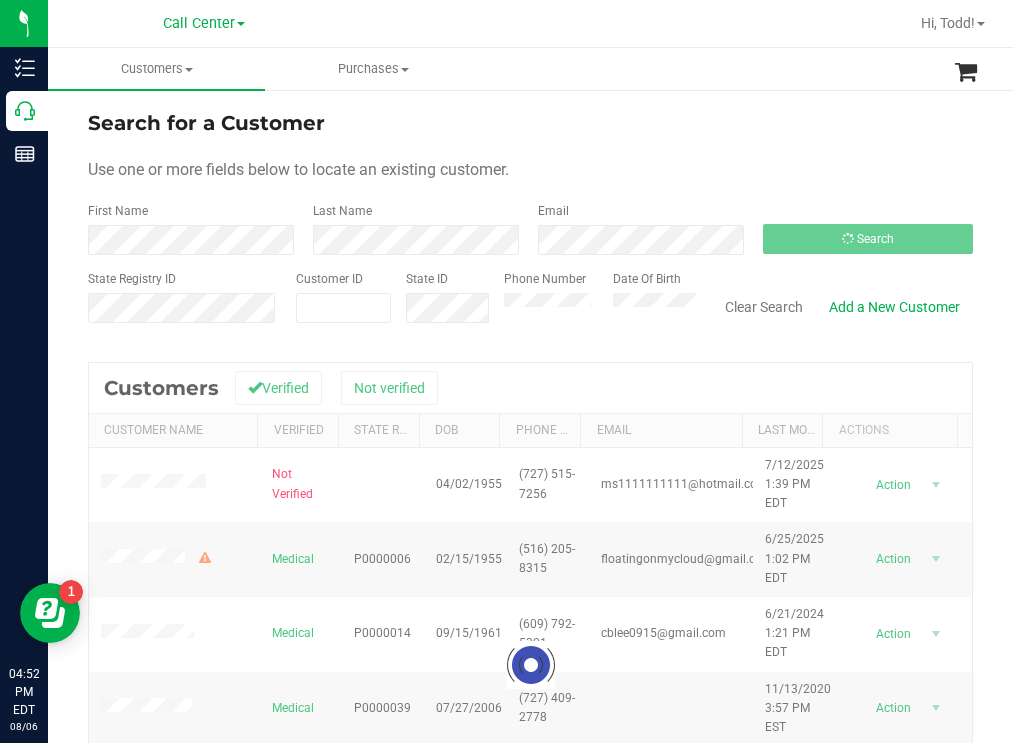 click on "Search for a Customer" at bounding box center (530, 123) 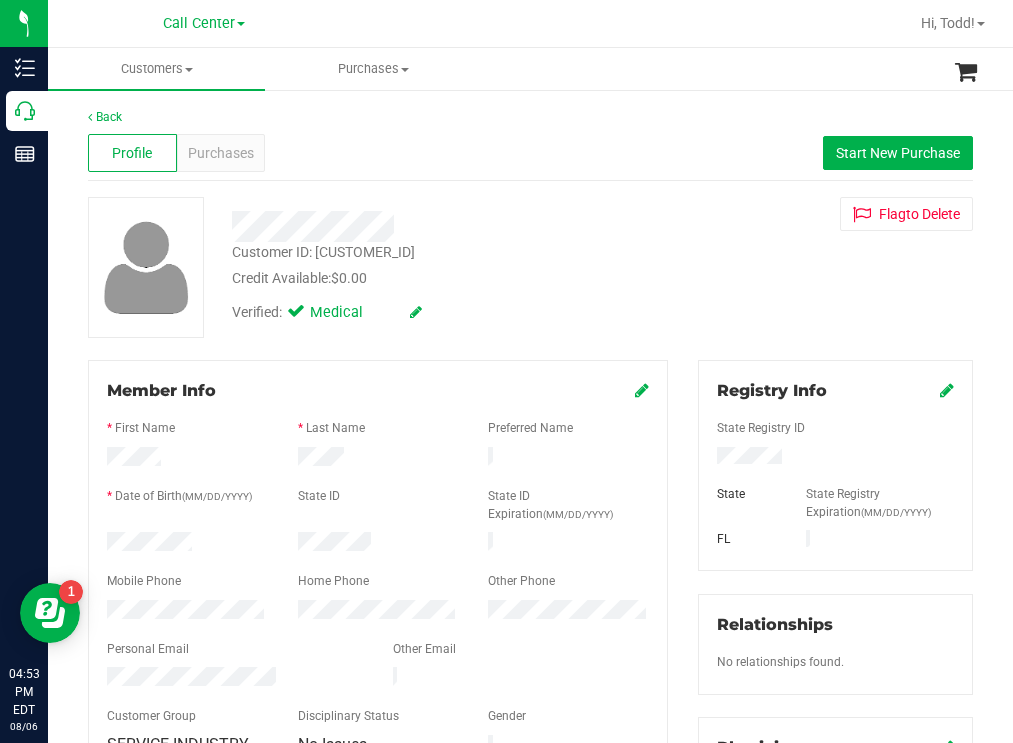 drag, startPoint x: 196, startPoint y: 537, endPoint x: 89, endPoint y: 544, distance: 107.22873 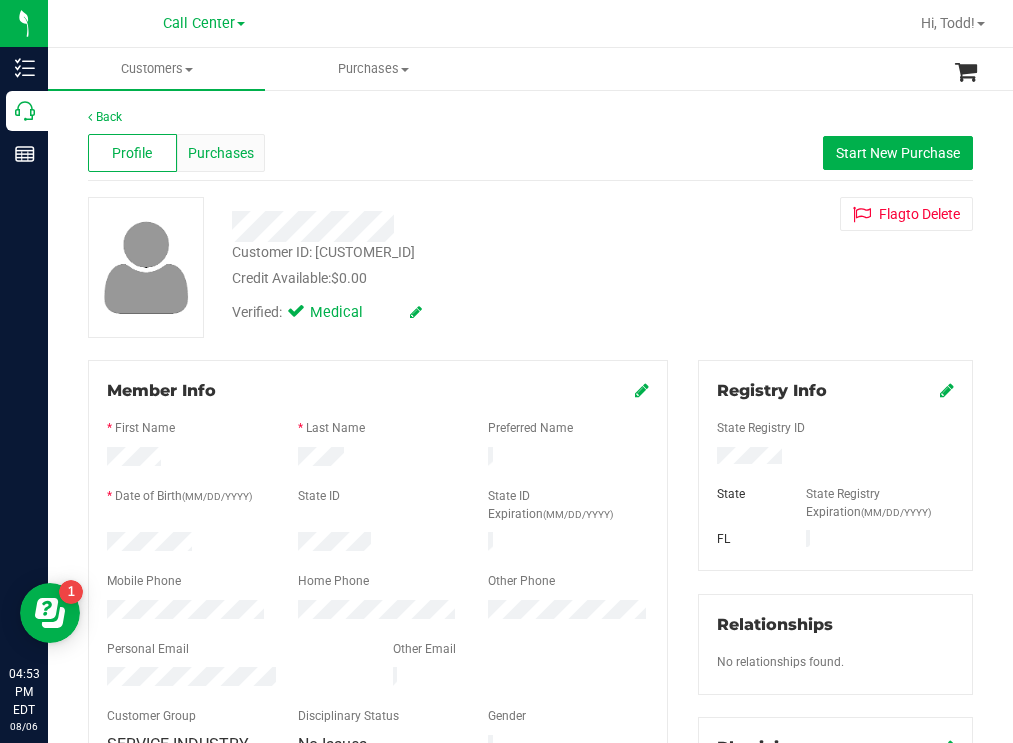 drag, startPoint x: 235, startPoint y: 149, endPoint x: 245, endPoint y: 148, distance: 10.049875 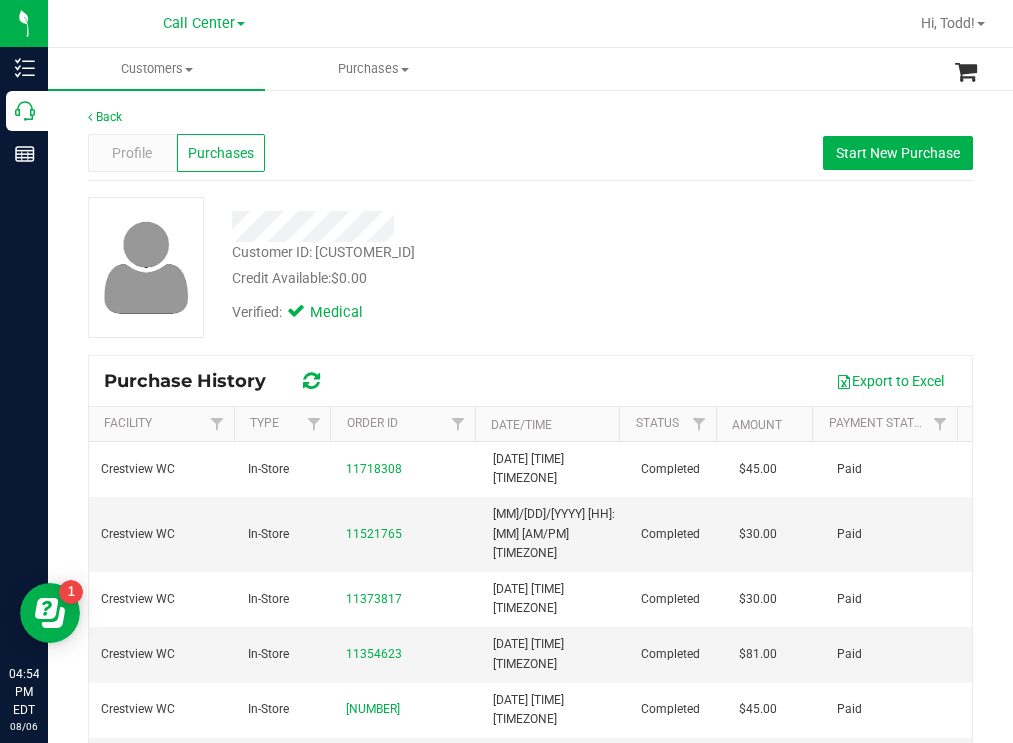 drag, startPoint x: 630, startPoint y: 273, endPoint x: 590, endPoint y: 248, distance: 47.169907 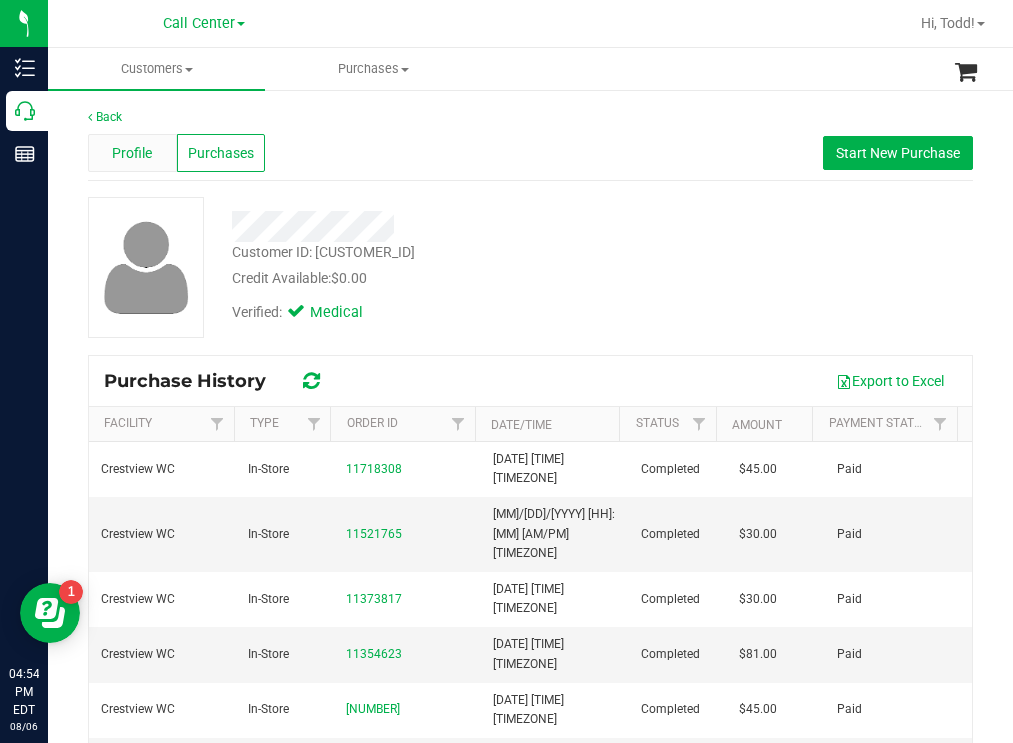 click on "Profile" at bounding box center [132, 153] 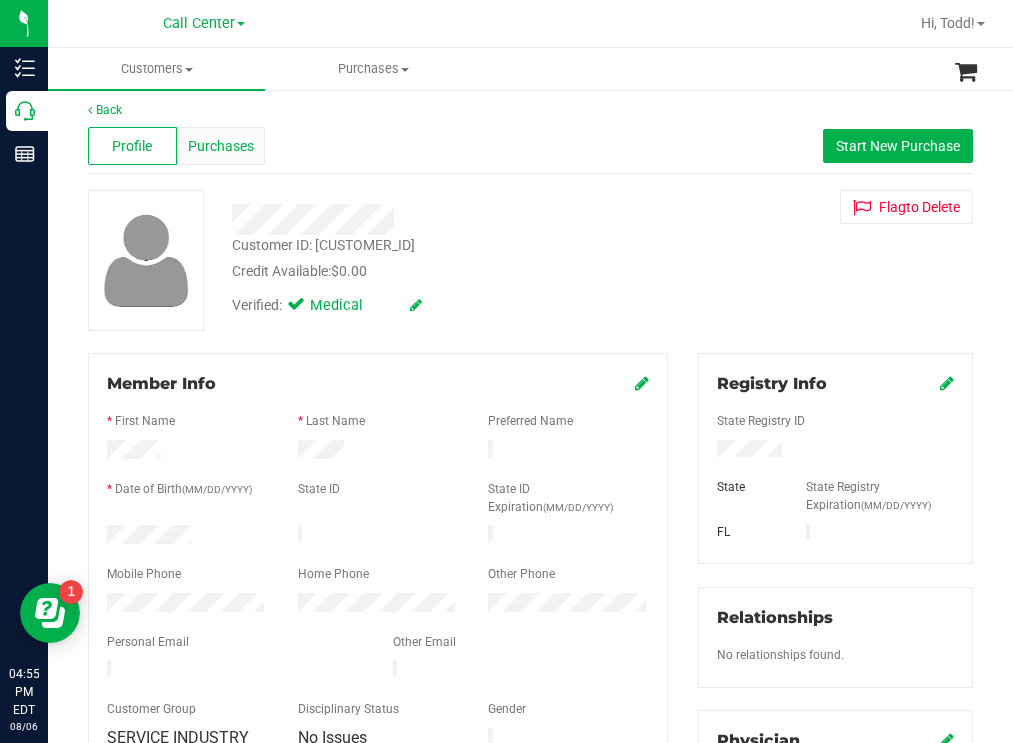 scroll, scrollTop: 0, scrollLeft: 0, axis: both 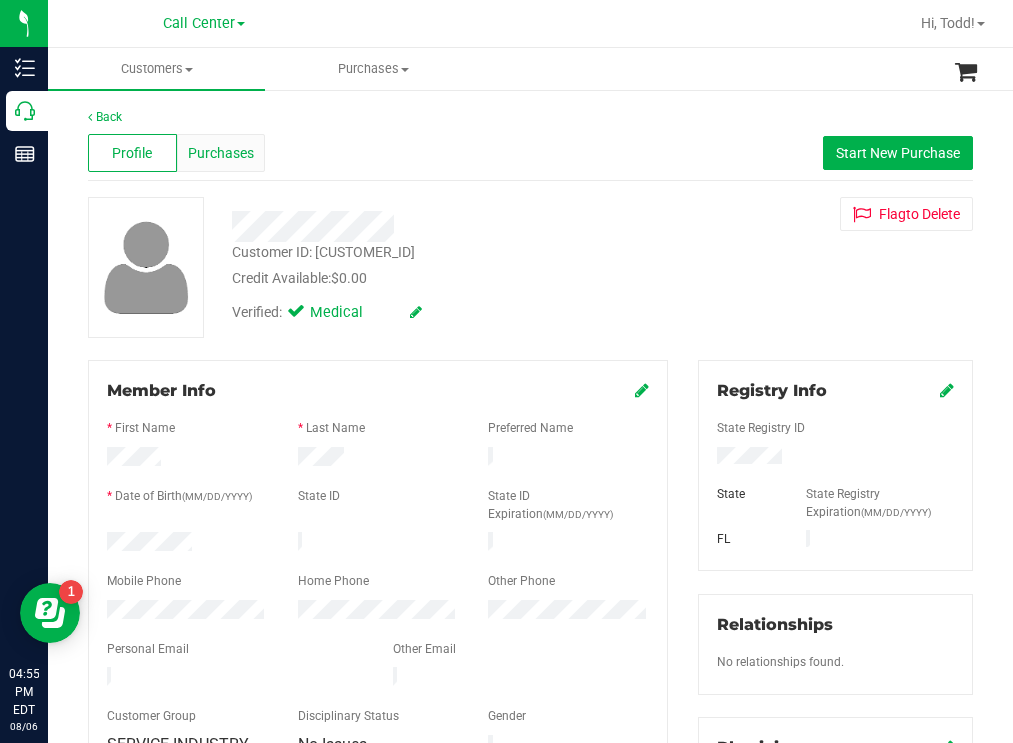 click on "Purchases" at bounding box center (221, 153) 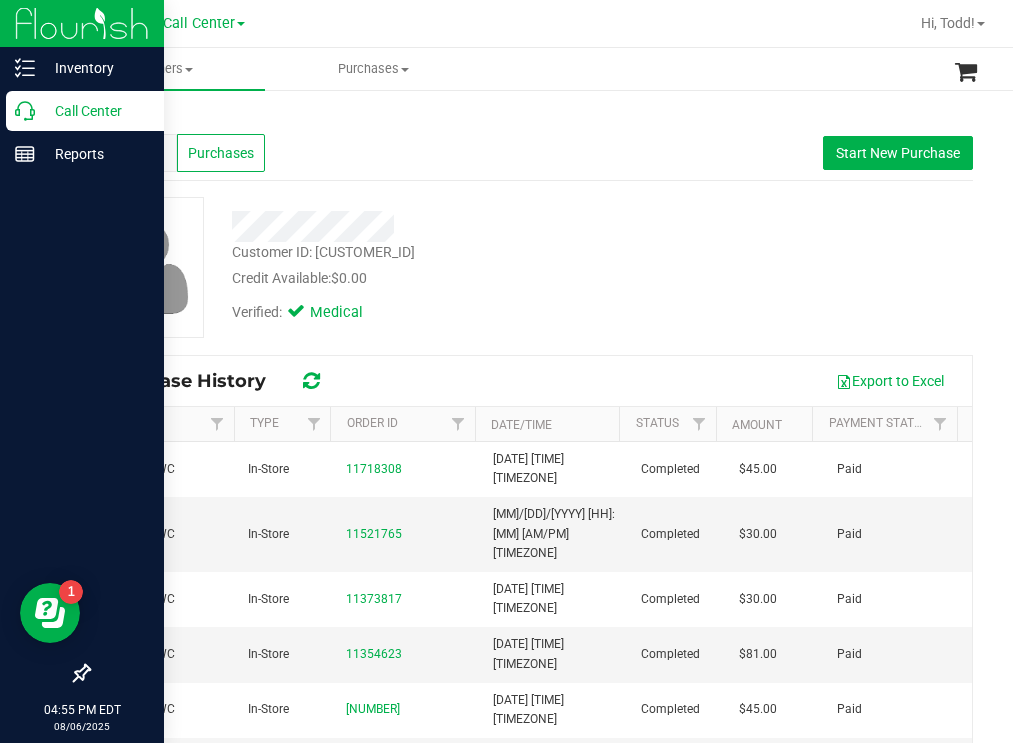 click on "Call Center" at bounding box center [95, 111] 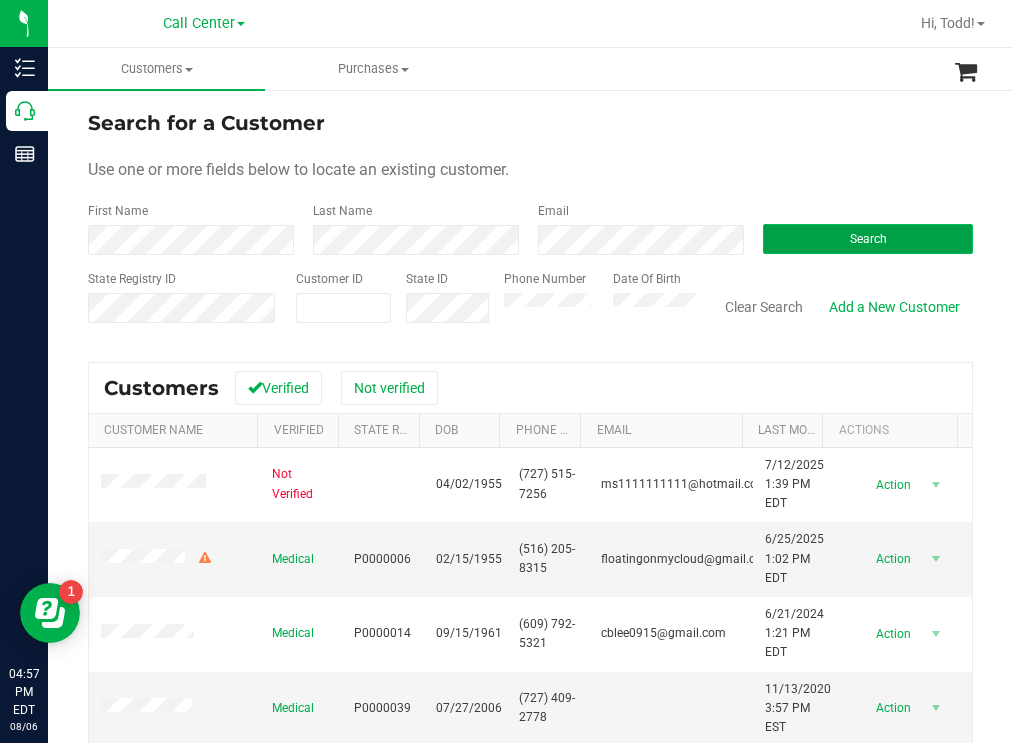 click on "Search" at bounding box center [868, 239] 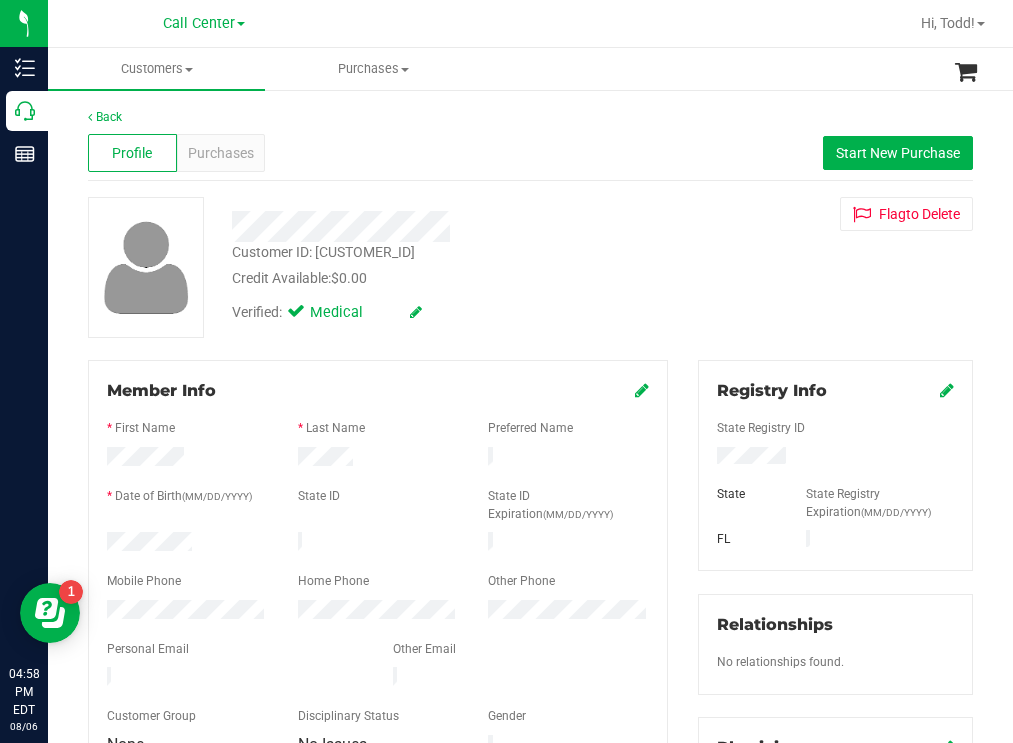 click at bounding box center [187, 544] 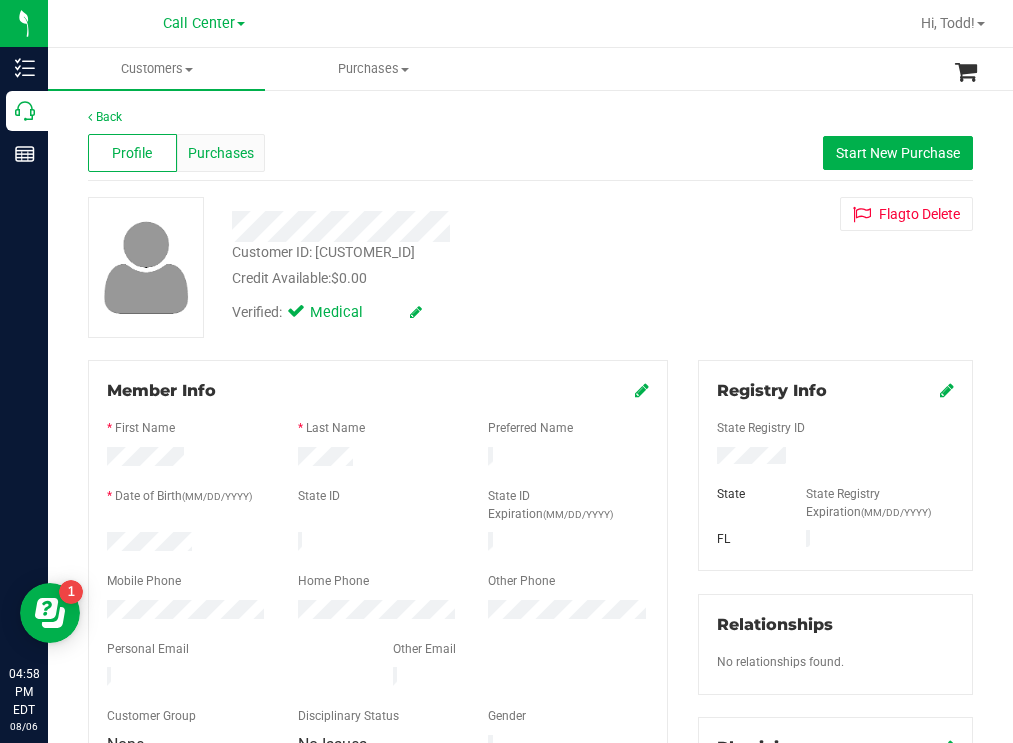 click on "Purchases" at bounding box center (221, 153) 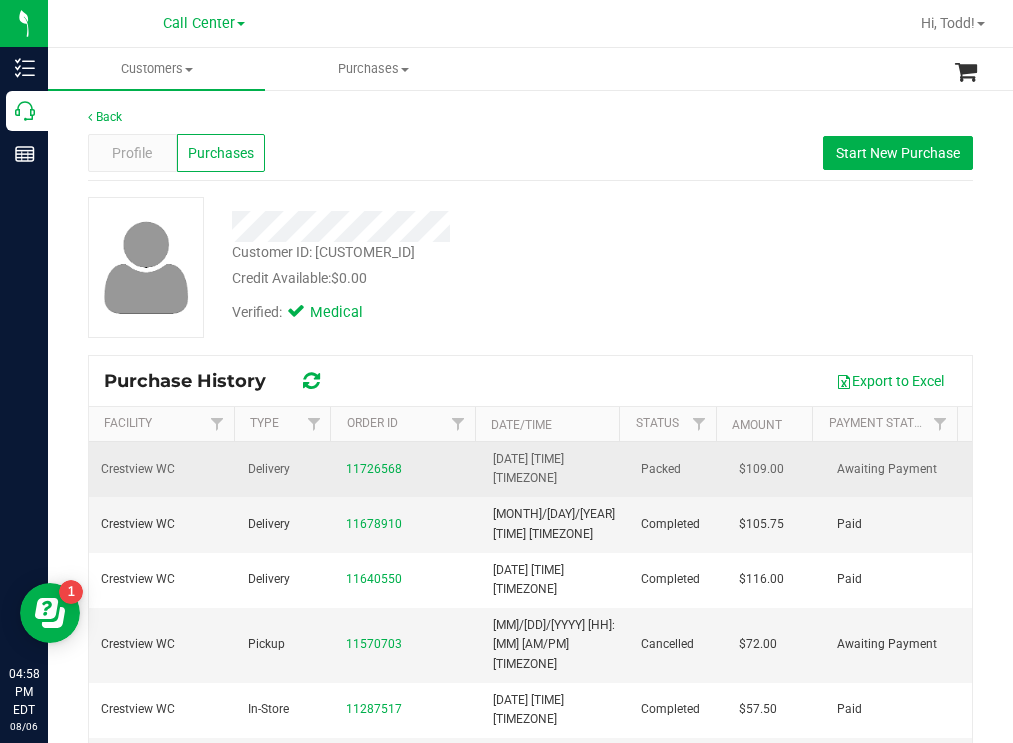 click on "11726568" at bounding box center [407, 469] 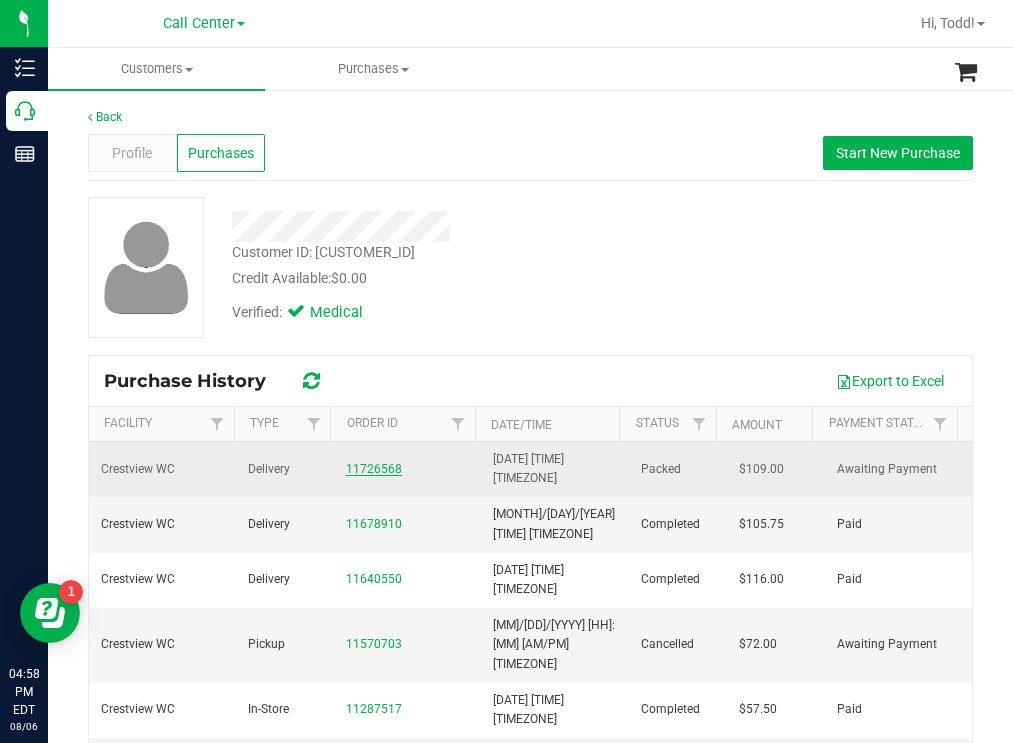 click on "11726568" at bounding box center (374, 469) 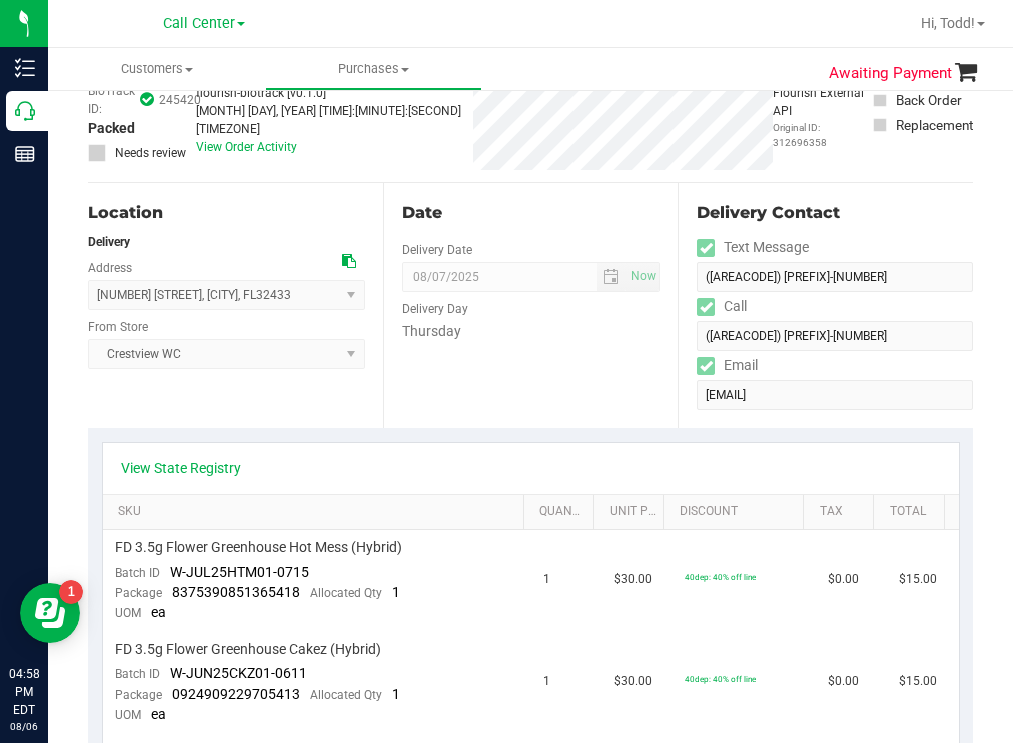scroll, scrollTop: 0, scrollLeft: 0, axis: both 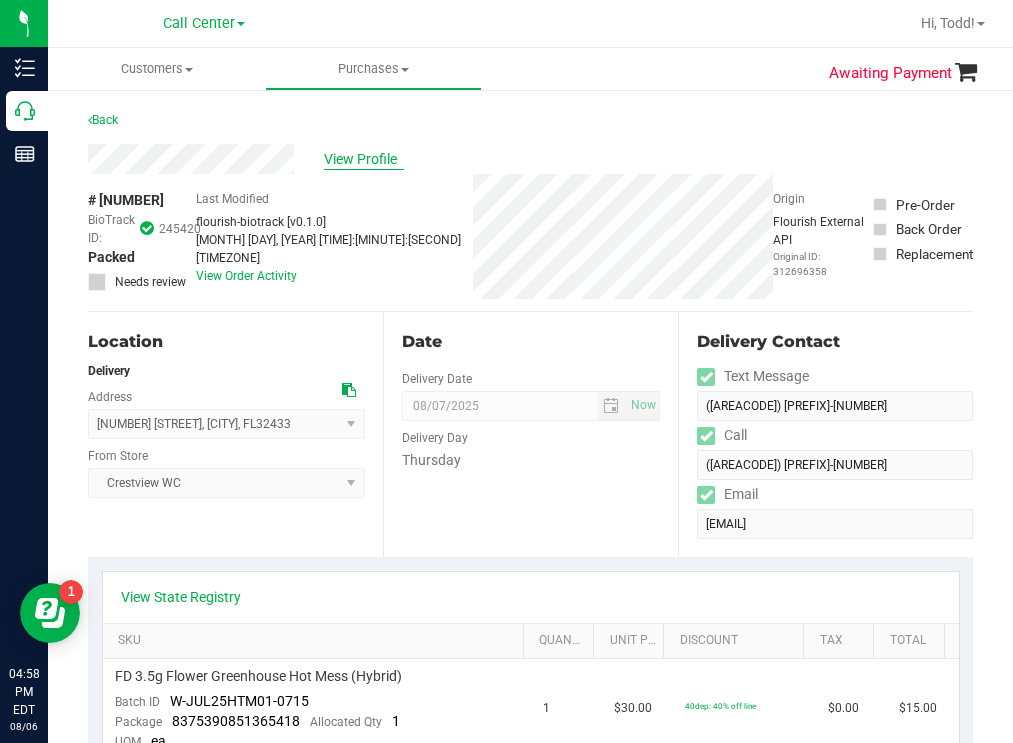 click on "View Profile" at bounding box center (364, 159) 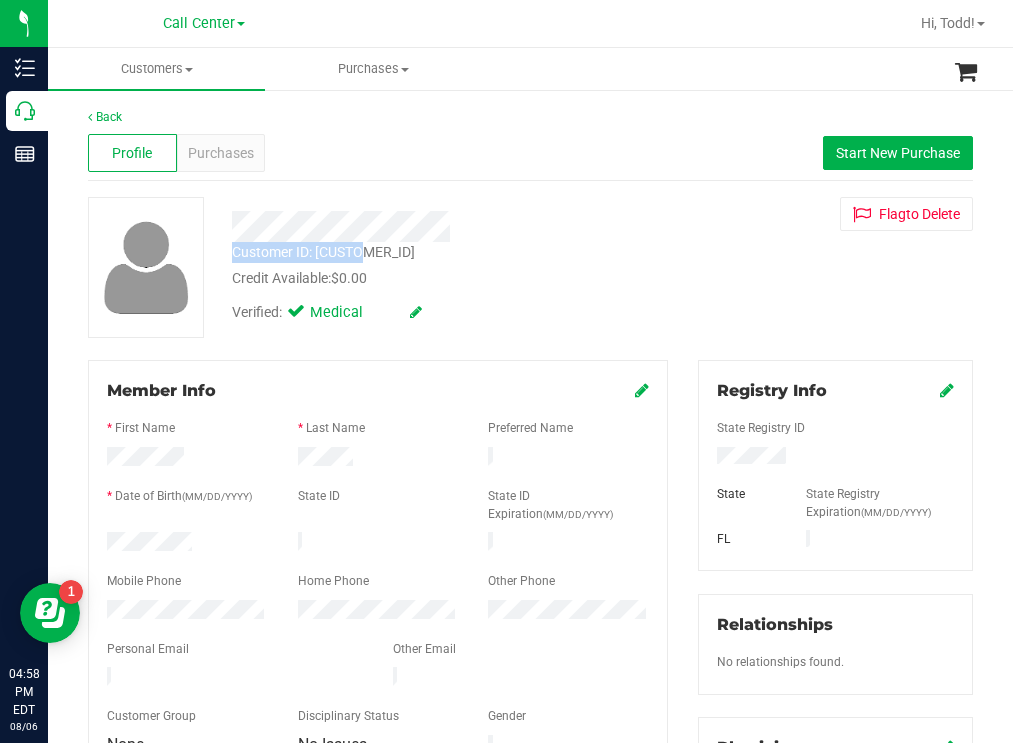 drag, startPoint x: 380, startPoint y: 249, endPoint x: 229, endPoint y: 251, distance: 151.01324 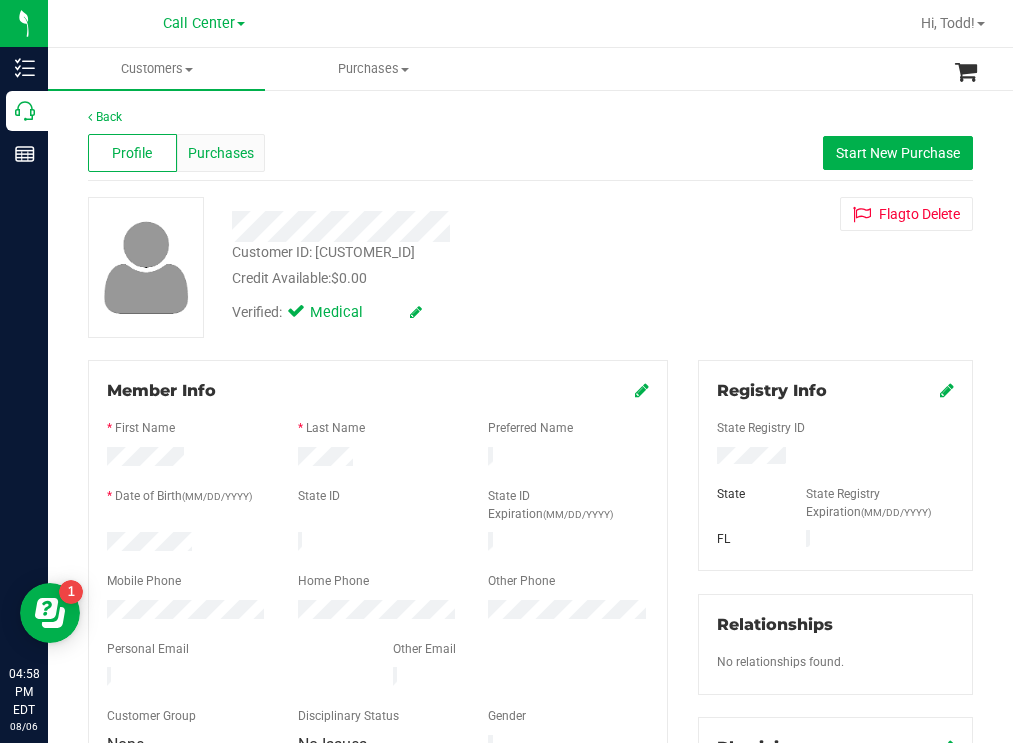 click on "Purchases" at bounding box center (221, 153) 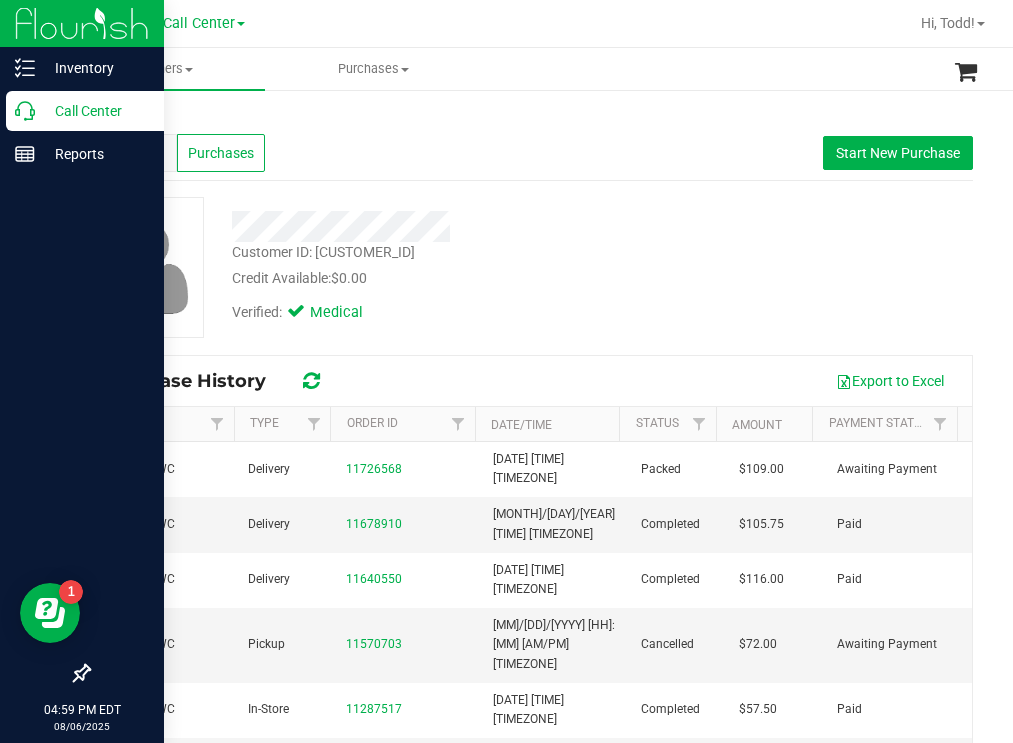 click on "Call Center" at bounding box center [95, 111] 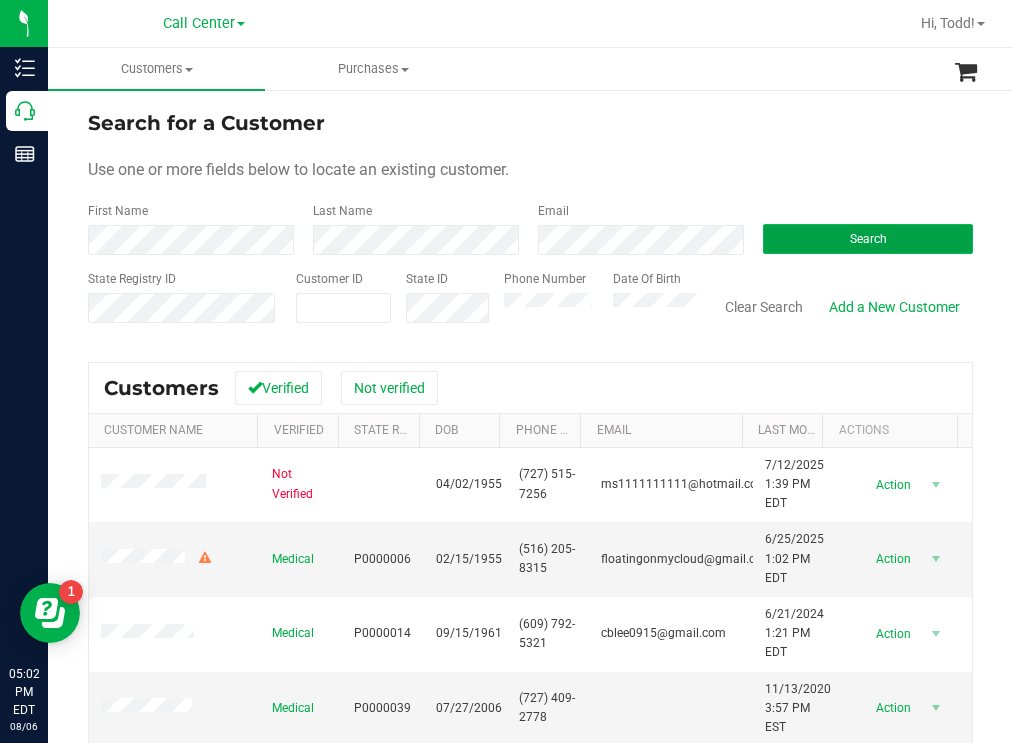 click on "Search" at bounding box center (868, 239) 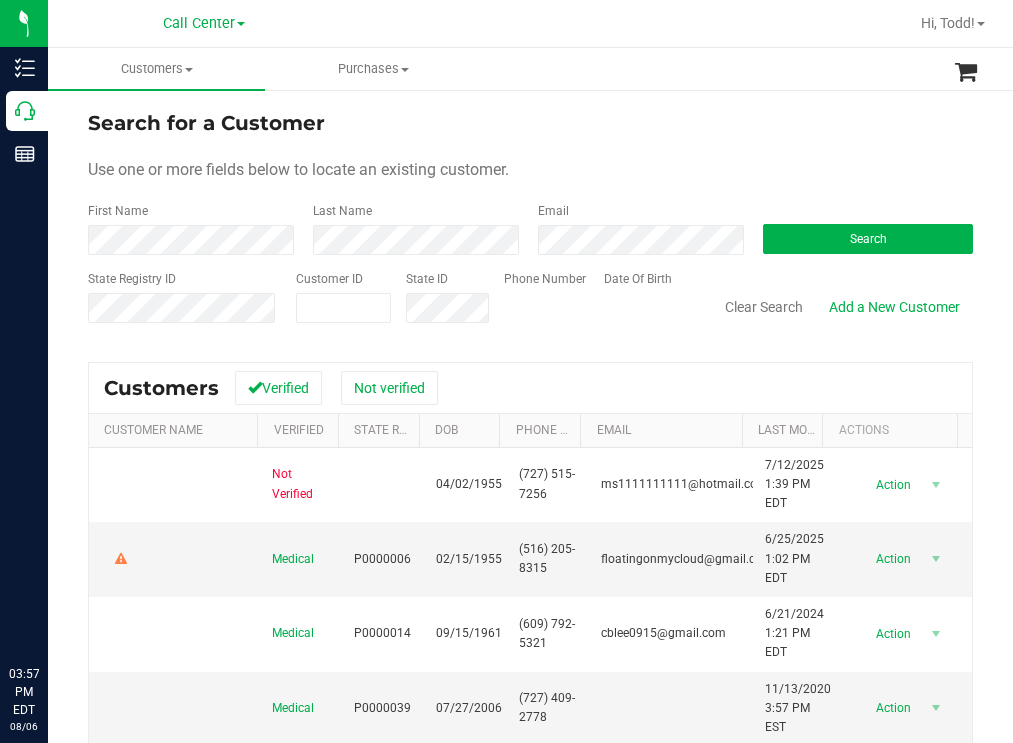 scroll, scrollTop: 0, scrollLeft: 0, axis: both 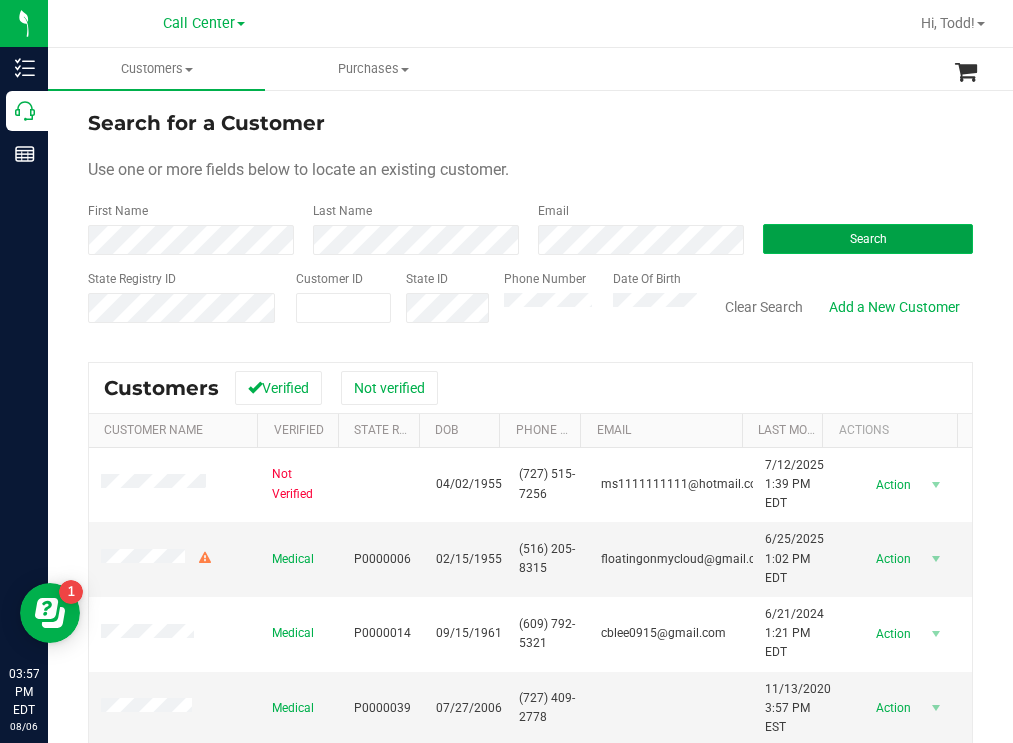click on "Search" at bounding box center [868, 239] 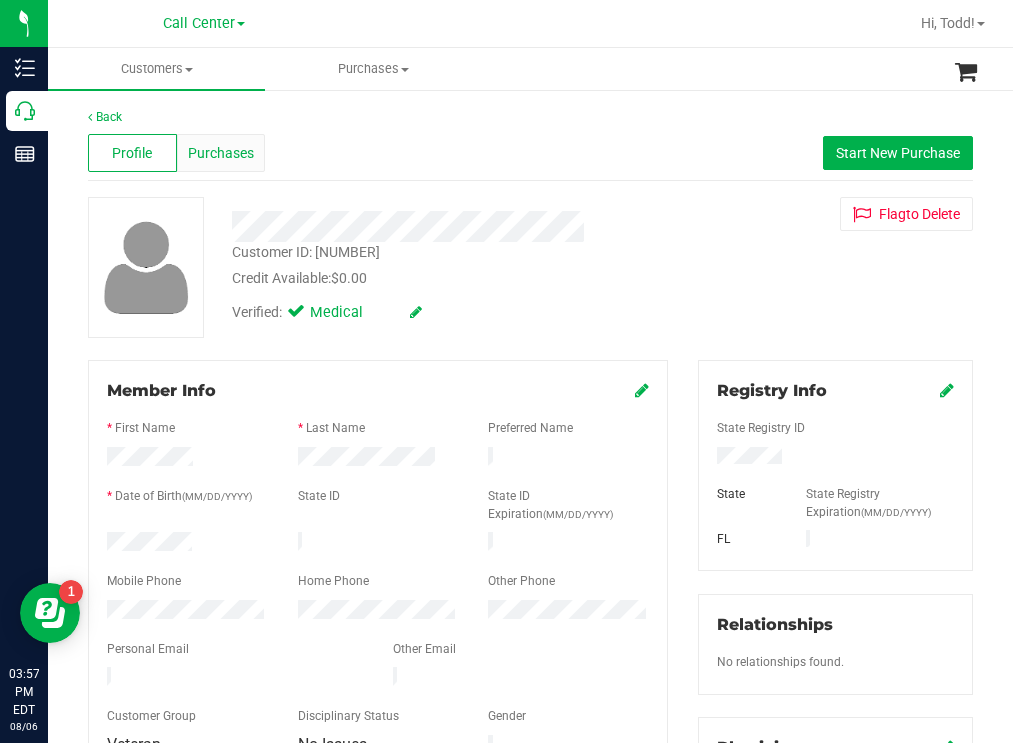 click on "Purchases" at bounding box center [221, 153] 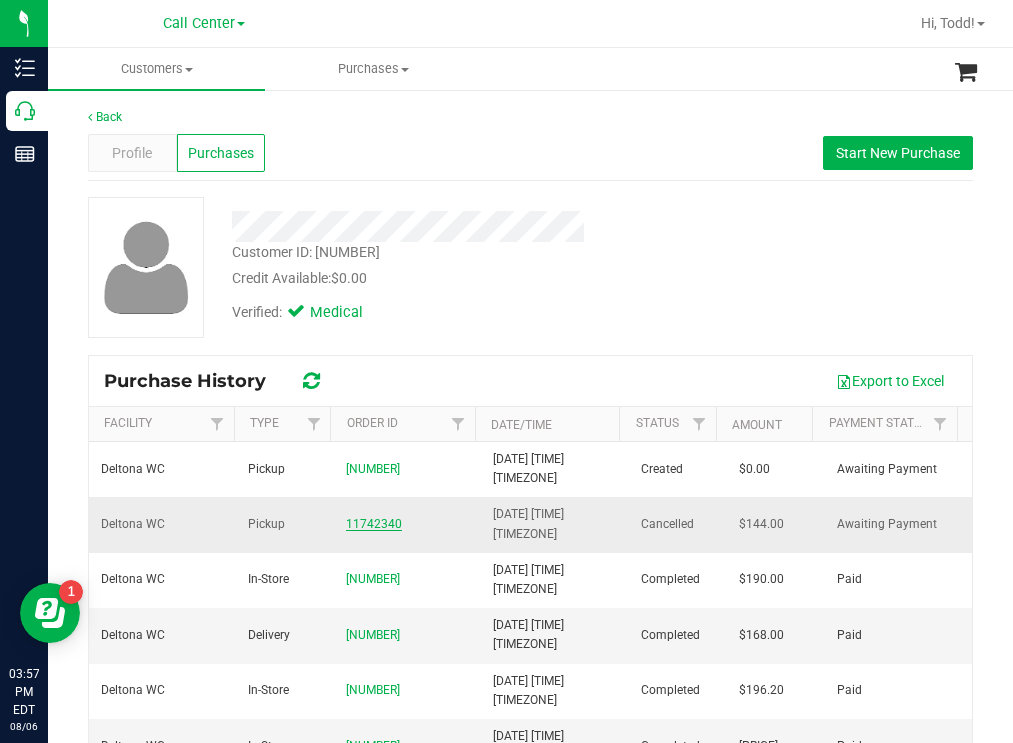 click on "11742340" at bounding box center [374, 524] 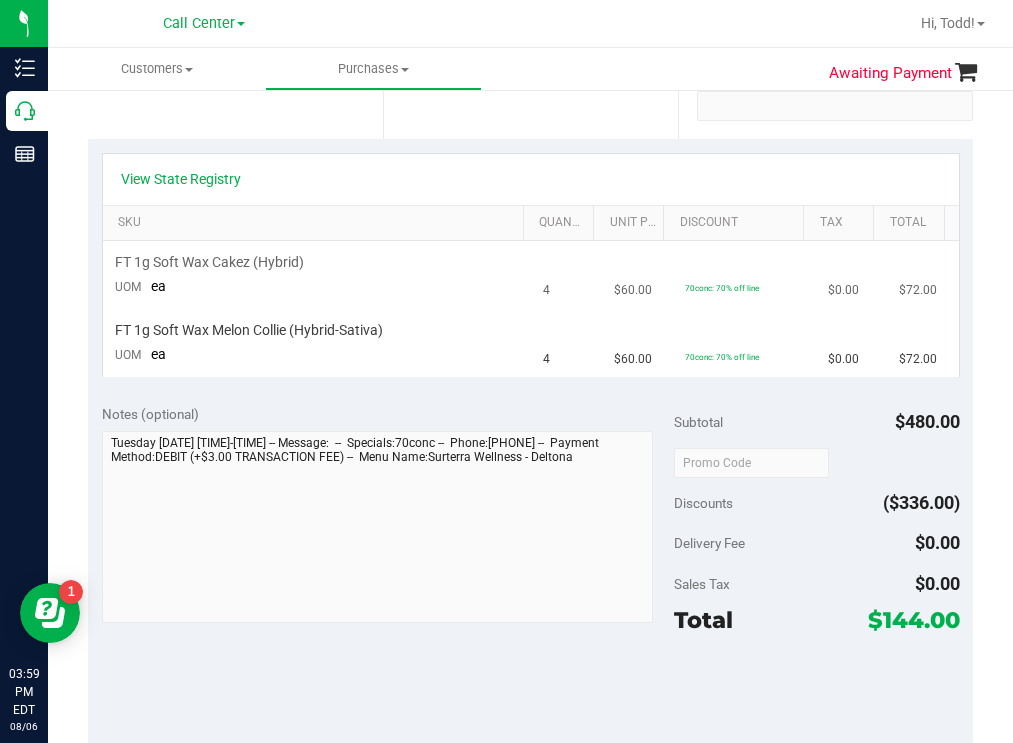 scroll, scrollTop: 300, scrollLeft: 0, axis: vertical 